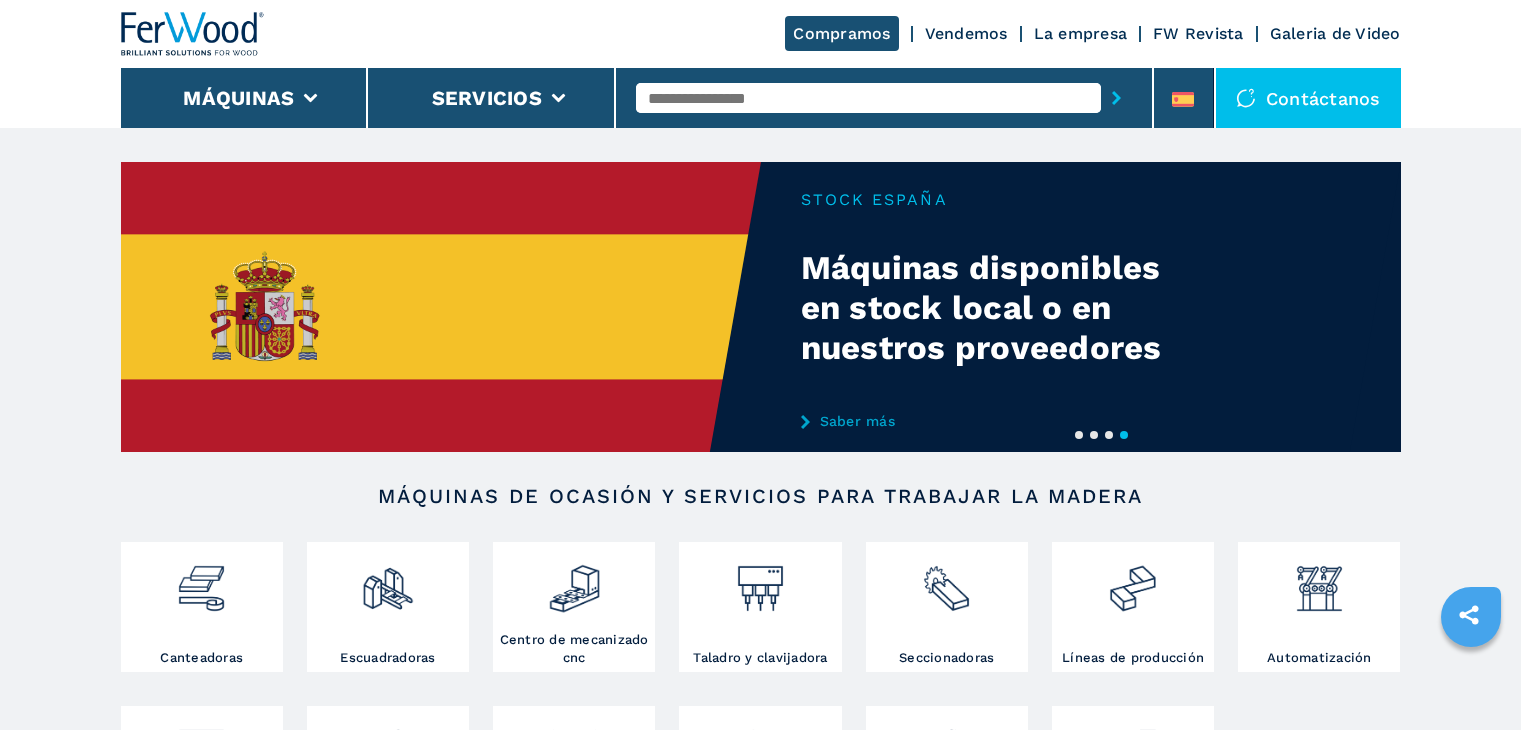 scroll, scrollTop: 0, scrollLeft: 0, axis: both 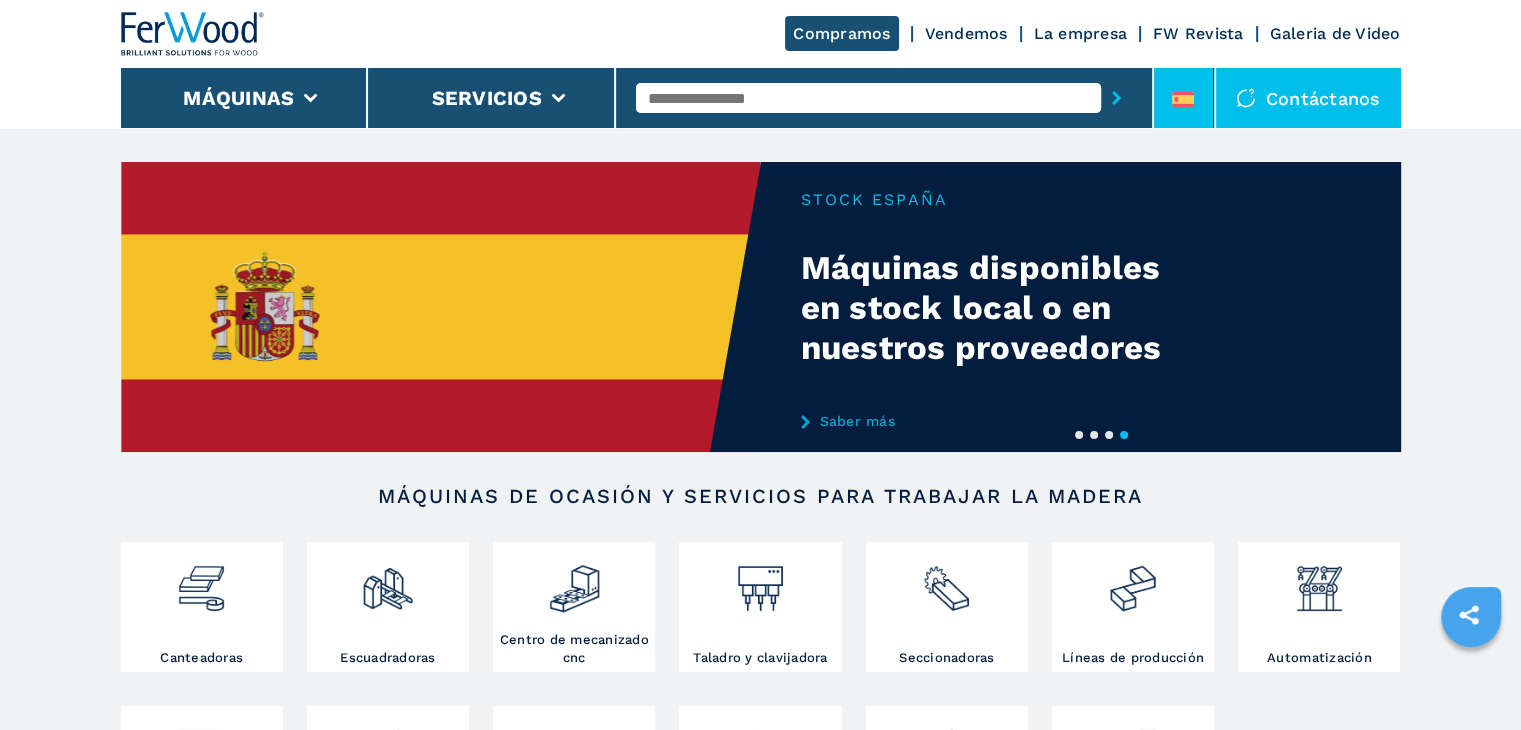 click at bounding box center (1184, 98) 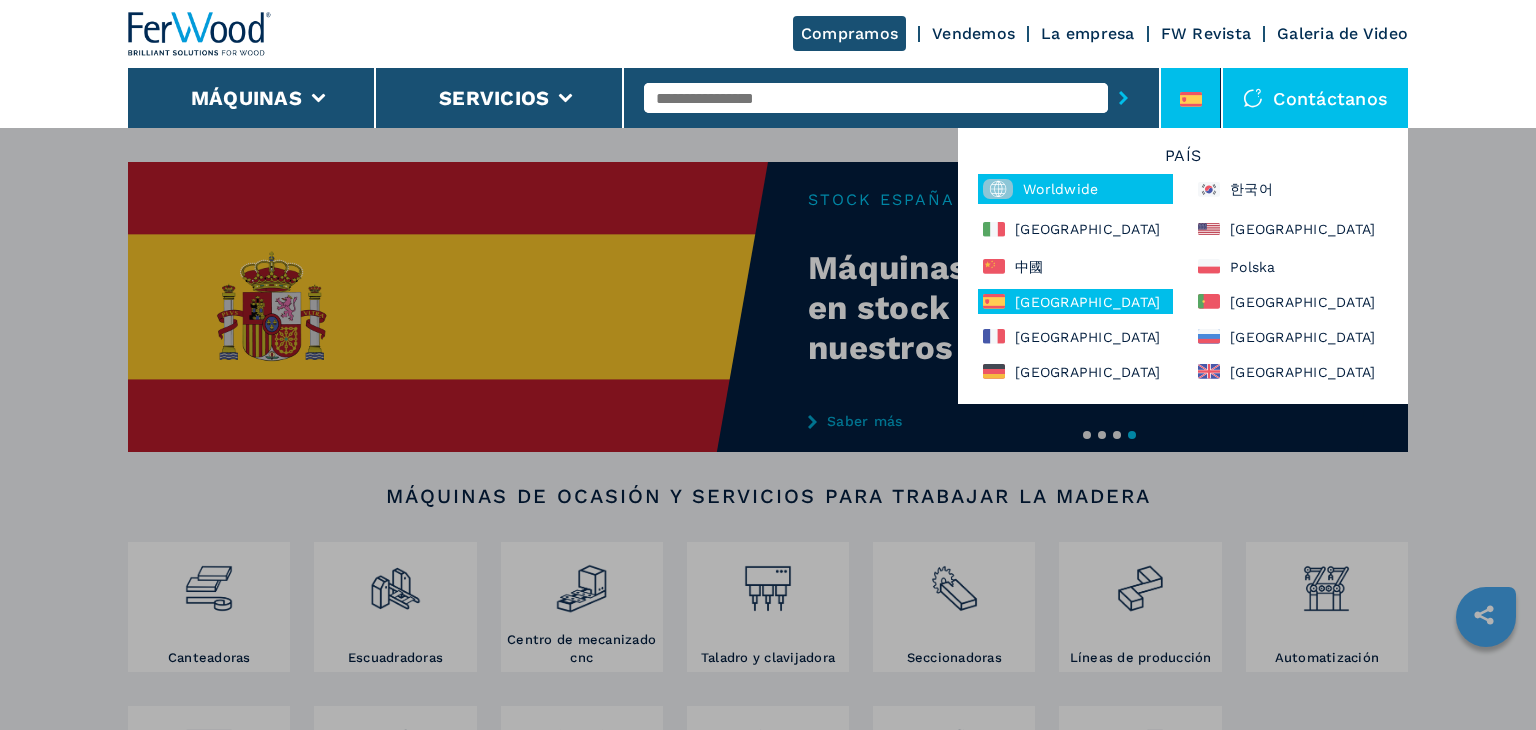 click on "Worldwide" at bounding box center [1075, 189] 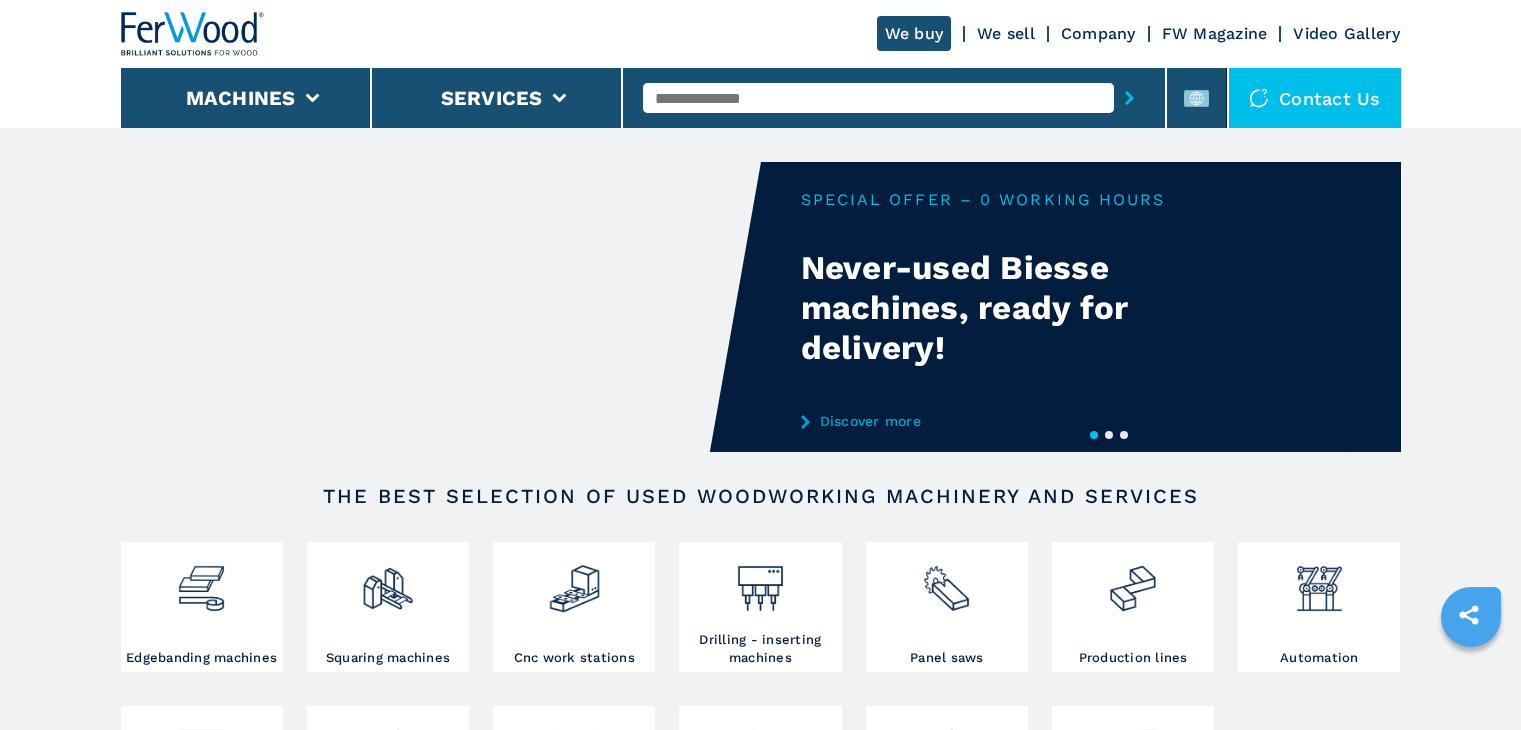 scroll, scrollTop: 0, scrollLeft: 0, axis: both 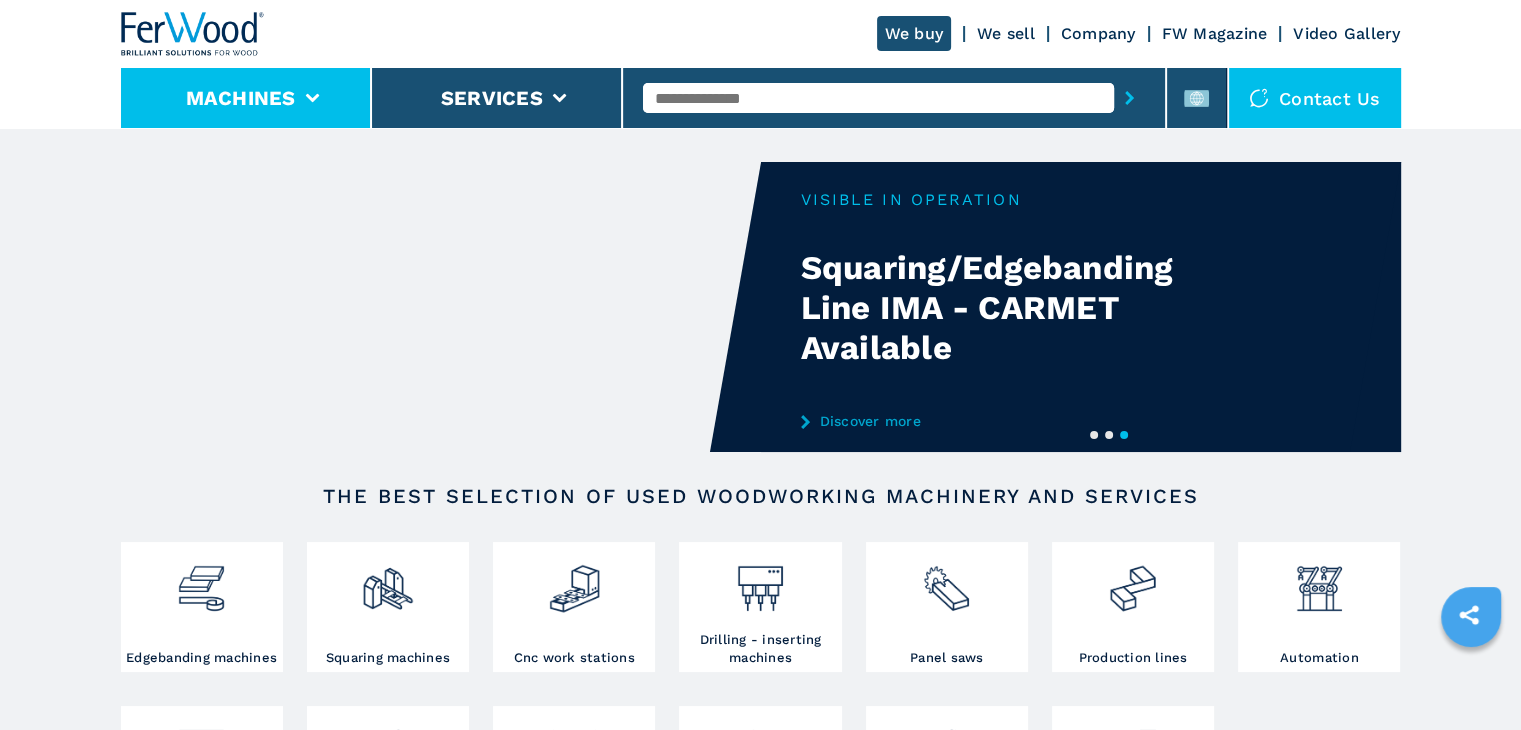 click on "Machines" at bounding box center (246, 98) 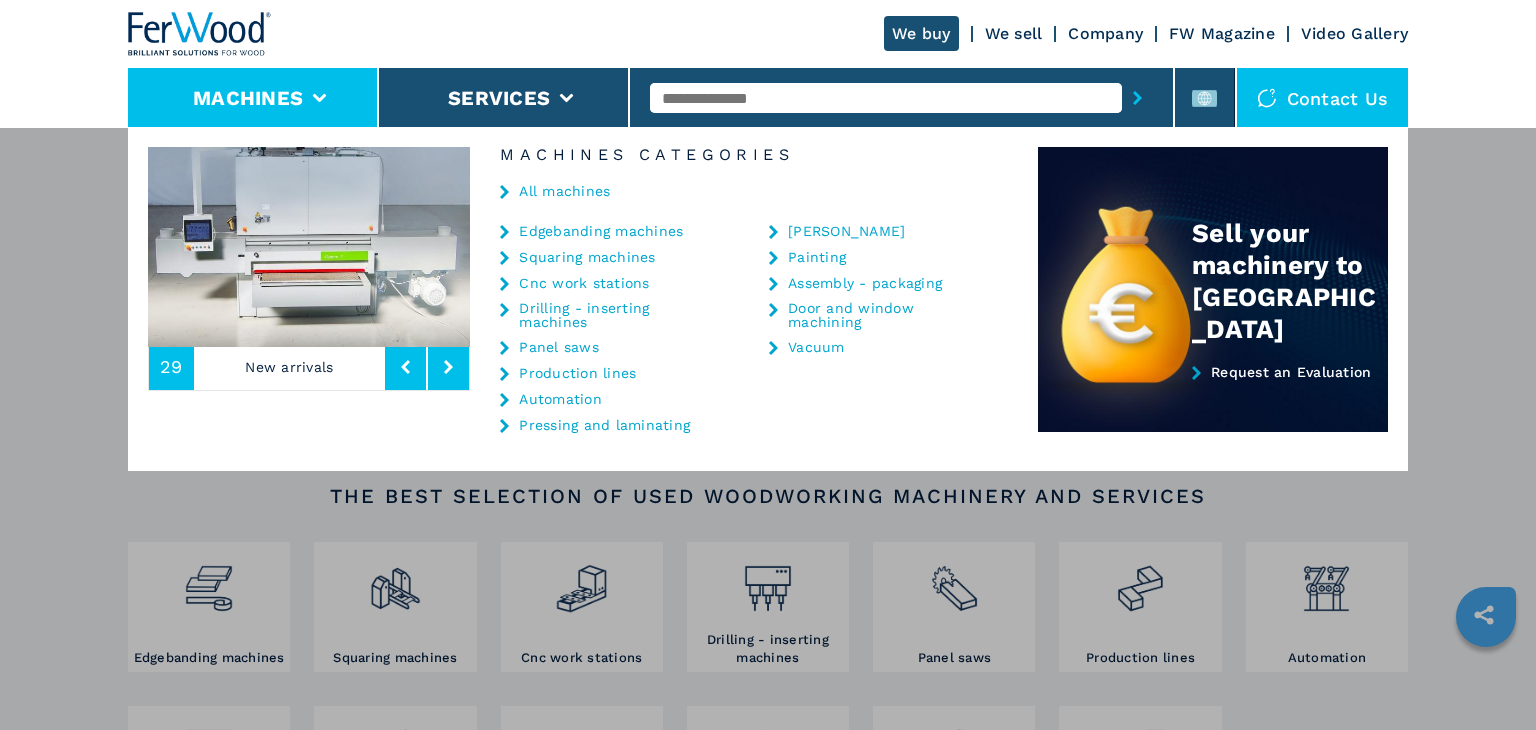 click on "All machines" at bounding box center [564, 191] 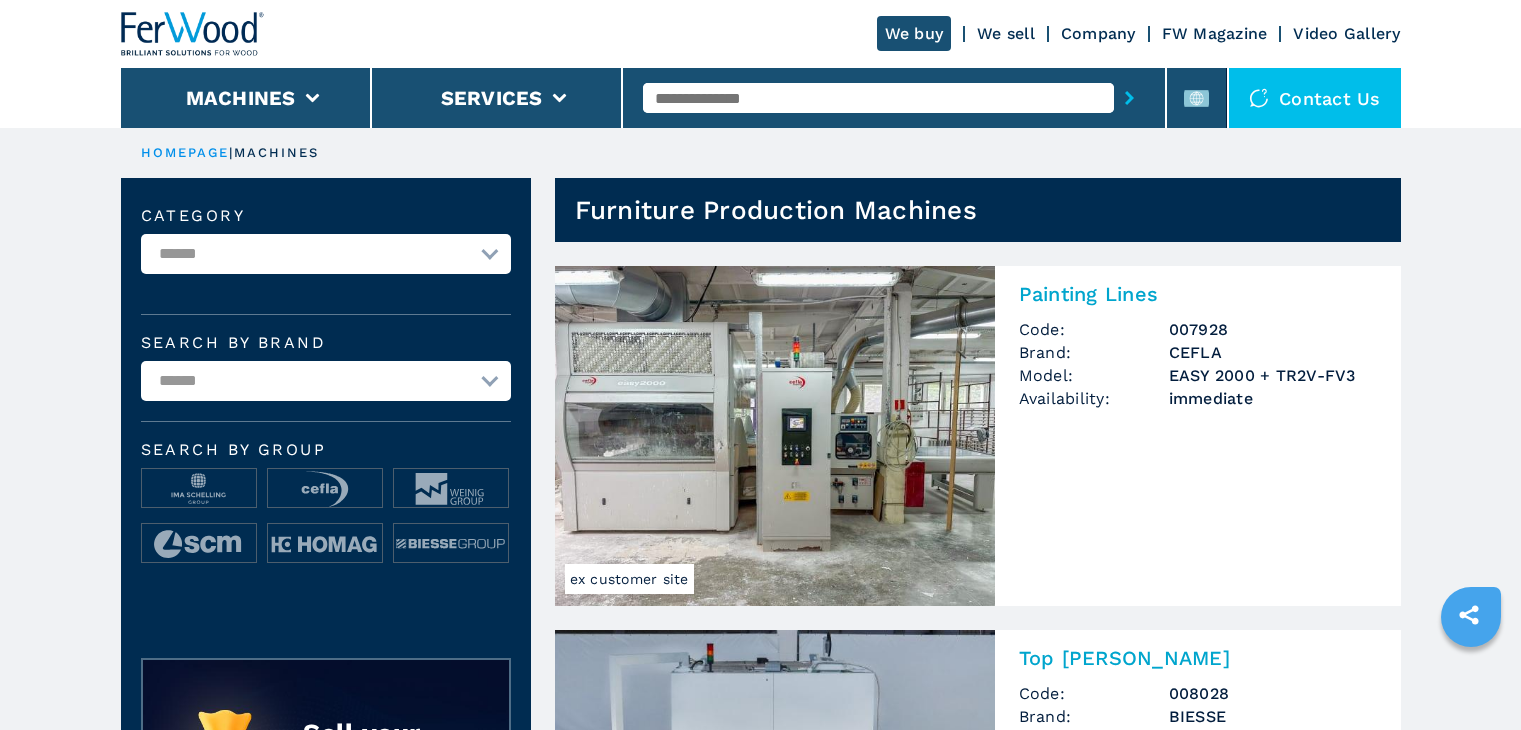 scroll, scrollTop: 0, scrollLeft: 0, axis: both 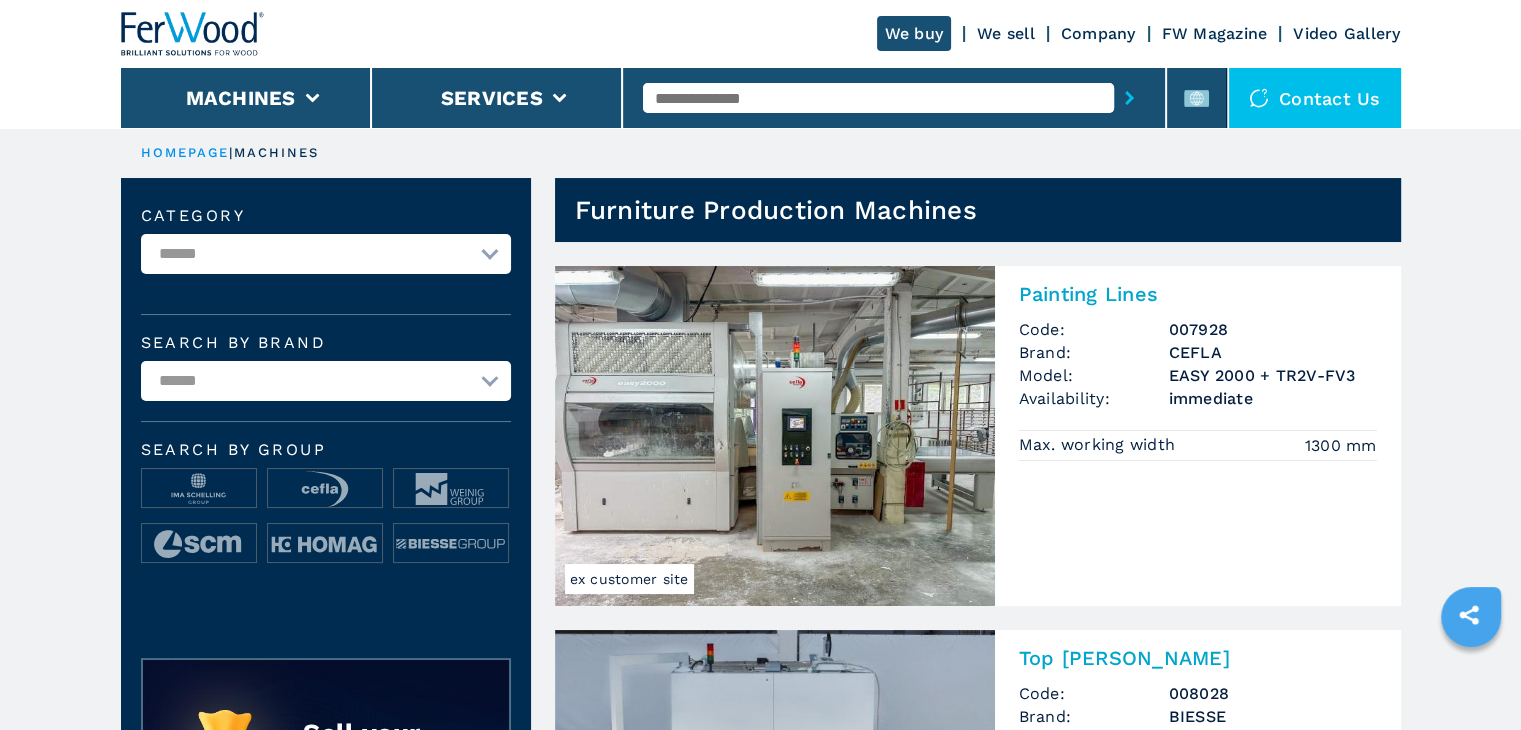 click on "**********" at bounding box center (326, 254) 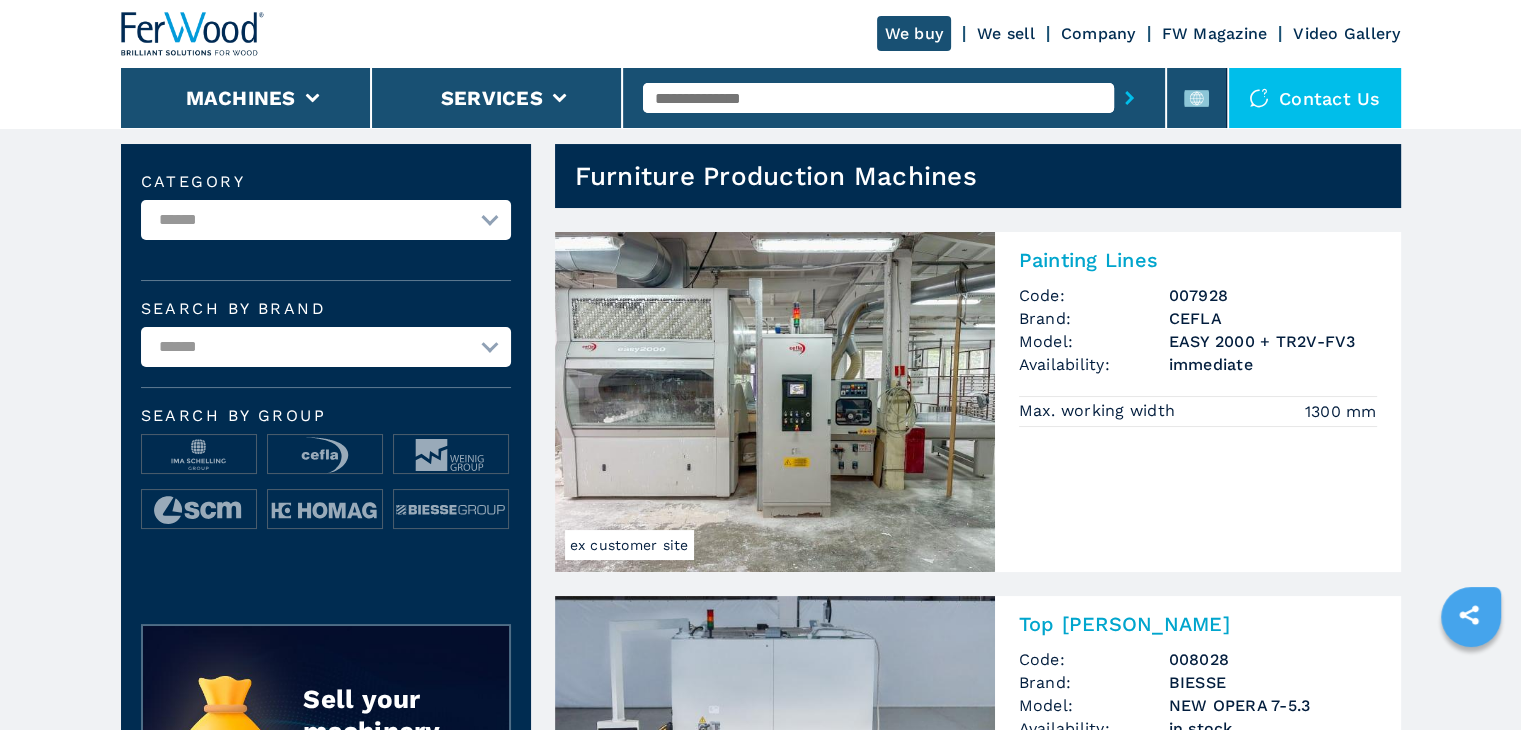 scroll, scrollTop: 0, scrollLeft: 0, axis: both 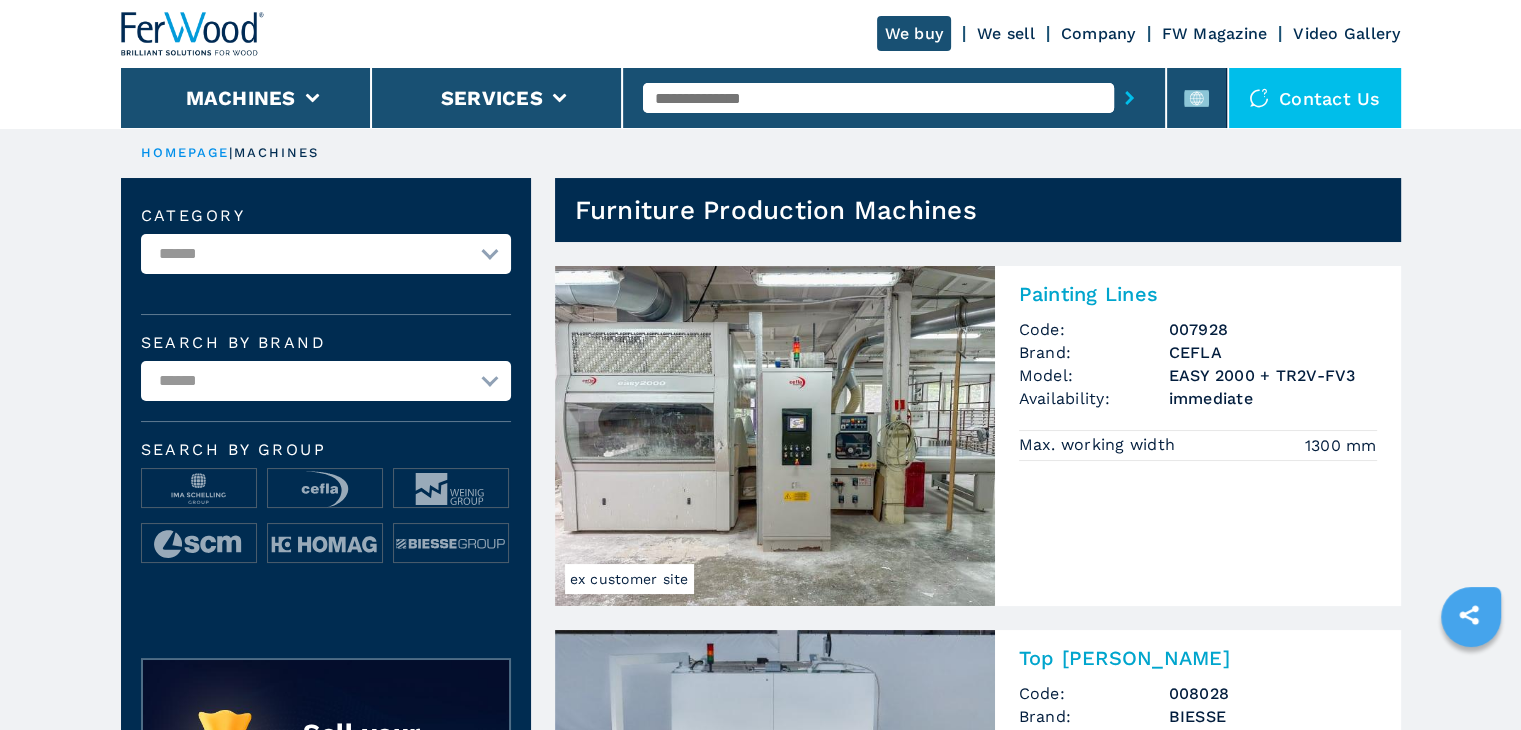 click on "Painting Lines" at bounding box center [1198, 294] 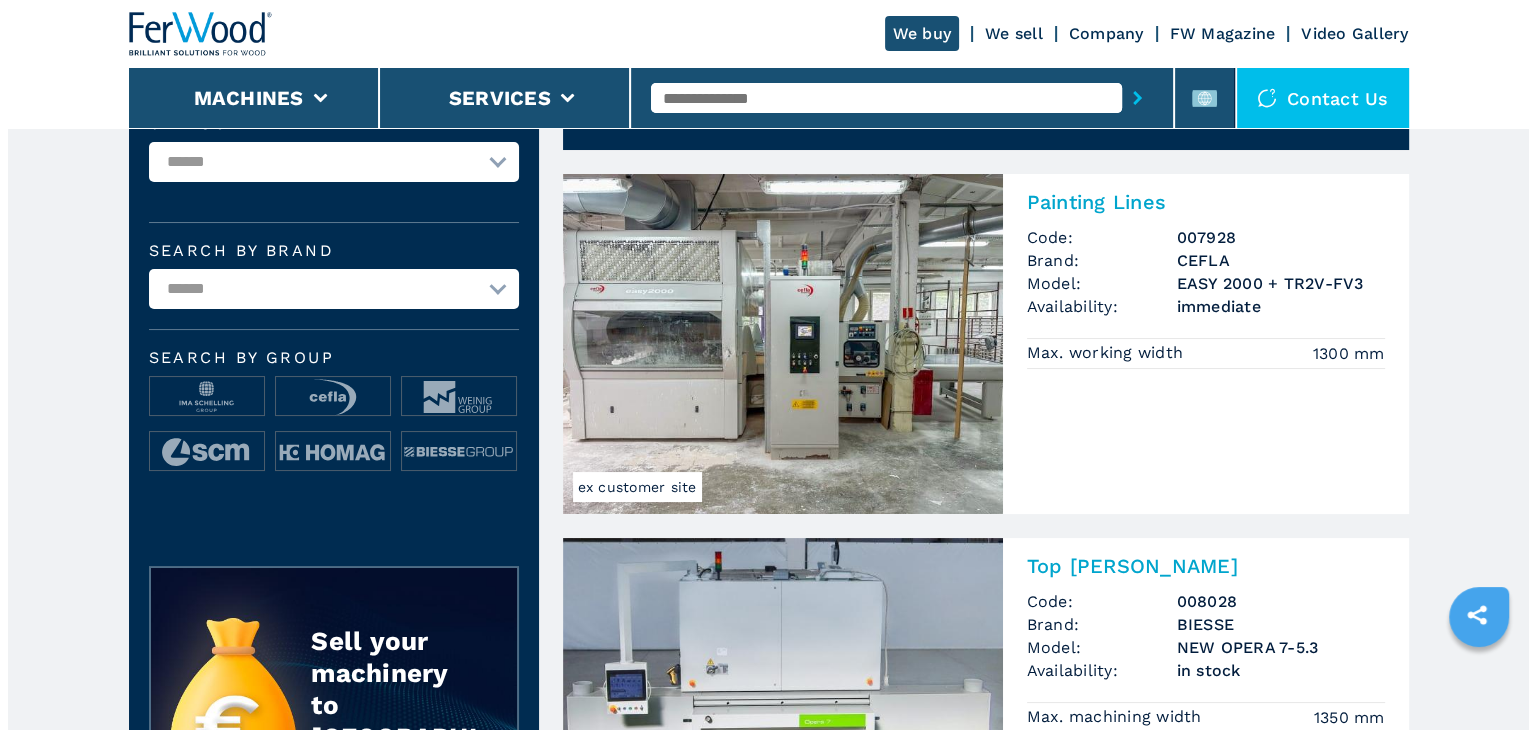 scroll, scrollTop: 0, scrollLeft: 0, axis: both 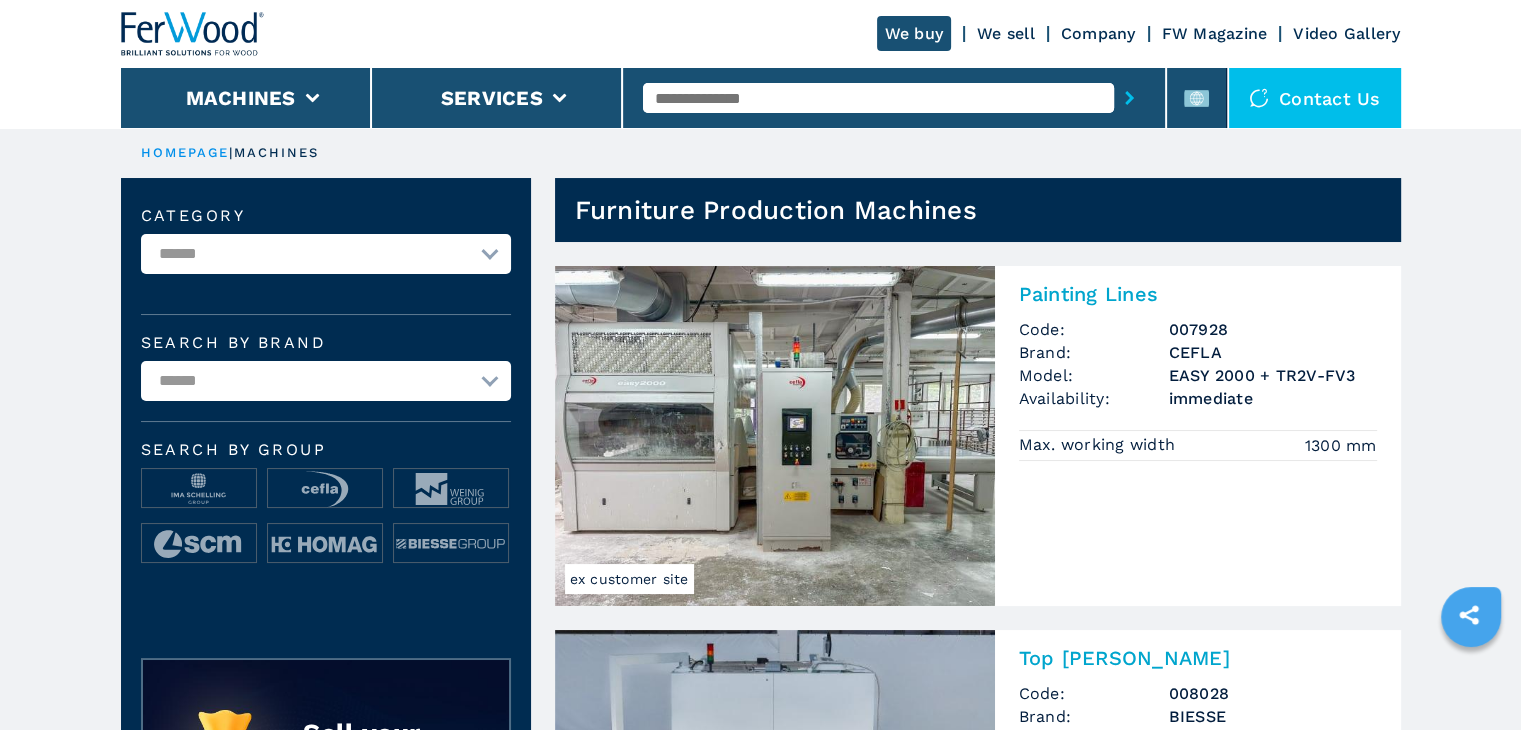 click on "**********" at bounding box center [326, 254] 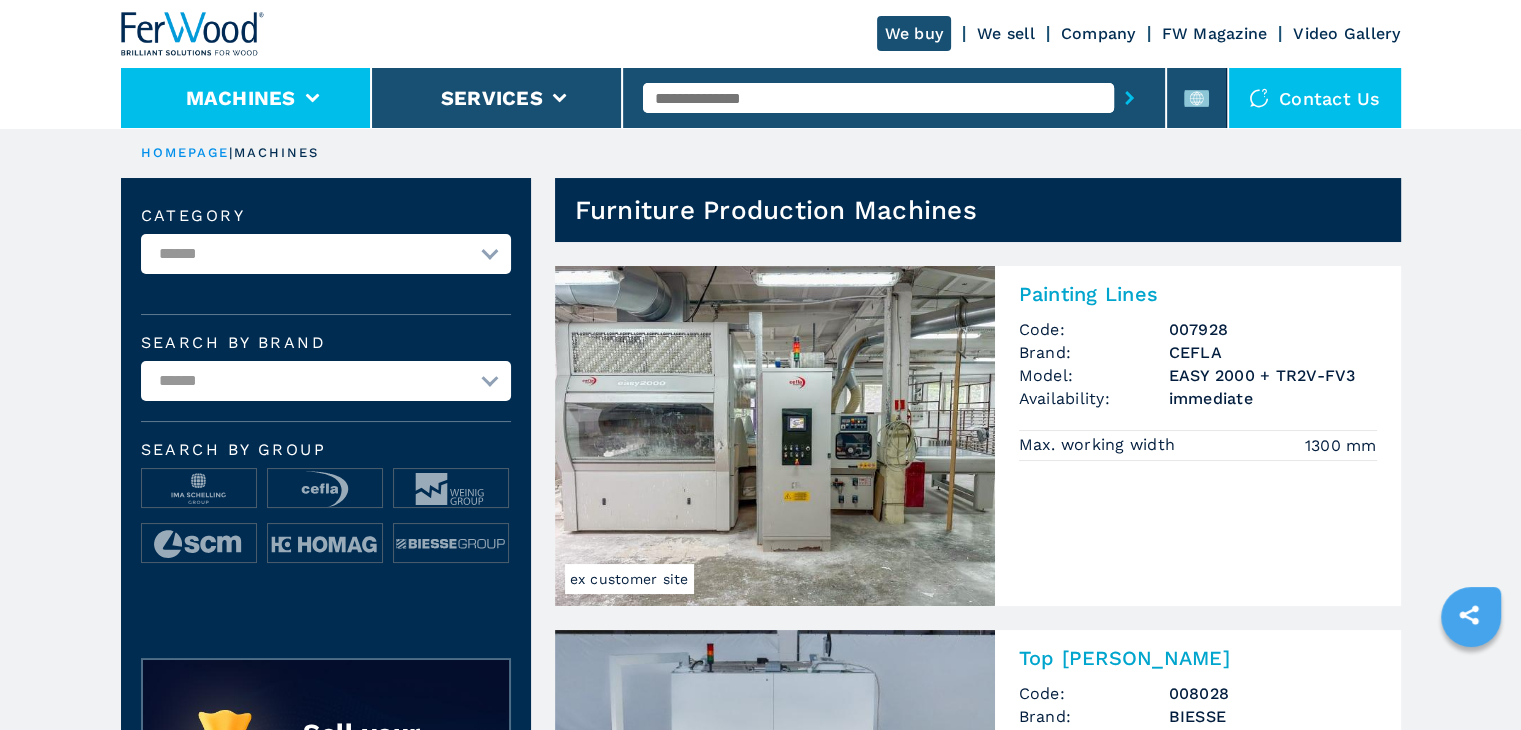 click on "Machines" at bounding box center [246, 98] 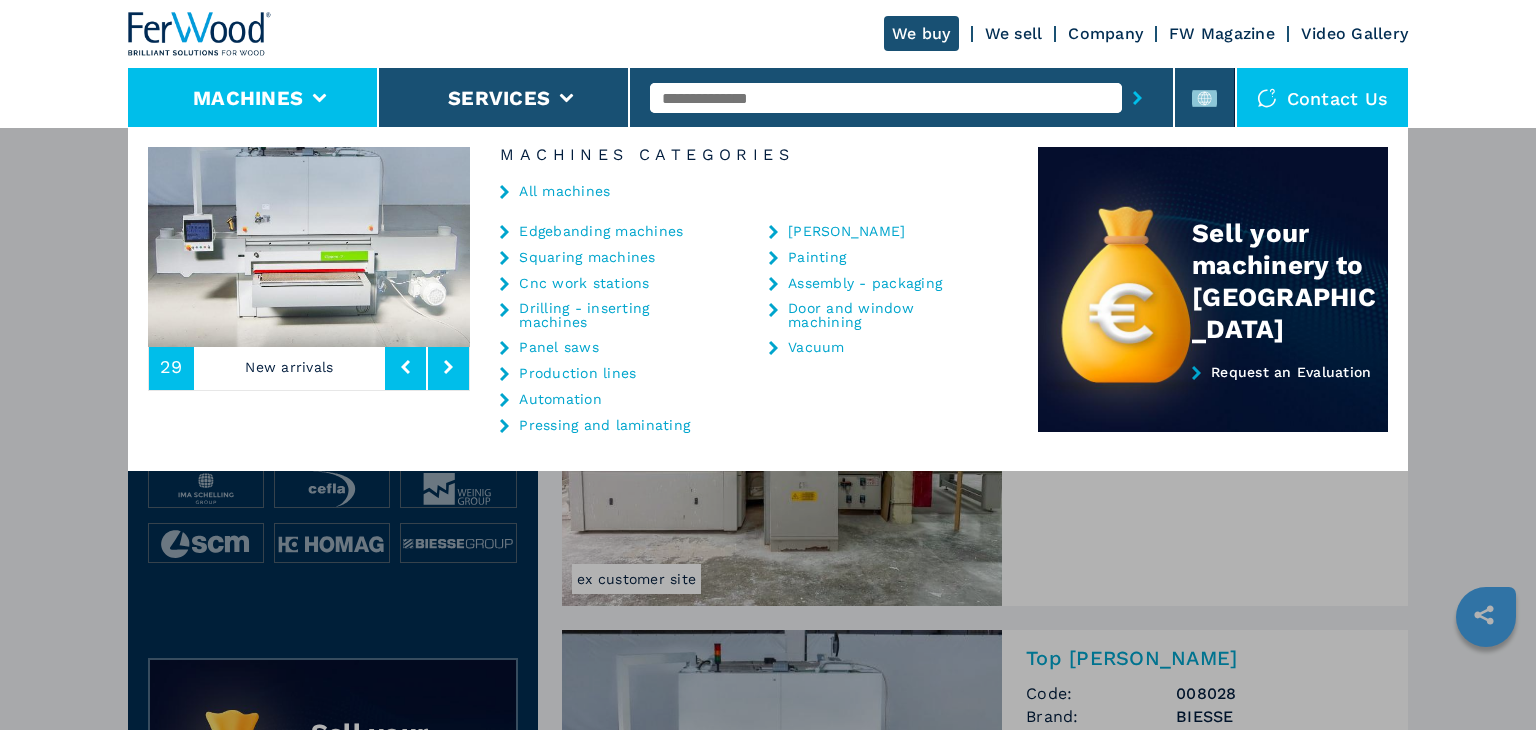 click on "Edgebanding machines" at bounding box center [601, 231] 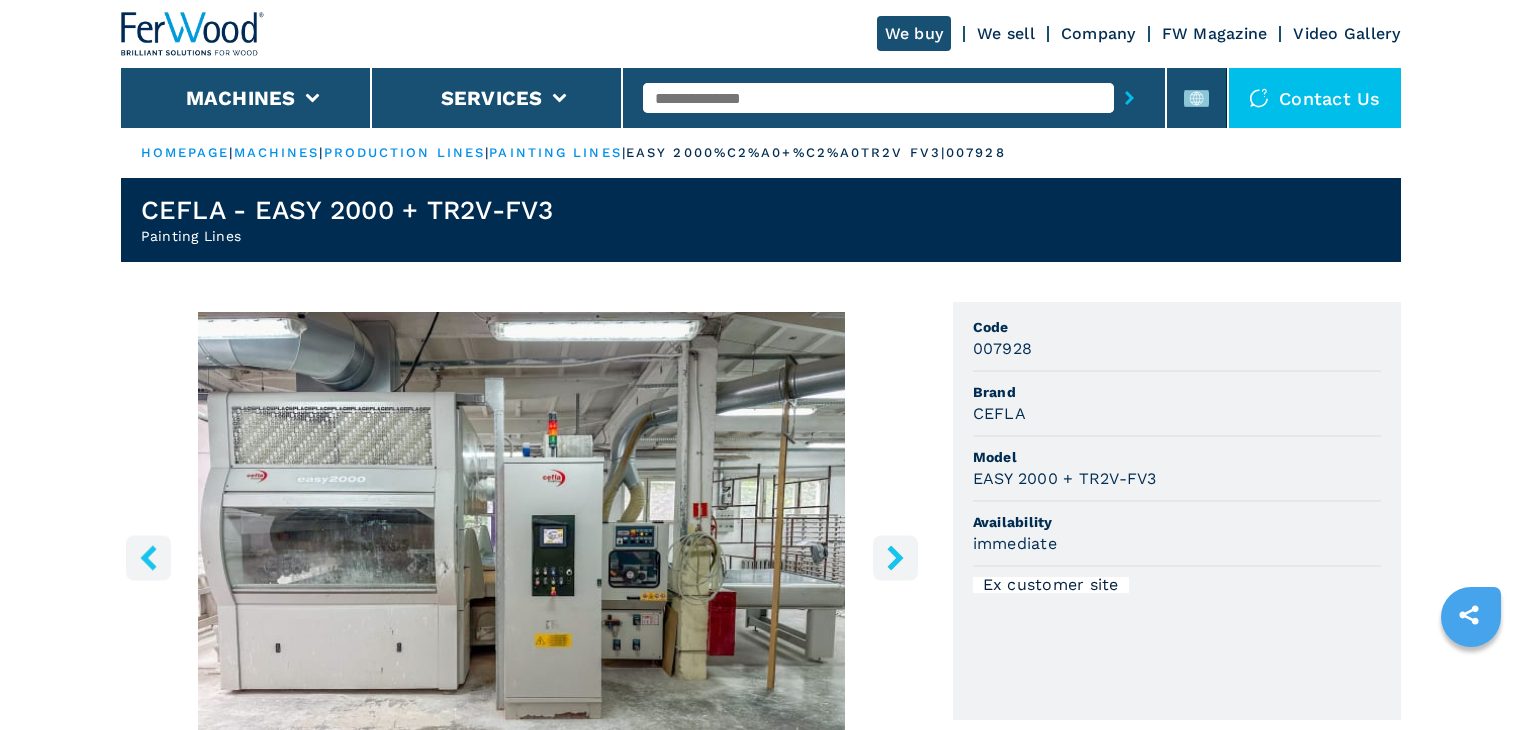 scroll, scrollTop: 0, scrollLeft: 0, axis: both 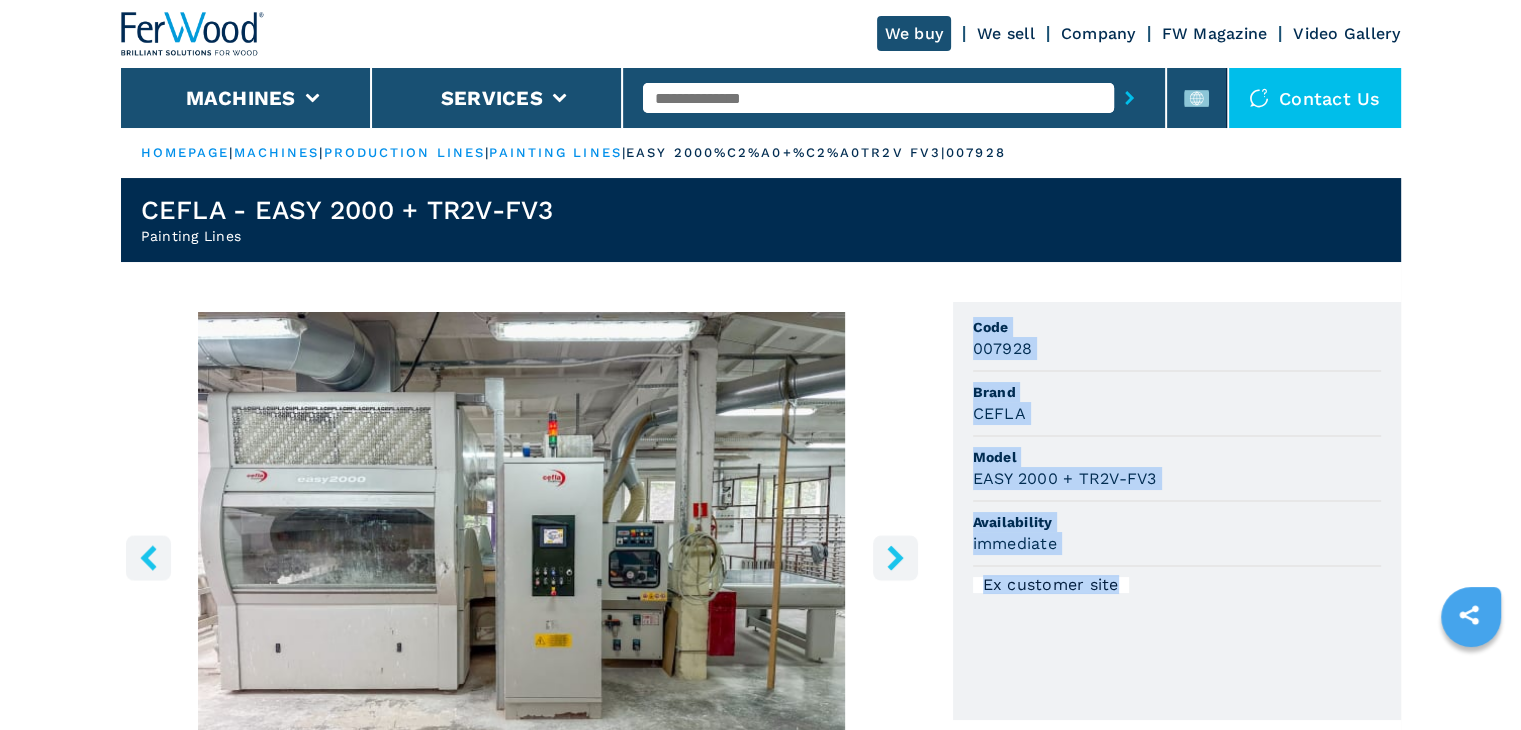 drag, startPoint x: 975, startPoint y: 329, endPoint x: 1124, endPoint y: 589, distance: 299.66815 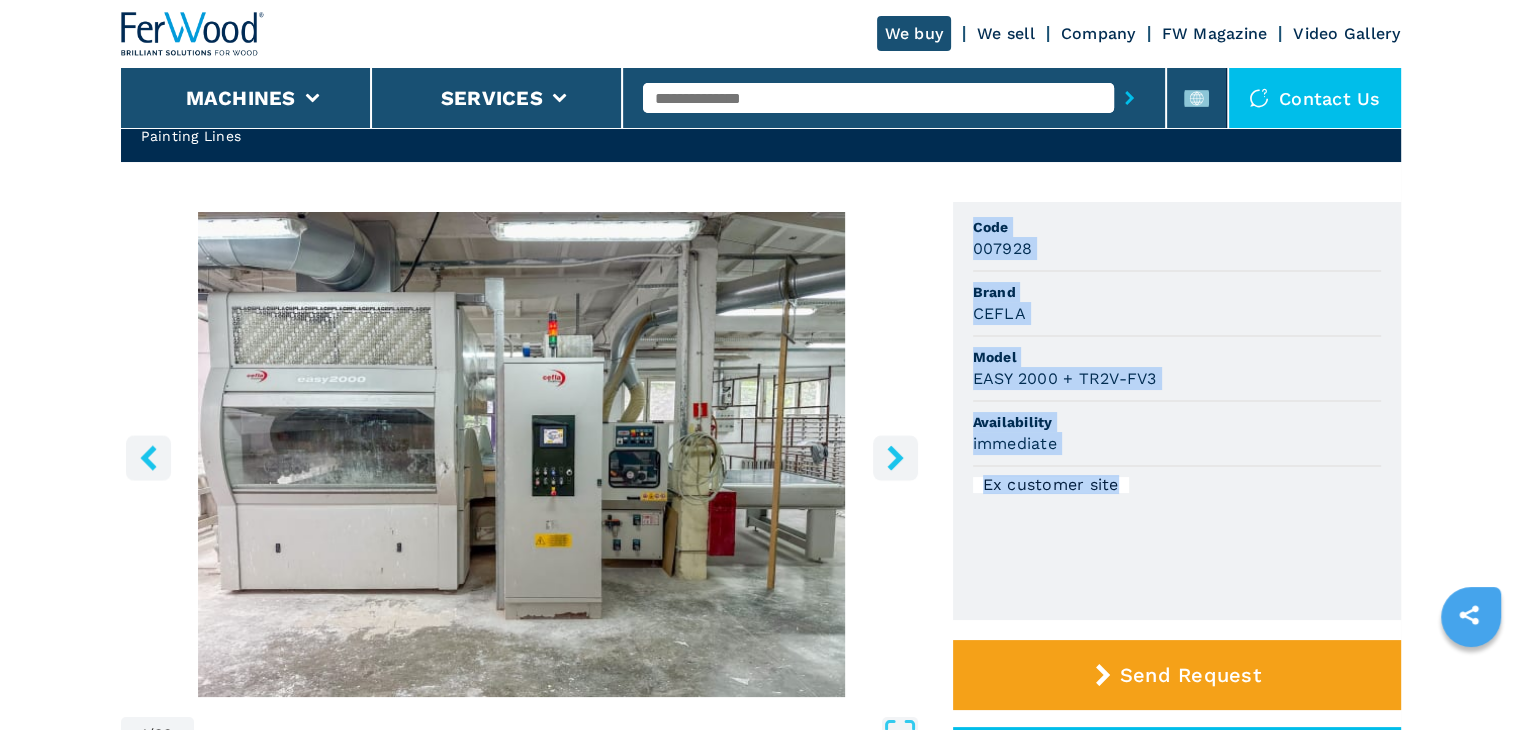 scroll, scrollTop: 0, scrollLeft: 0, axis: both 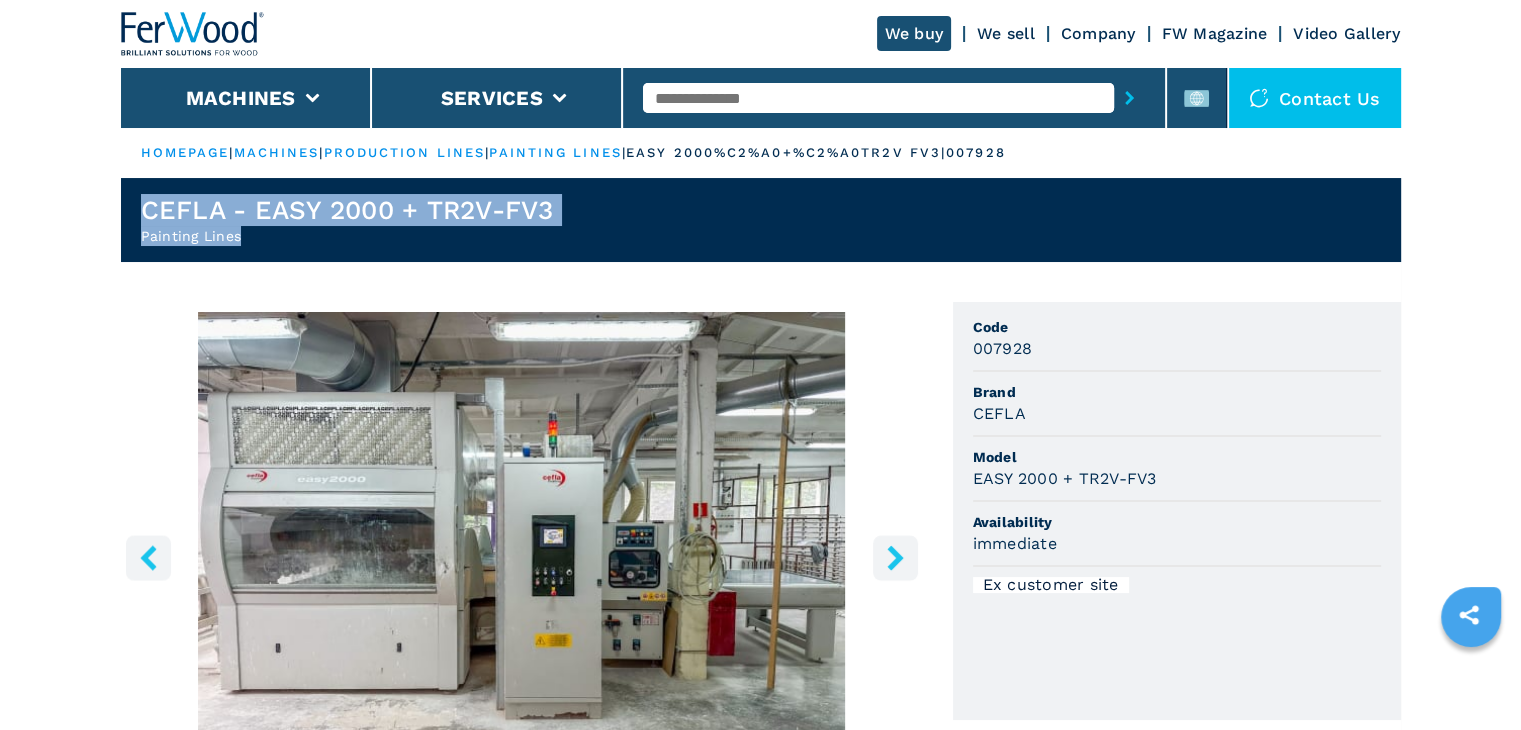 drag, startPoint x: 256, startPoint y: 238, endPoint x: 124, endPoint y: 194, distance: 139.14021 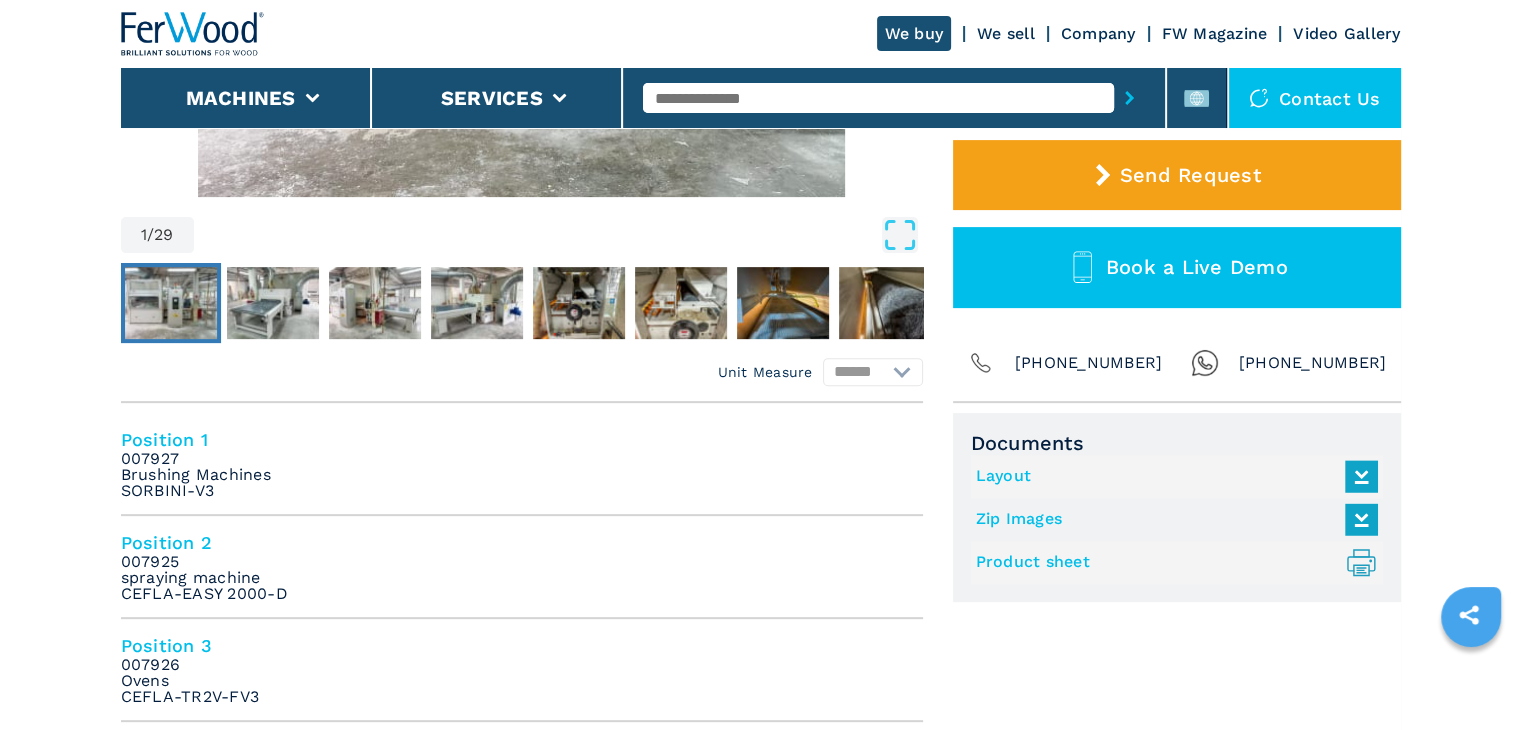 scroll, scrollTop: 700, scrollLeft: 0, axis: vertical 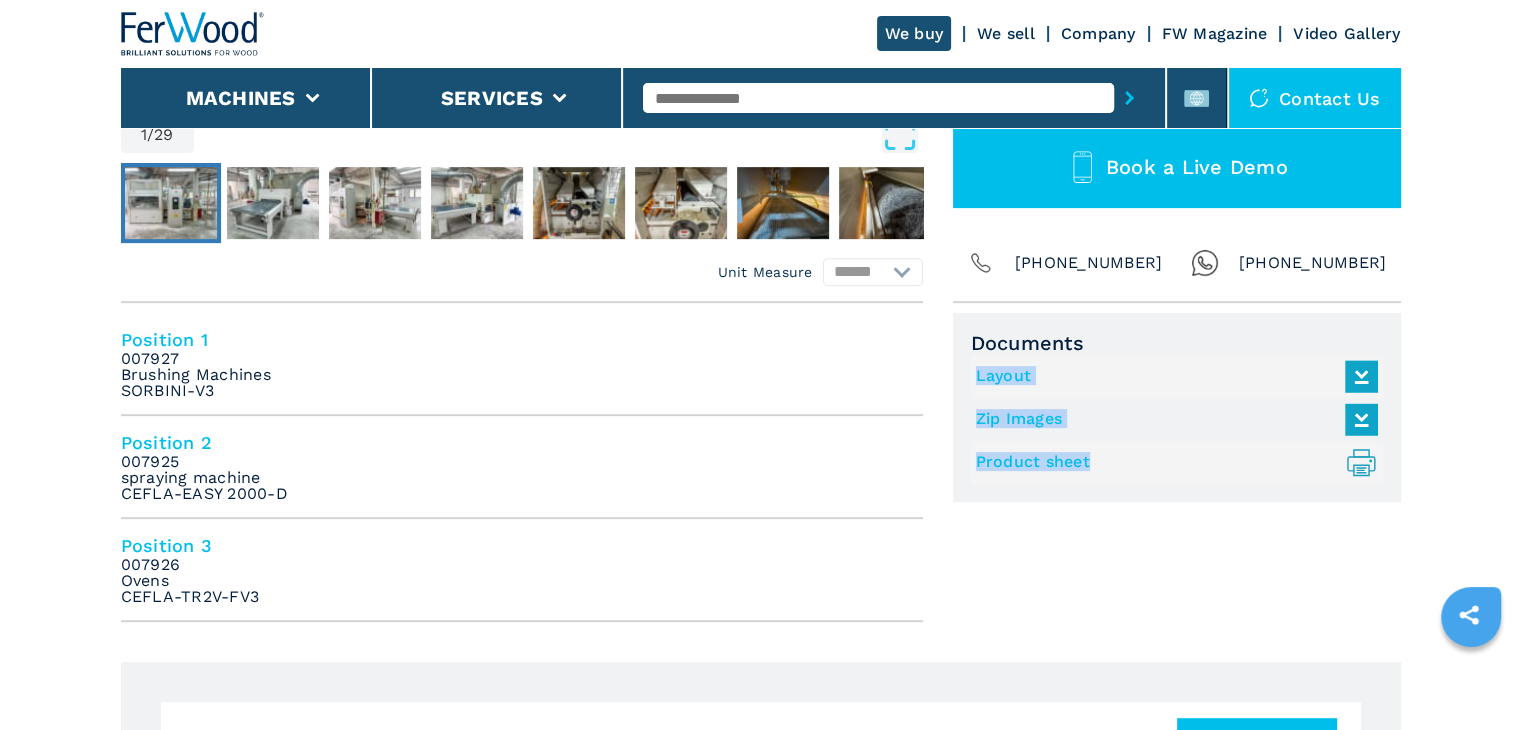 drag, startPoint x: 972, startPoint y: 368, endPoint x: 1360, endPoint y: 497, distance: 408.88263 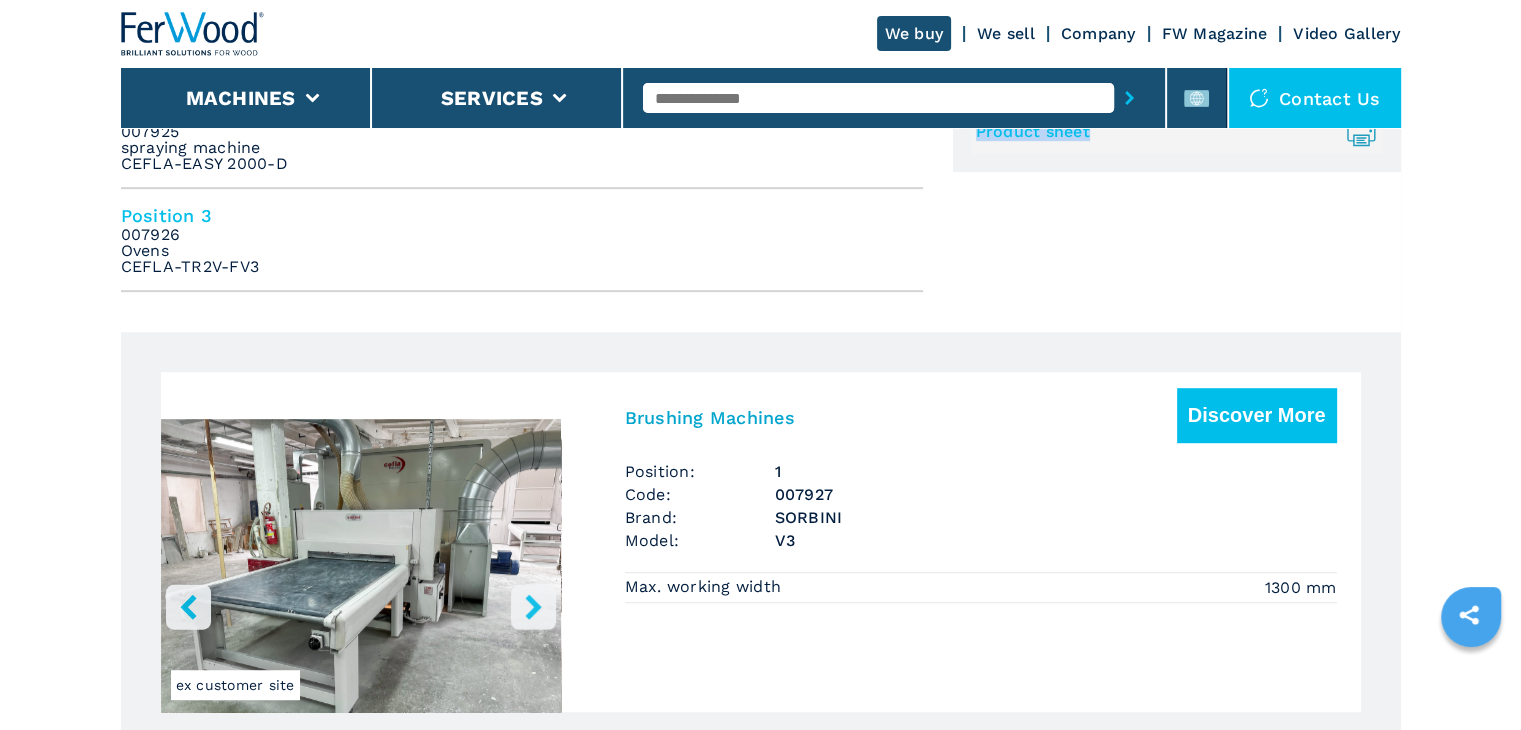 scroll, scrollTop: 1100, scrollLeft: 0, axis: vertical 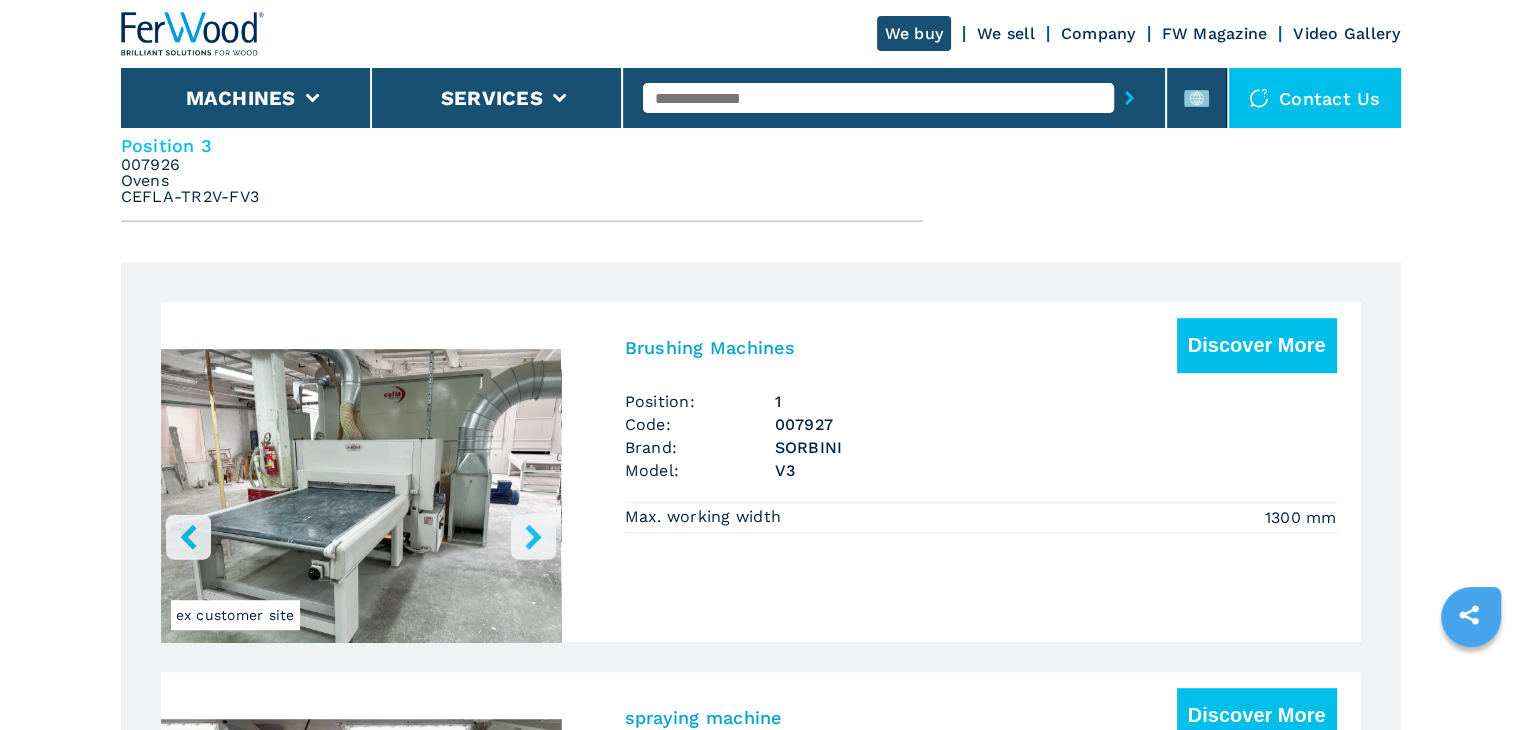 click on "Brushing Machines" at bounding box center (710, 347) 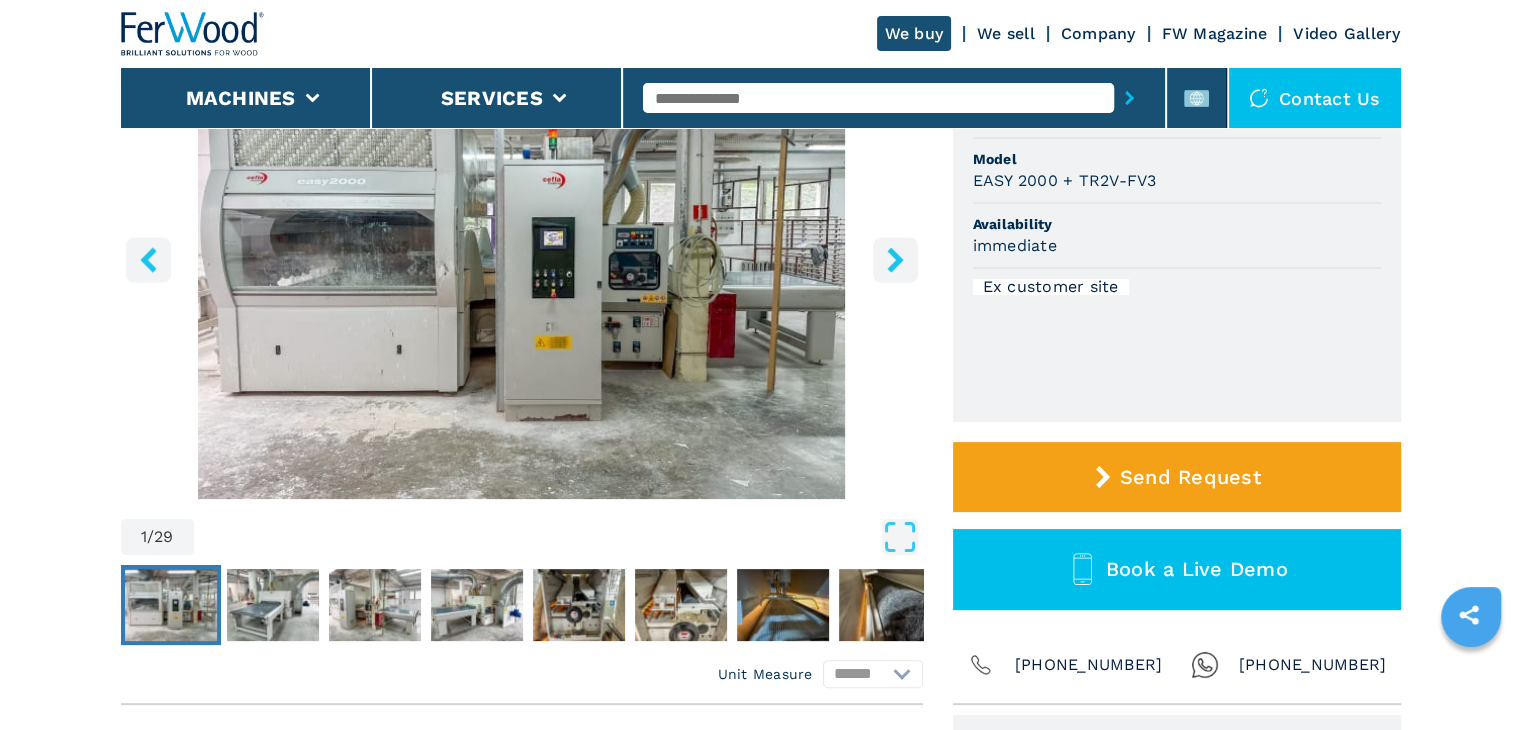 scroll, scrollTop: 500, scrollLeft: 0, axis: vertical 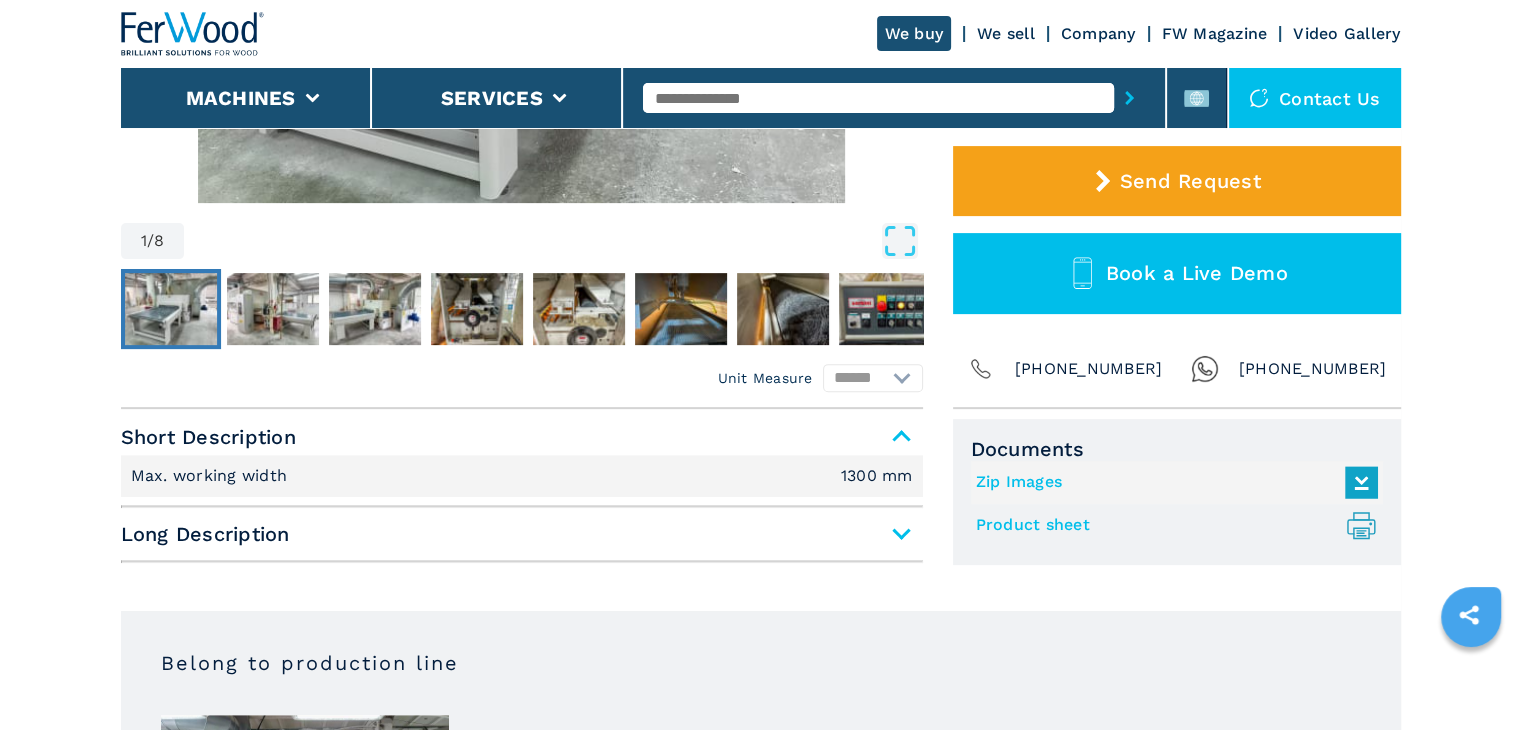 click at bounding box center [522, 561] 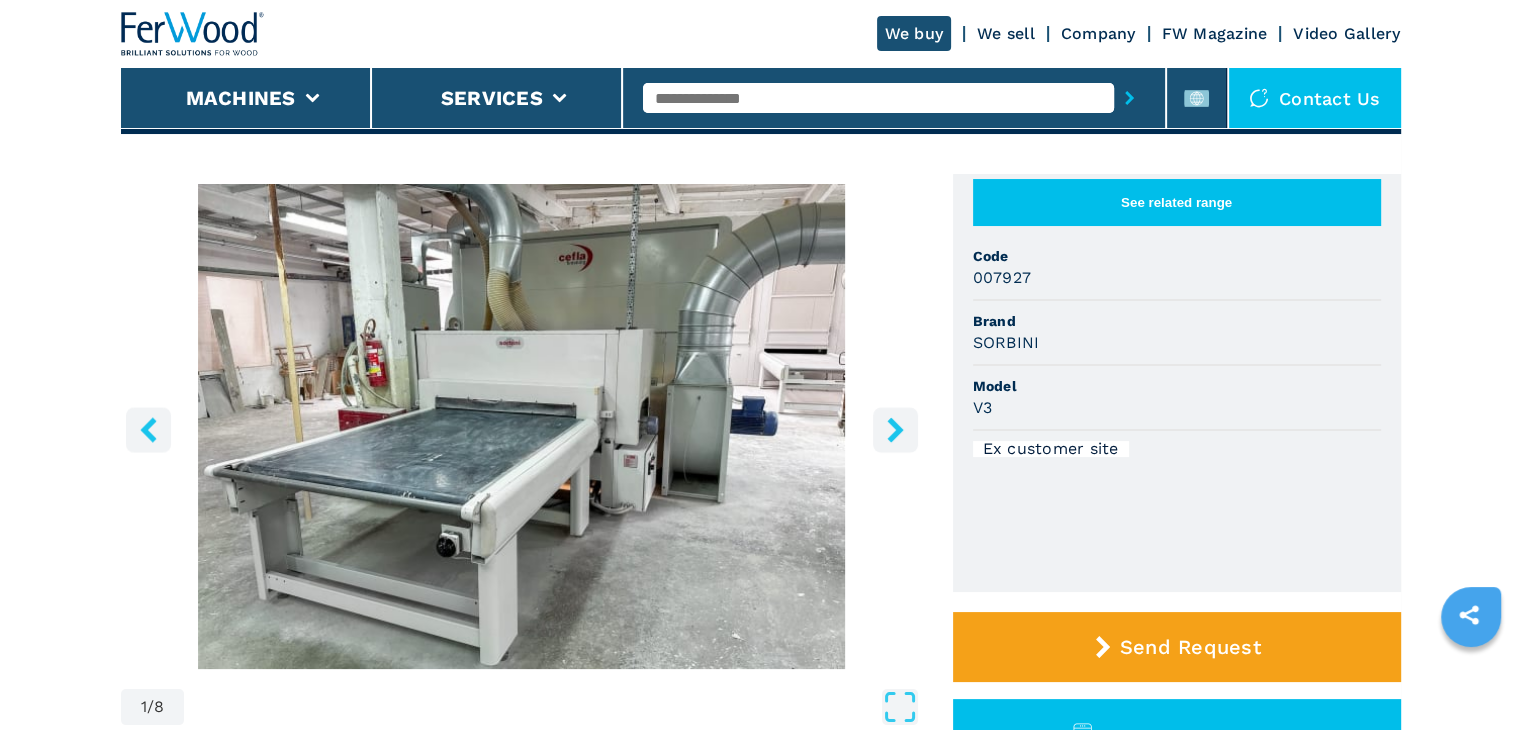 scroll, scrollTop: 0, scrollLeft: 0, axis: both 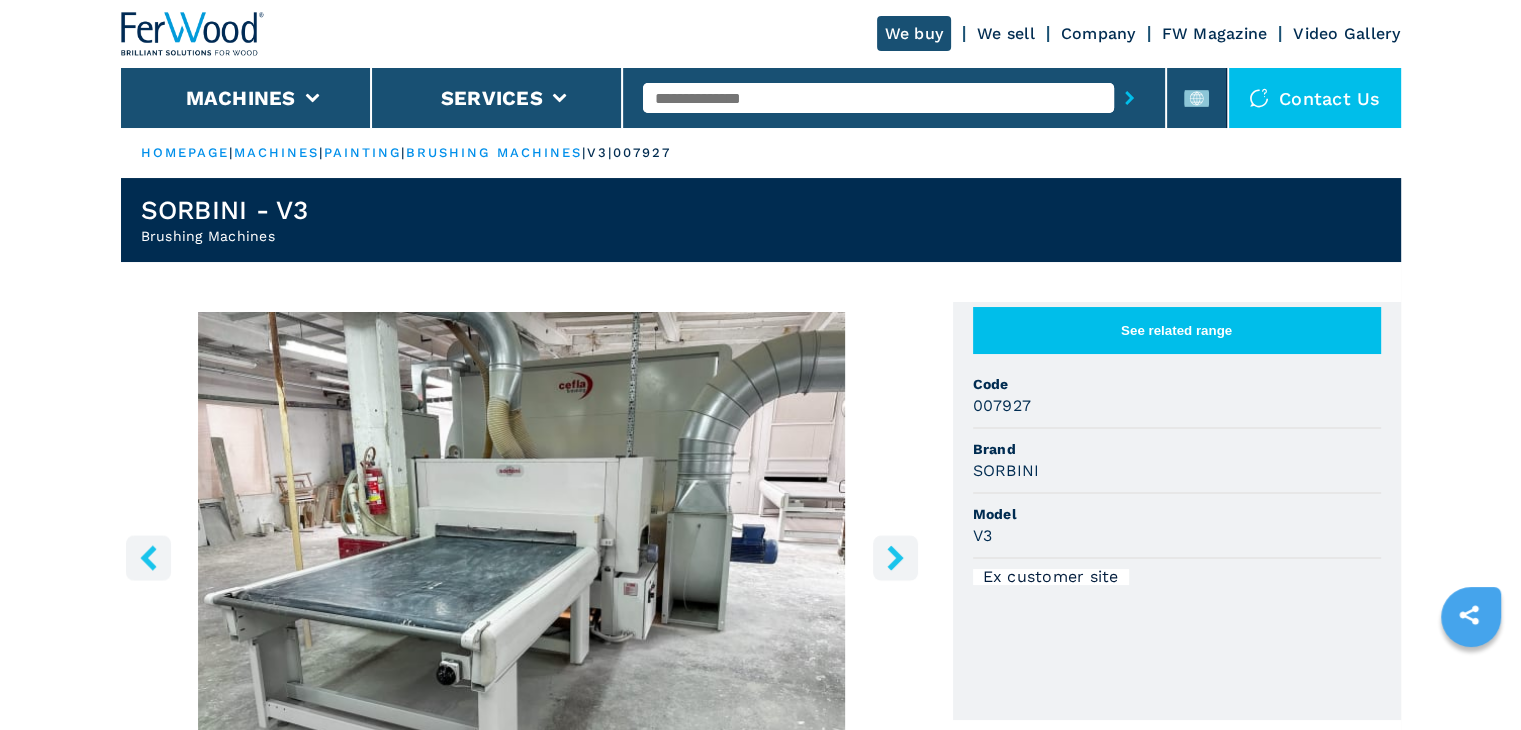 click 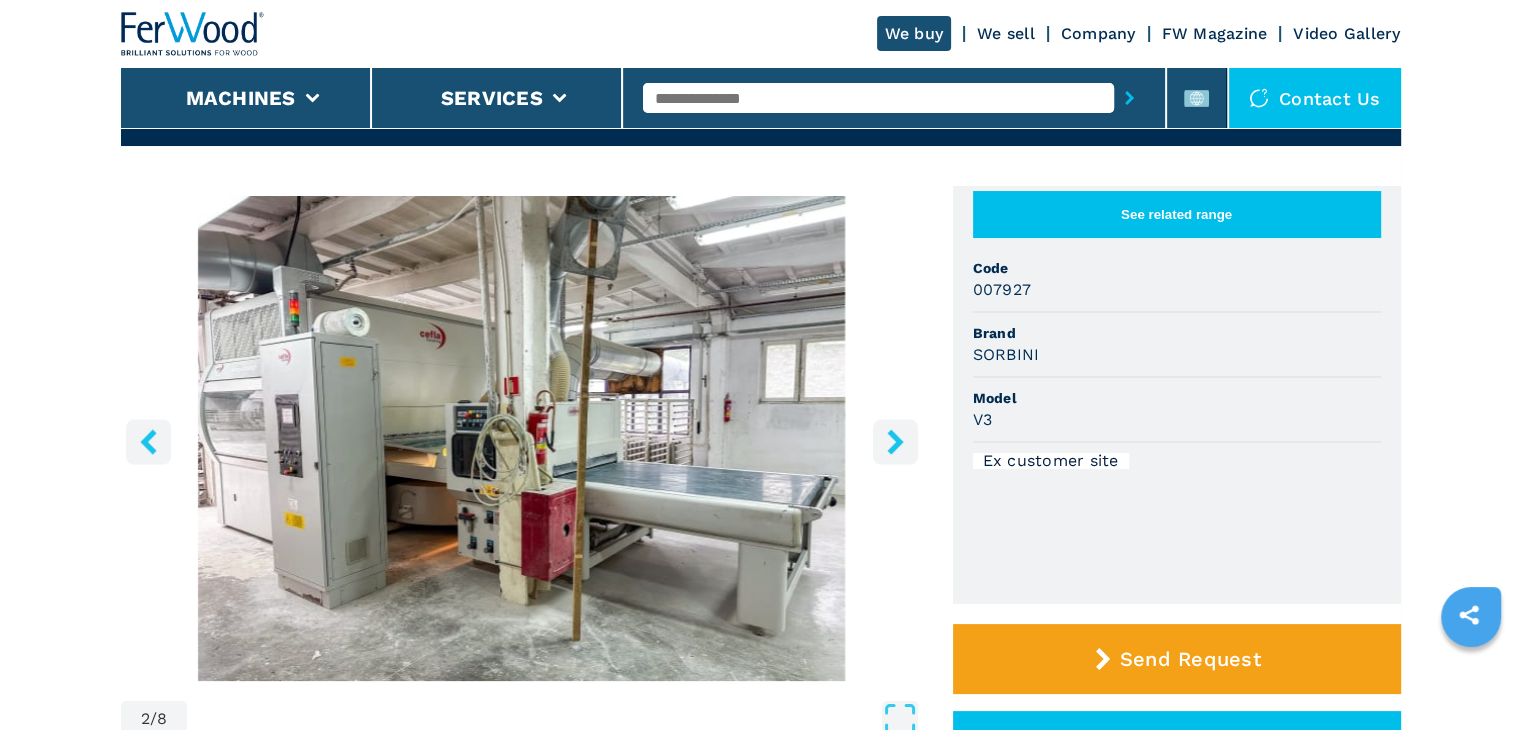 scroll, scrollTop: 200, scrollLeft: 0, axis: vertical 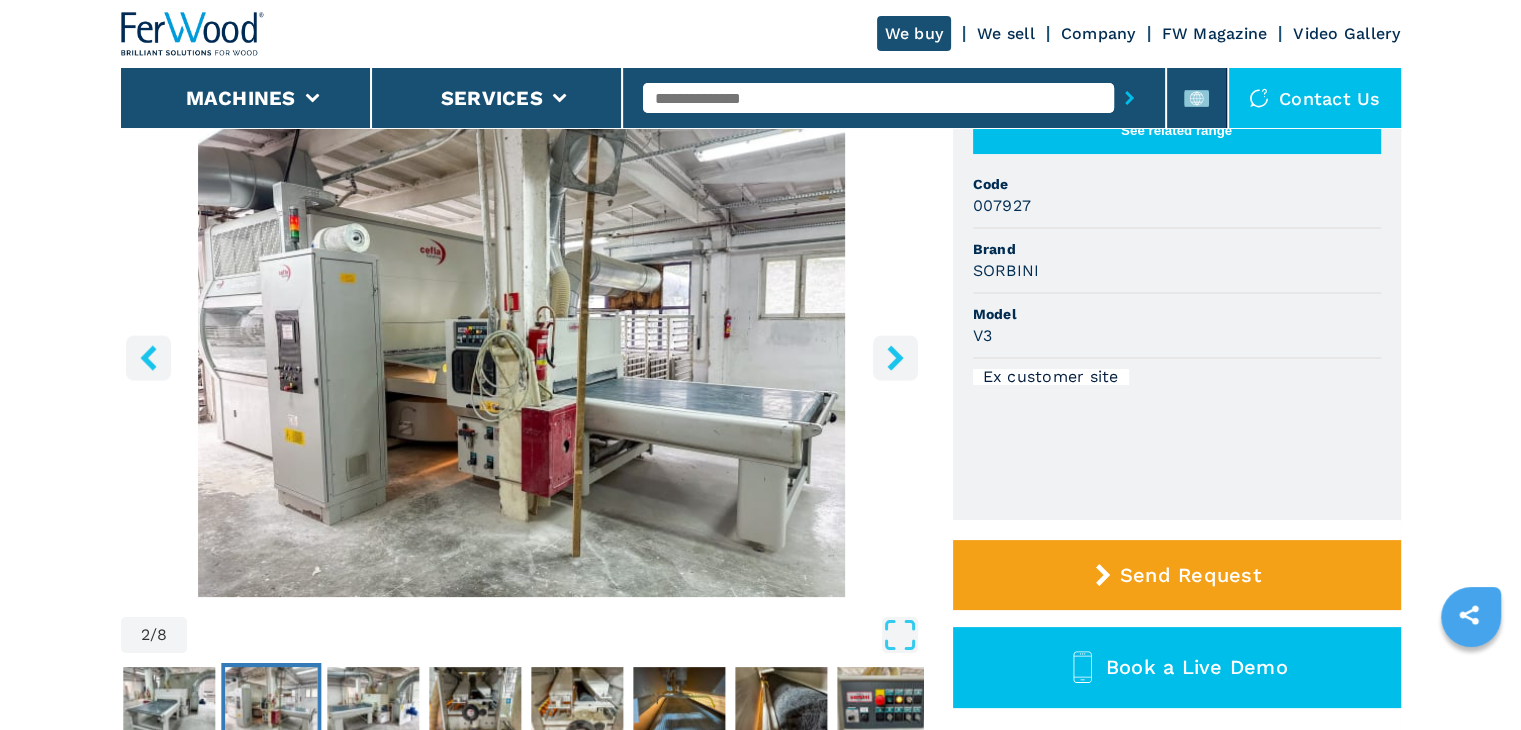 type 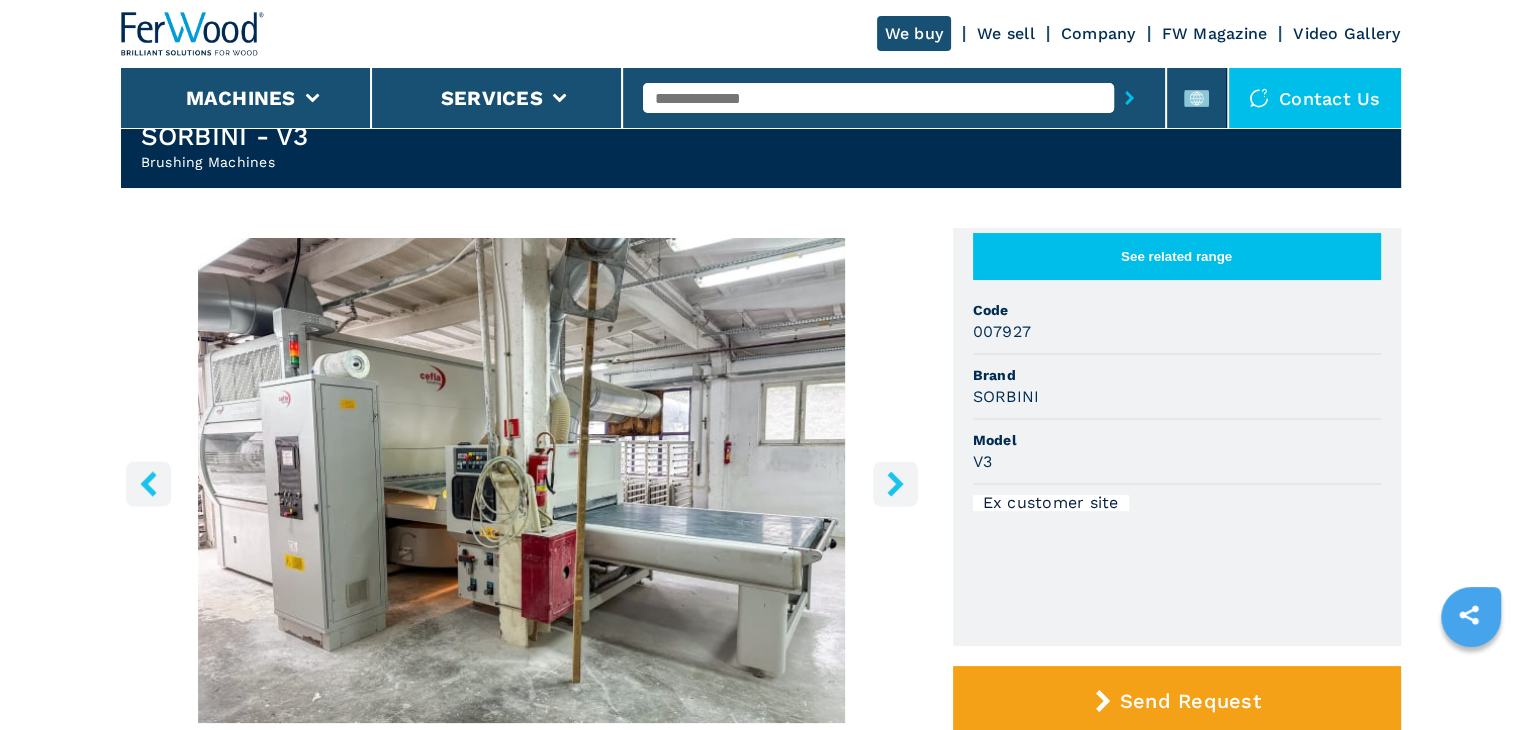 scroll, scrollTop: 0, scrollLeft: 0, axis: both 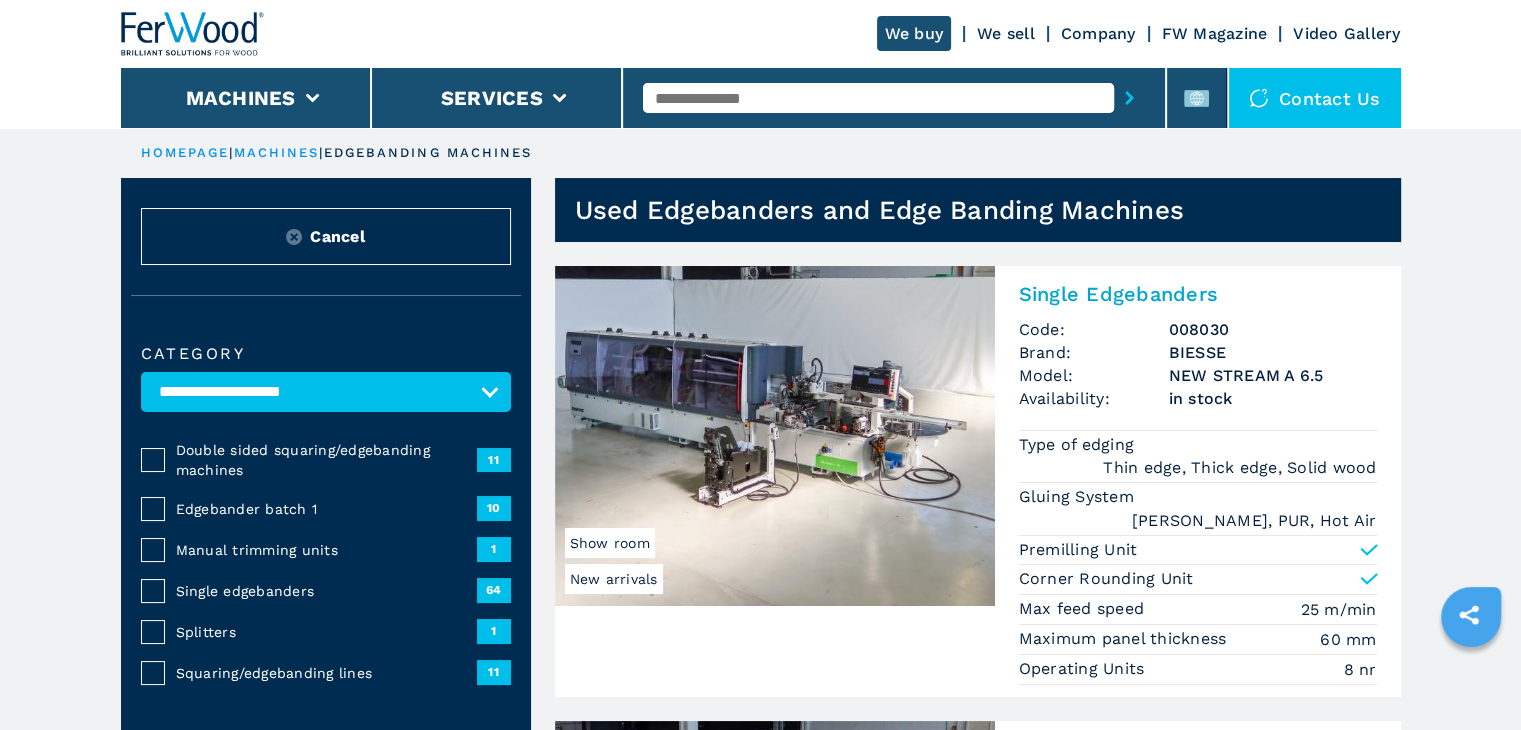 click on "**********" at bounding box center [326, 392] 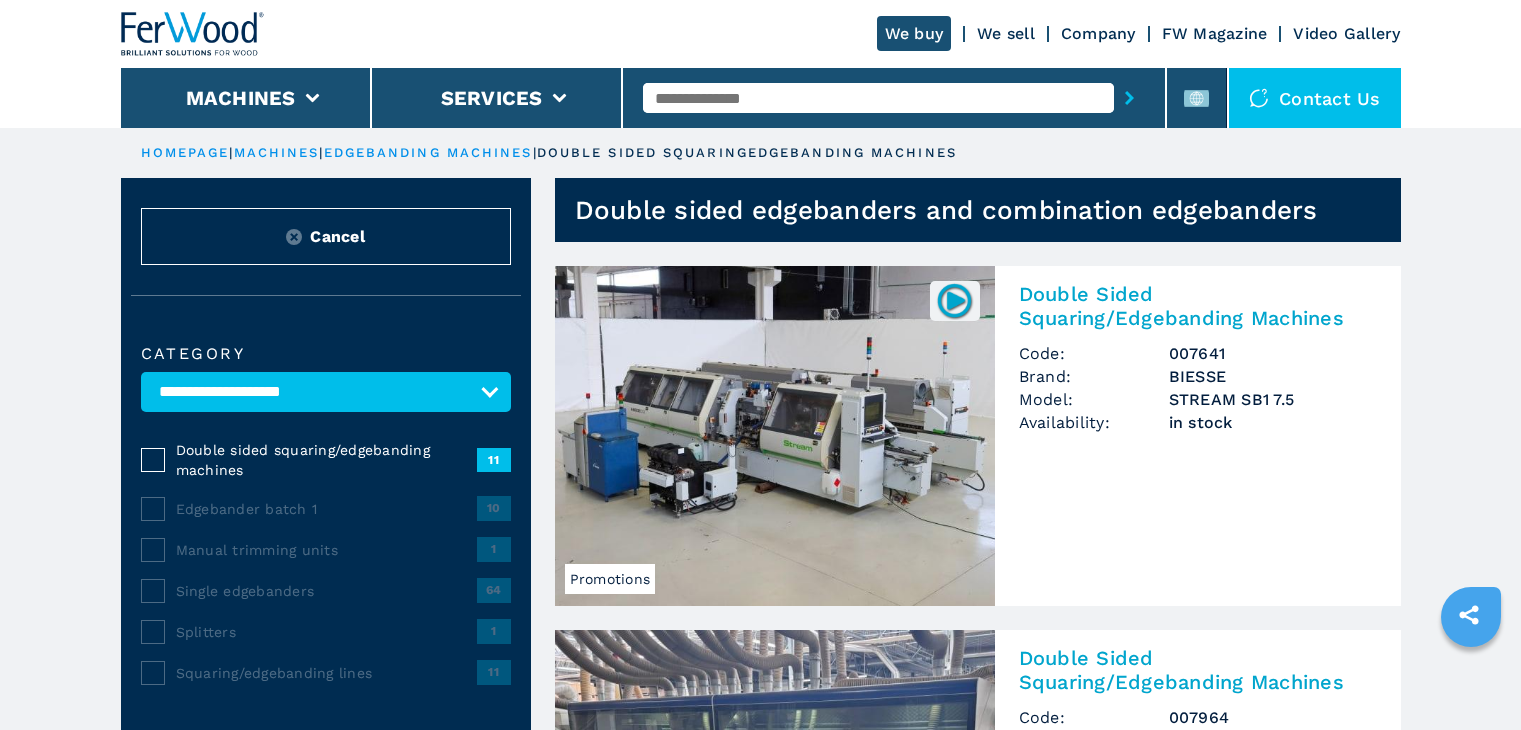scroll, scrollTop: 0, scrollLeft: 0, axis: both 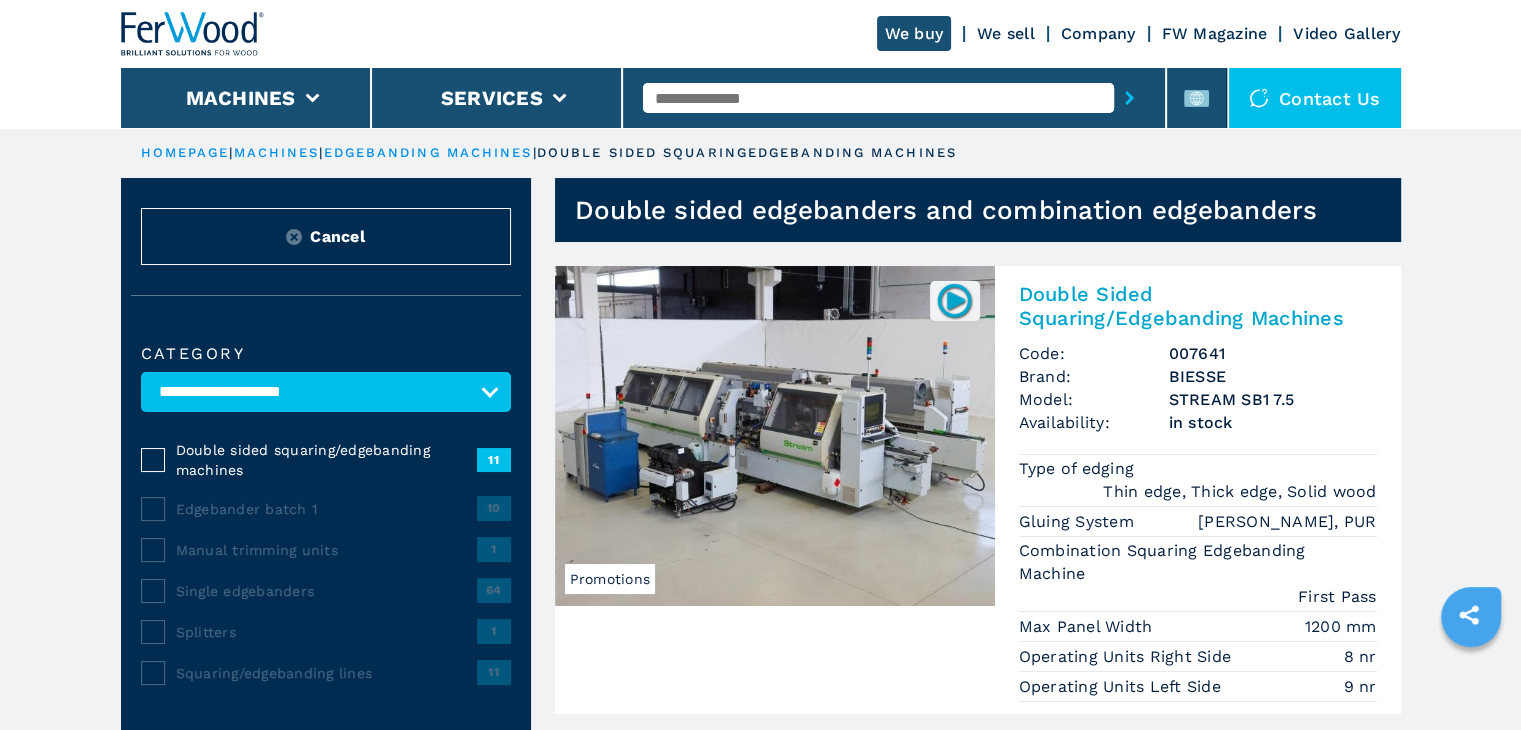 click on "edgebanding machines" at bounding box center (428, 152) 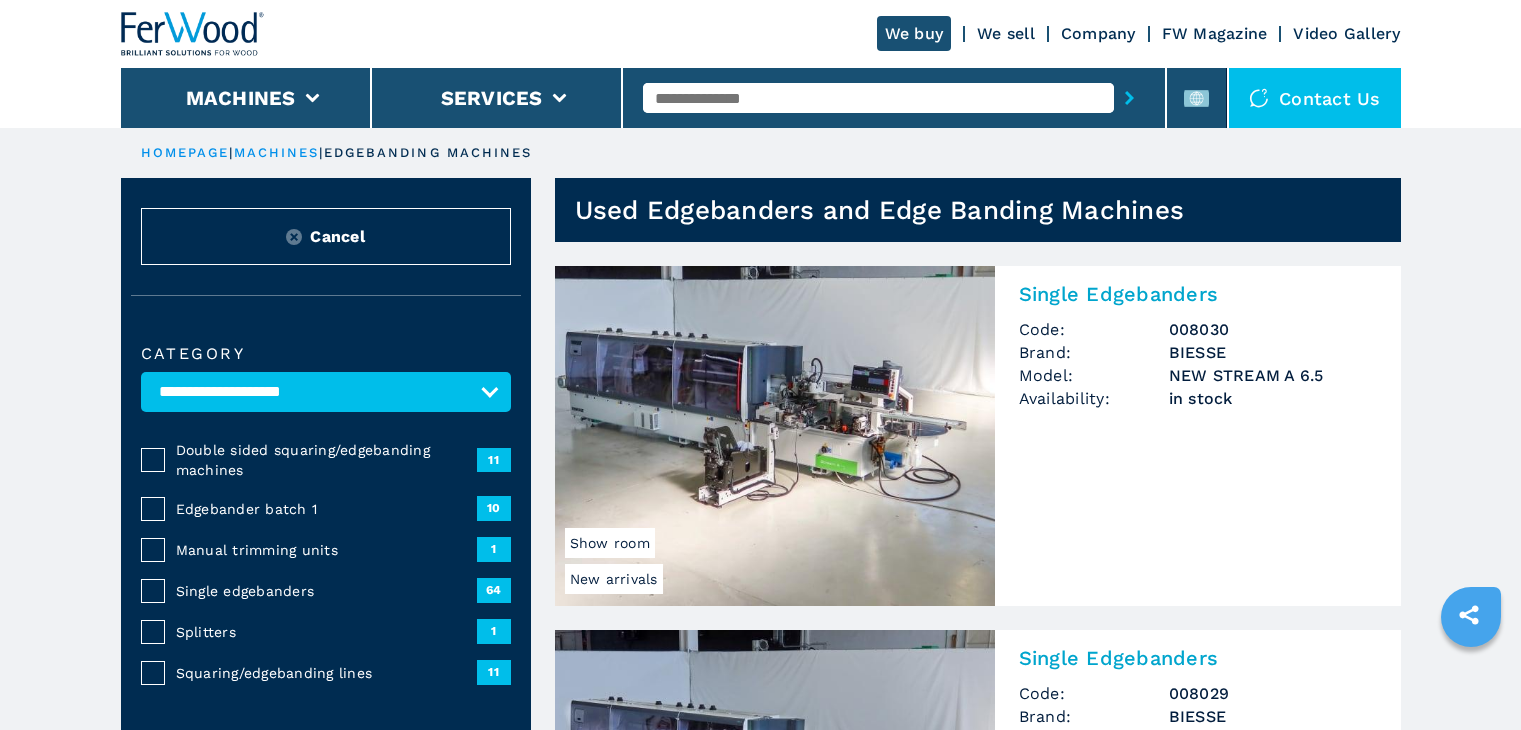 scroll, scrollTop: 0, scrollLeft: 0, axis: both 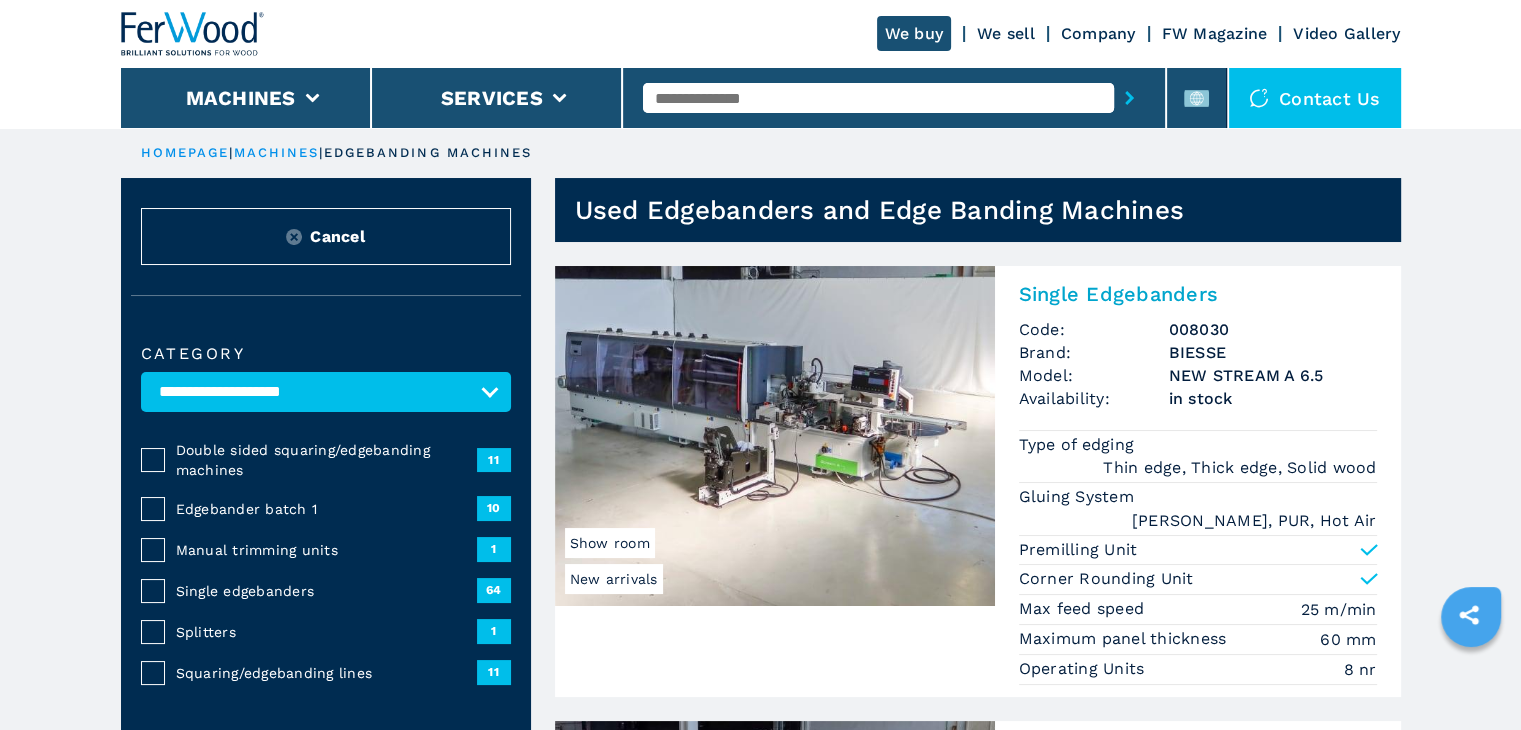 click on "**********" at bounding box center [326, 392] 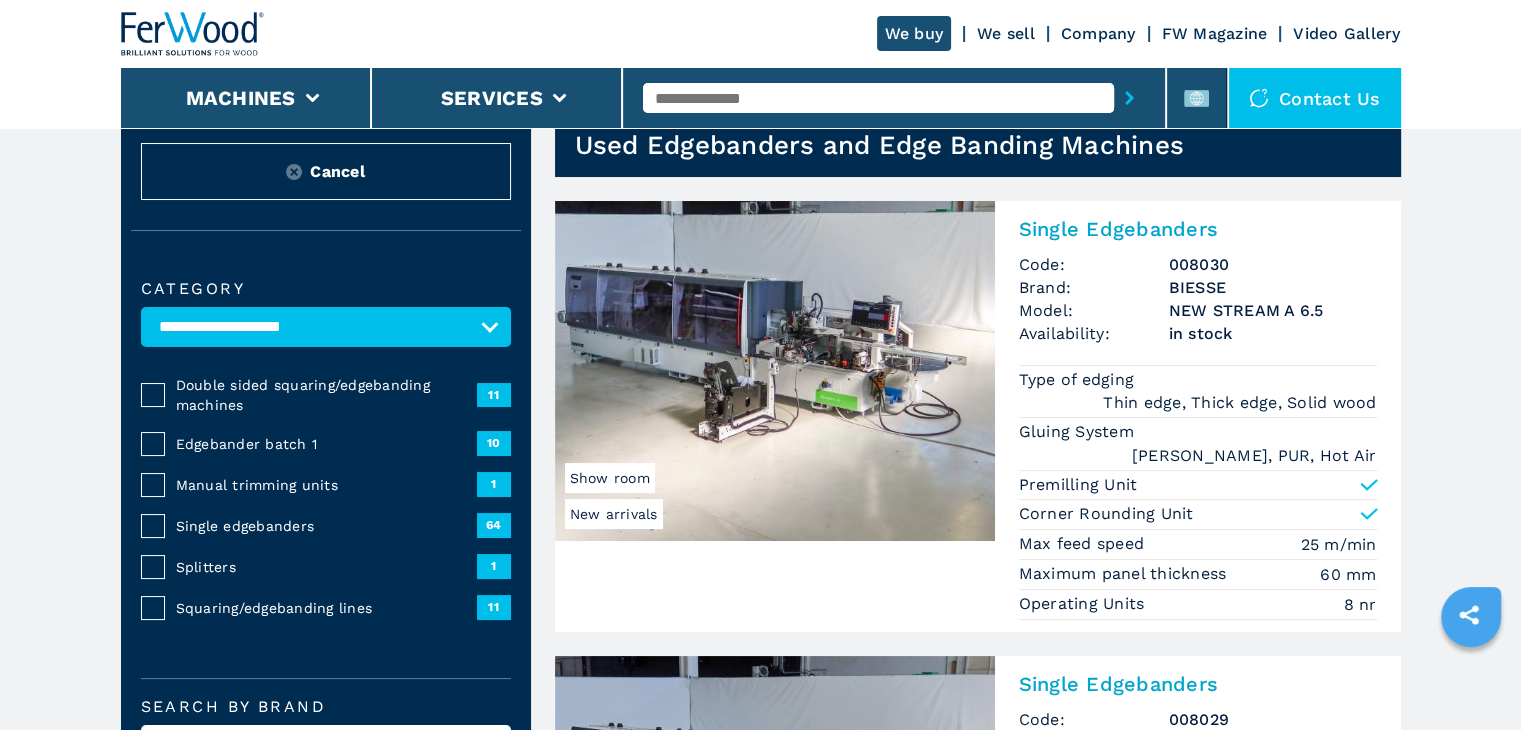 scroll, scrollTop: 100, scrollLeft: 0, axis: vertical 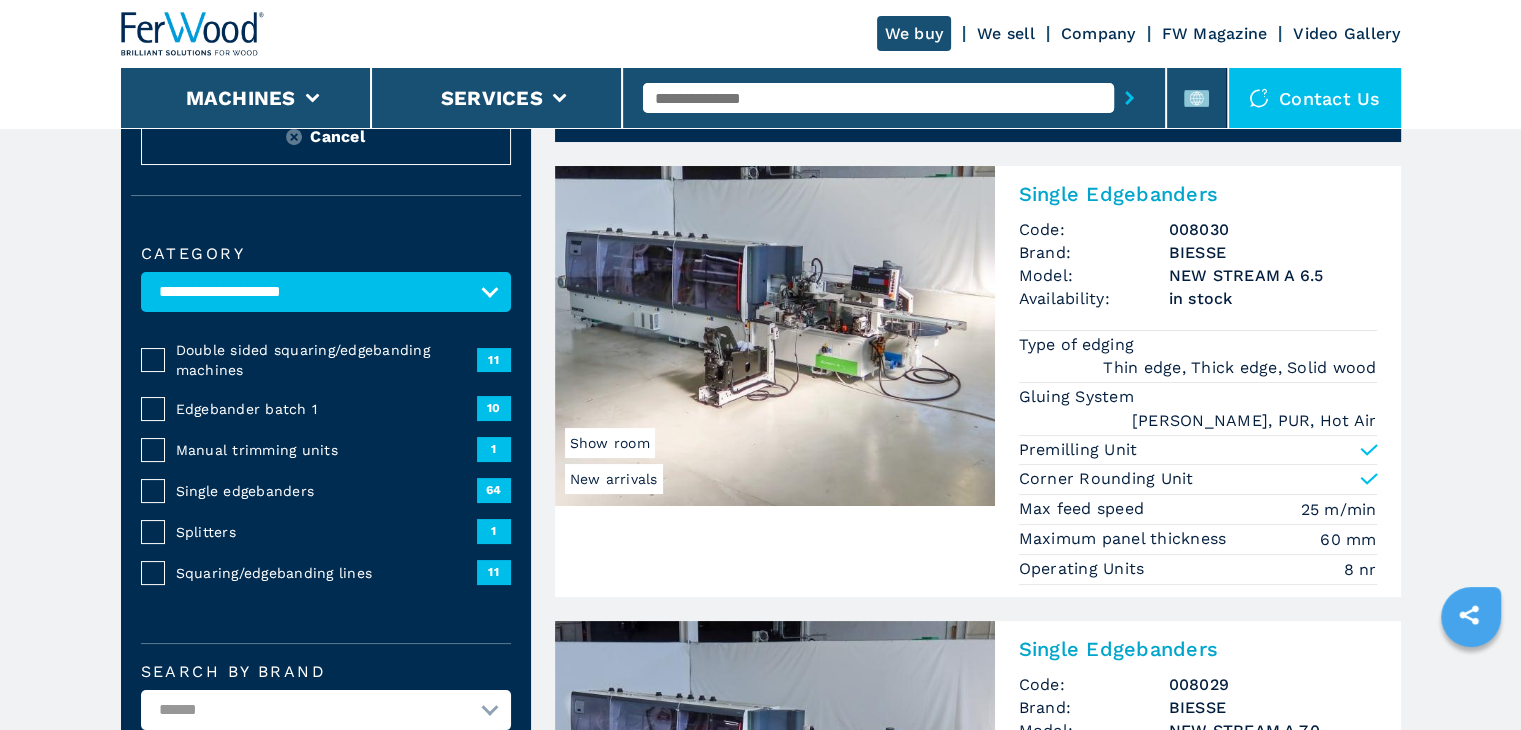 click on "**********" at bounding box center [326, 292] 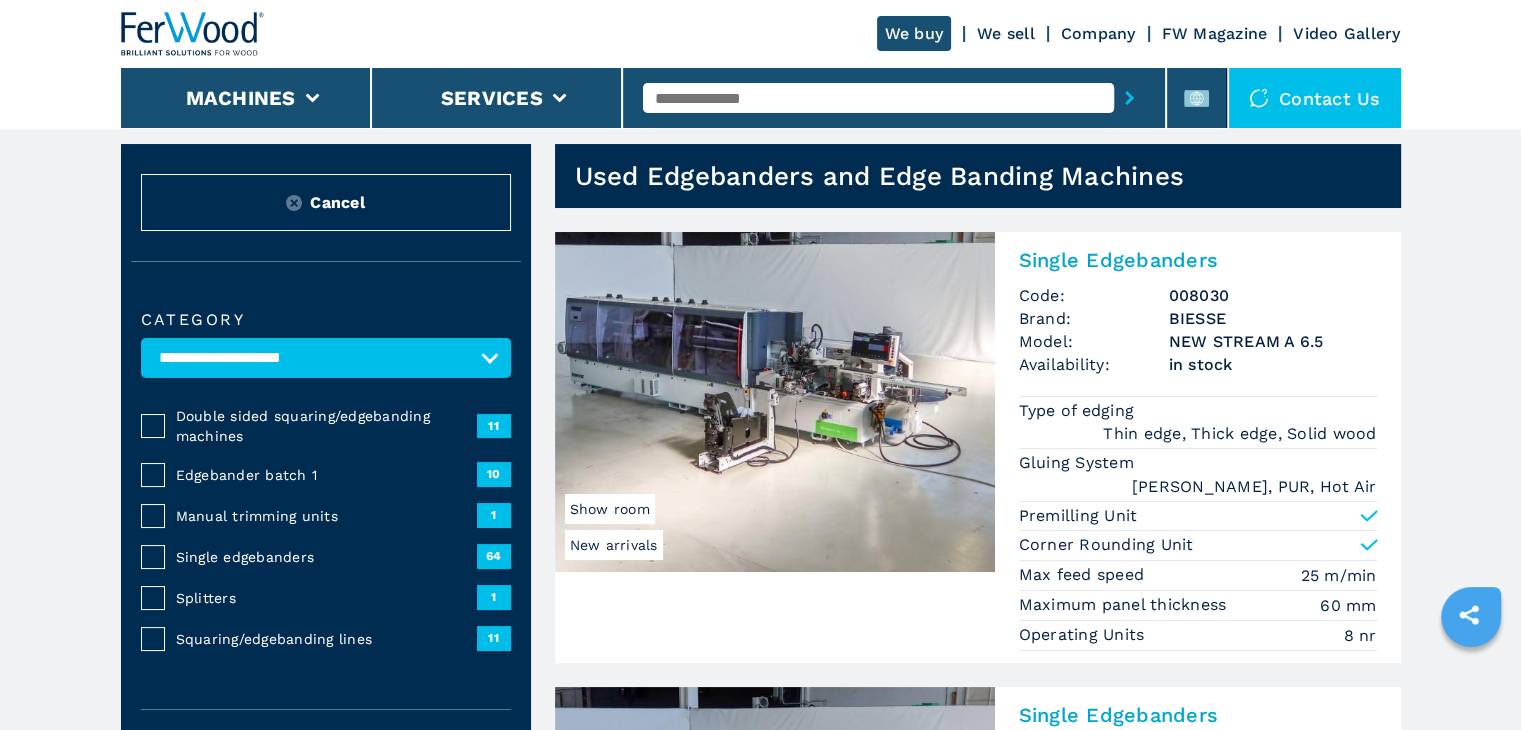 scroll, scrollTop: 0, scrollLeft: 0, axis: both 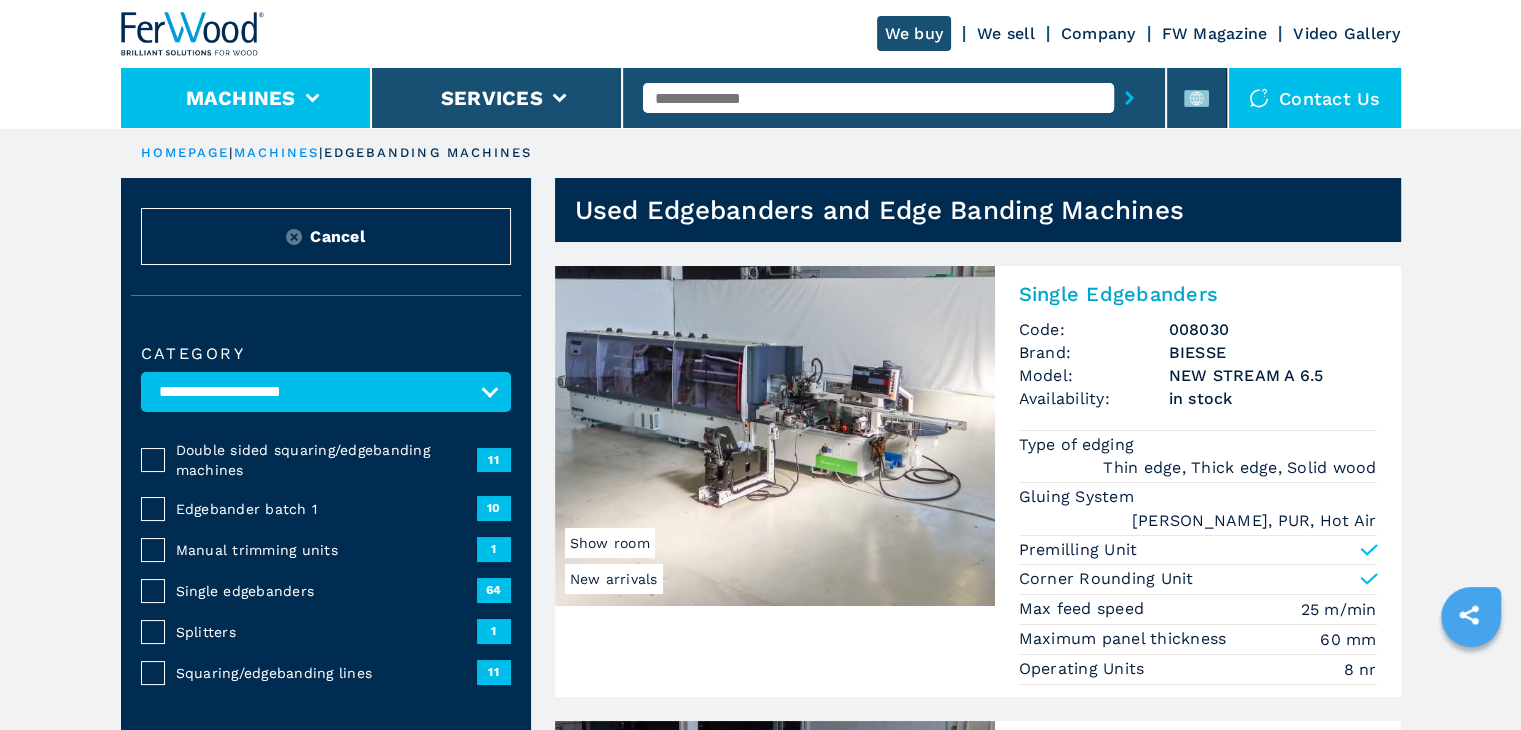click on "Machines" at bounding box center (246, 98) 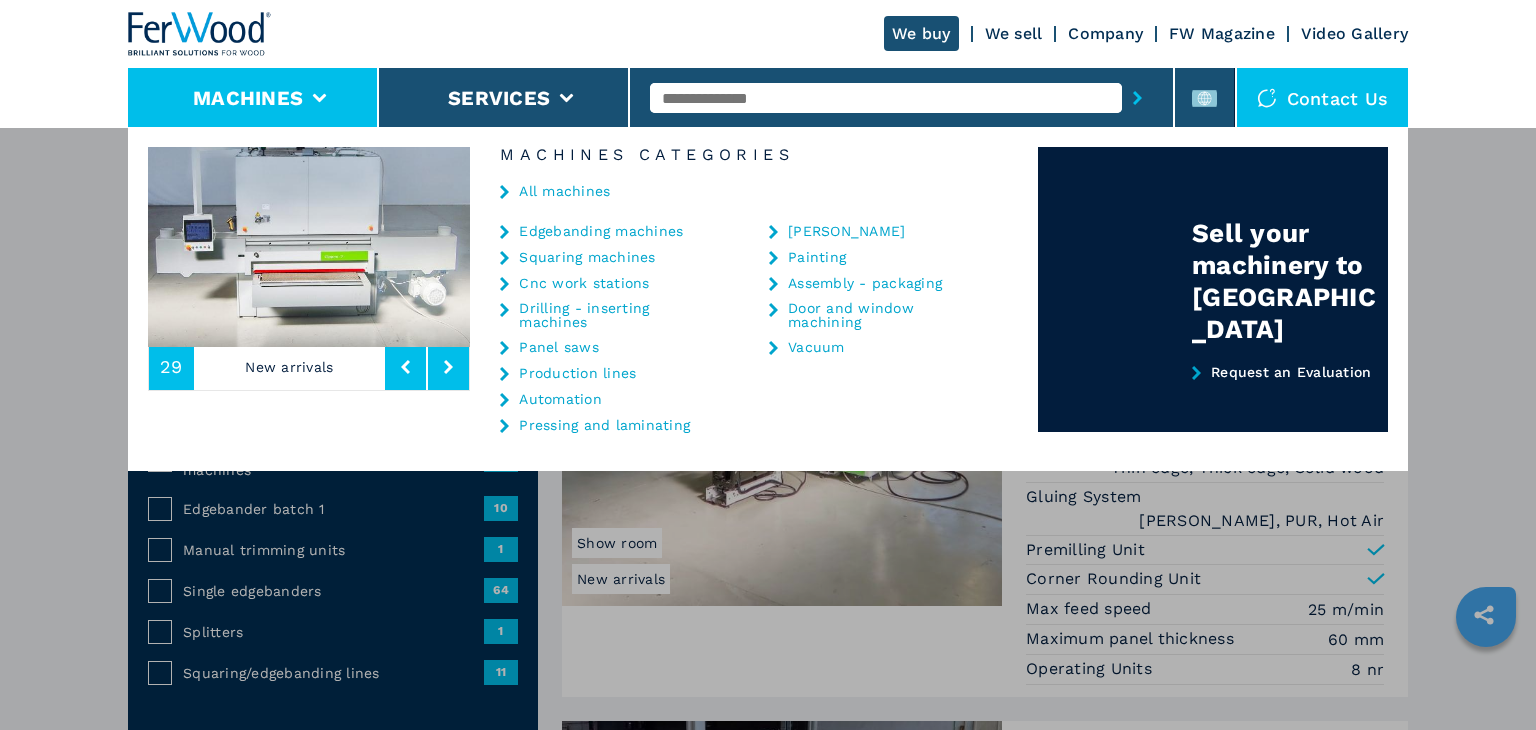 click at bounding box center [309, 247] 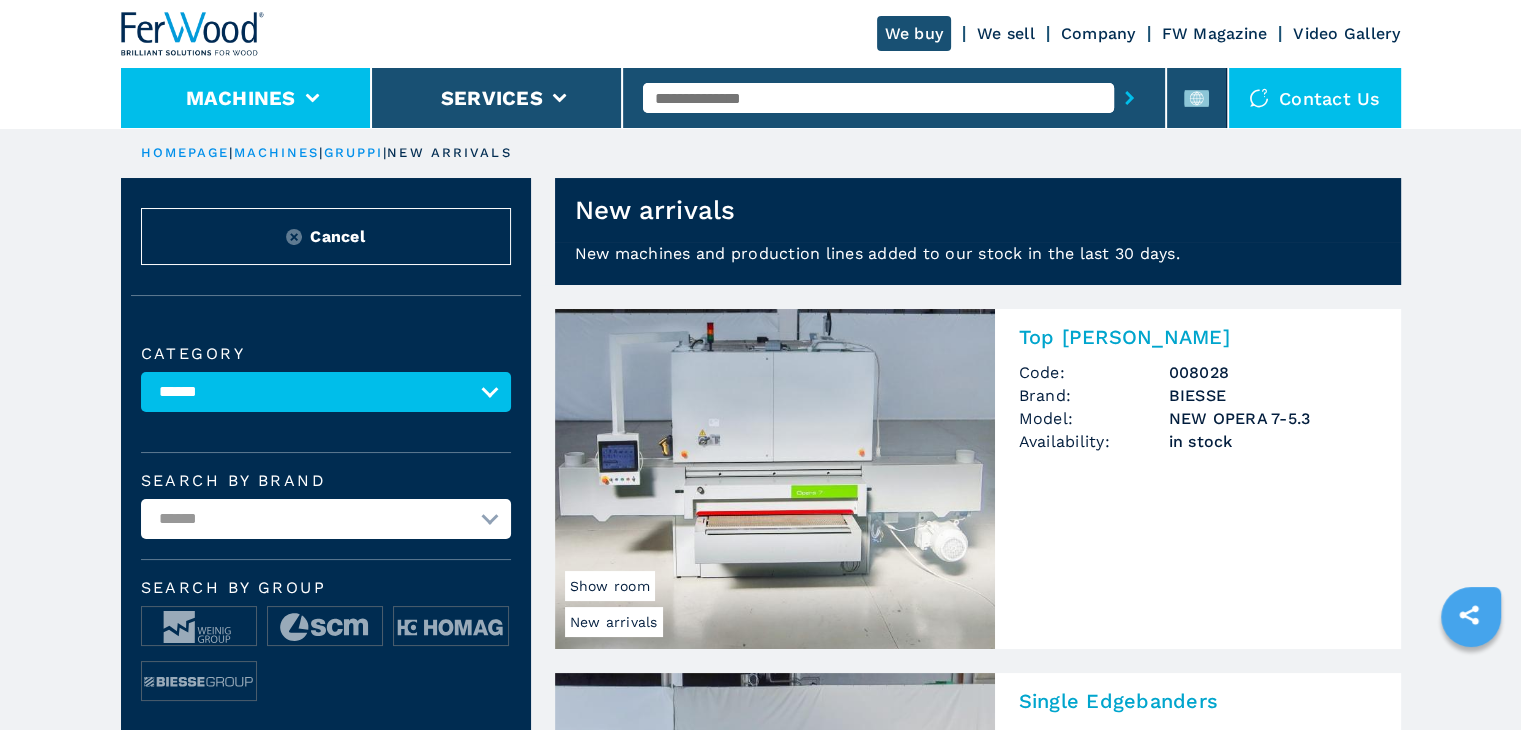 click on "Machines" at bounding box center [246, 98] 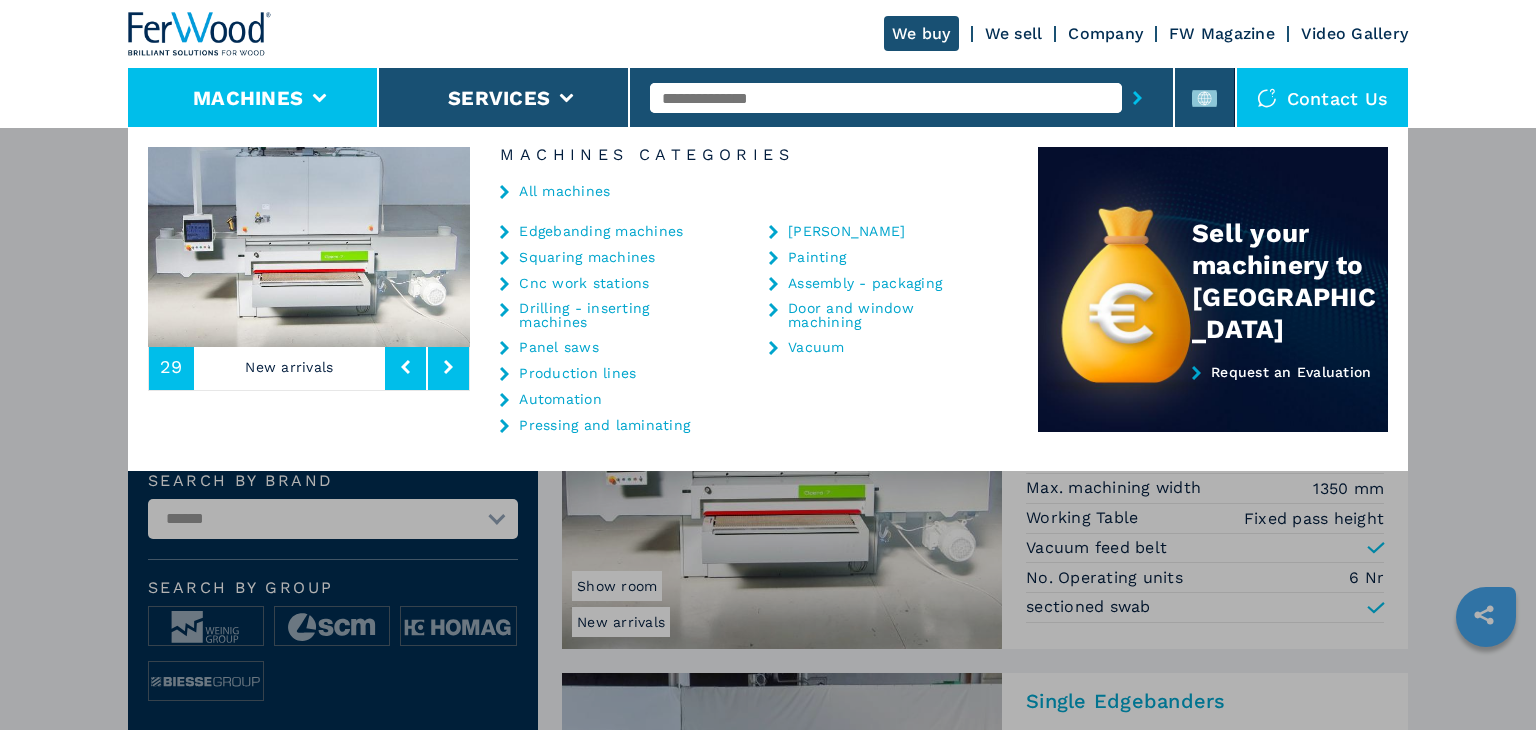 click on "Edgebanding machines" at bounding box center (601, 231) 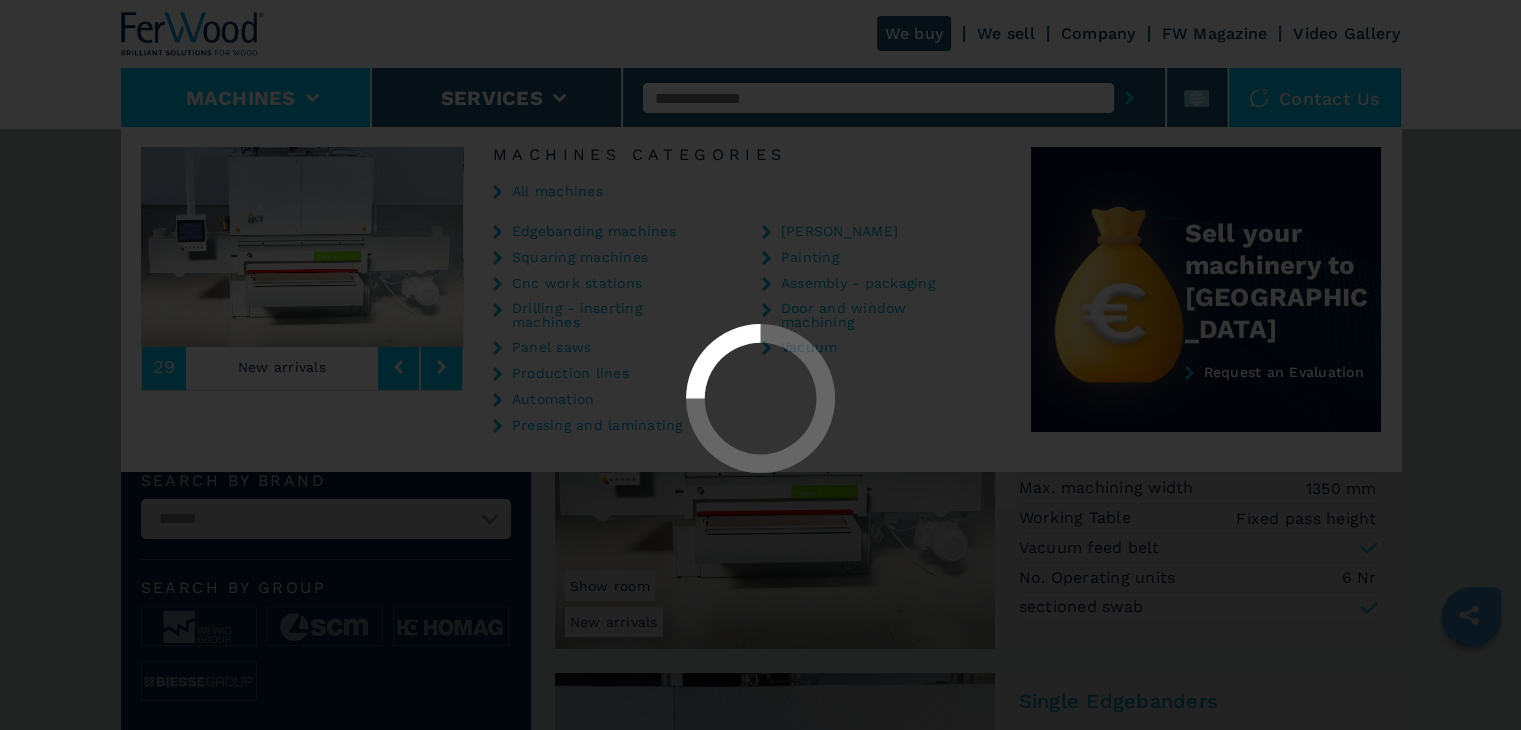 select on "**********" 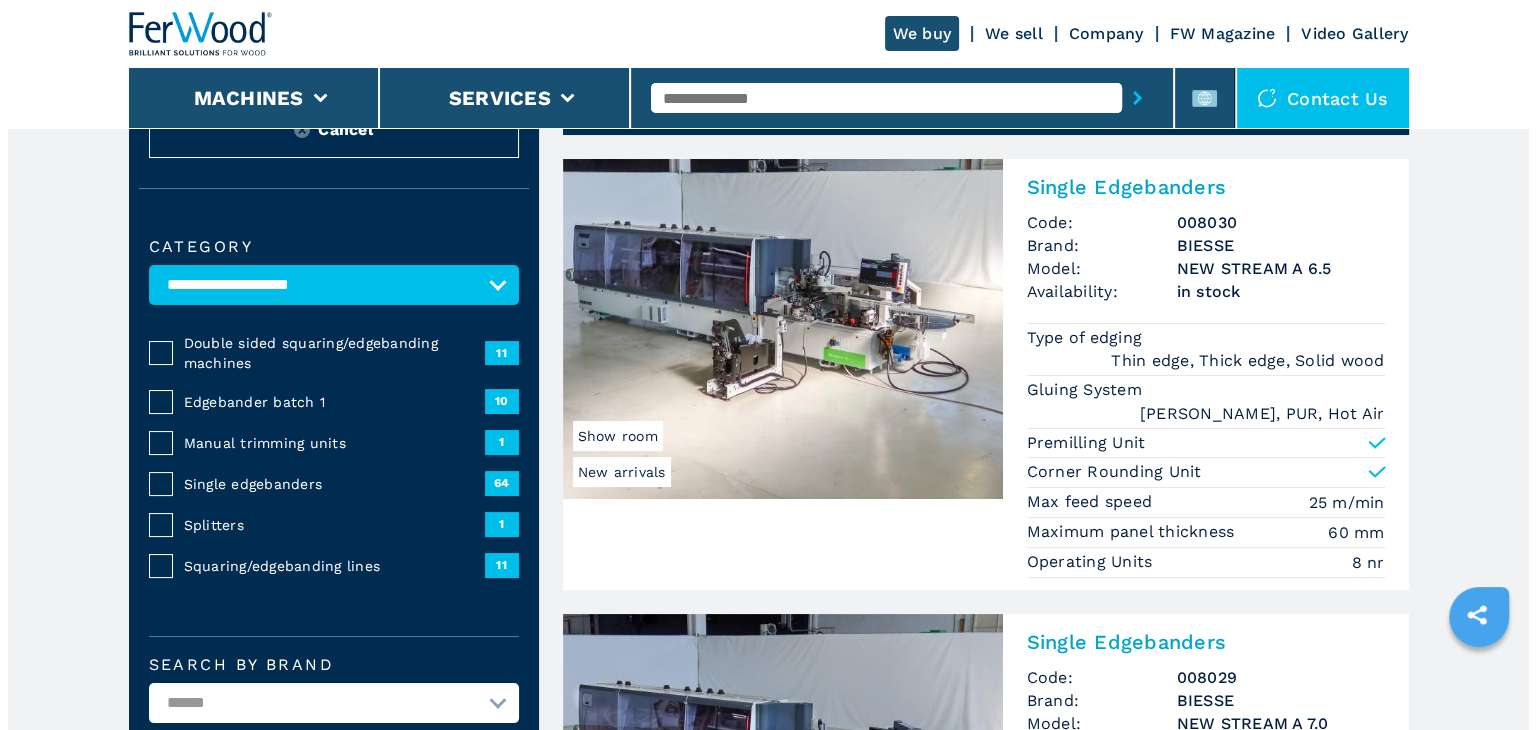 scroll, scrollTop: 0, scrollLeft: 0, axis: both 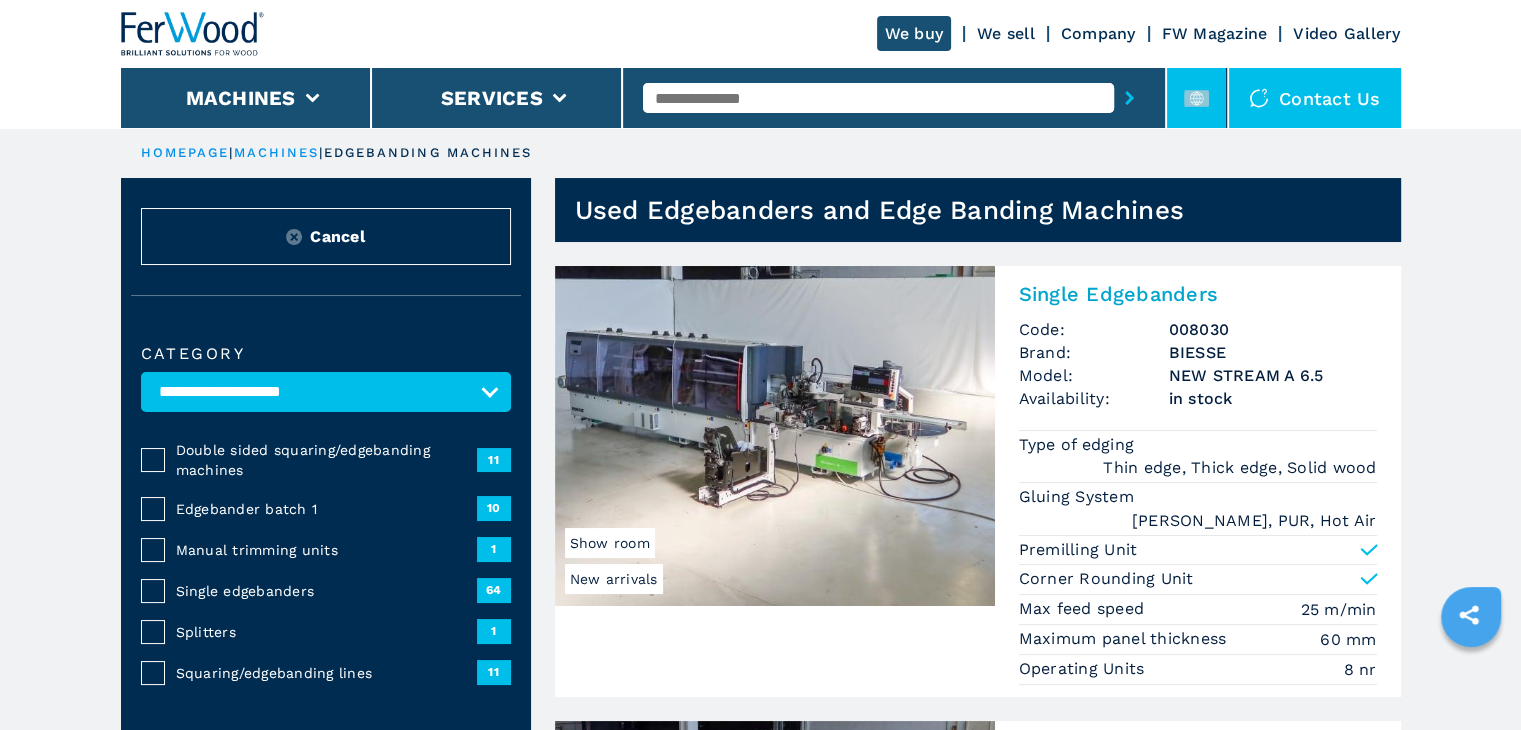 click at bounding box center [1197, 98] 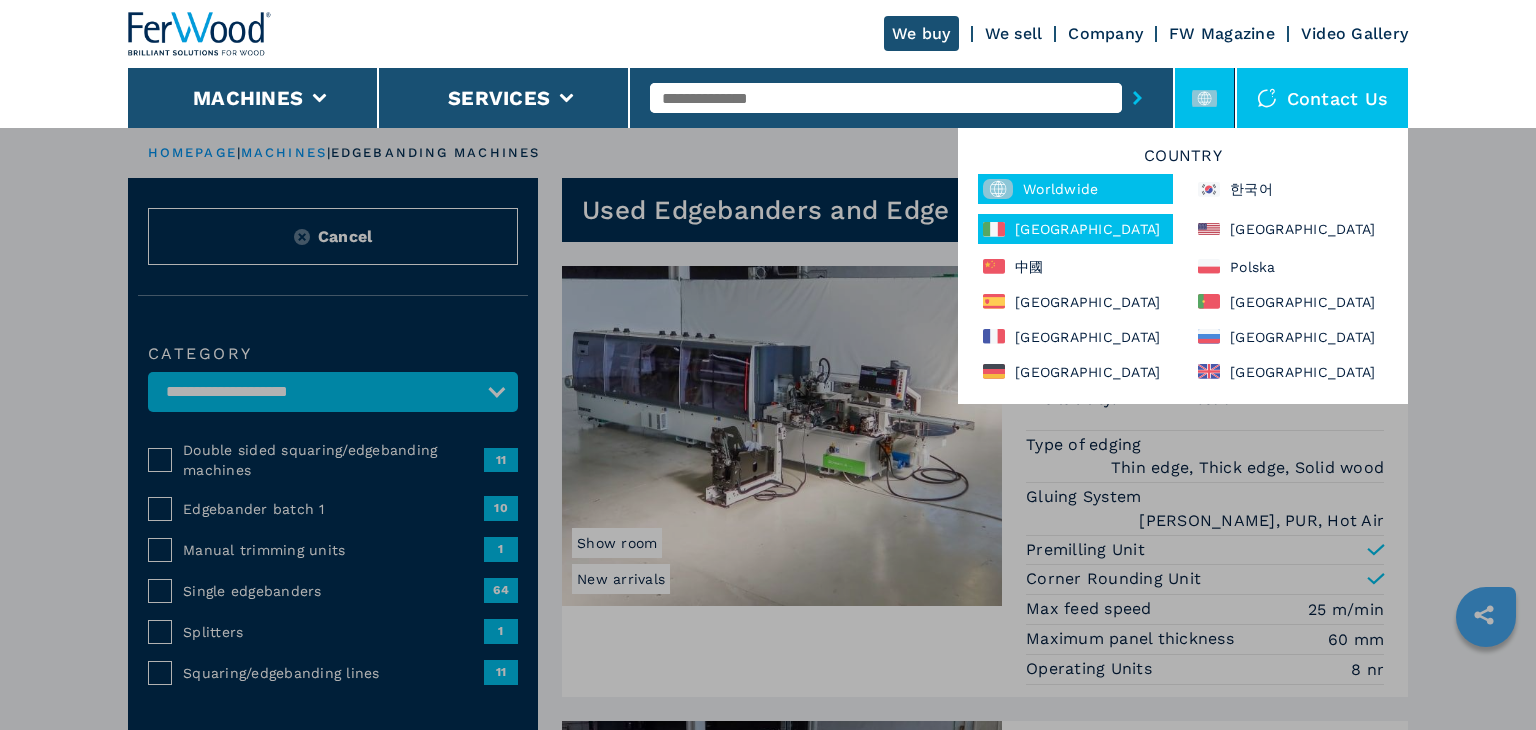 click on "[GEOGRAPHIC_DATA]" at bounding box center [1075, 229] 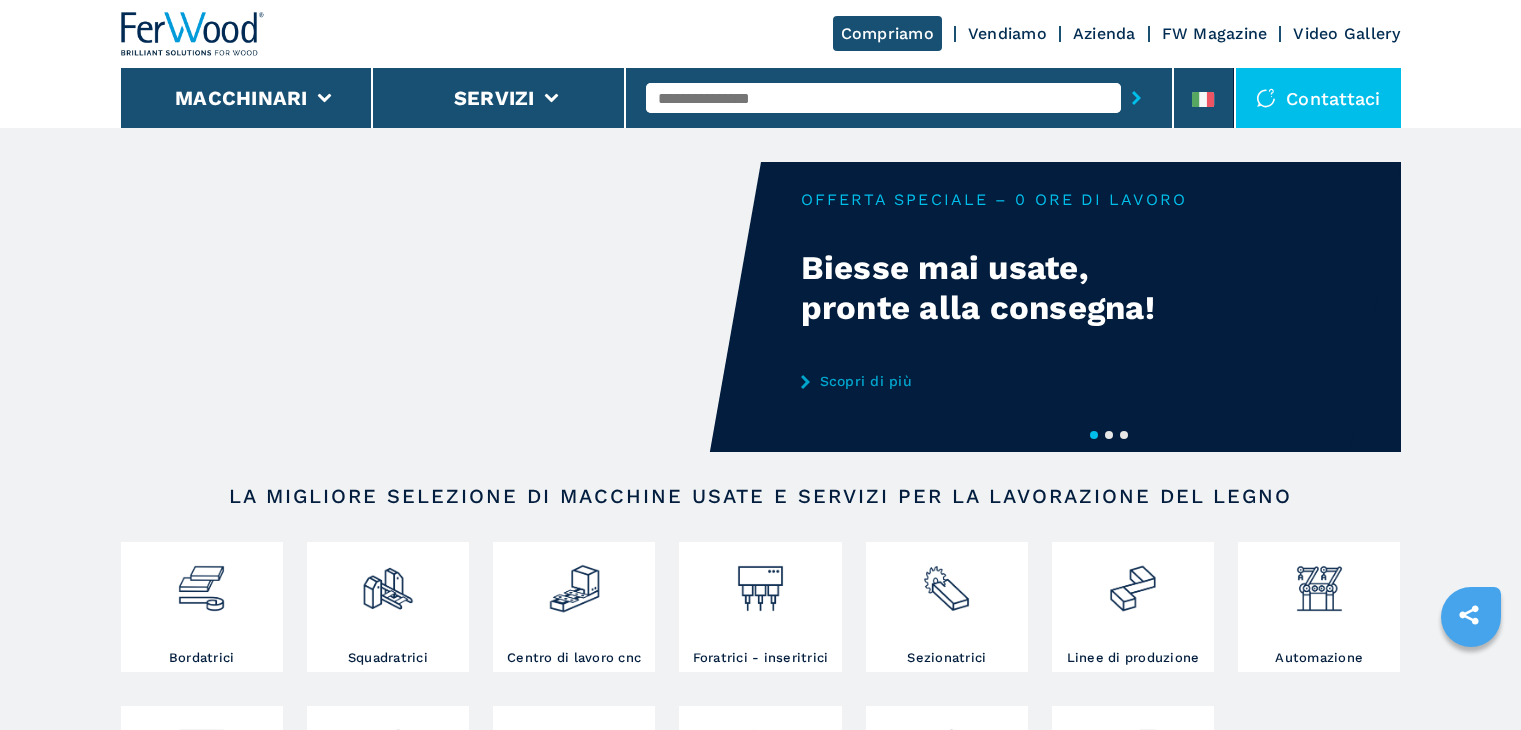 scroll, scrollTop: 0, scrollLeft: 0, axis: both 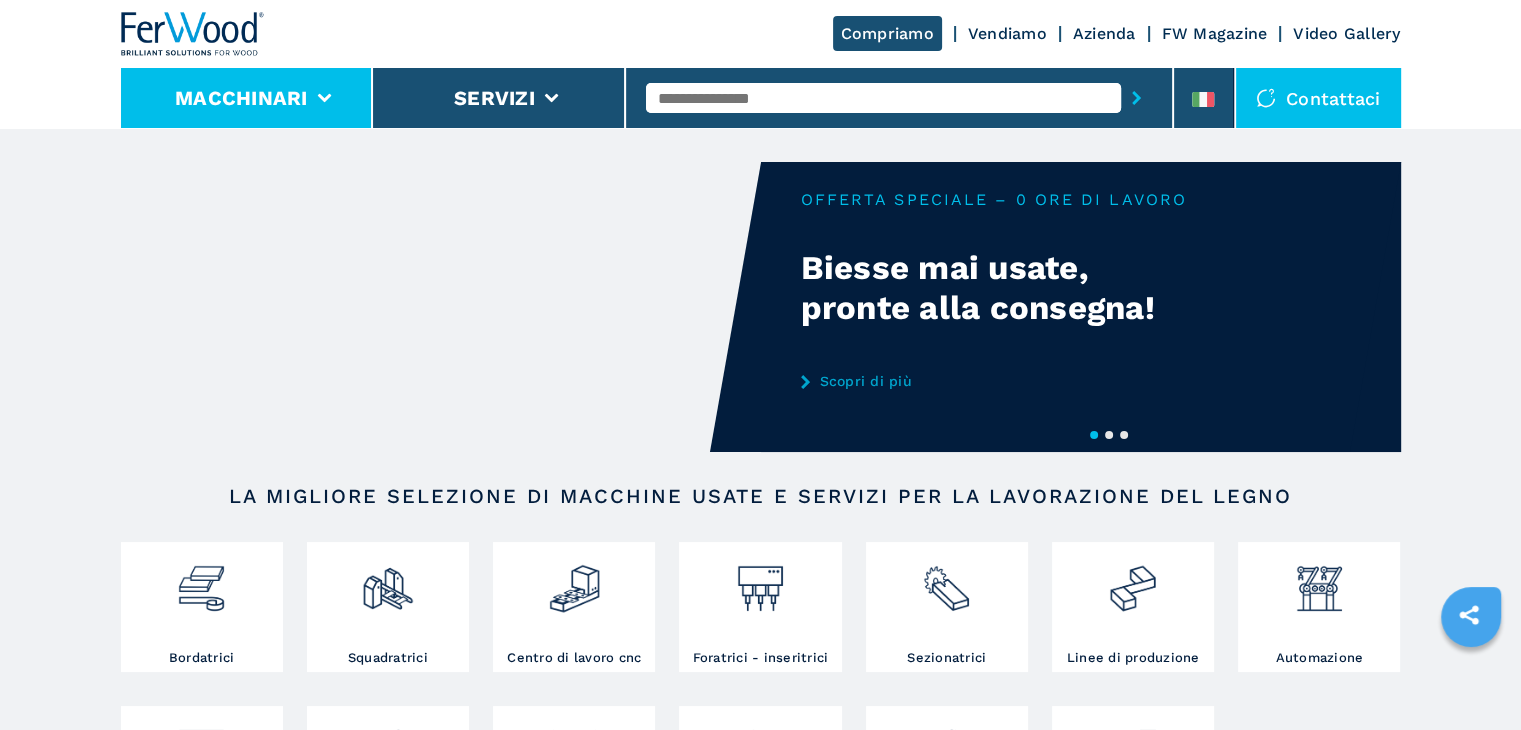 click on "Macchinari" at bounding box center (247, 98) 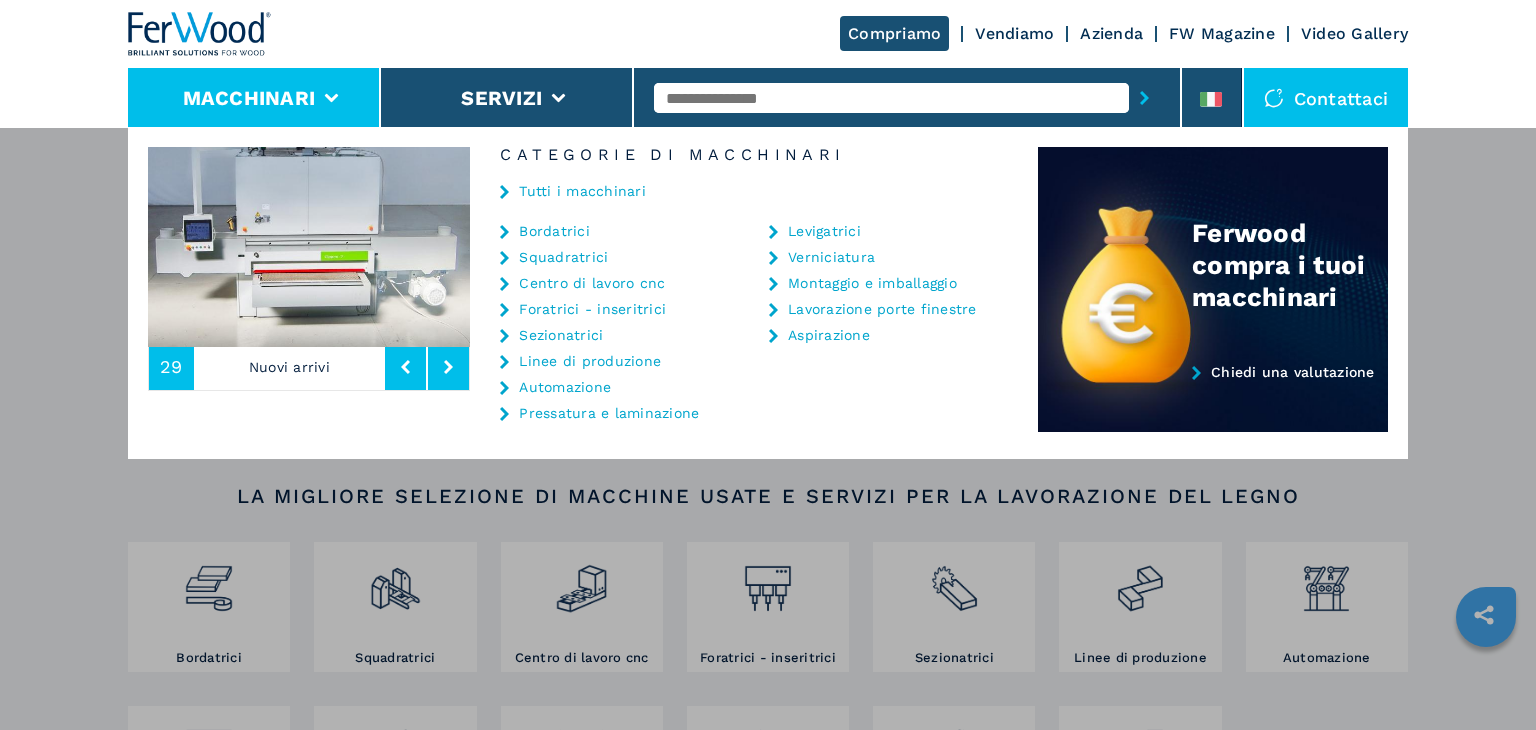 click on "Bordatrici" at bounding box center [554, 231] 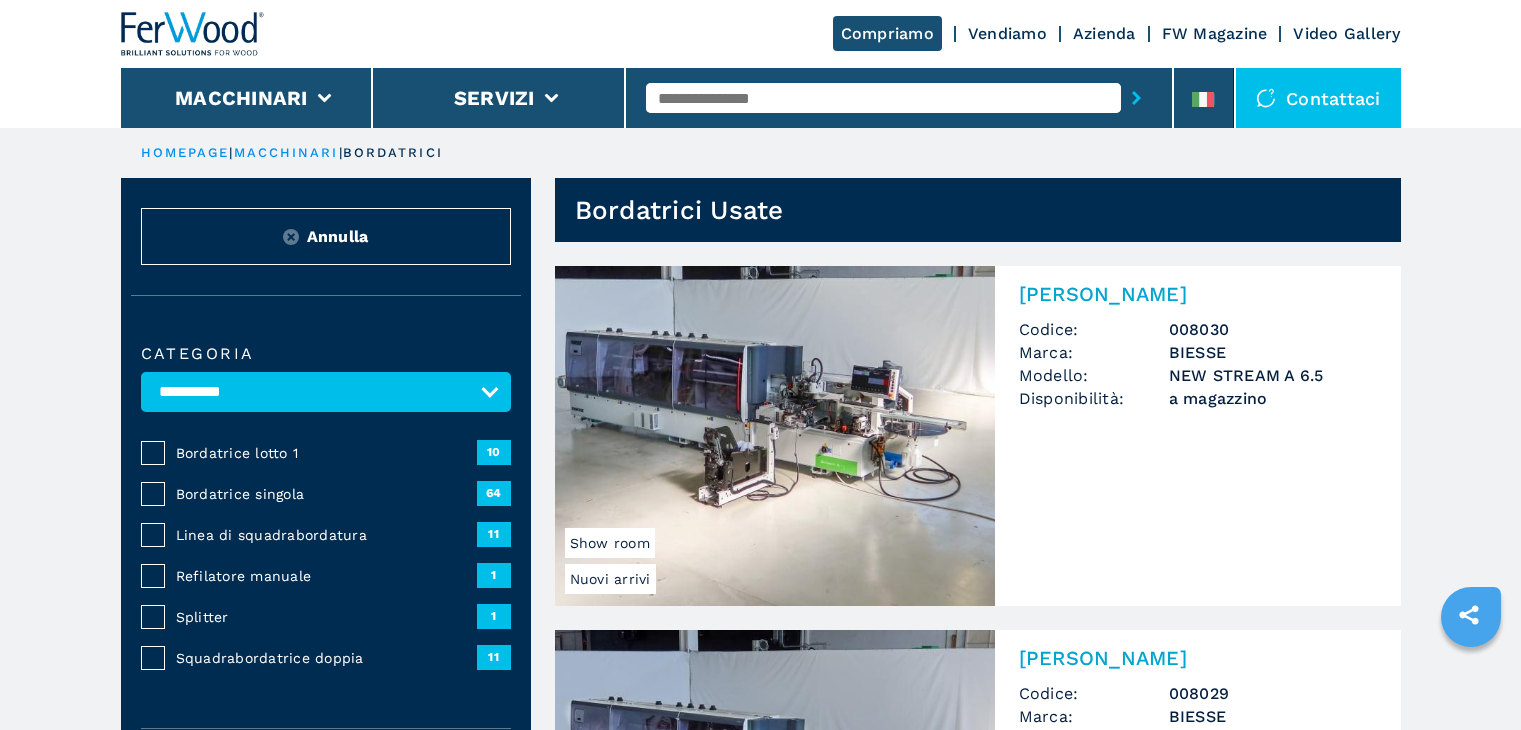 scroll, scrollTop: 200, scrollLeft: 0, axis: vertical 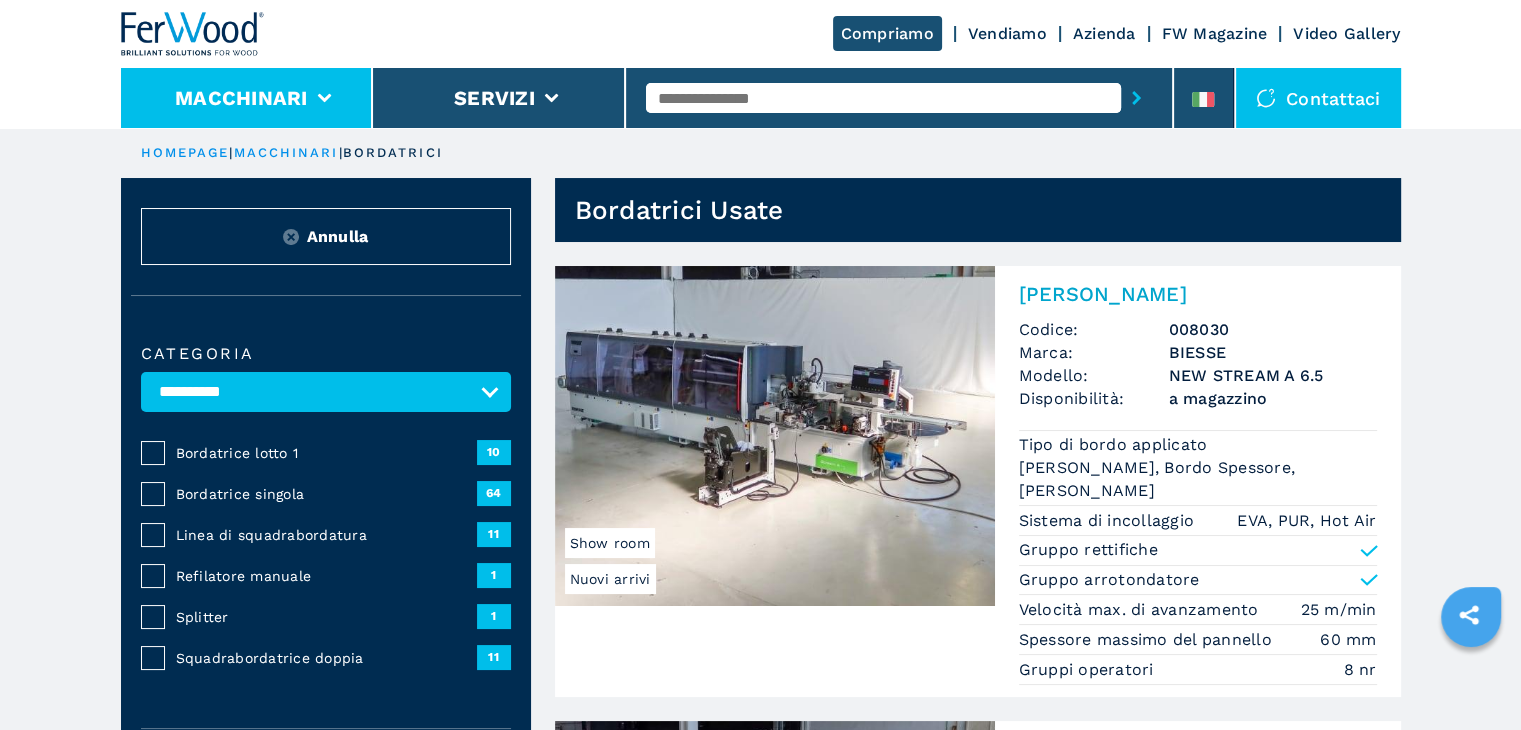 click on "Macchinari" at bounding box center (247, 98) 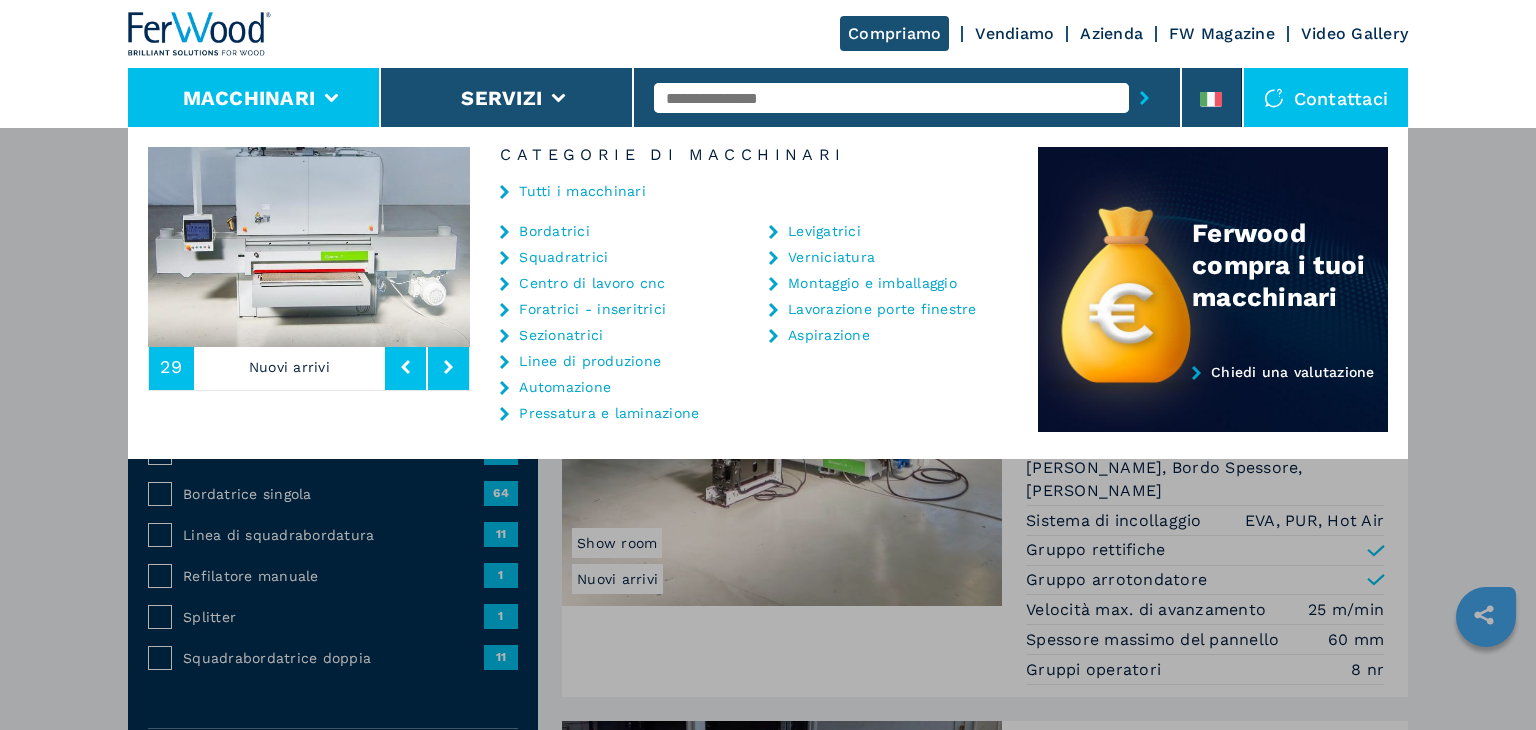 click on "Foratrici - inseritrici" at bounding box center [609, 314] 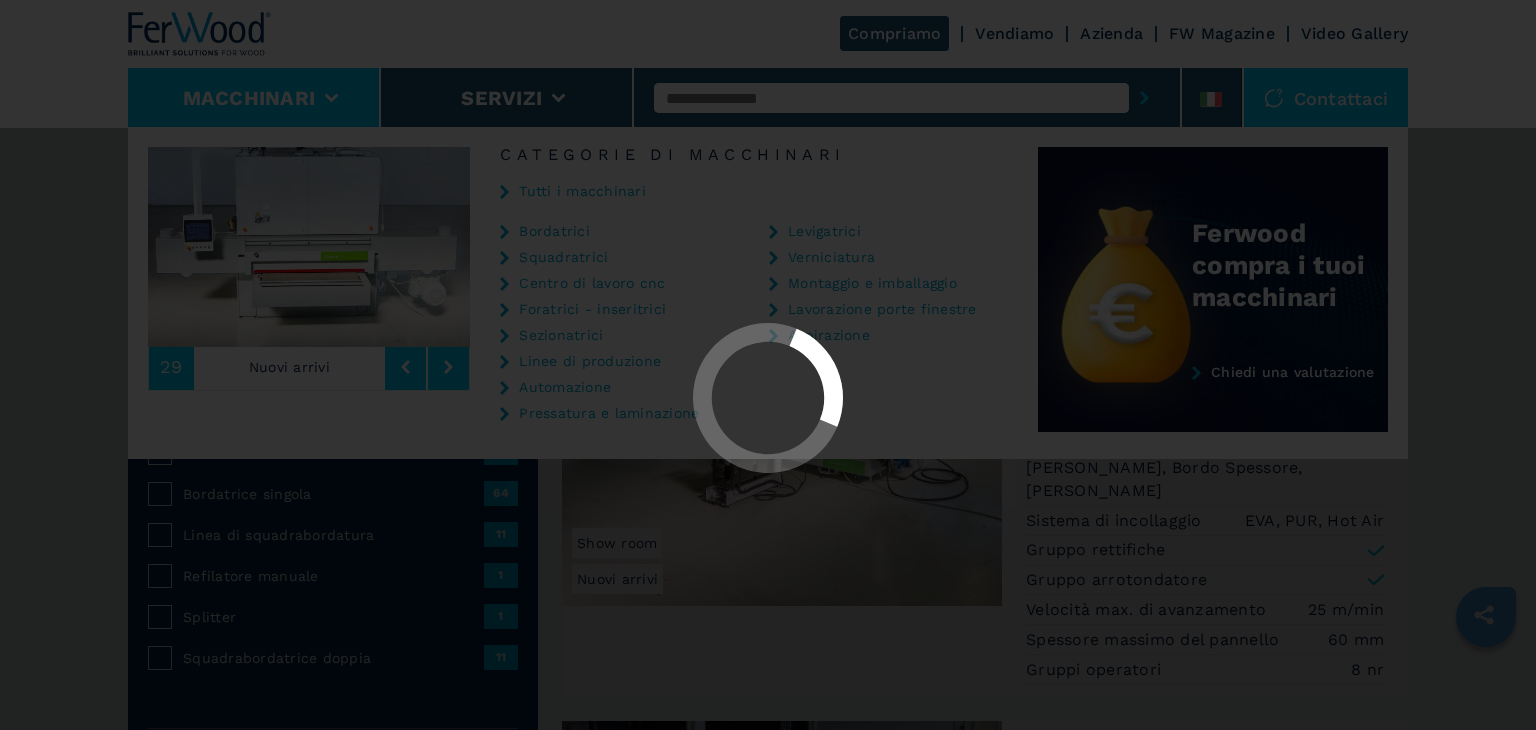 select on "**********" 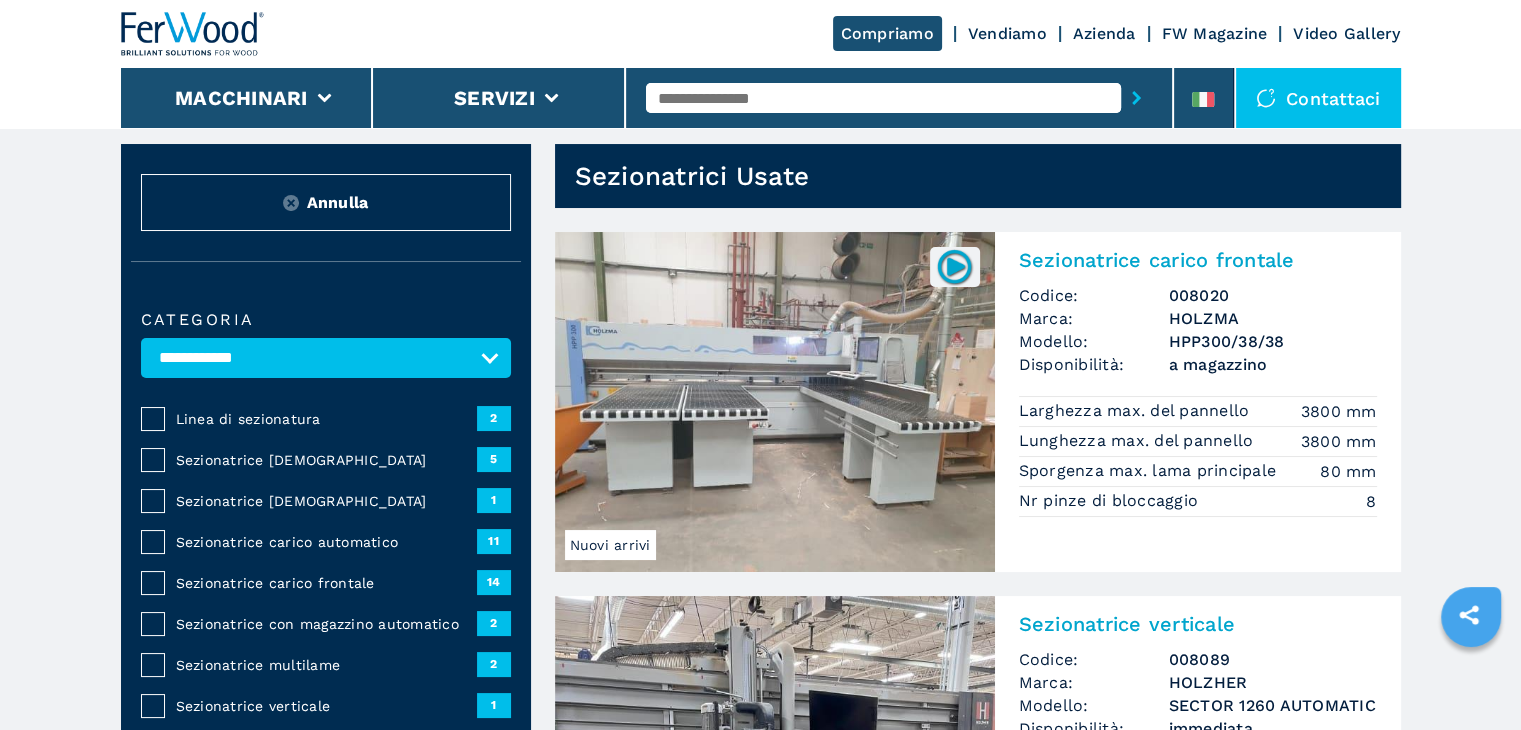 scroll, scrollTop: 0, scrollLeft: 0, axis: both 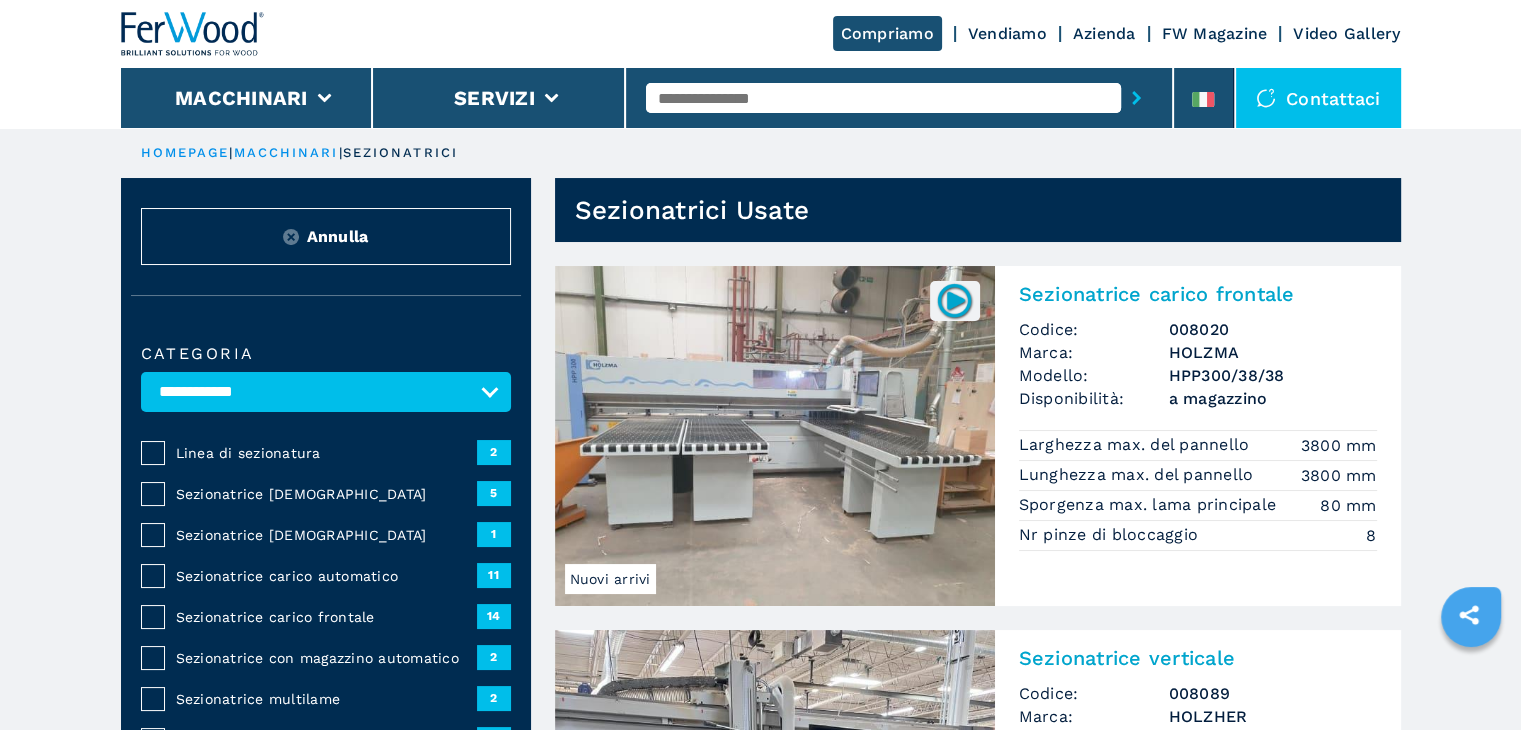 click on "Linea di sezionatura 2" at bounding box center (326, 452) 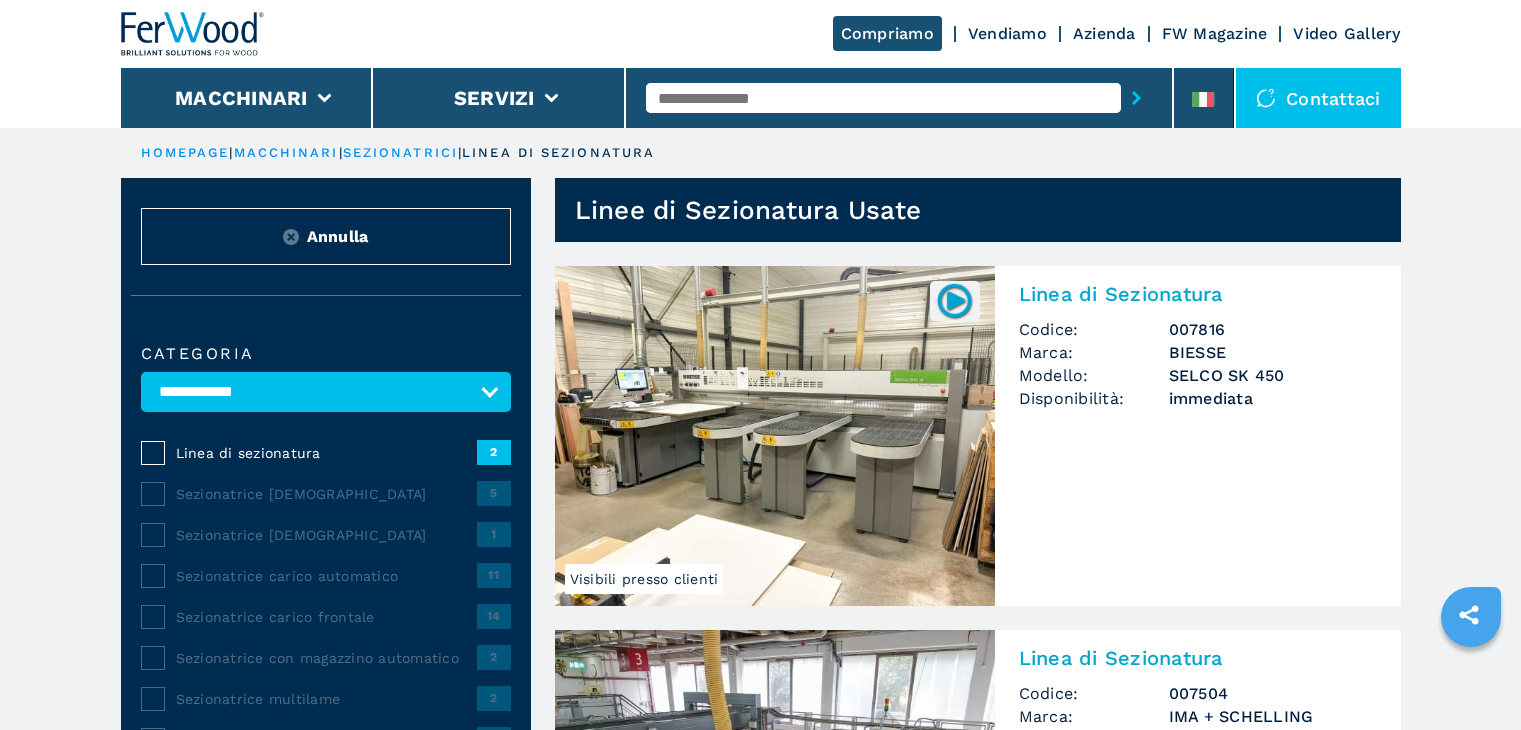 scroll, scrollTop: 344, scrollLeft: 0, axis: vertical 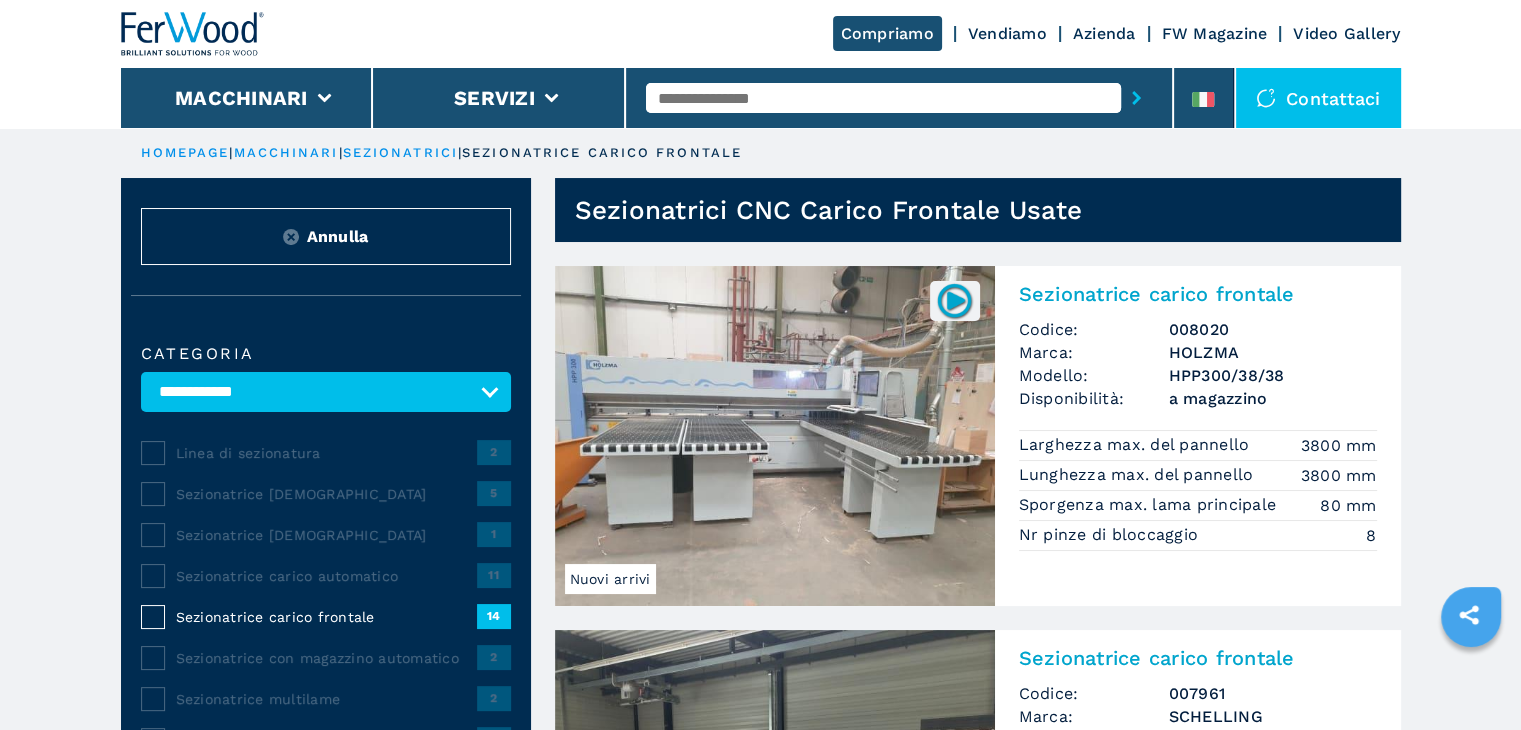 click on "Sezionatrice carico frontale" at bounding box center (1198, 294) 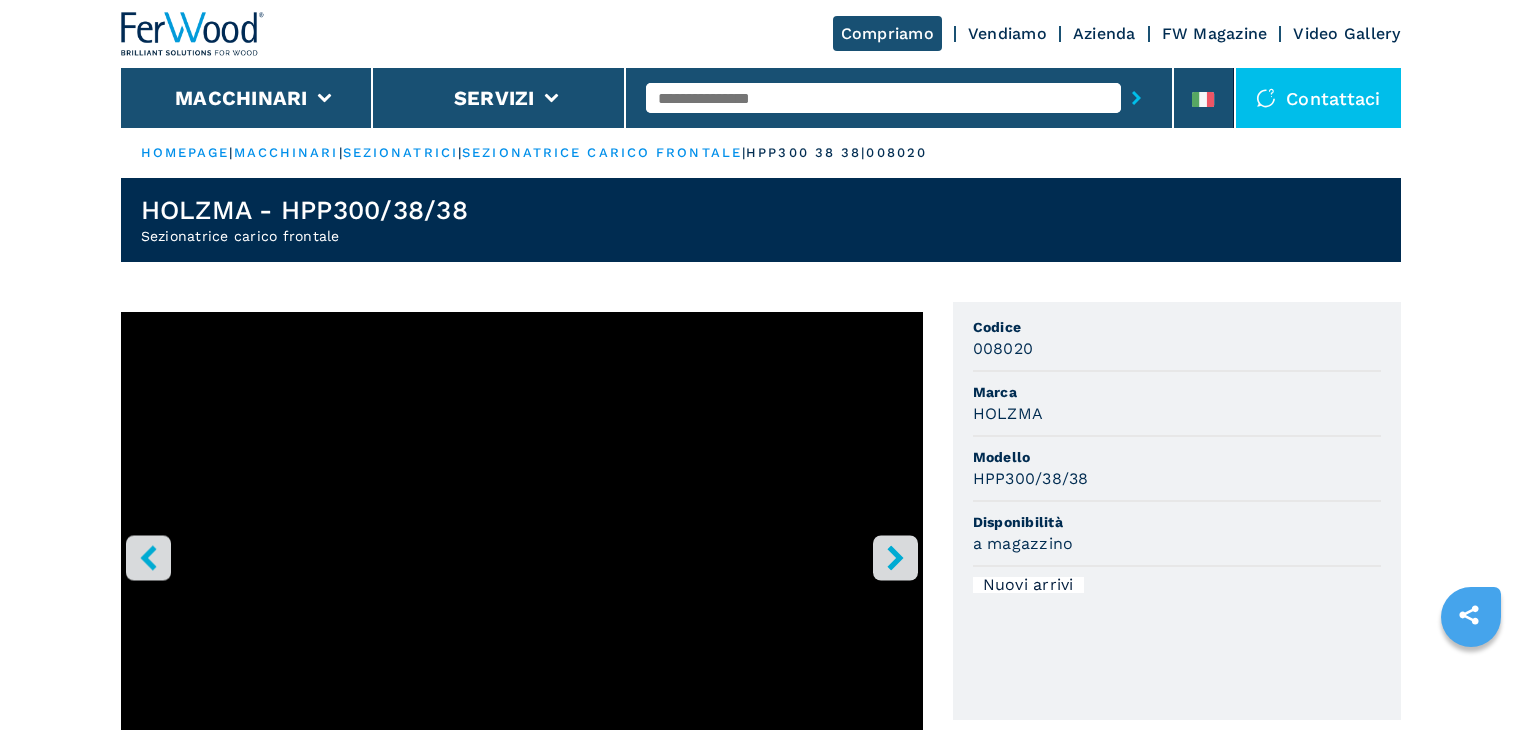 scroll, scrollTop: 0, scrollLeft: 0, axis: both 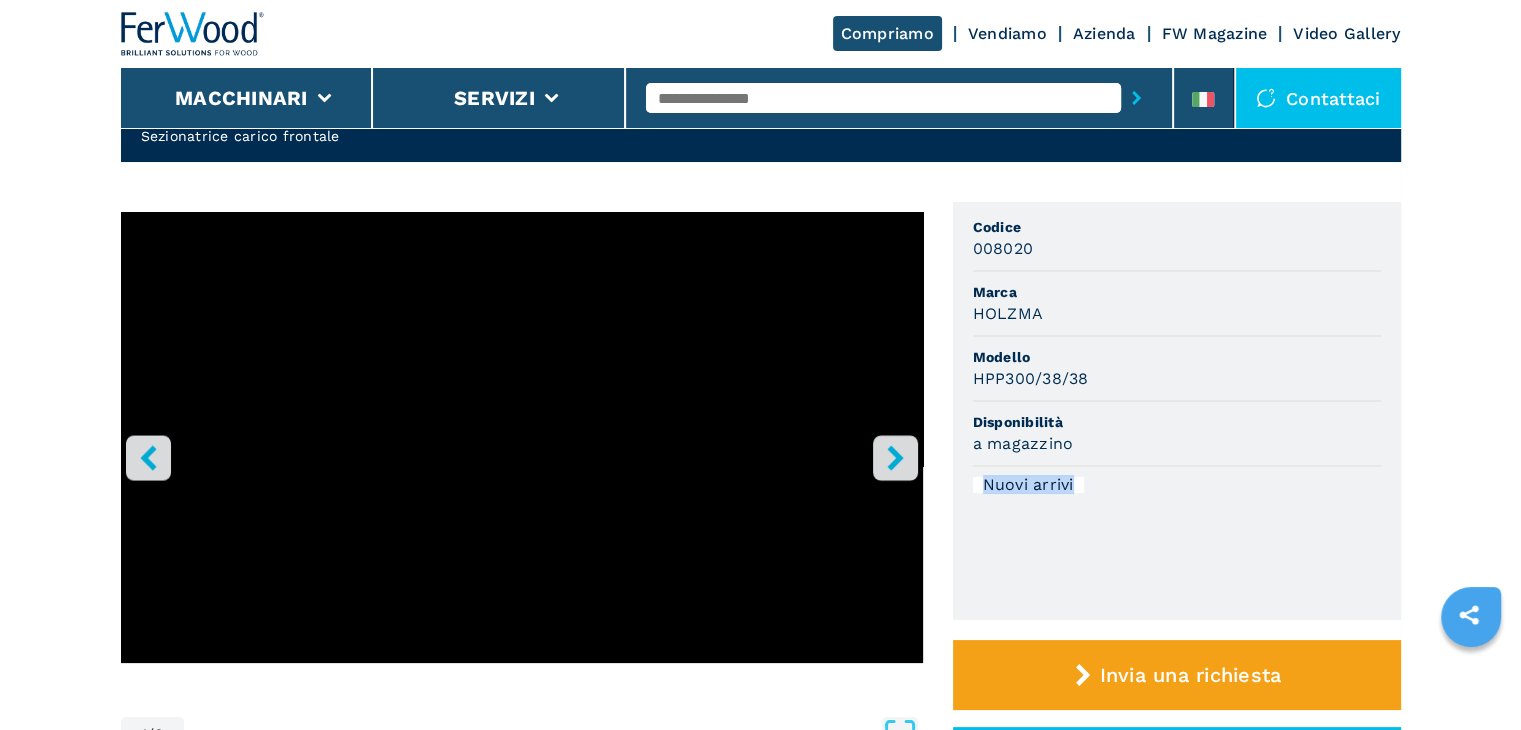 drag, startPoint x: 975, startPoint y: 484, endPoint x: 1086, endPoint y: 499, distance: 112.00893 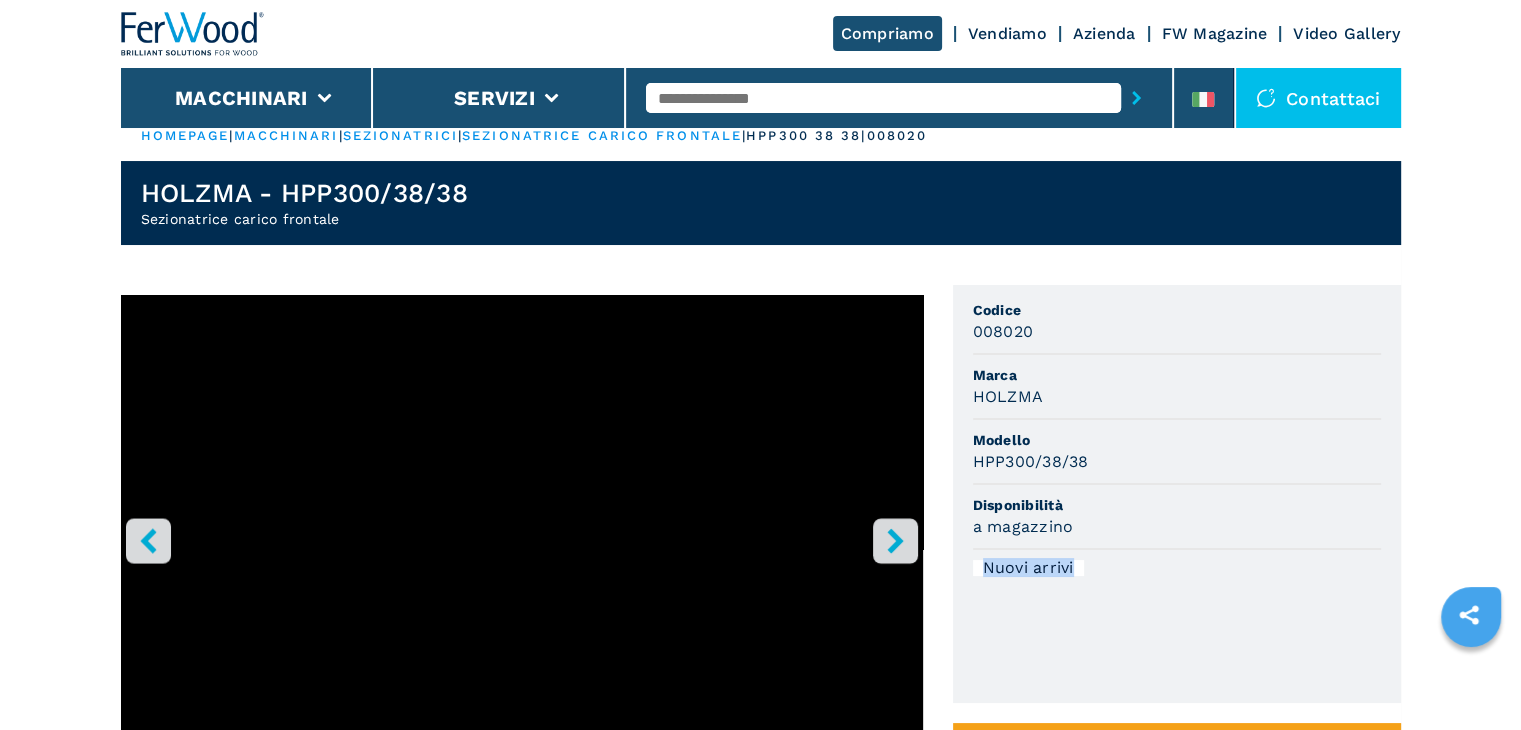 scroll, scrollTop: 0, scrollLeft: 0, axis: both 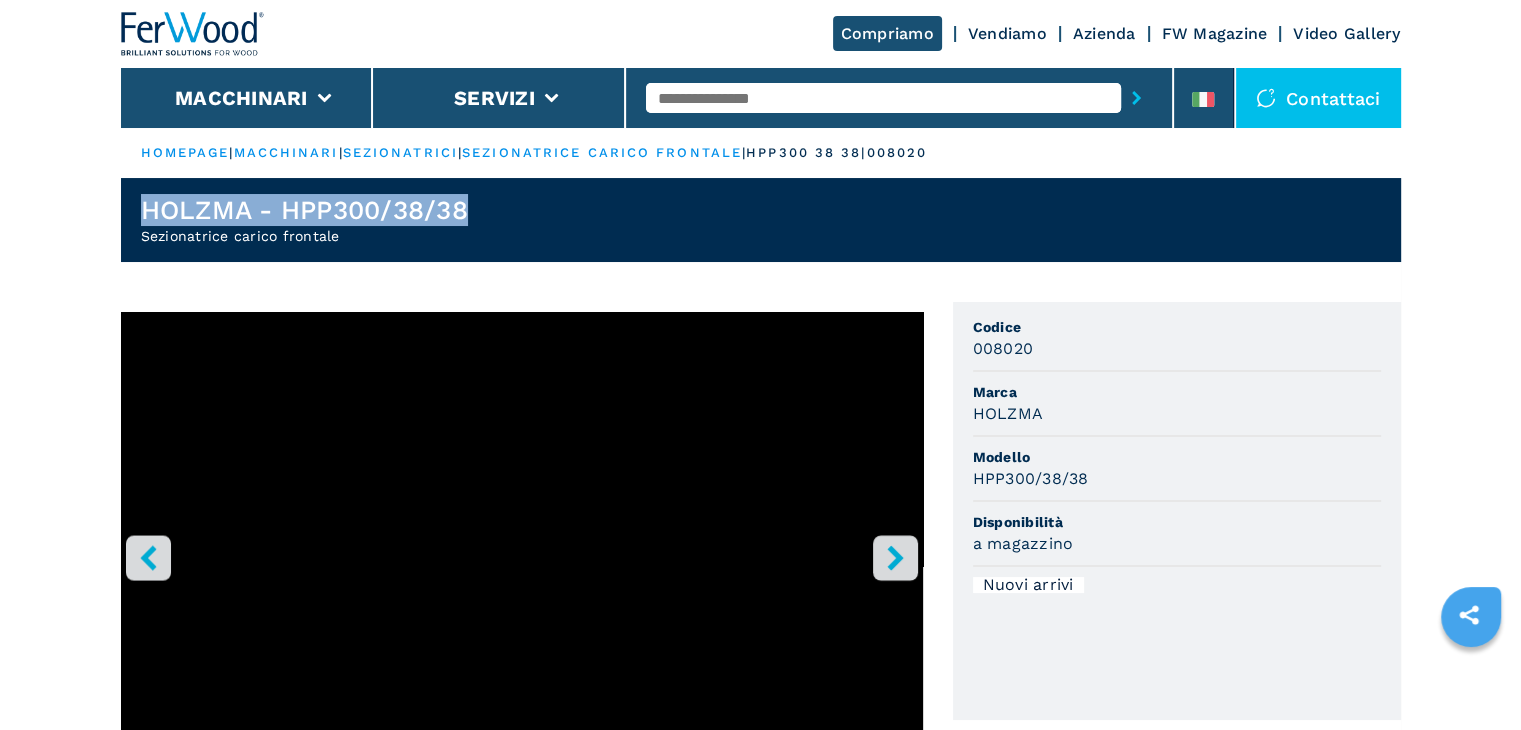 drag, startPoint x: 143, startPoint y: 202, endPoint x: 476, endPoint y: 189, distance: 333.25366 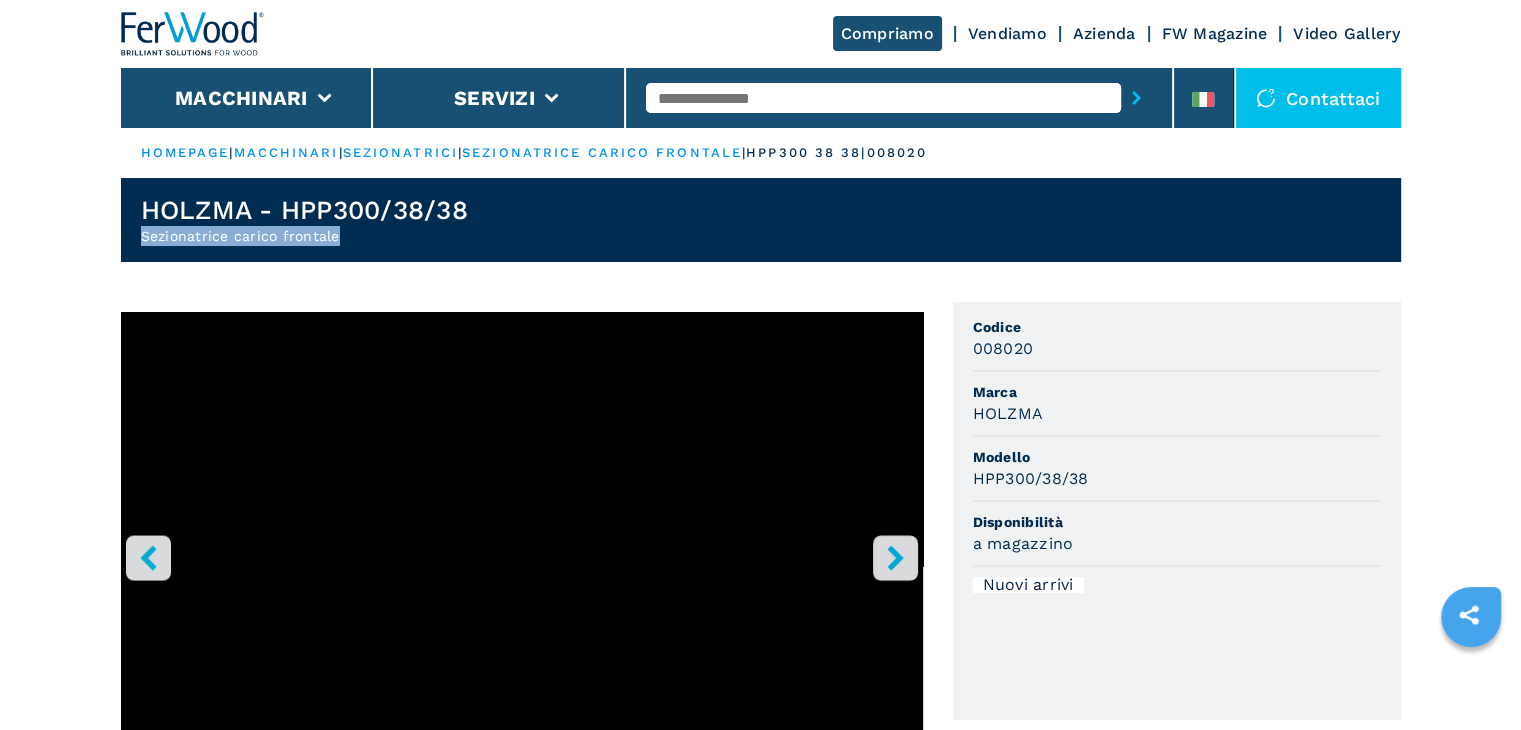 drag, startPoint x: 137, startPoint y: 233, endPoint x: 358, endPoint y: 257, distance: 222.29935 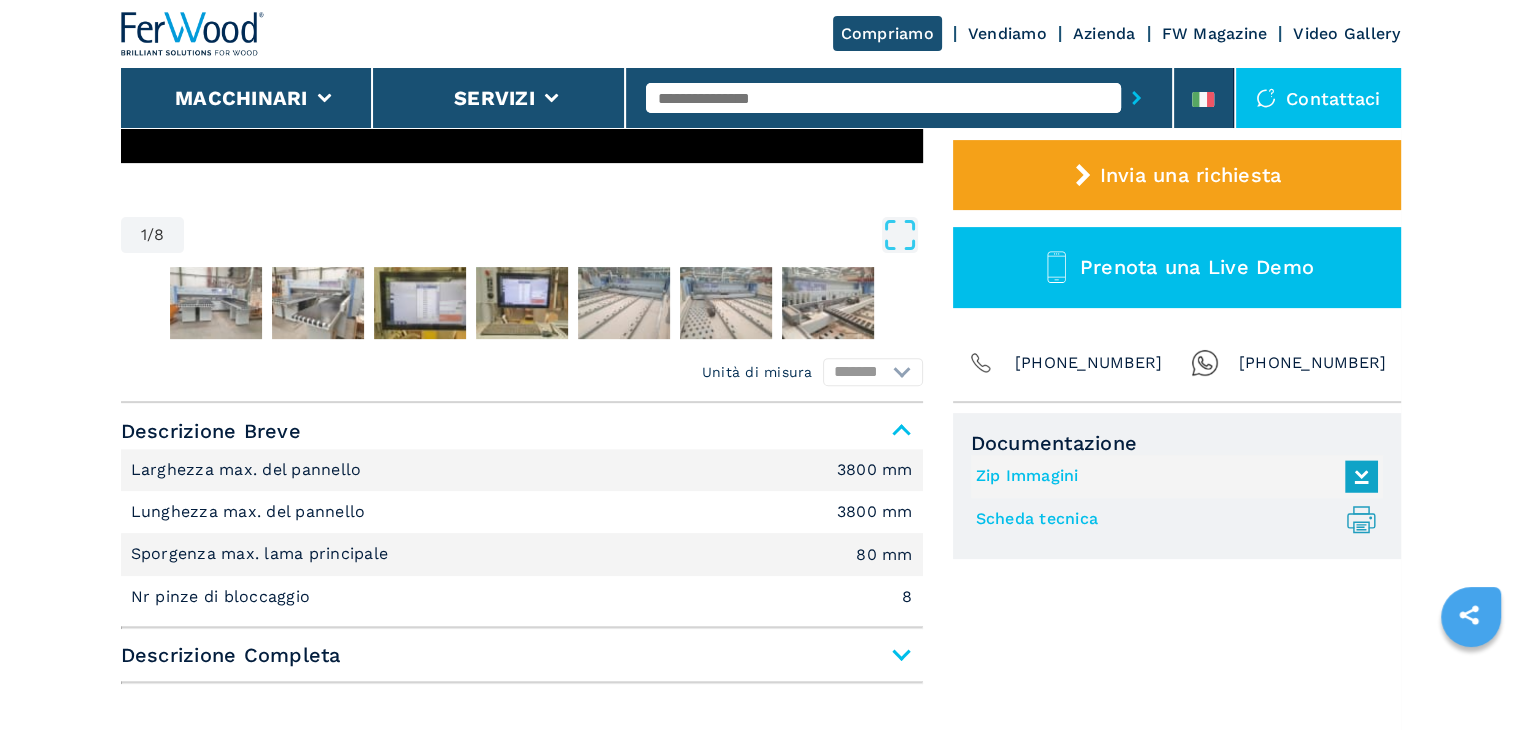 scroll, scrollTop: 700, scrollLeft: 0, axis: vertical 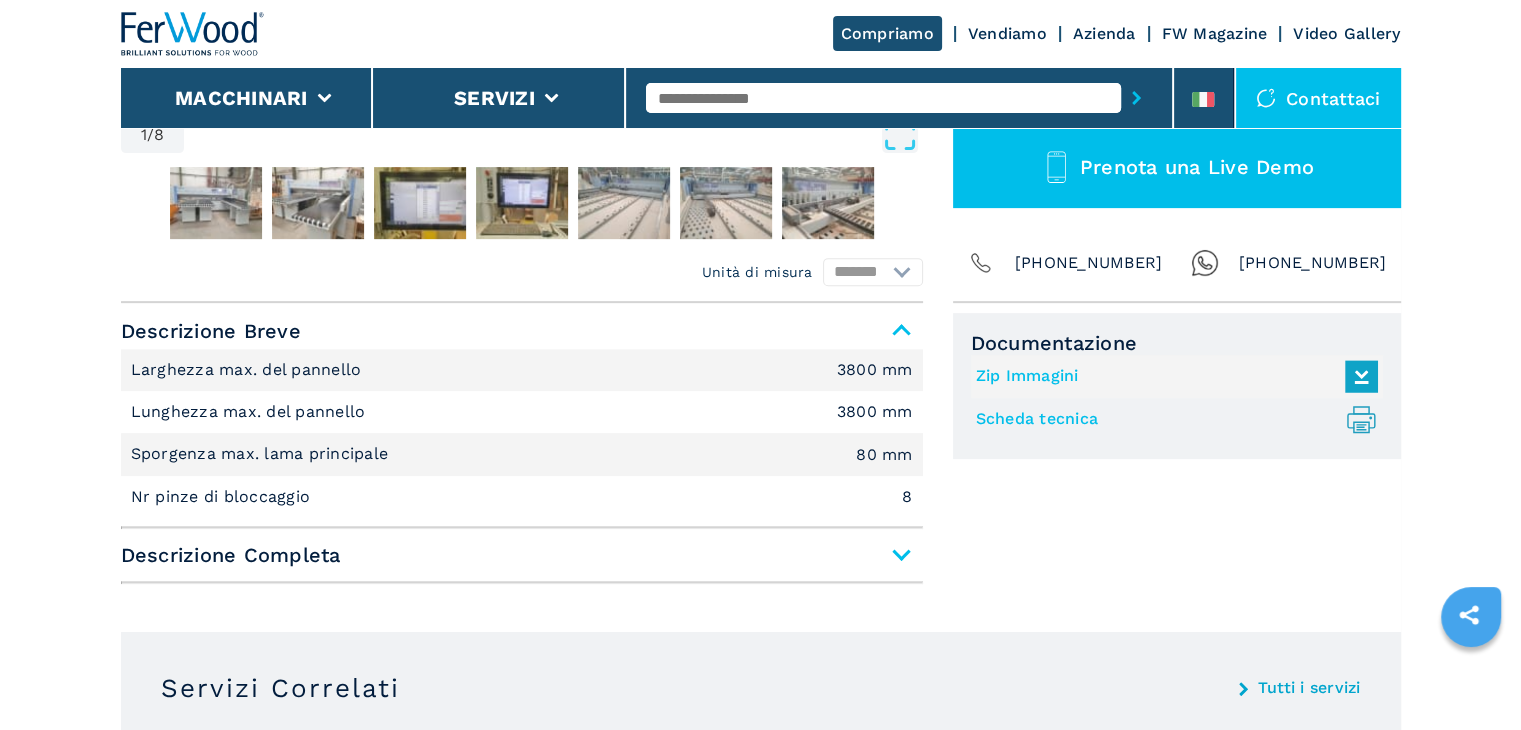 click on "Descrizione Breve Larghezza max. del pannello   3800 mm Lunghezza max. del pannello   3800 mm Sporgenza max. lama principale   80 mm Nr pinze di bloccaggio   8 Descrizione Completa Sottofamiglia   Sezionatrice carico frontale Sporgenza max. lama principale   80 mm Piani anteriori di supporto   si nr. piani   3 Sistema di controllo   Cadmatic 4.5 Professional Normativa di sicurezza a marchio CE   si" at bounding box center (522, 449) 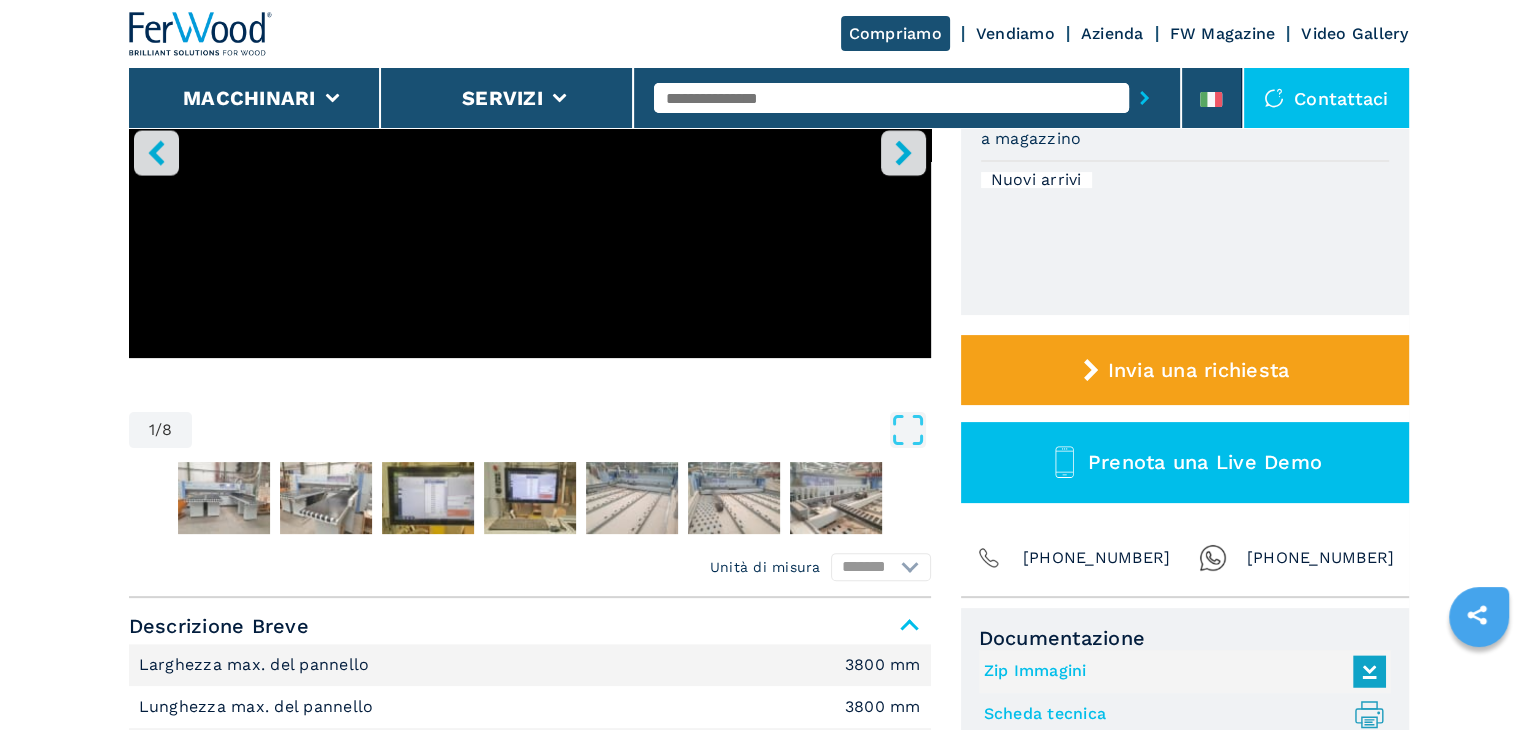 scroll, scrollTop: 600, scrollLeft: 0, axis: vertical 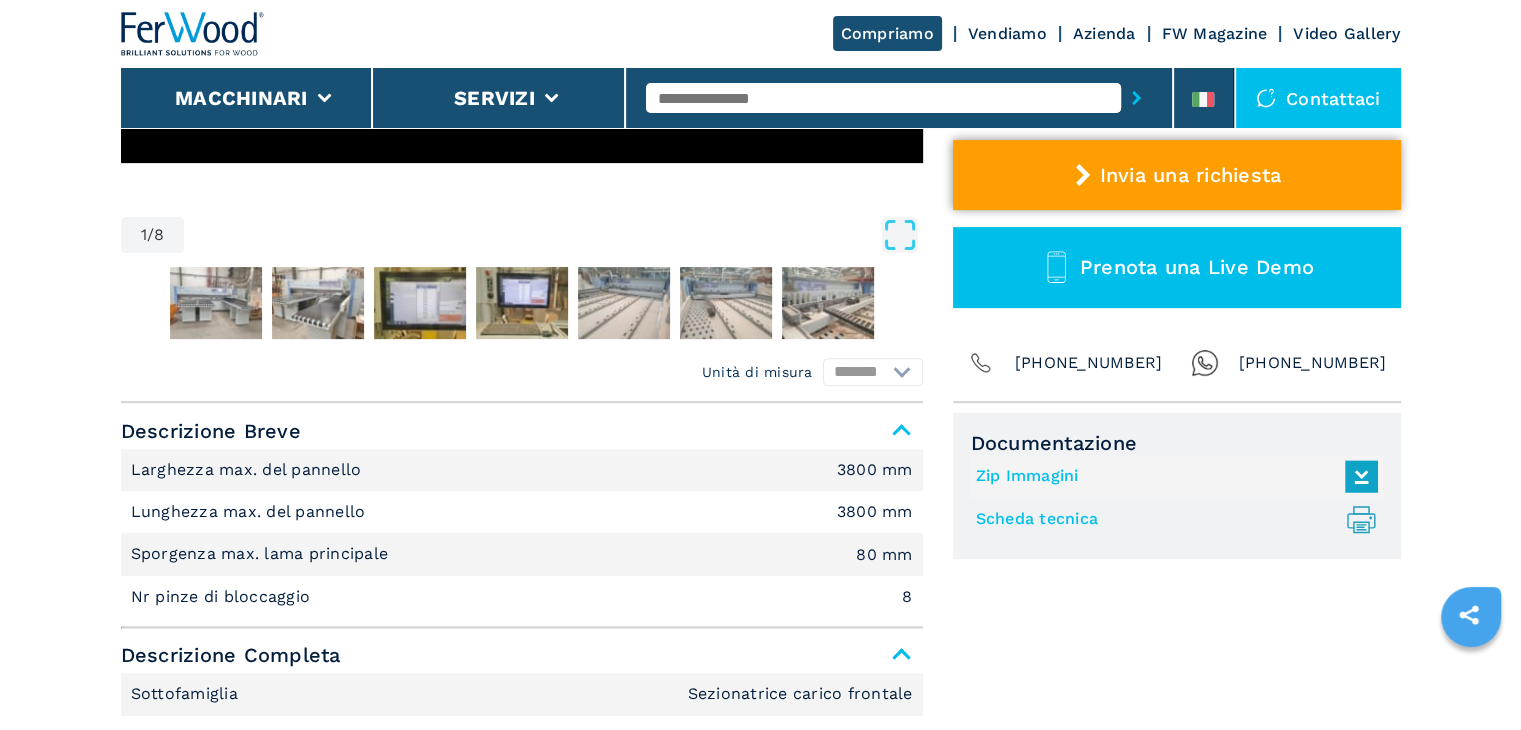click on "Invia una richiesta" at bounding box center [1190, 175] 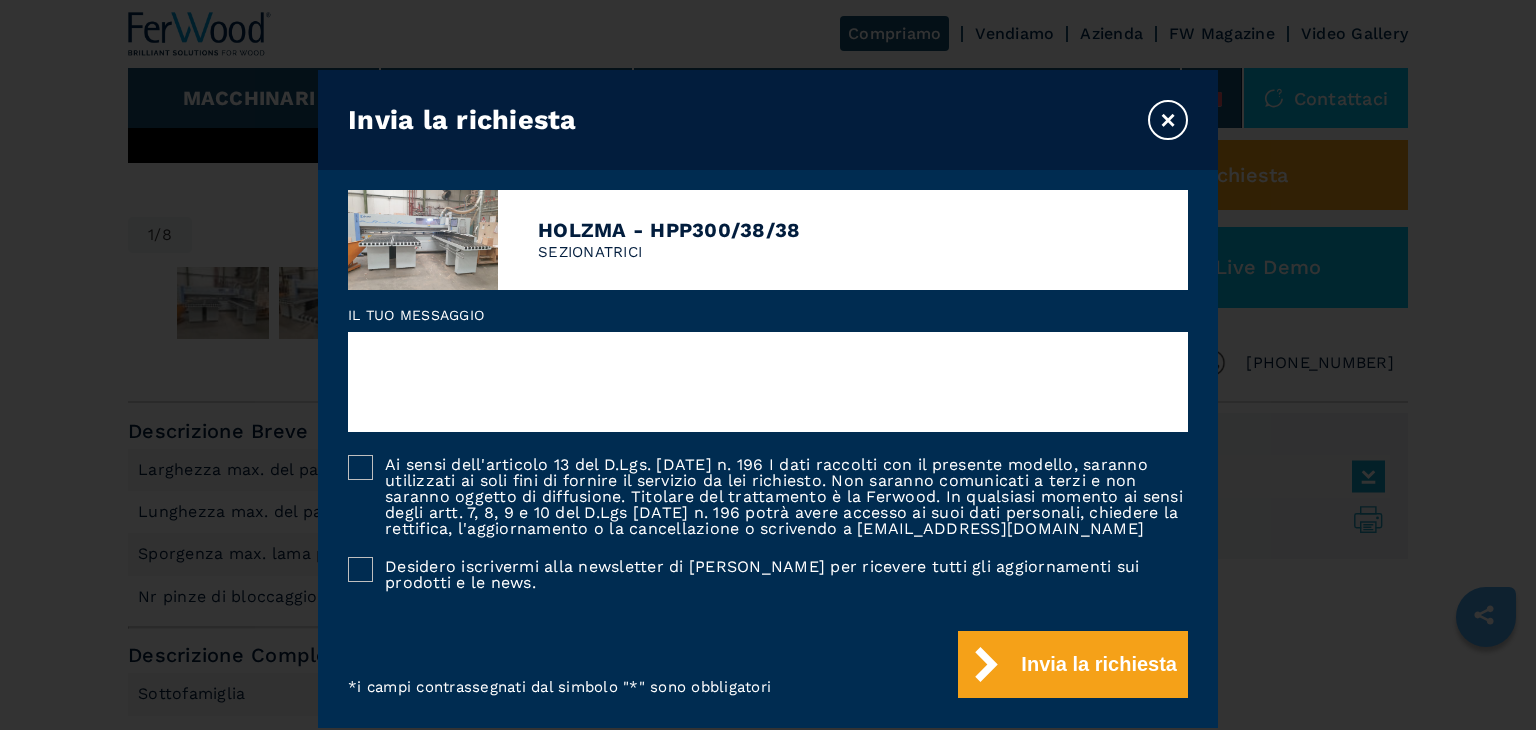 scroll, scrollTop: 418, scrollLeft: 0, axis: vertical 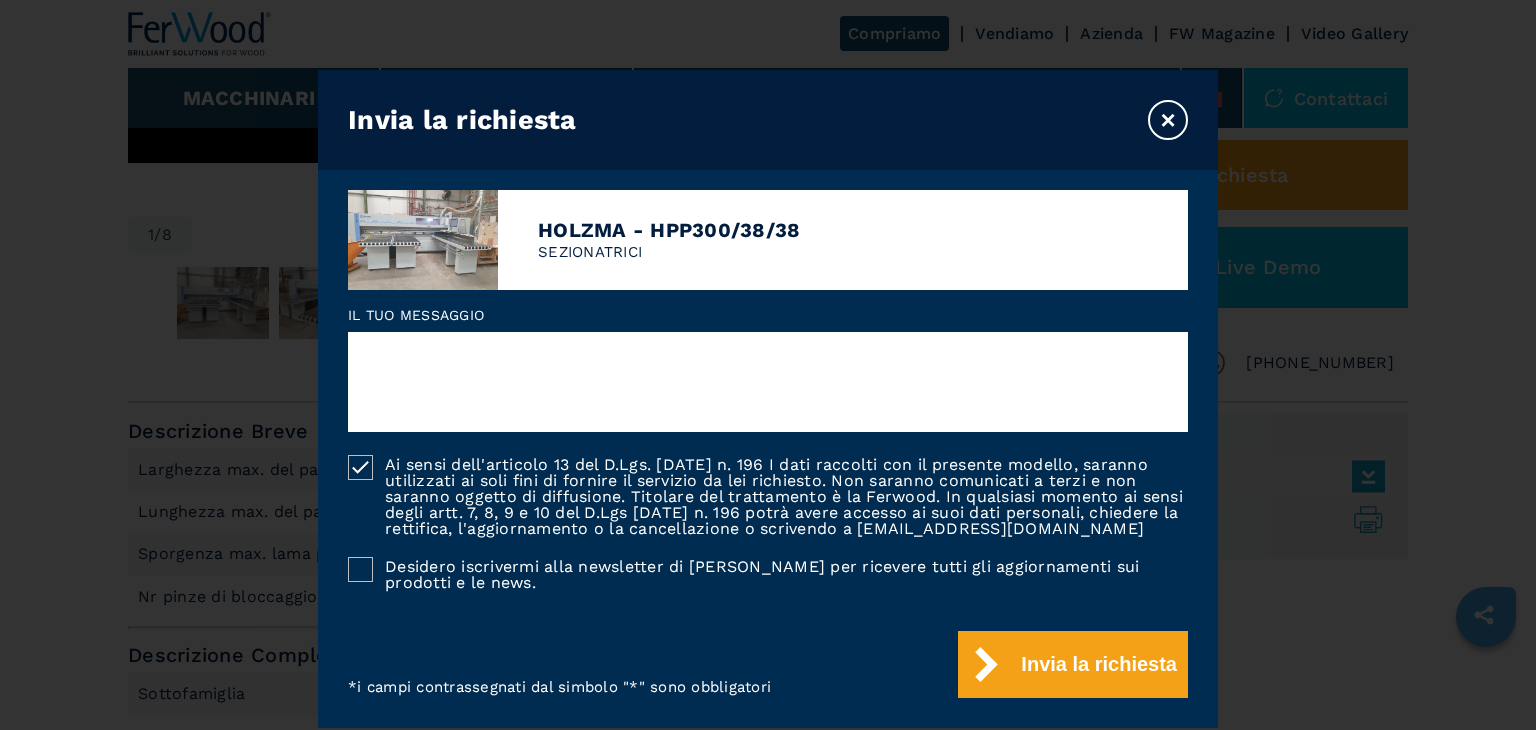 click 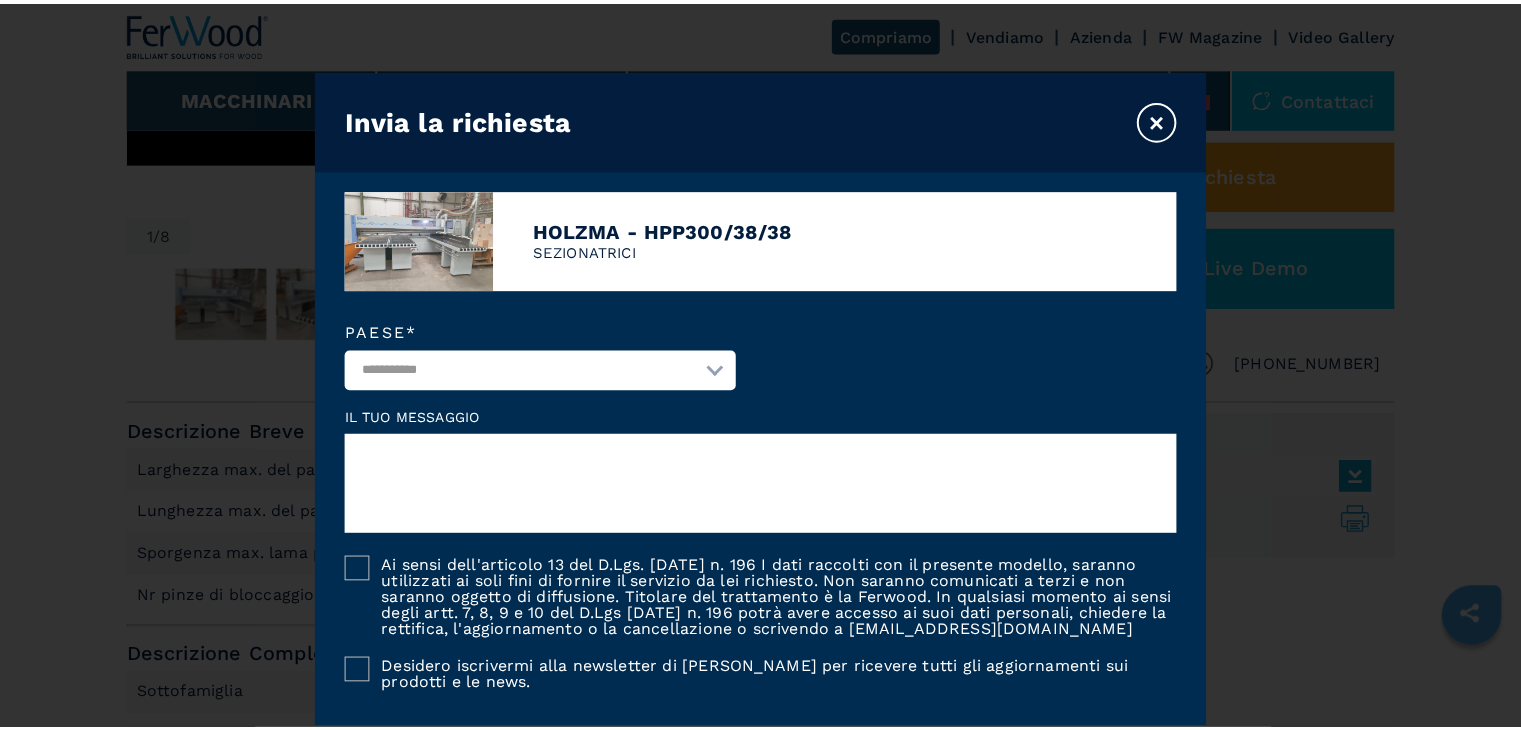 scroll, scrollTop: 200, scrollLeft: 0, axis: vertical 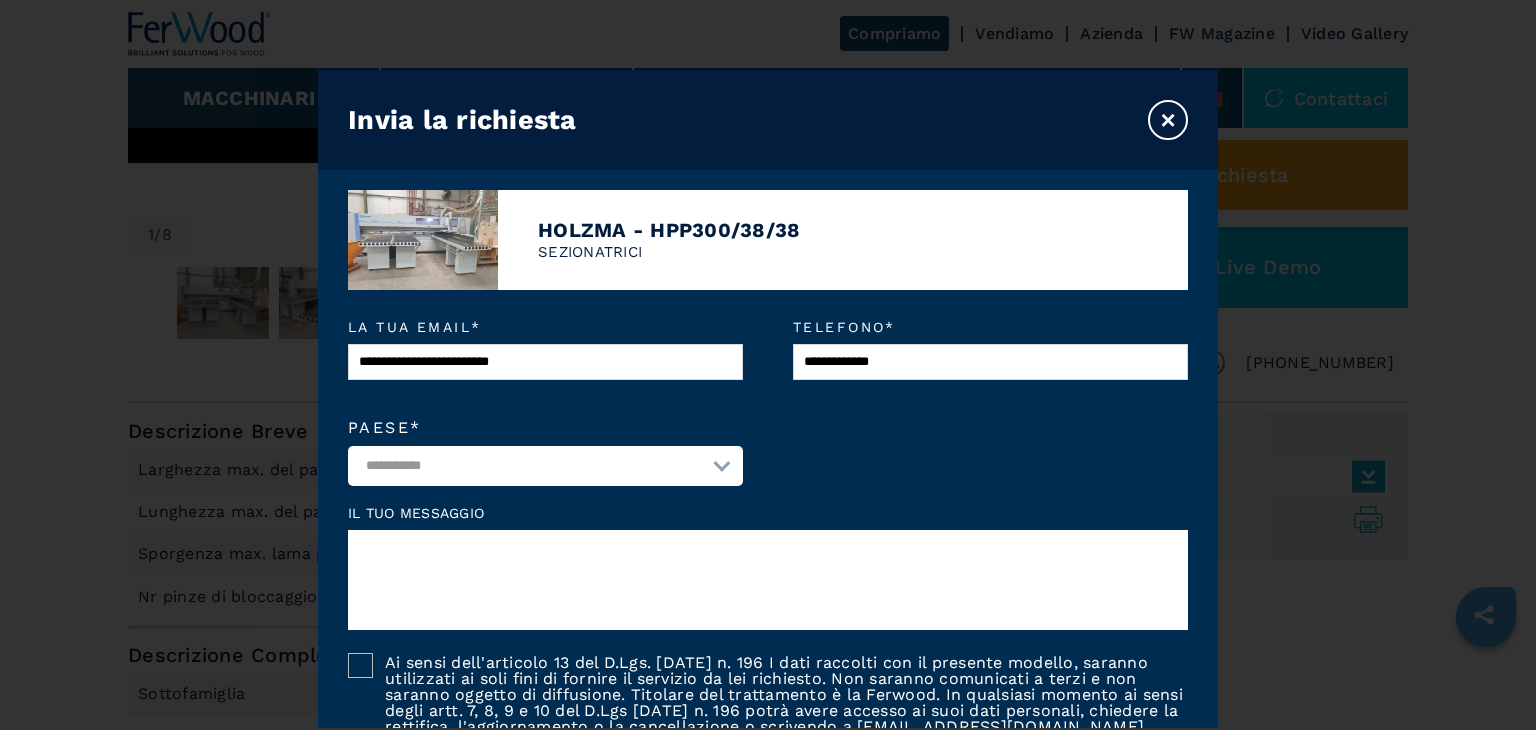 click on "×" at bounding box center [1168, 120] 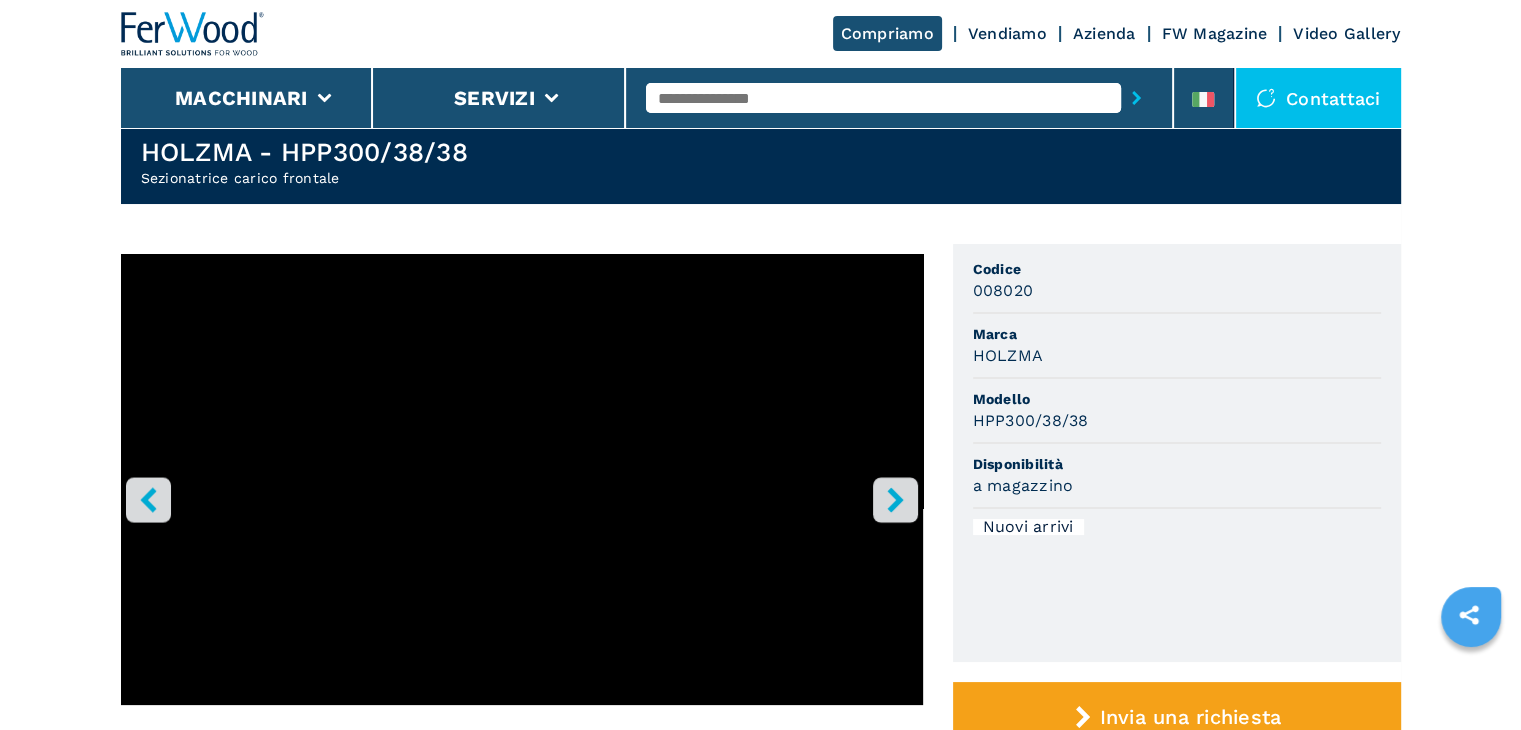 scroll, scrollTop: 0, scrollLeft: 0, axis: both 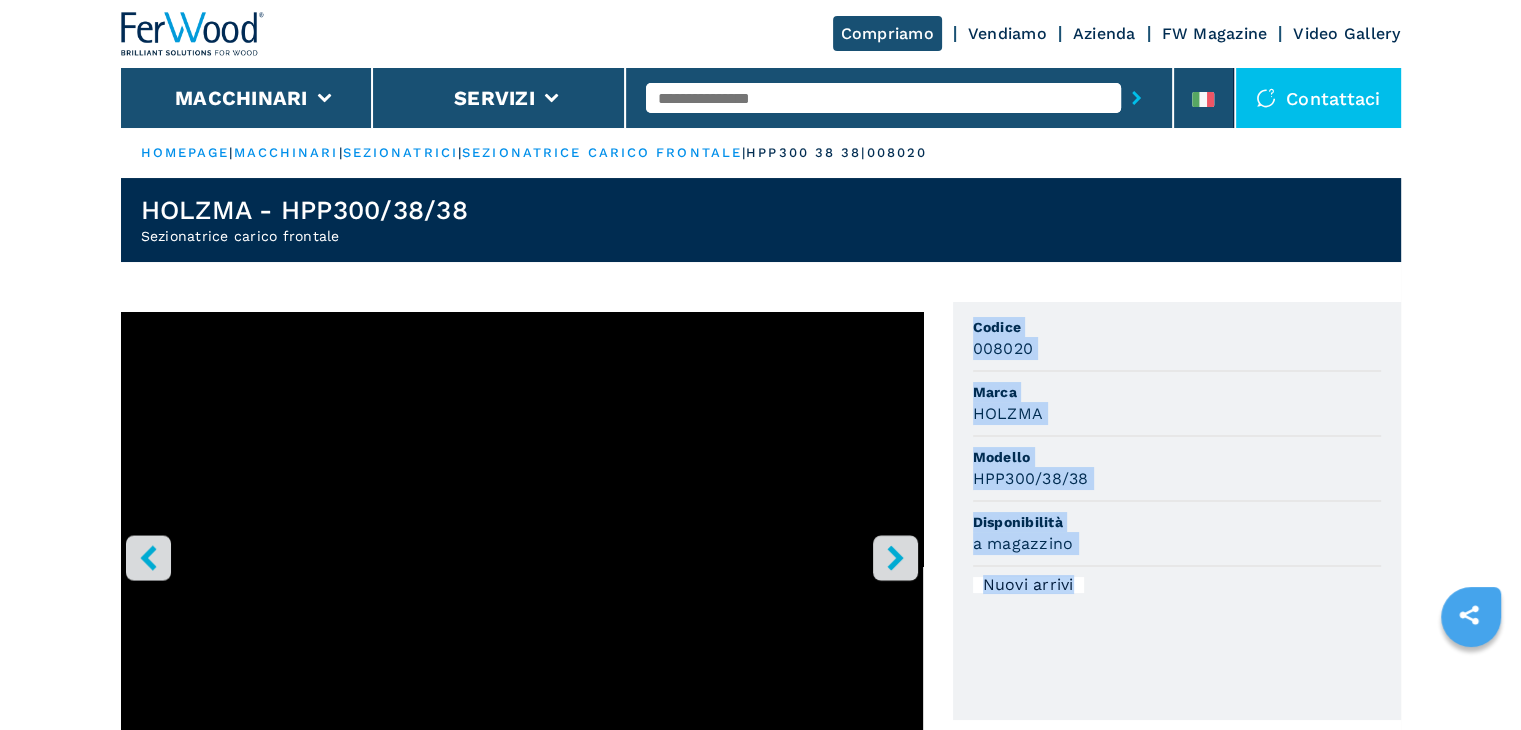 drag, startPoint x: 972, startPoint y: 326, endPoint x: 1167, endPoint y: 594, distance: 331.43475 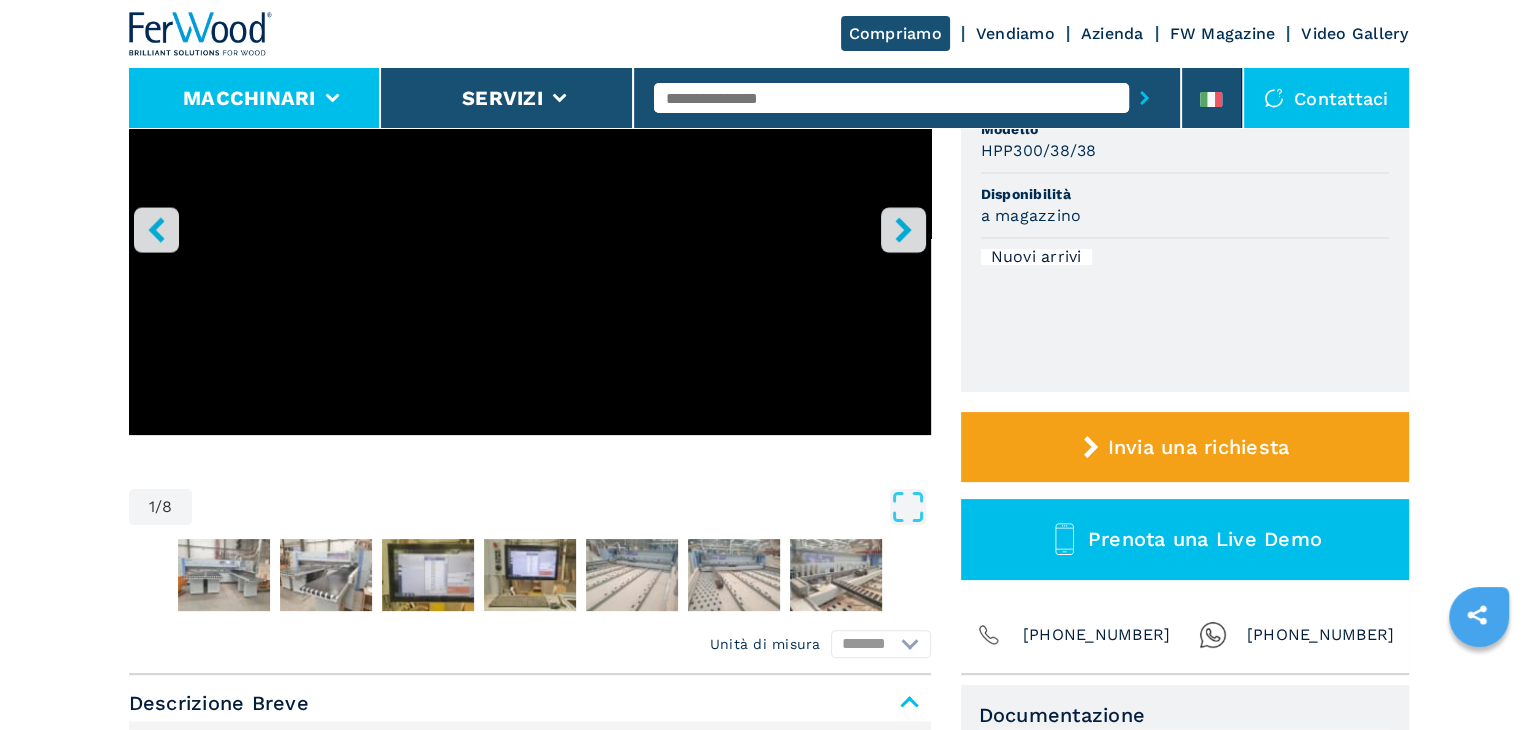 scroll, scrollTop: 300, scrollLeft: 0, axis: vertical 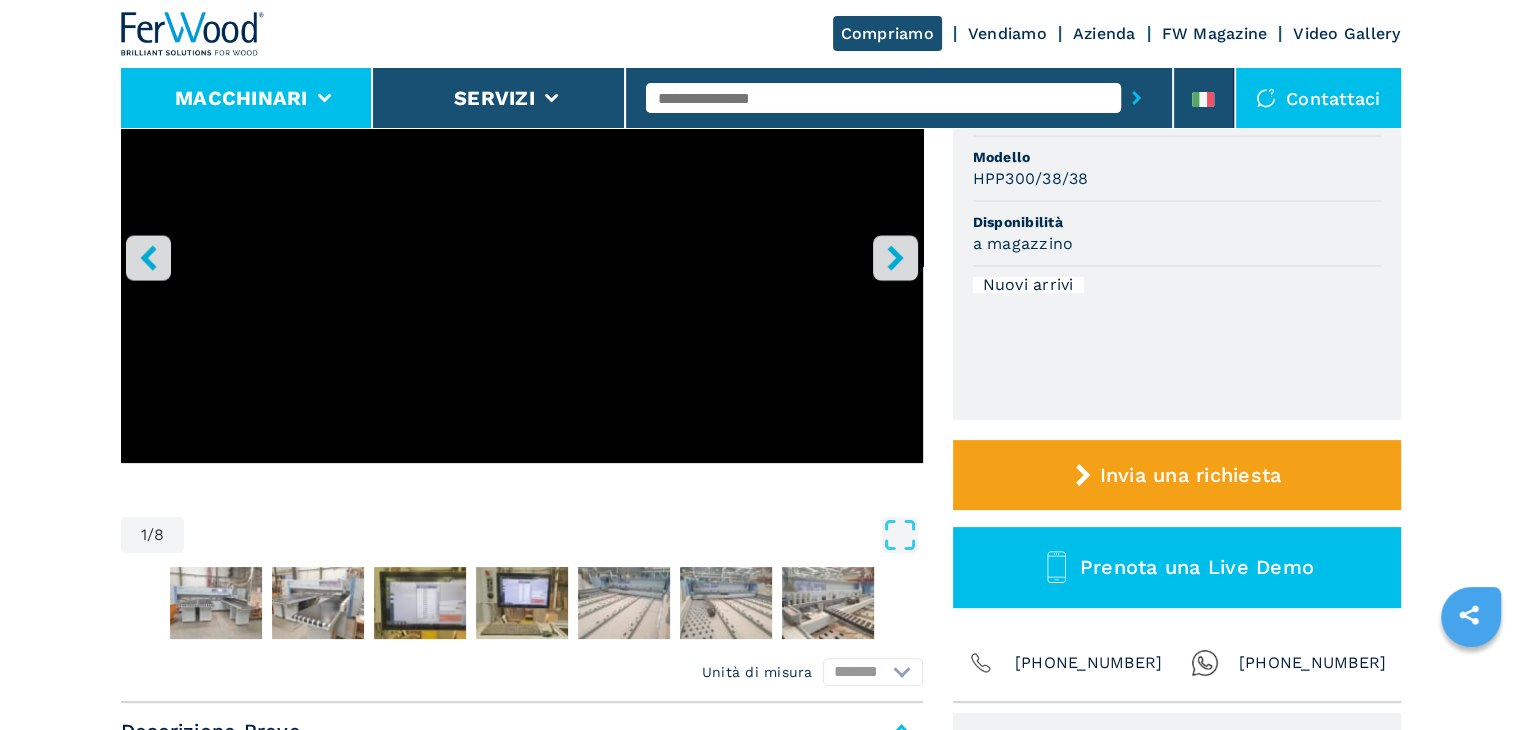 click on "Macchinari" at bounding box center [247, 98] 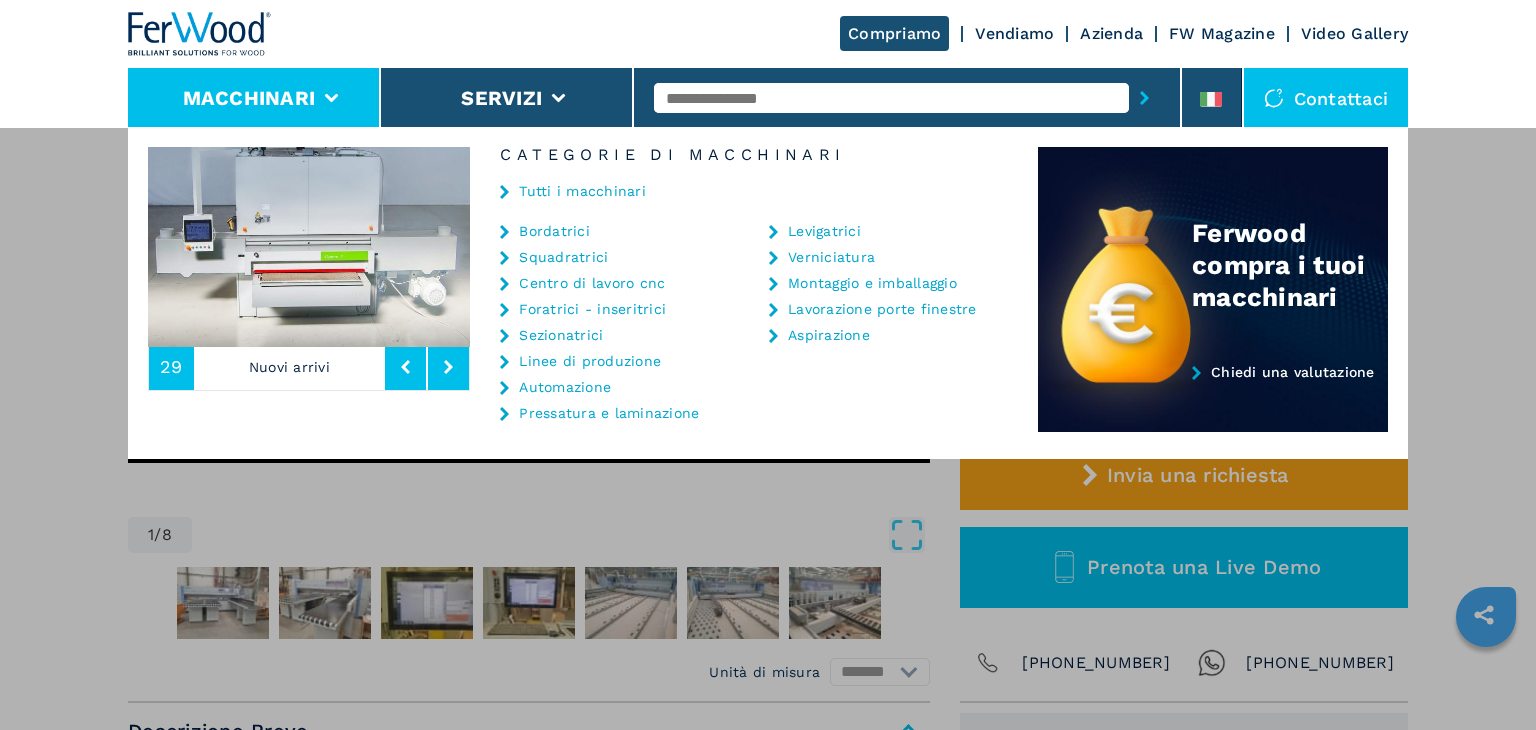 click on "Verniciatura" at bounding box center (831, 257) 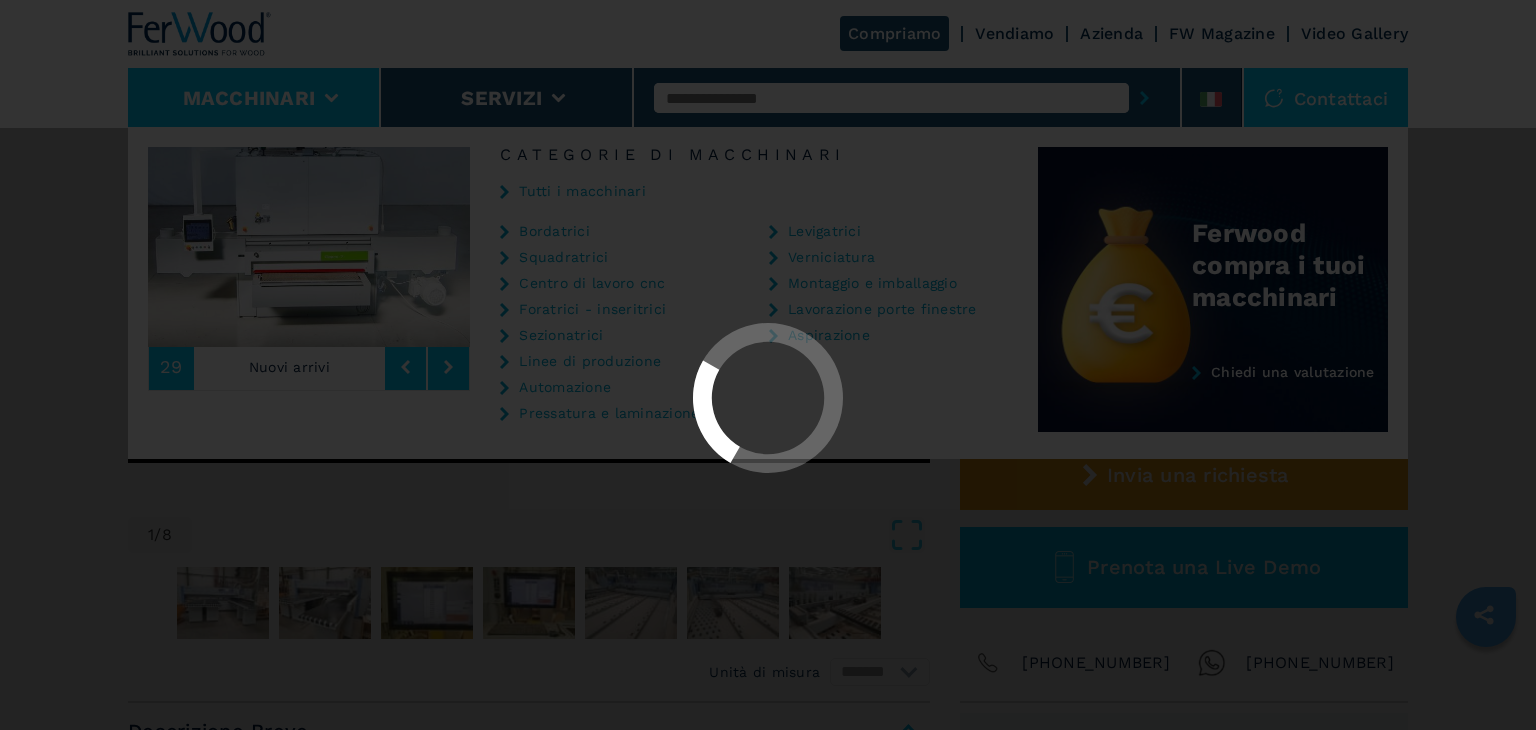 select on "**********" 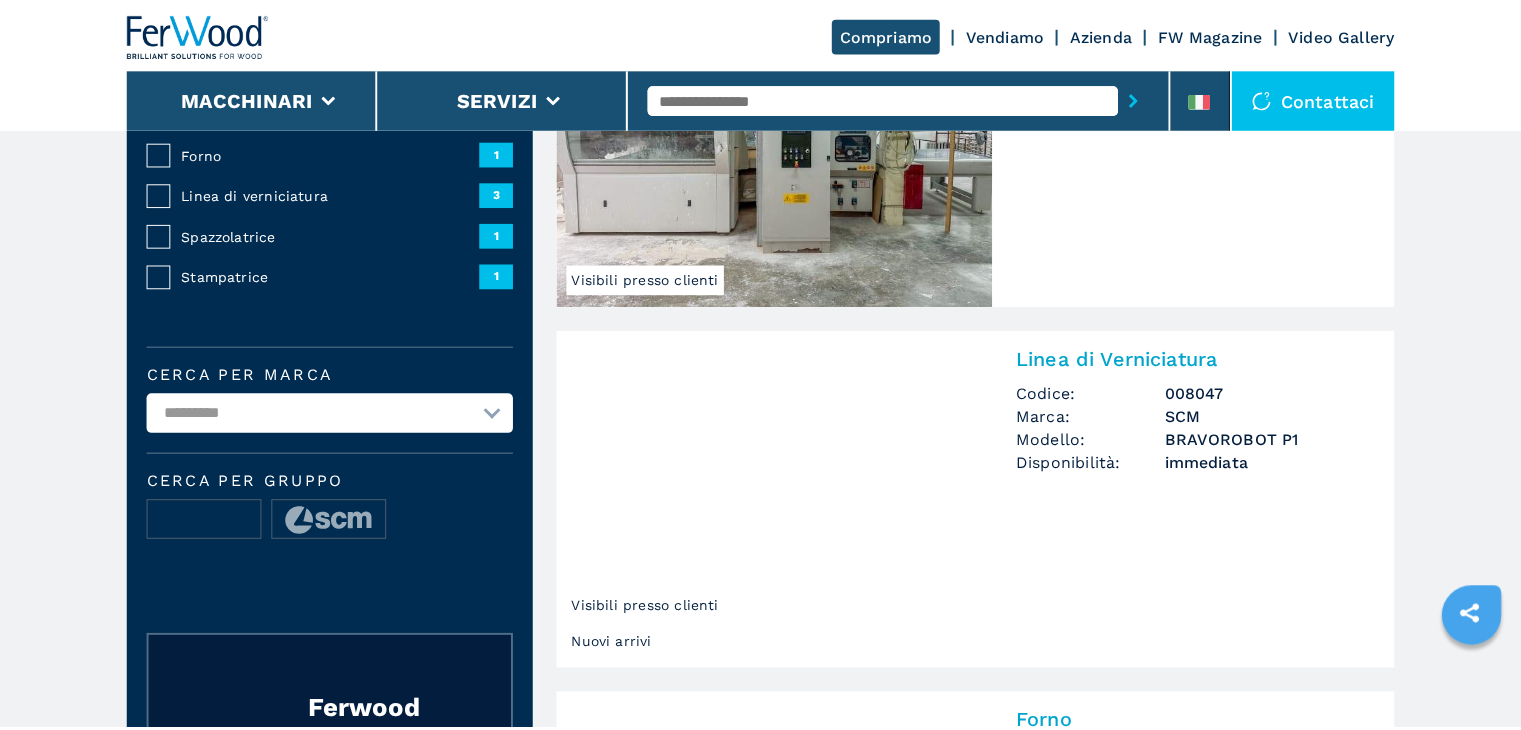 scroll, scrollTop: 0, scrollLeft: 0, axis: both 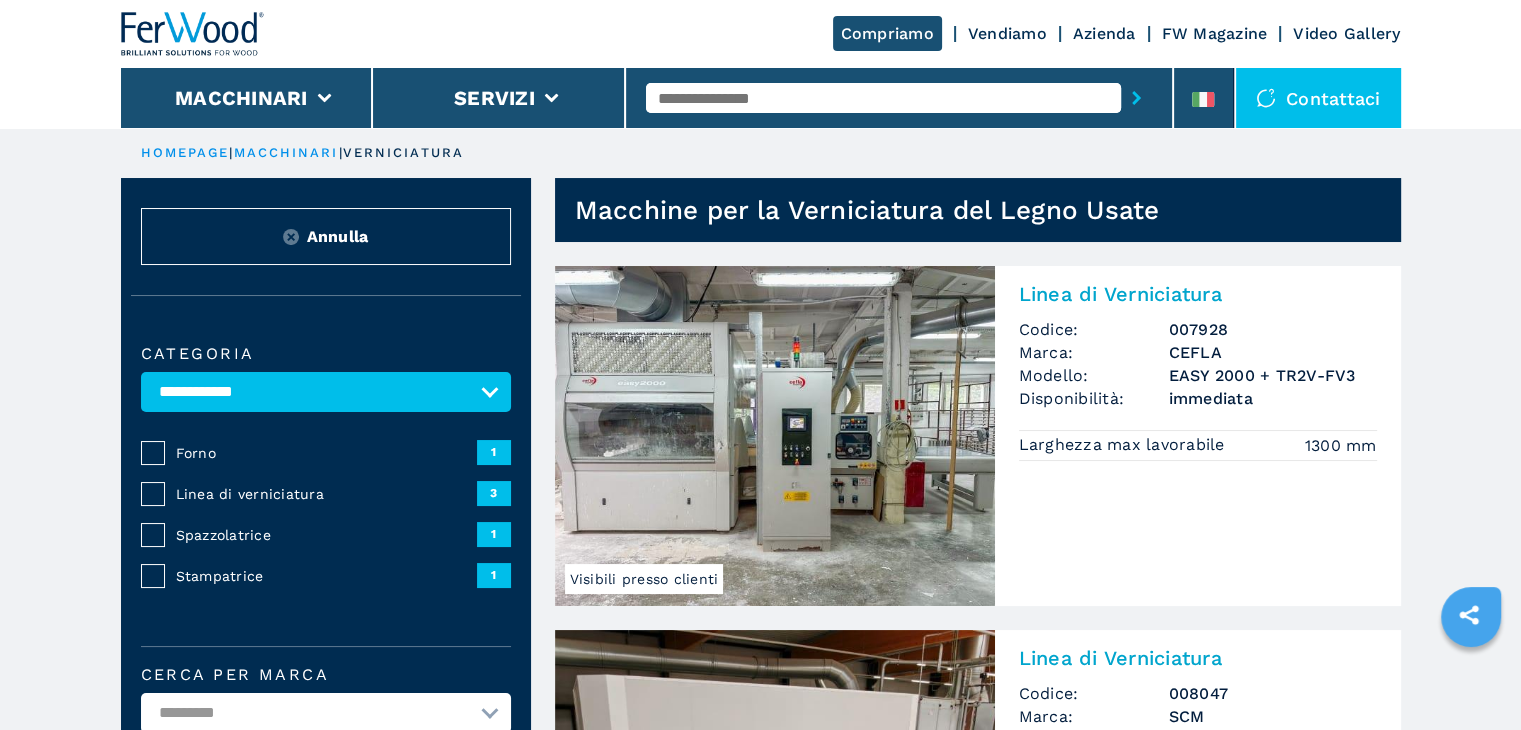click on "Linea di Verniciatura" at bounding box center [1198, 294] 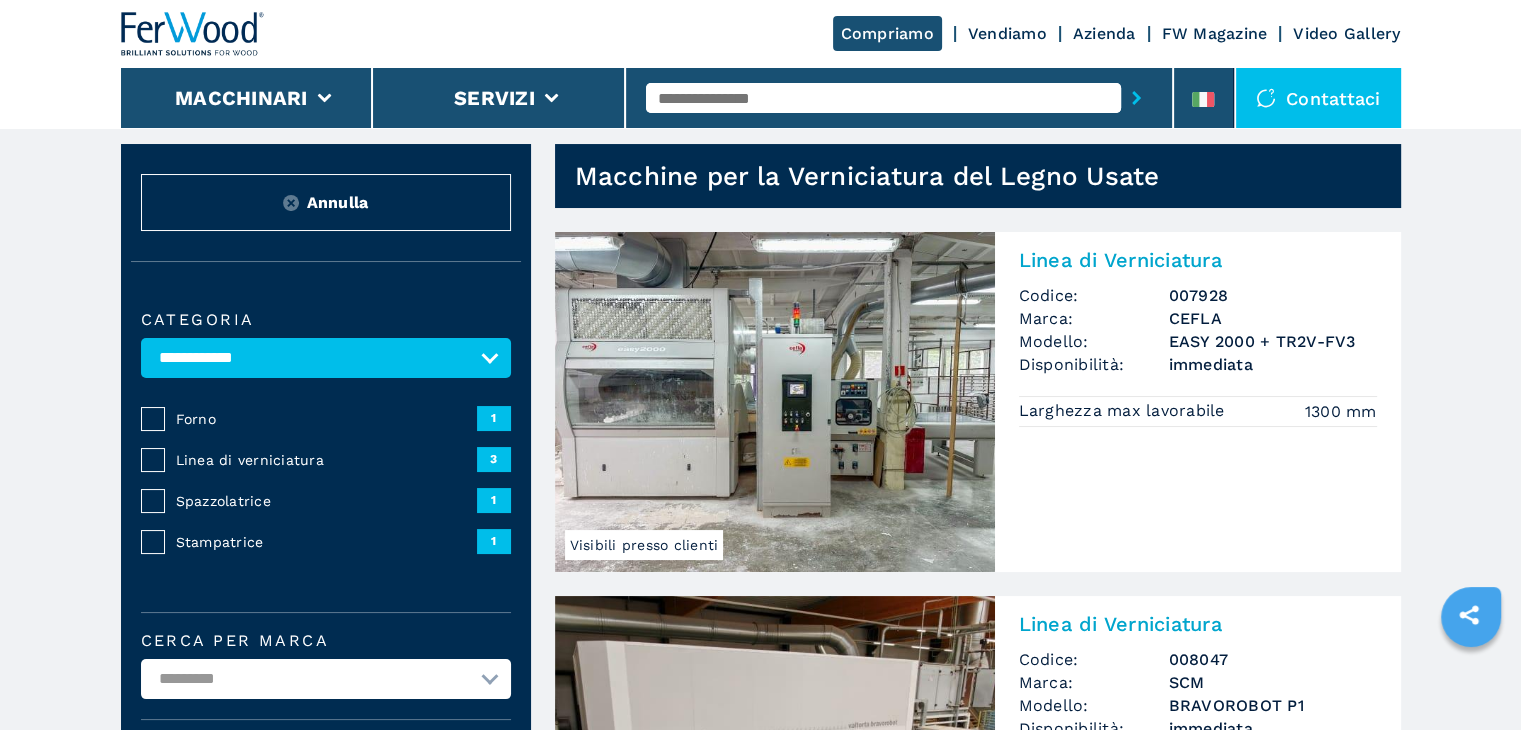 scroll, scrollTop: 0, scrollLeft: 0, axis: both 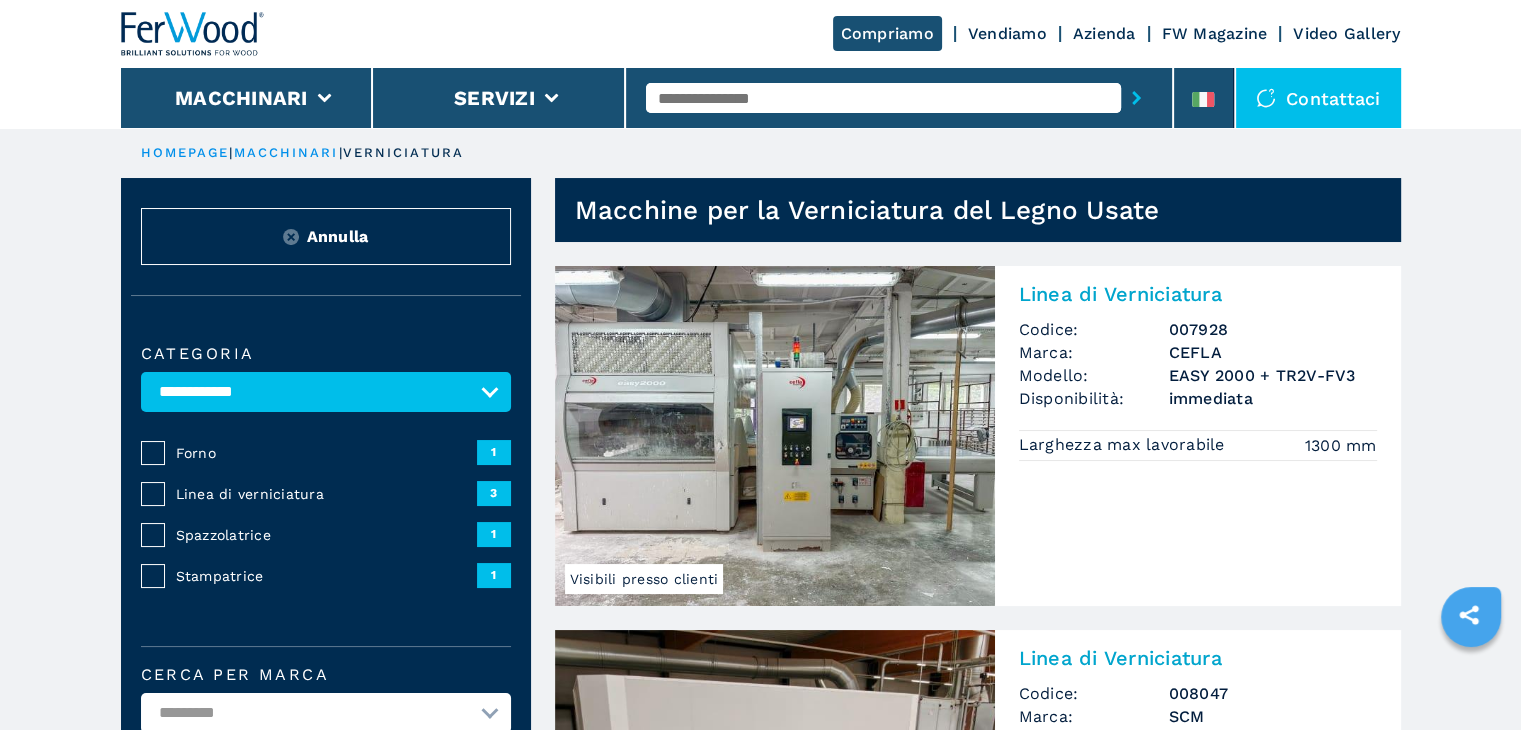 click on "Linea di Verniciatura" at bounding box center [1198, 294] 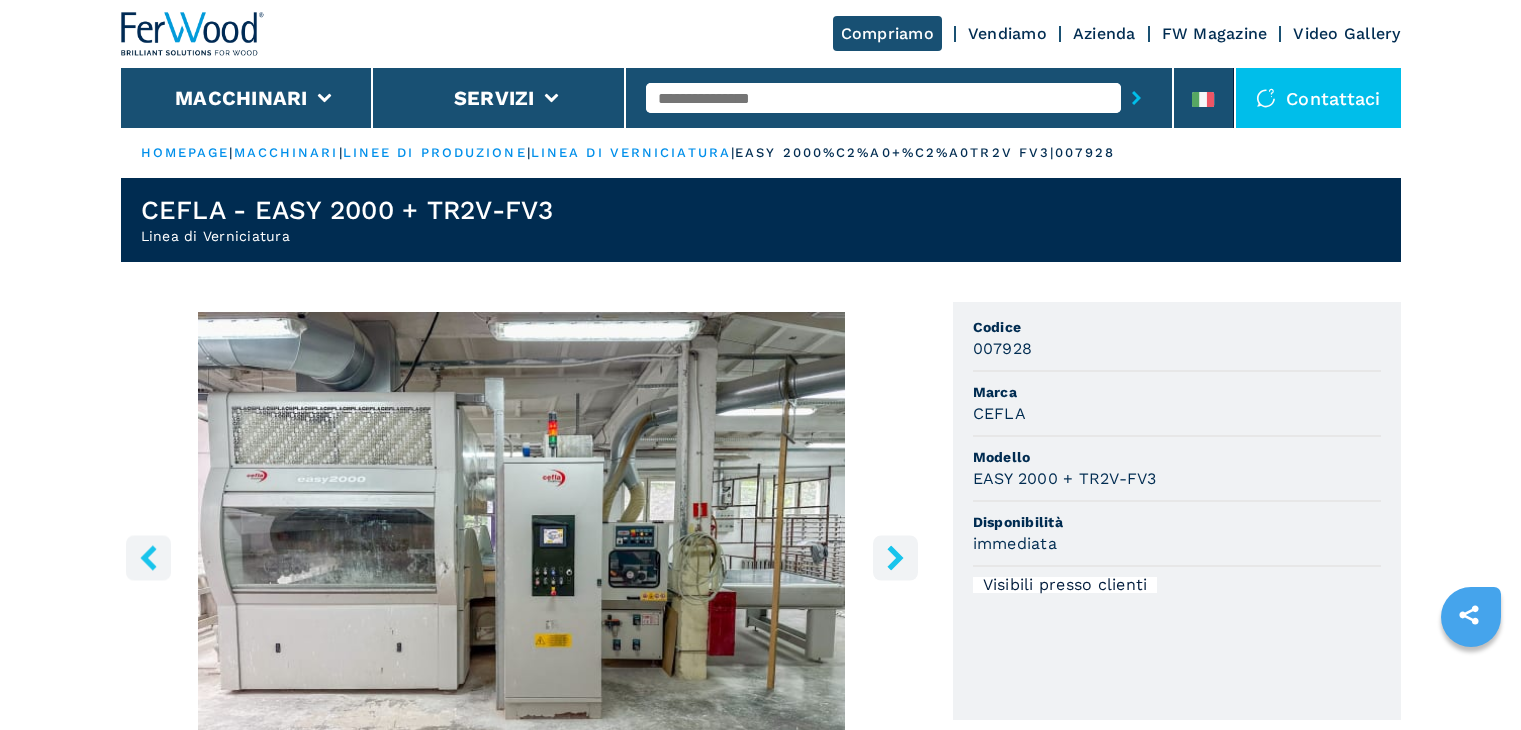 scroll, scrollTop: 0, scrollLeft: 0, axis: both 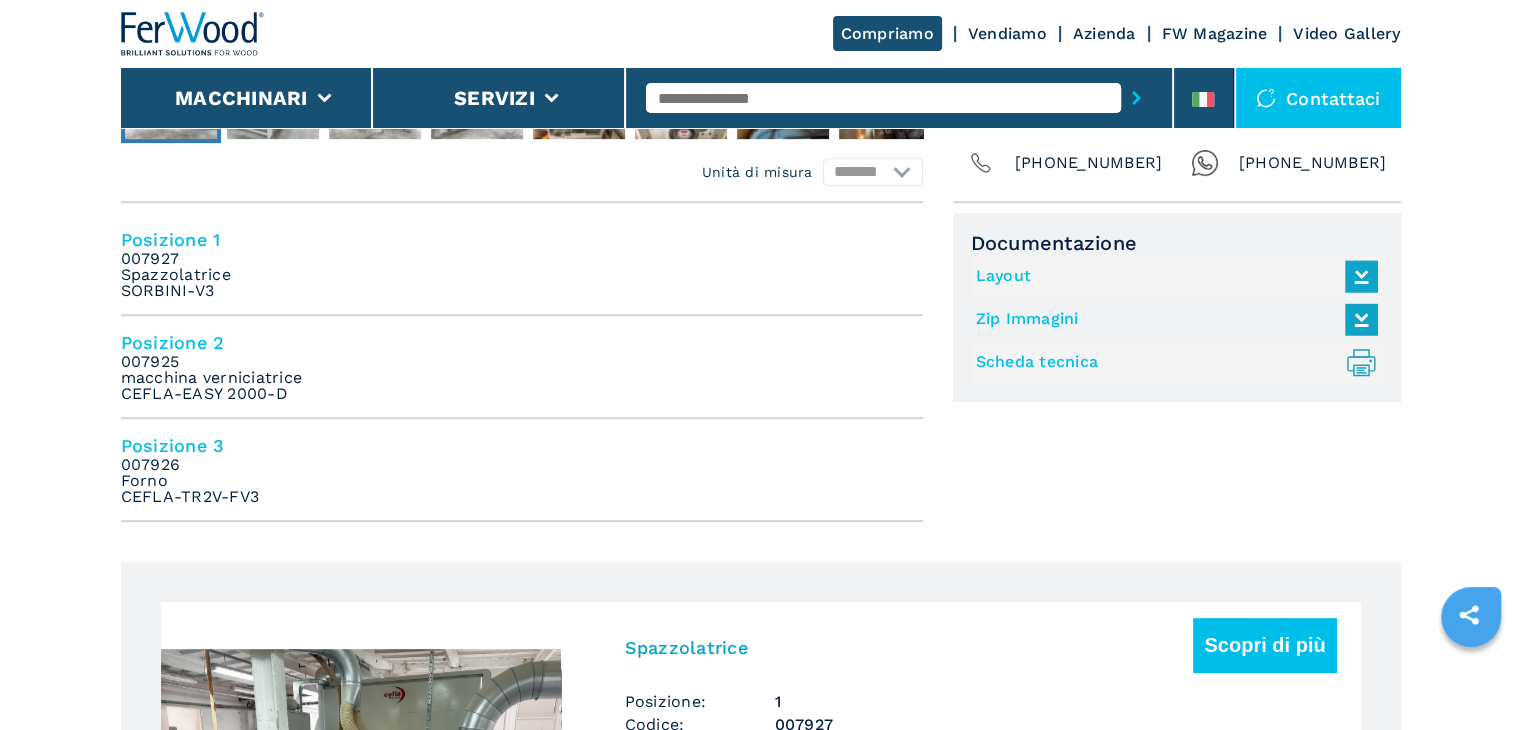 click on "Posizione 1" at bounding box center (522, 239) 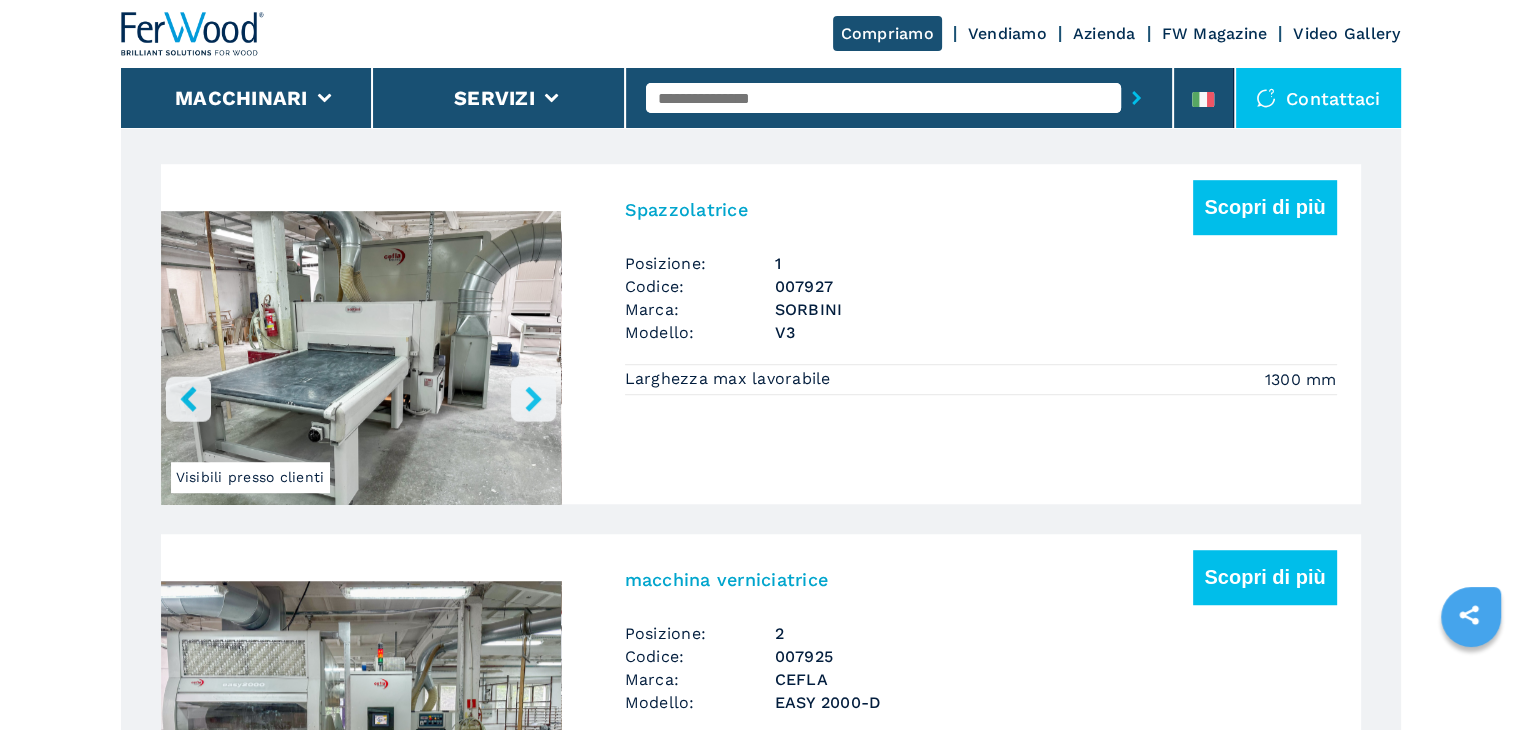 scroll, scrollTop: 1249, scrollLeft: 0, axis: vertical 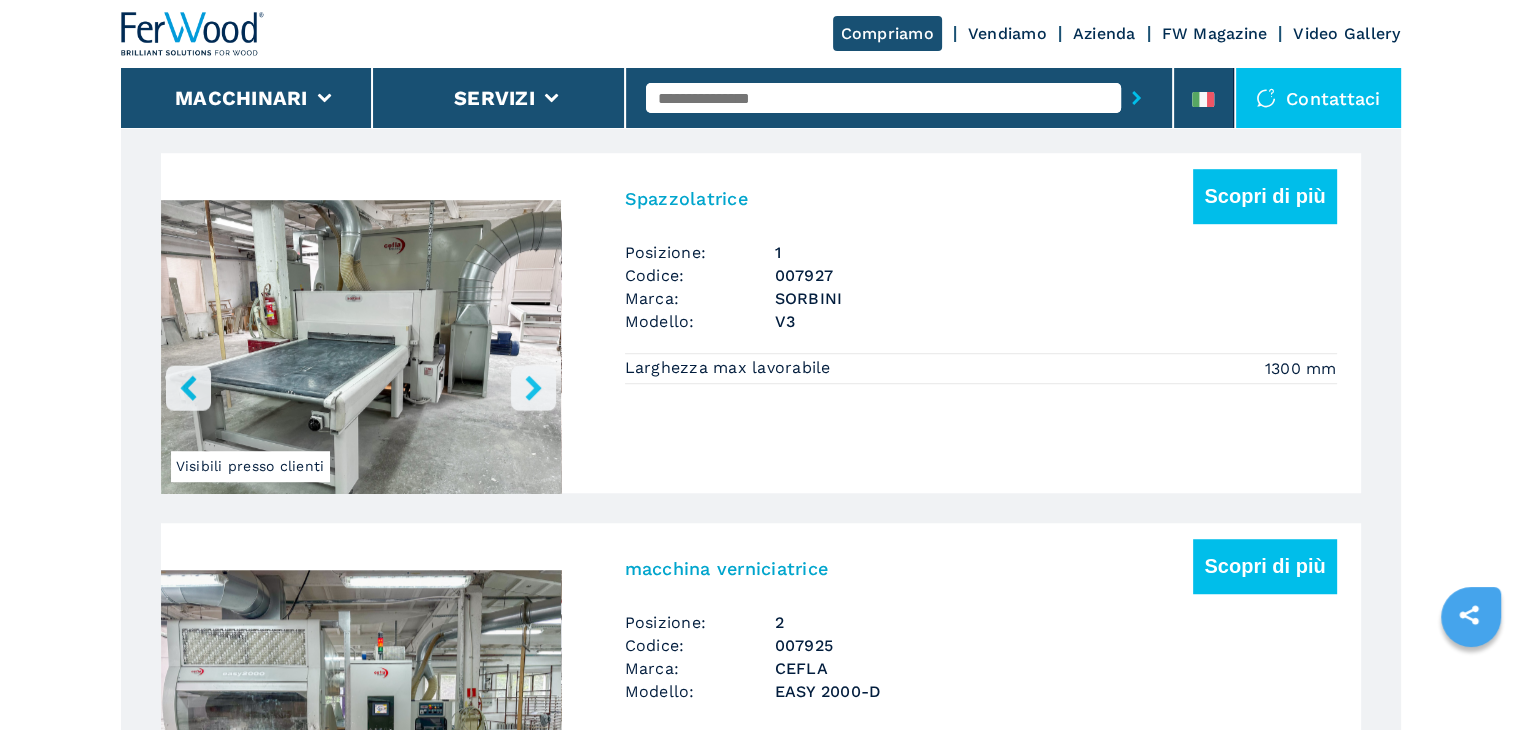 click on "Spazzolatrice" at bounding box center [686, 198] 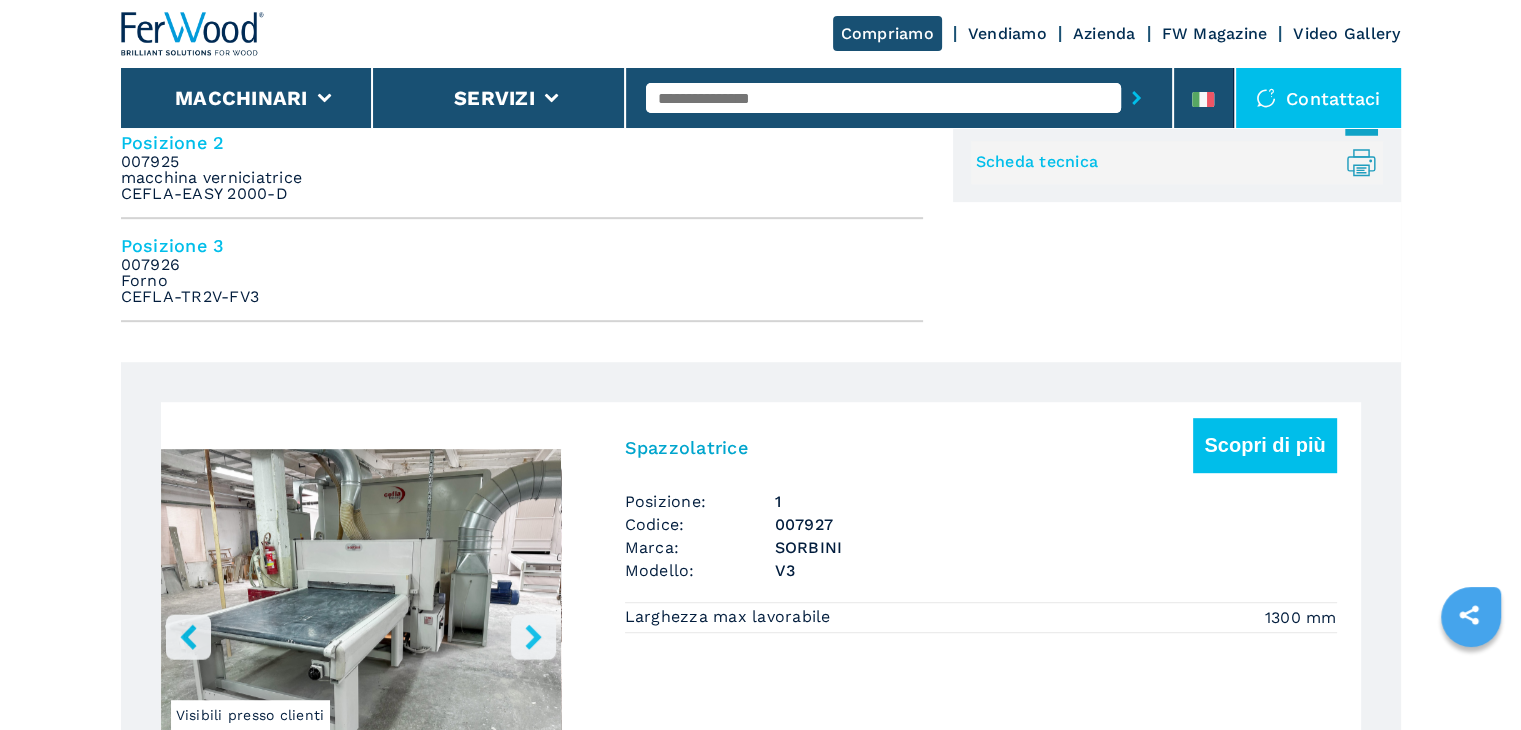 scroll, scrollTop: 1100, scrollLeft: 0, axis: vertical 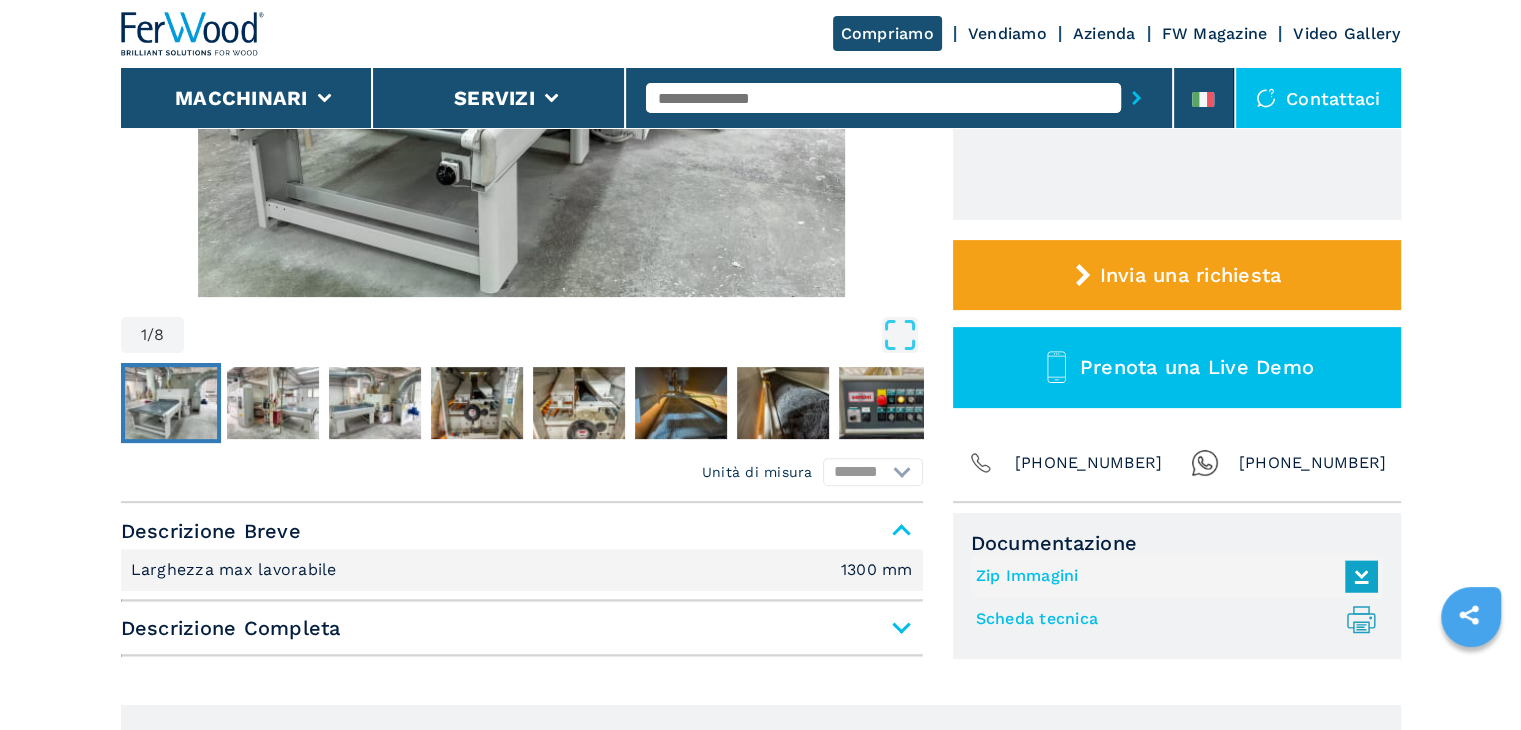 click on "Descrizione Completa" at bounding box center (522, 628) 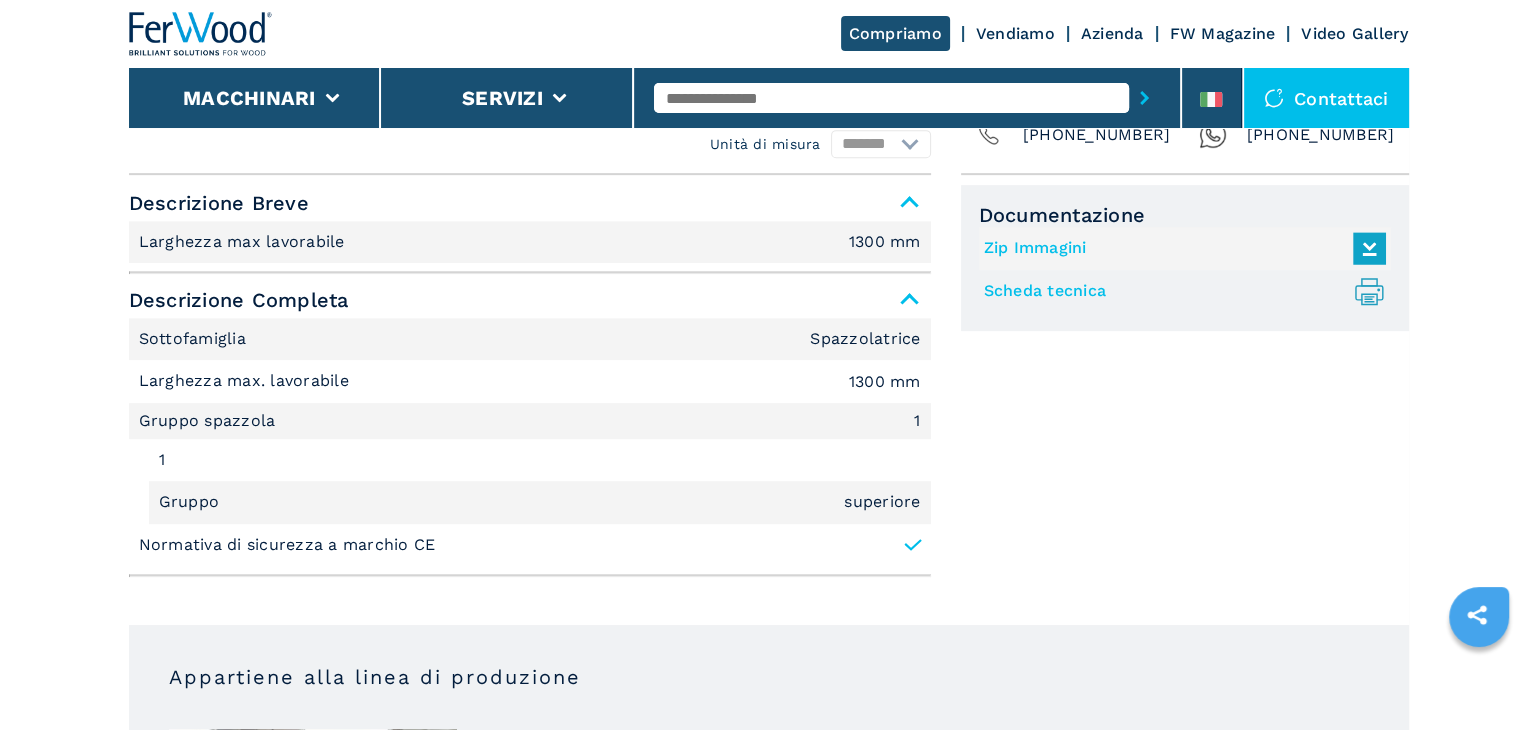 scroll, scrollTop: 900, scrollLeft: 0, axis: vertical 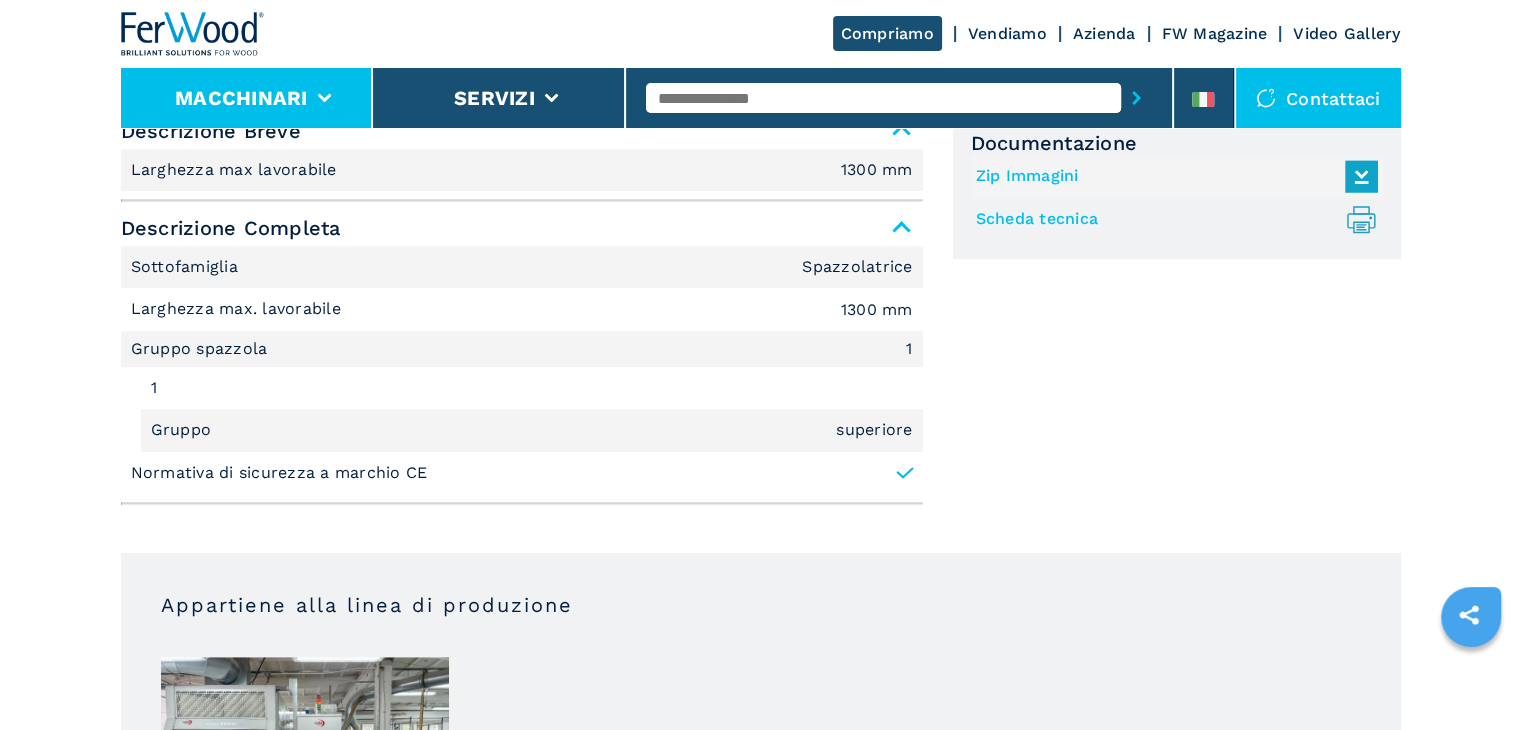 click on "Macchinari" at bounding box center [247, 98] 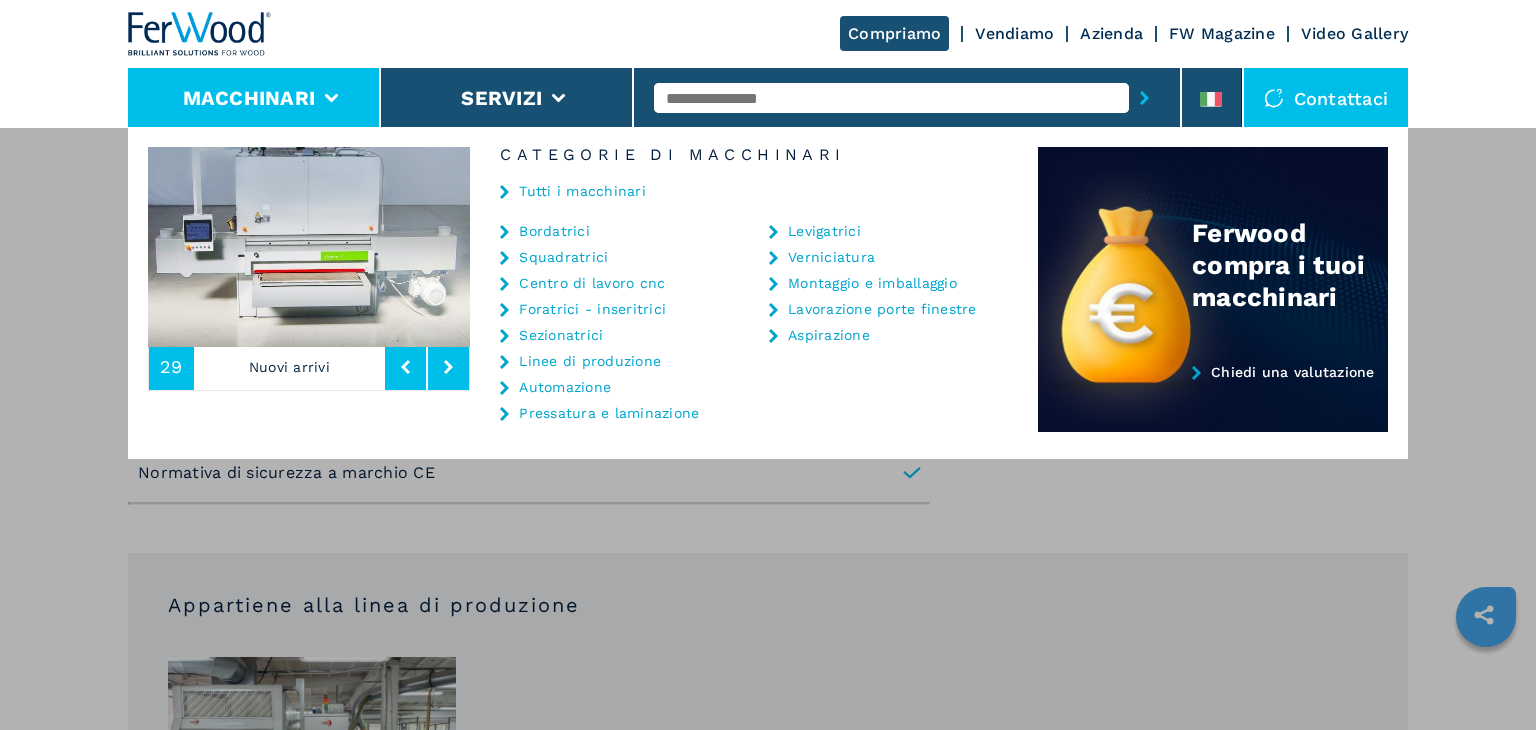 click on "Bordatrici" at bounding box center (554, 231) 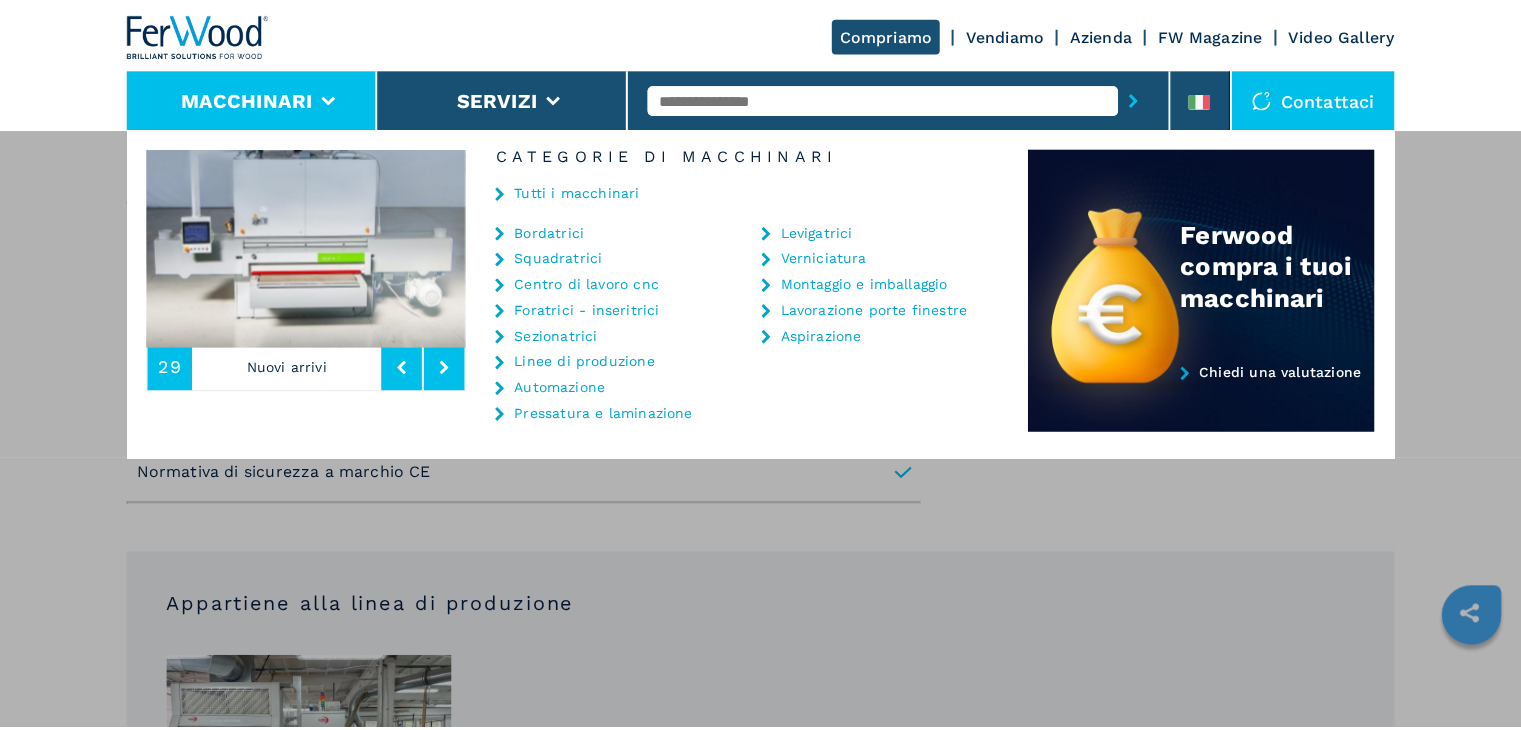 scroll, scrollTop: 0, scrollLeft: 0, axis: both 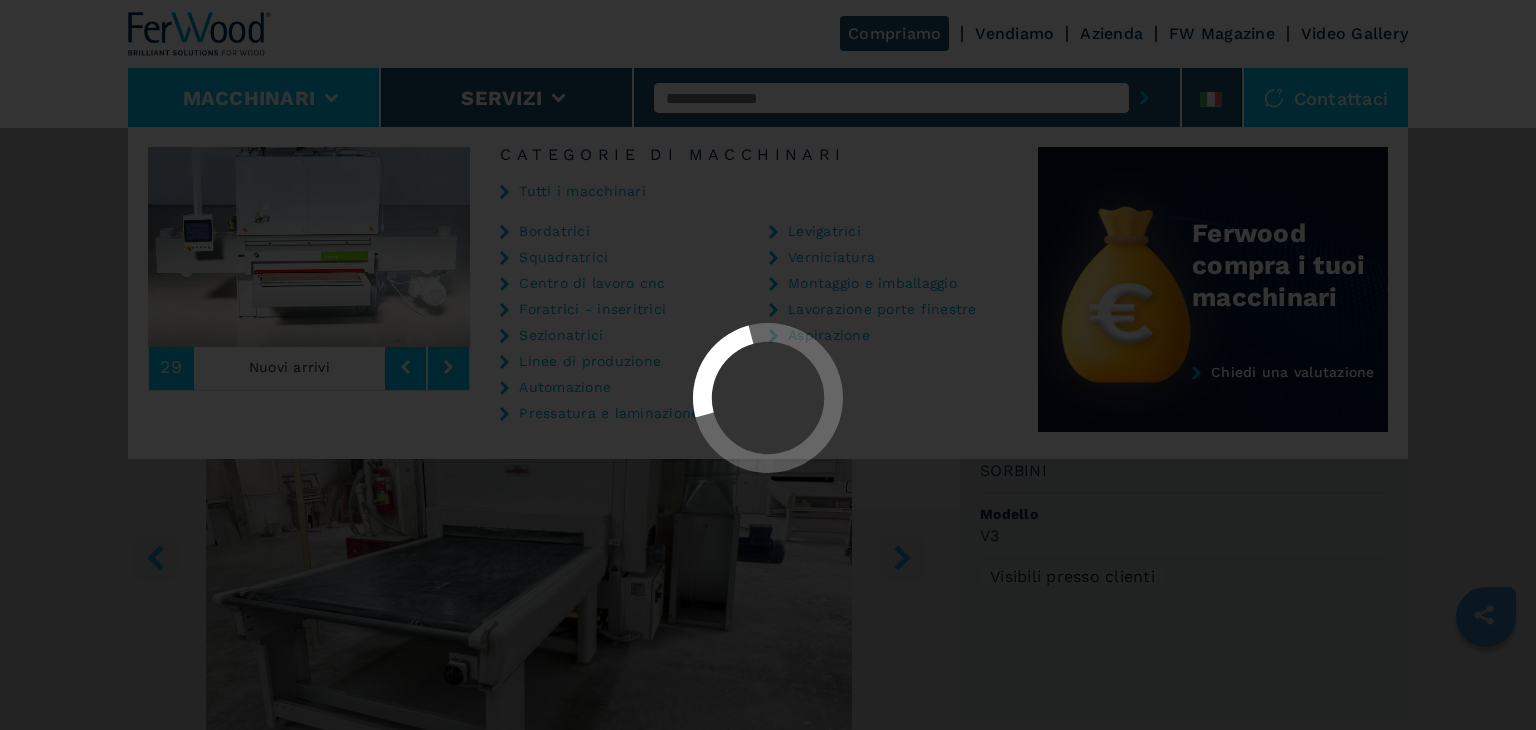 select on "**********" 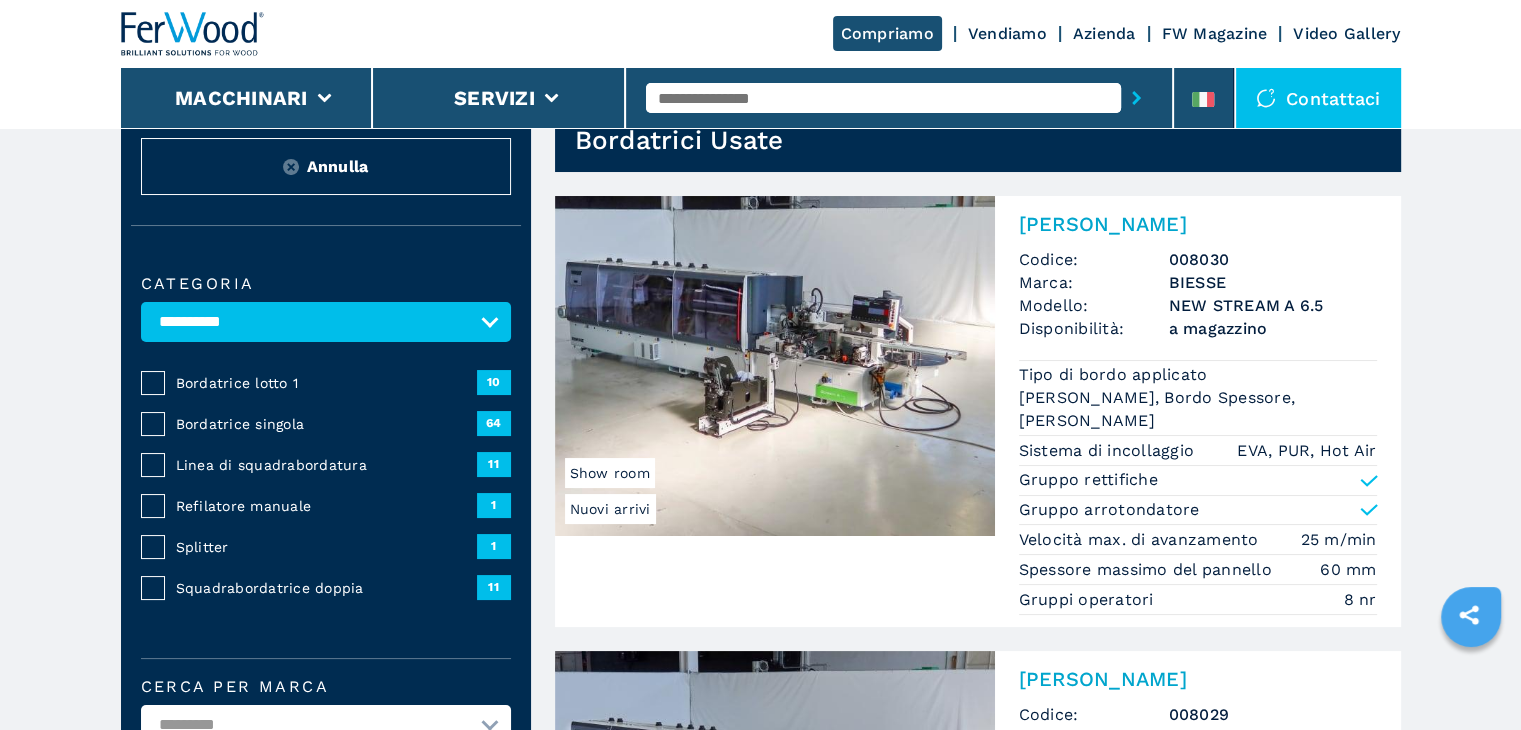 scroll, scrollTop: 0, scrollLeft: 0, axis: both 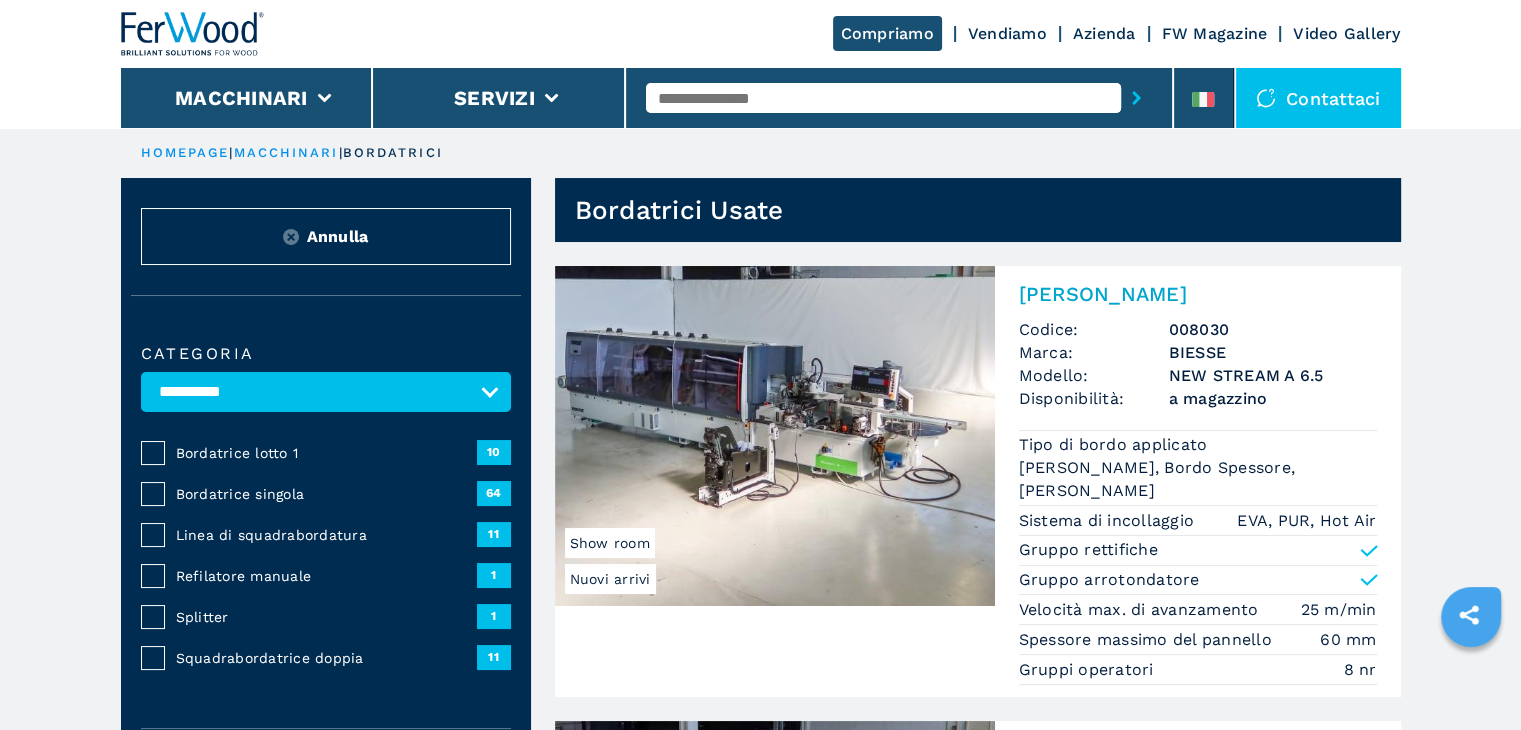 click on "[PERSON_NAME]" at bounding box center [1198, 294] 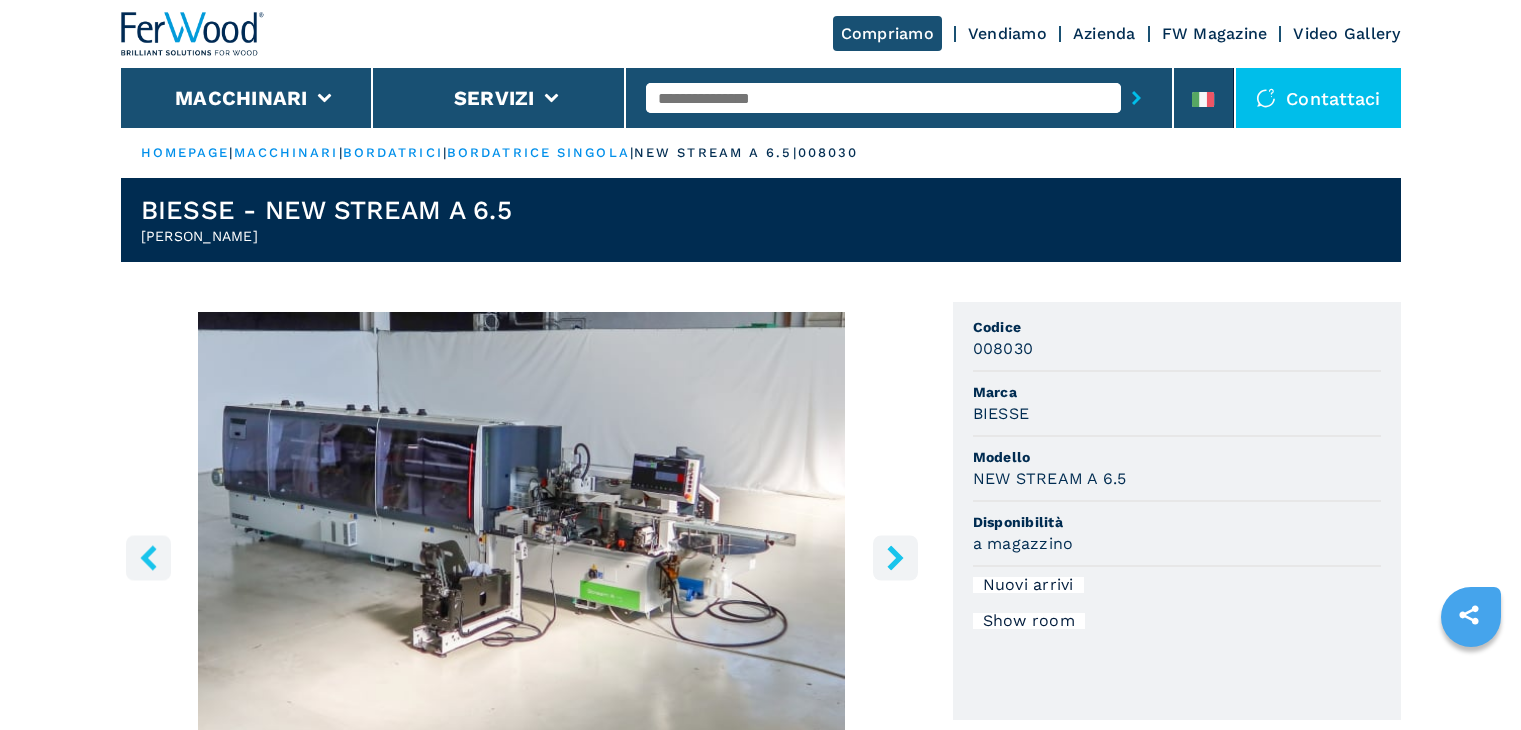 scroll, scrollTop: 261, scrollLeft: 0, axis: vertical 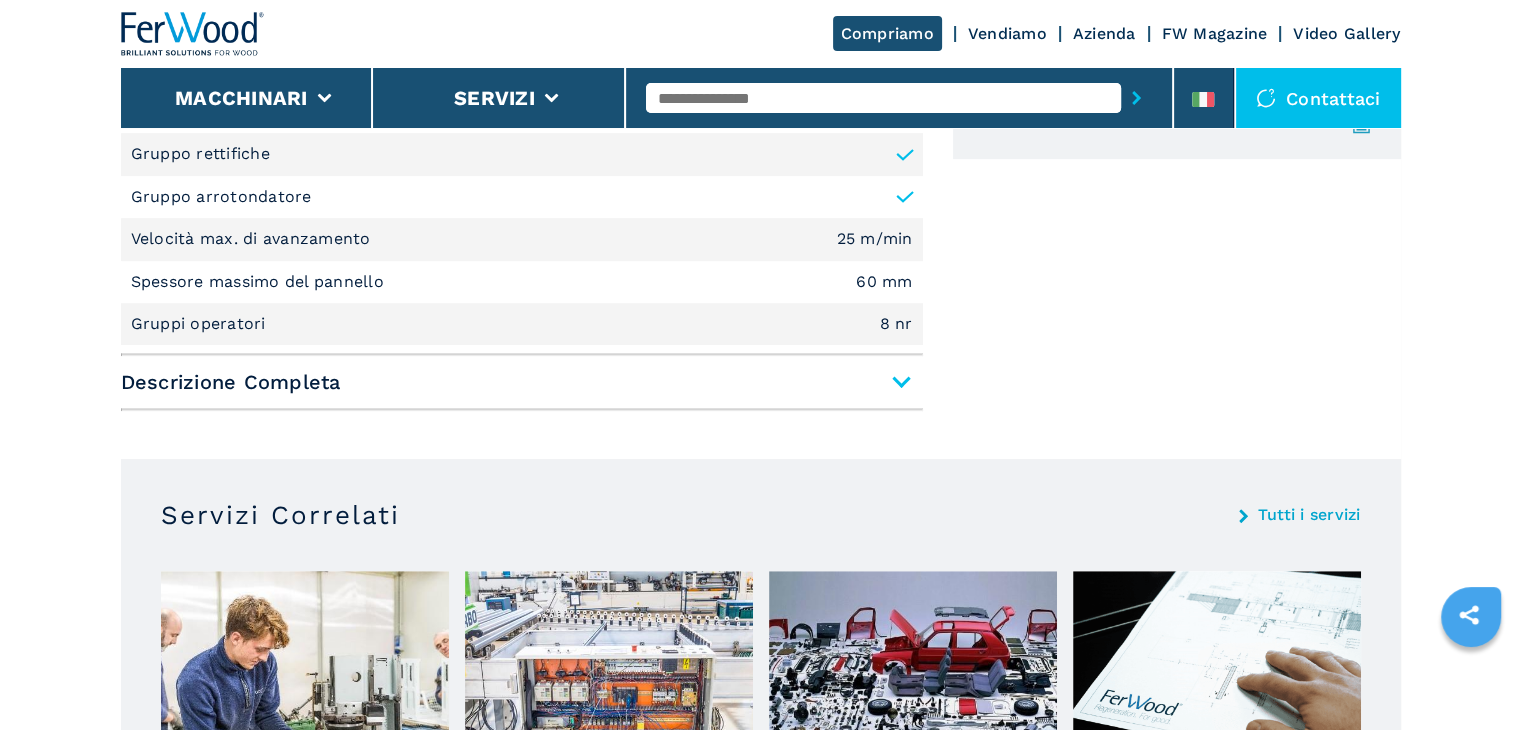 click on "Descrizione Completa" at bounding box center (522, 382) 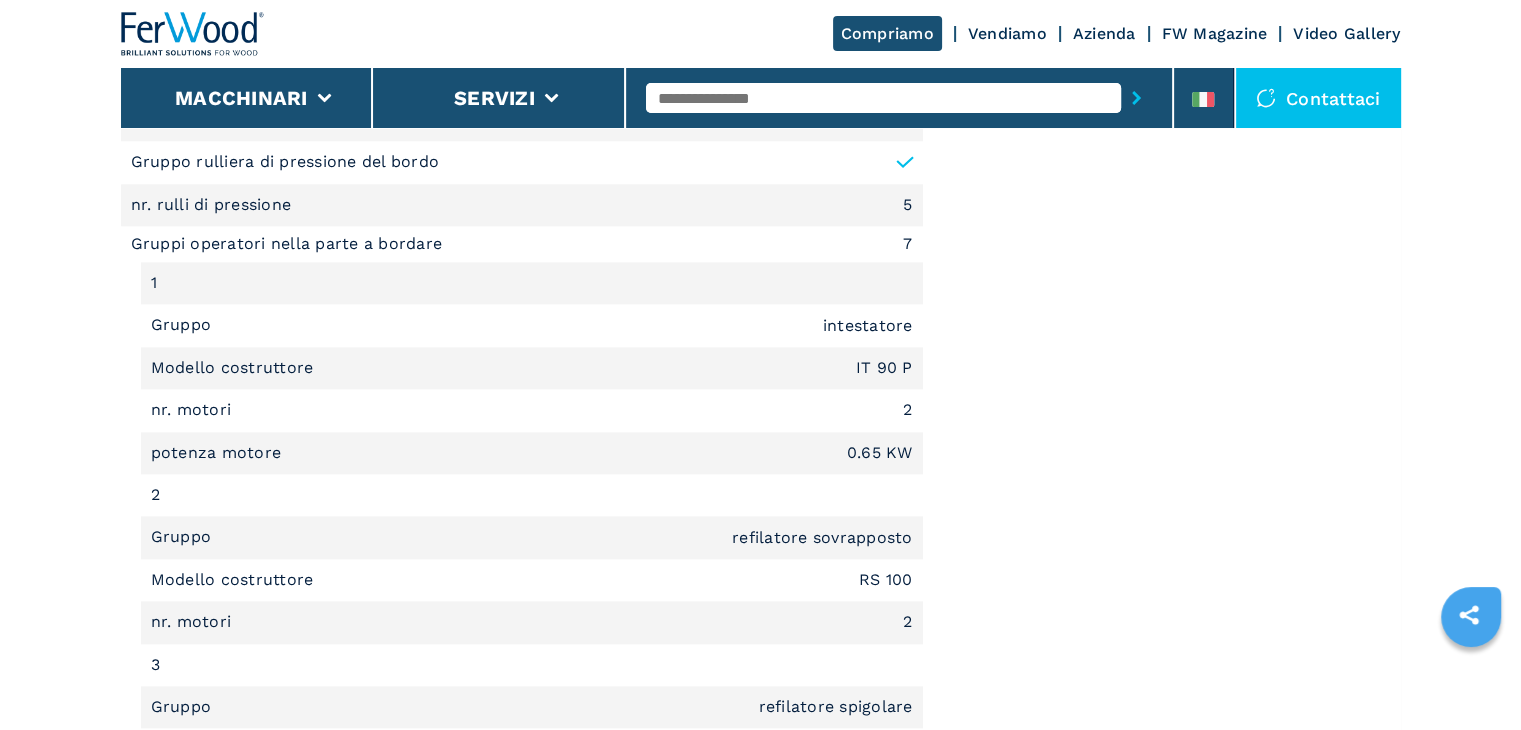 scroll, scrollTop: 2200, scrollLeft: 0, axis: vertical 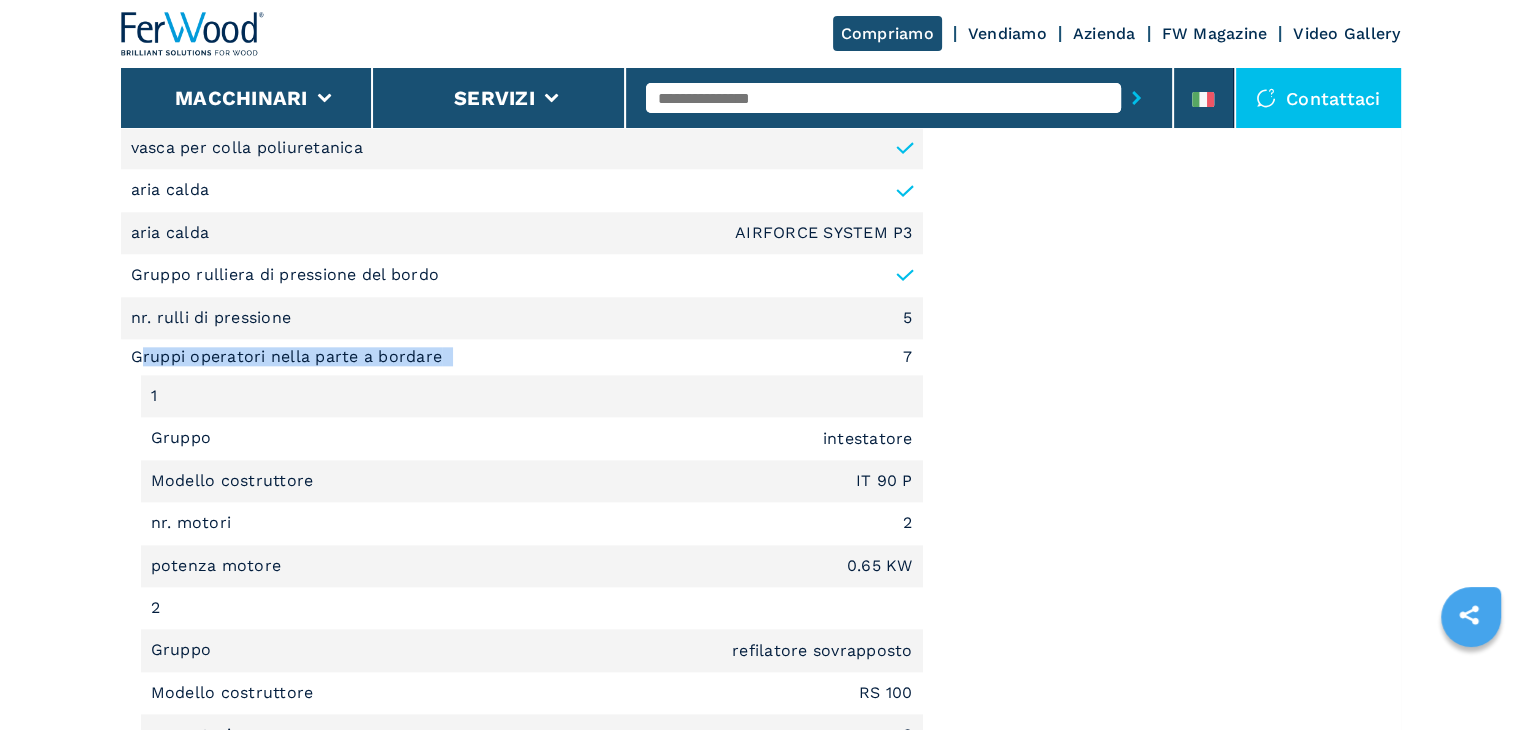drag, startPoint x: 137, startPoint y: 357, endPoint x: 476, endPoint y: 365, distance: 339.0944 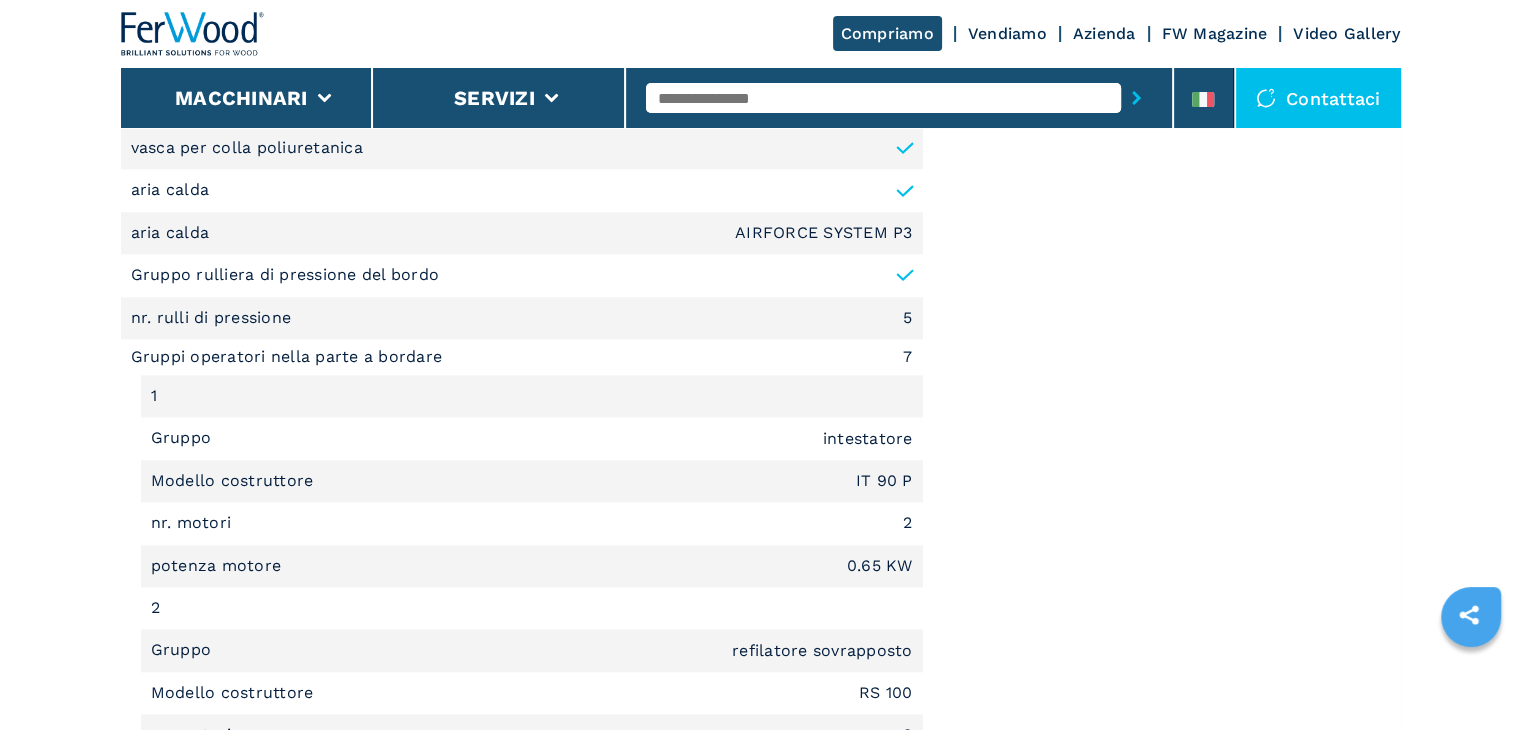 click on "1" at bounding box center (157, 396) 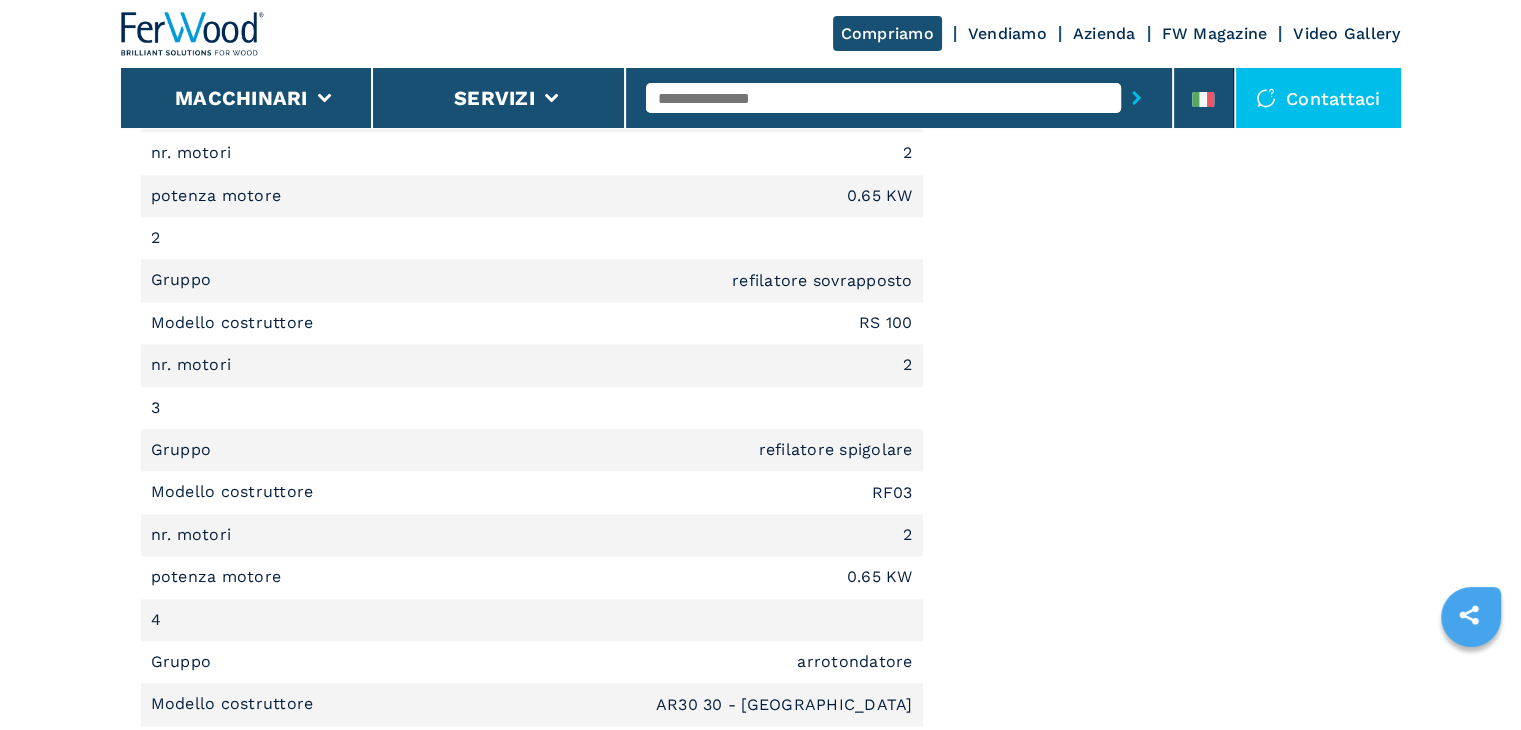 scroll, scrollTop: 2600, scrollLeft: 0, axis: vertical 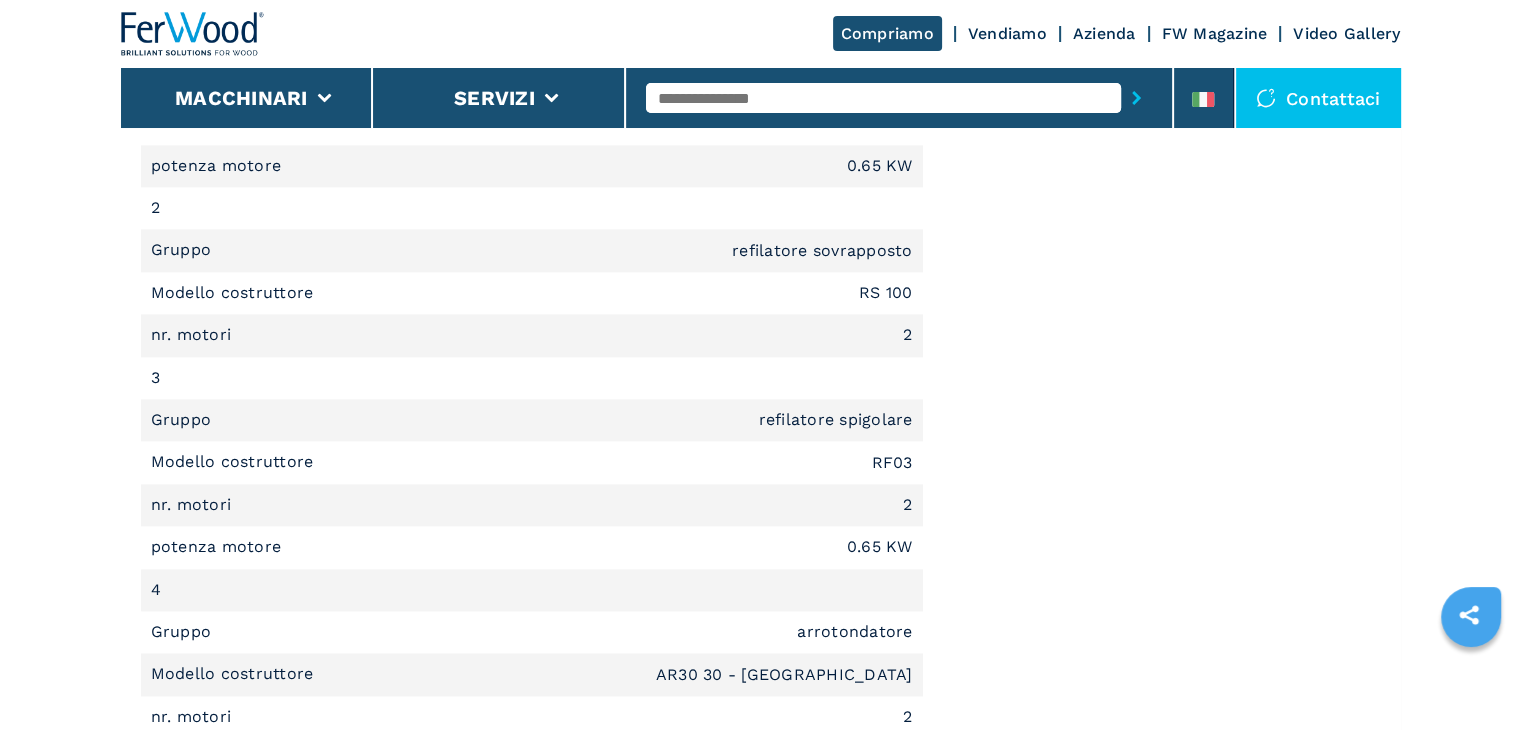 click on "4" at bounding box center (532, 590) 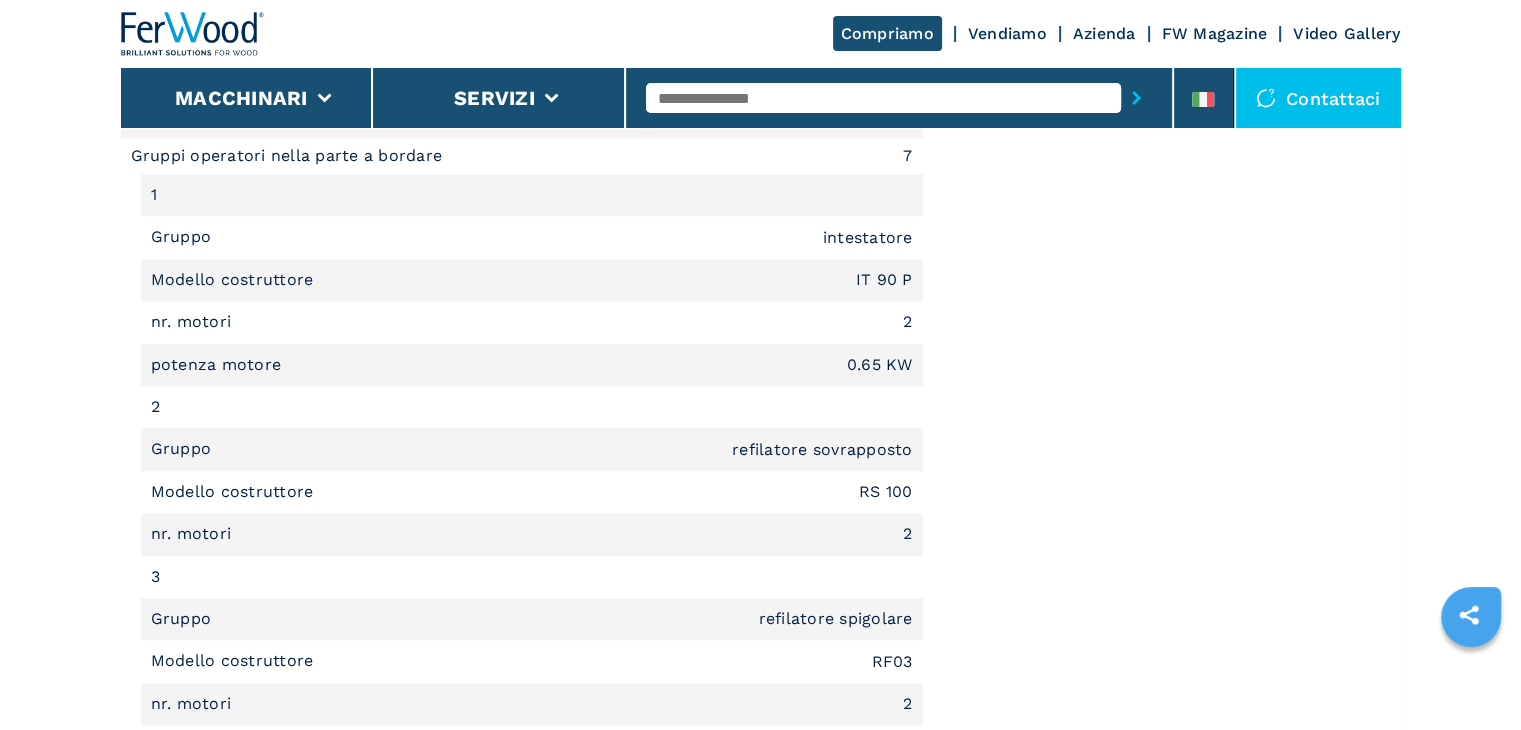 scroll, scrollTop: 2300, scrollLeft: 0, axis: vertical 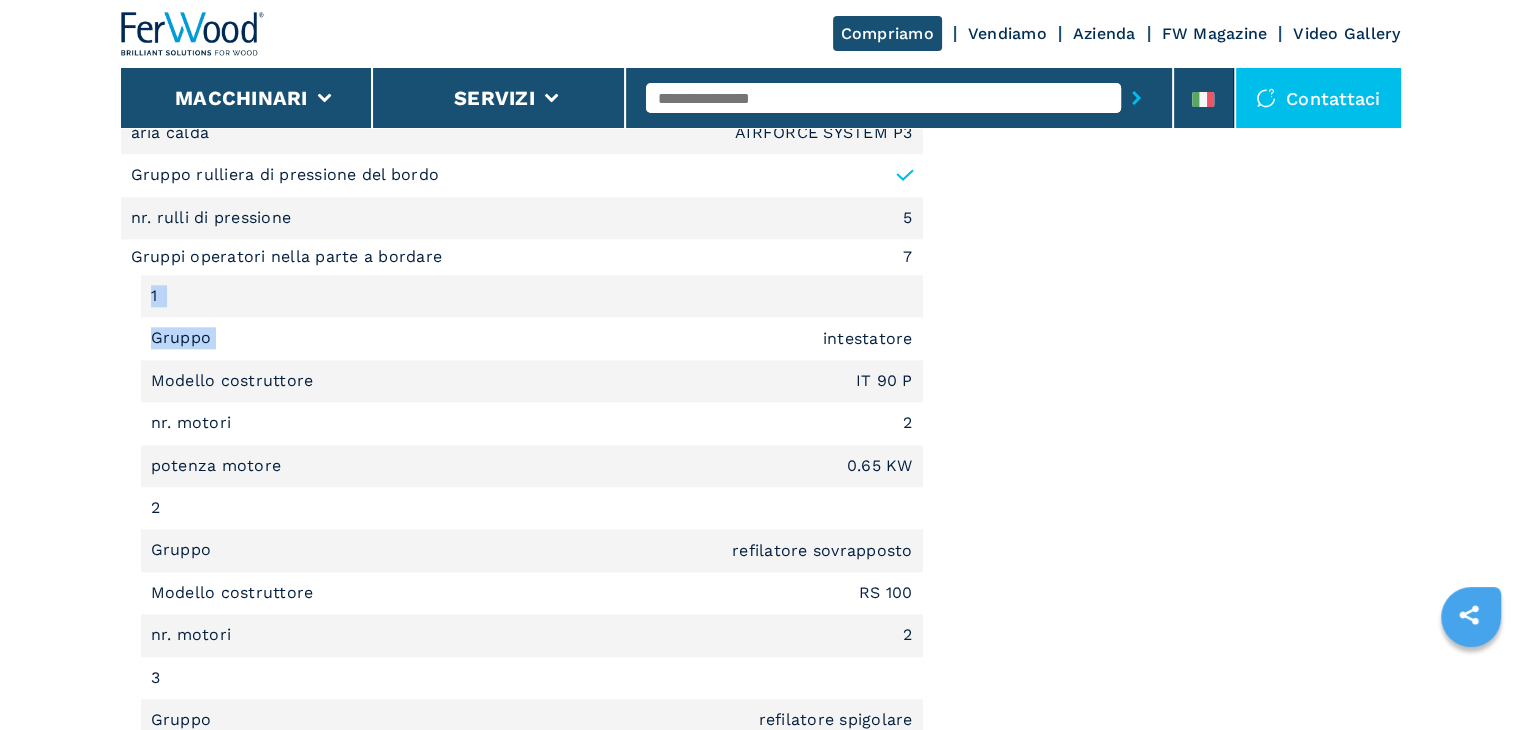 drag, startPoint x: 217, startPoint y: 346, endPoint x: 144, endPoint y: 281, distance: 97.74457 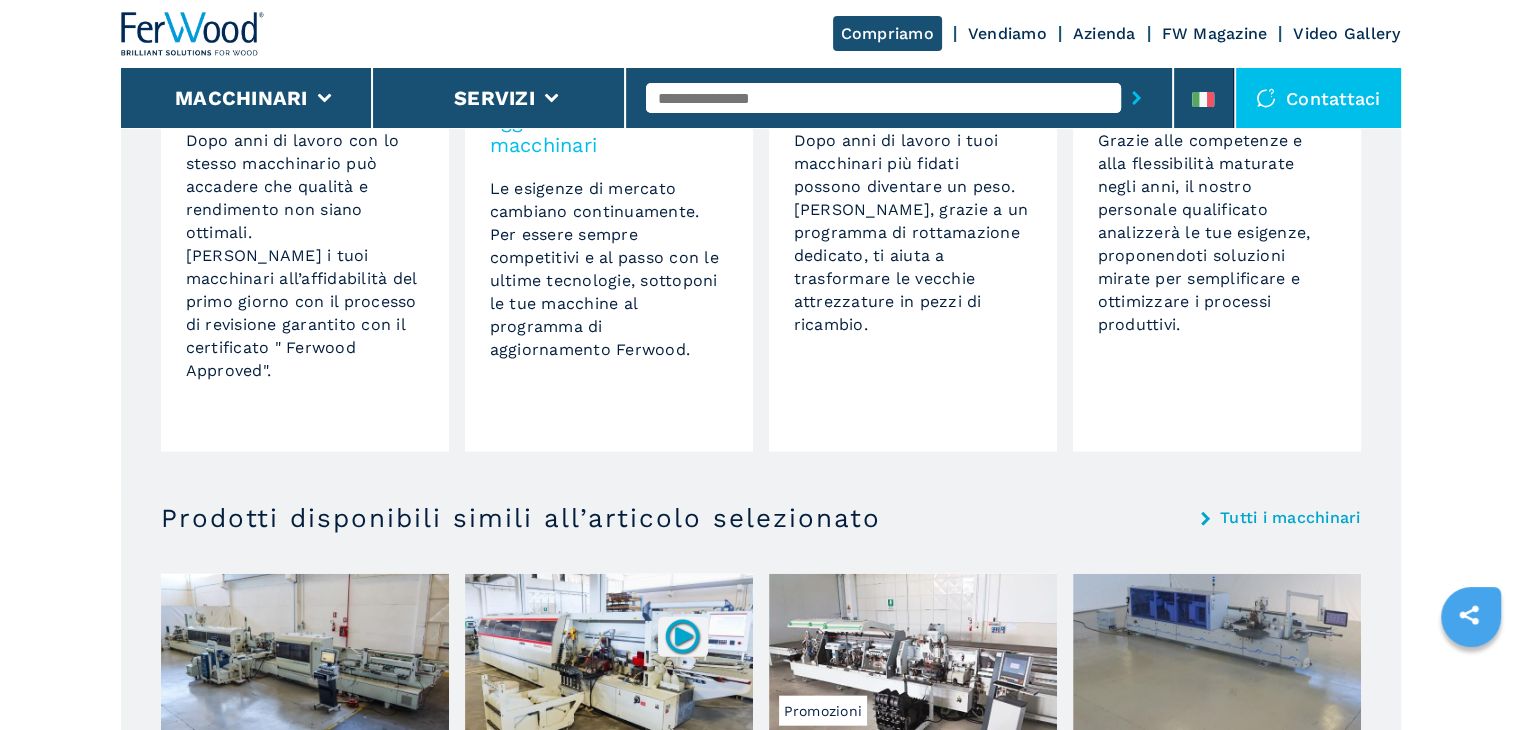 scroll, scrollTop: 4700, scrollLeft: 0, axis: vertical 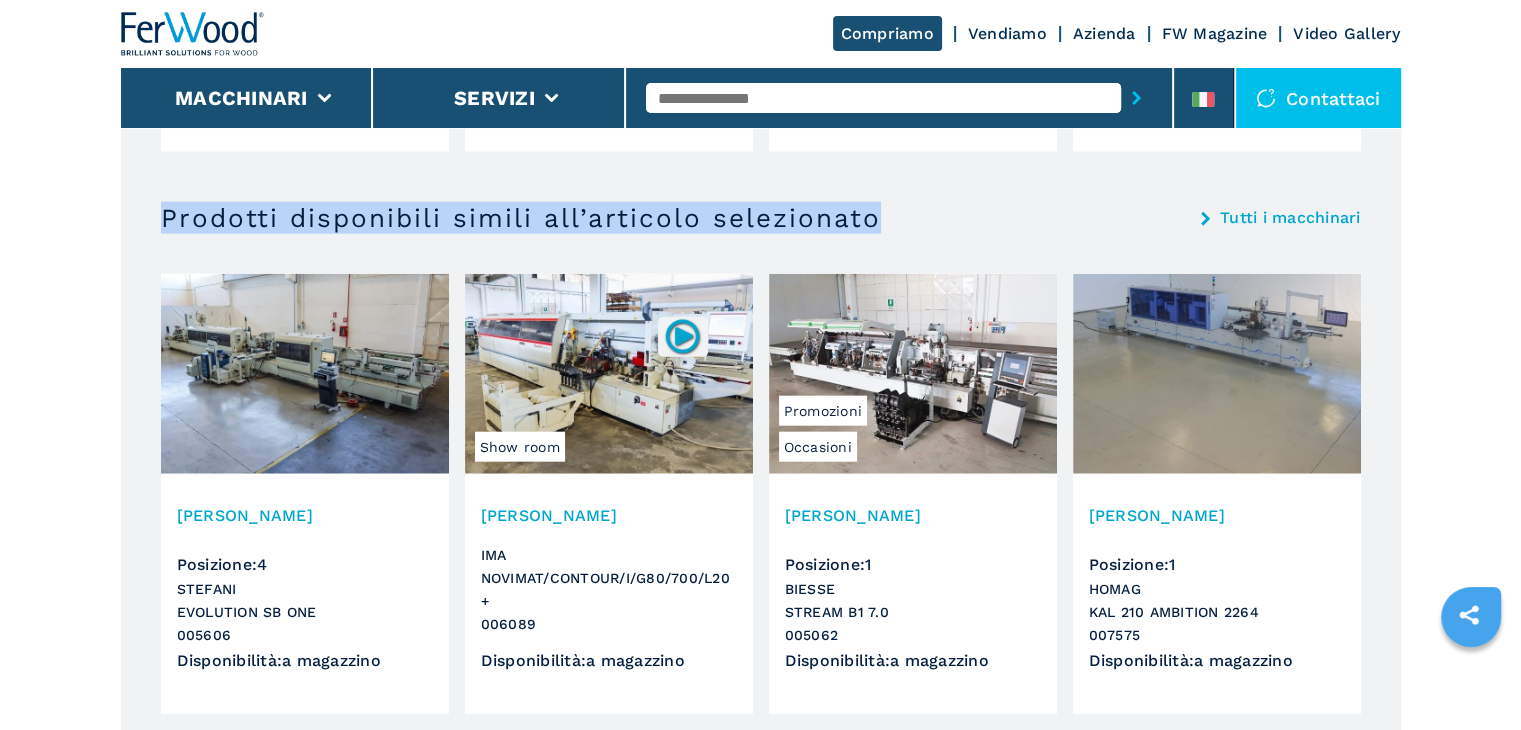 drag, startPoint x: 159, startPoint y: 217, endPoint x: 967, endPoint y: 221, distance: 808.0099 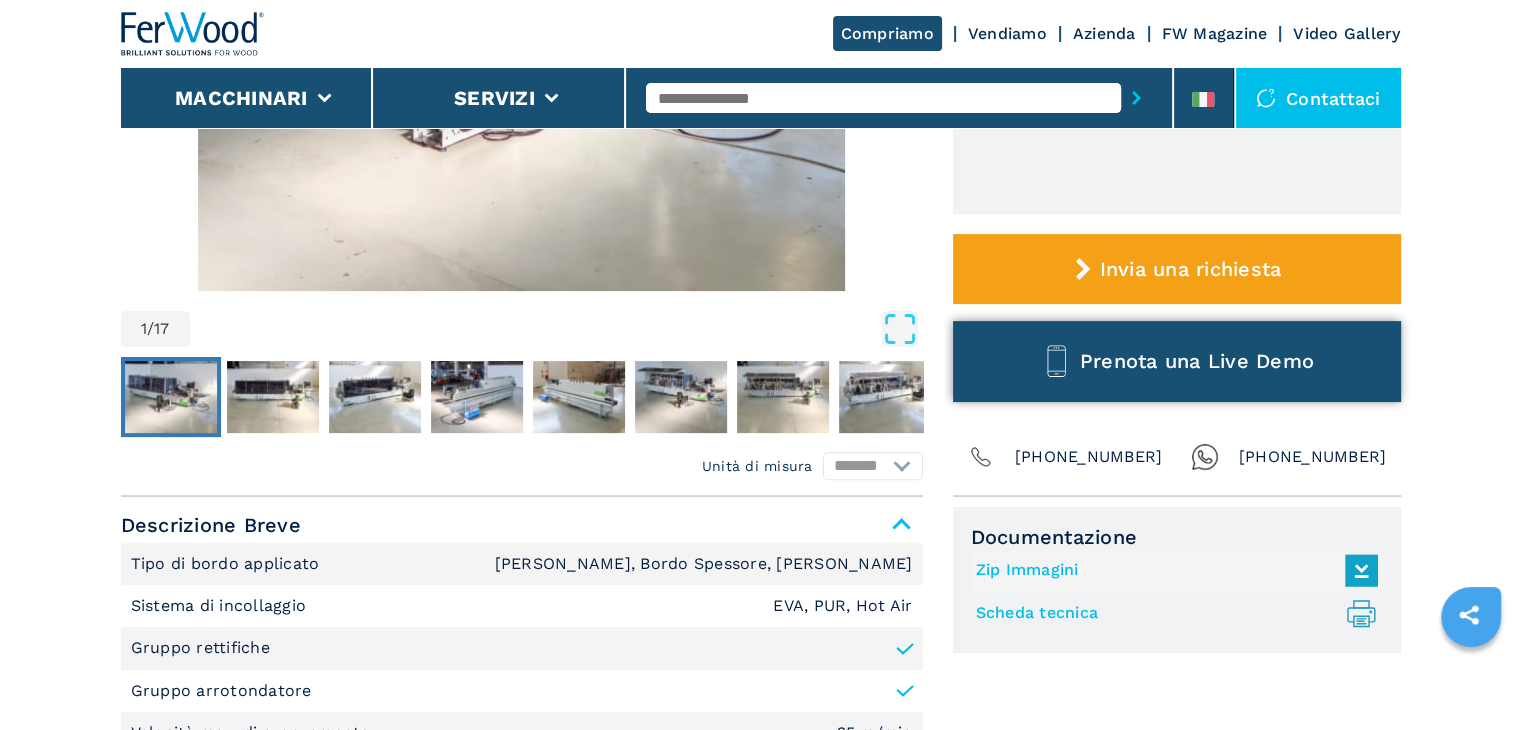 scroll, scrollTop: 700, scrollLeft: 0, axis: vertical 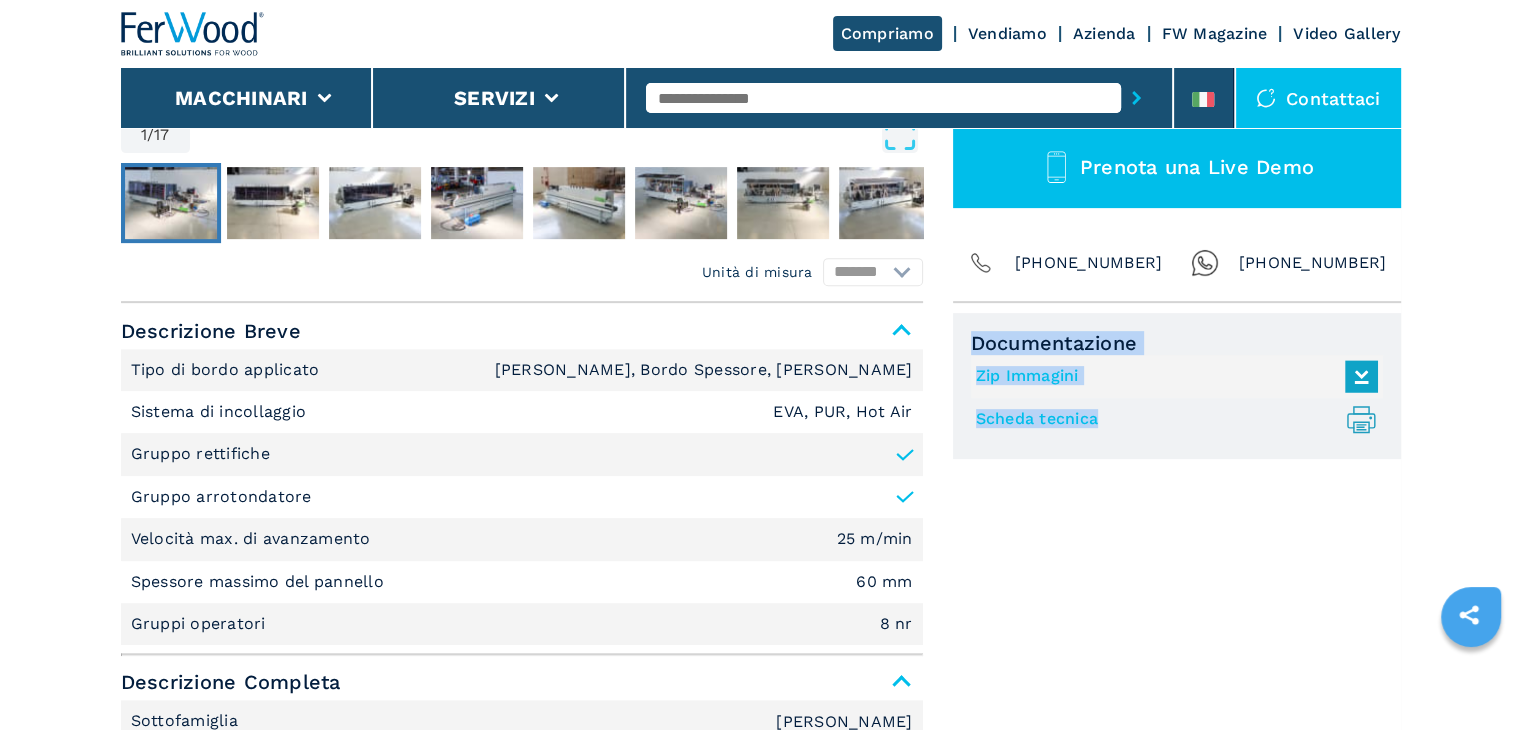 drag, startPoint x: 975, startPoint y: 341, endPoint x: 1222, endPoint y: 425, distance: 260.8927 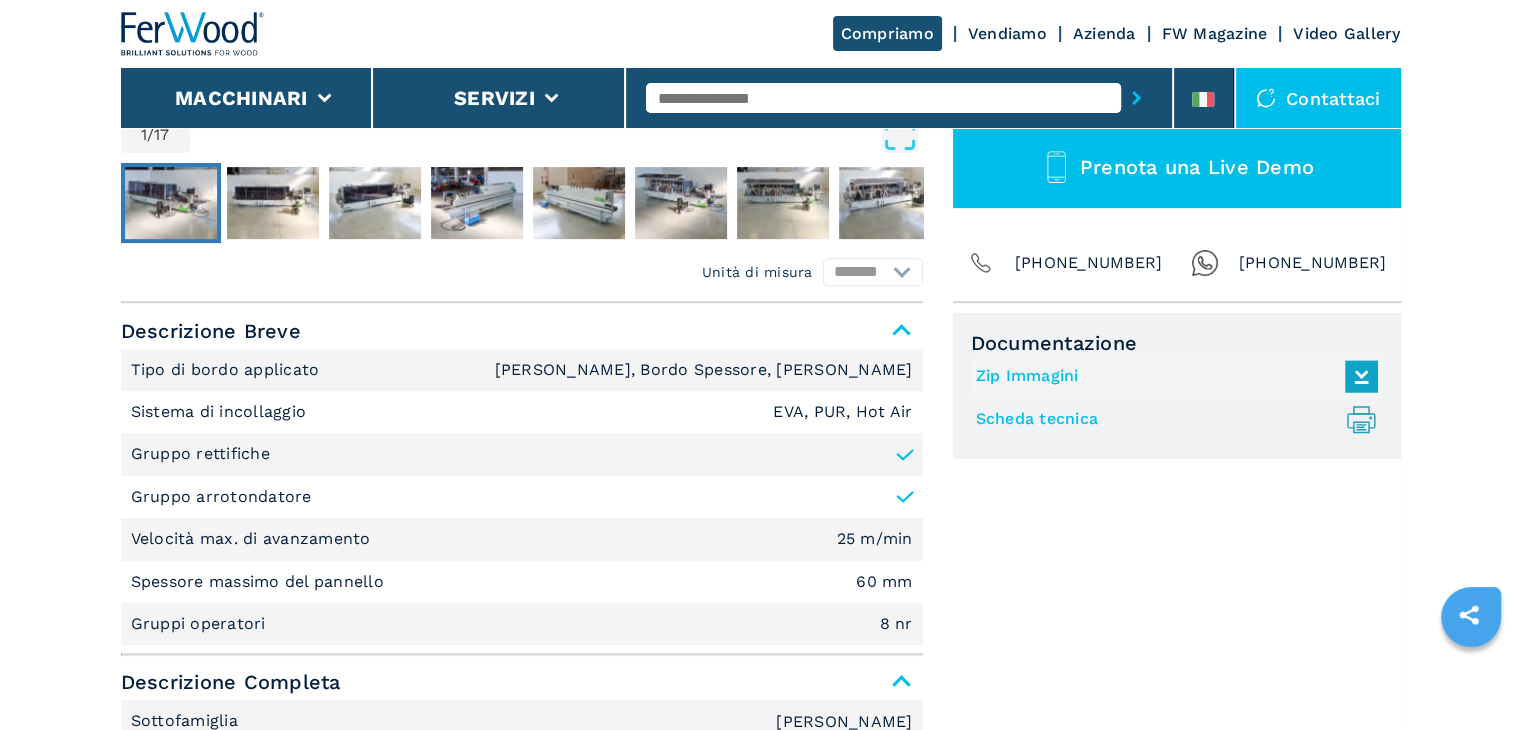 click on "Documentazione Zip Immagini   Scheda tecnica   .prefix__st0{stroke-linecap:round;stroke-linejoin:round}.prefix__st0,.prefix__st1,.prefix__st2{fill:none;stroke:#1f9dbe;stroke-width:25;stroke-miterlimit:10}.prefix__st2{stroke-linejoin:round}" at bounding box center (1177, 1846) 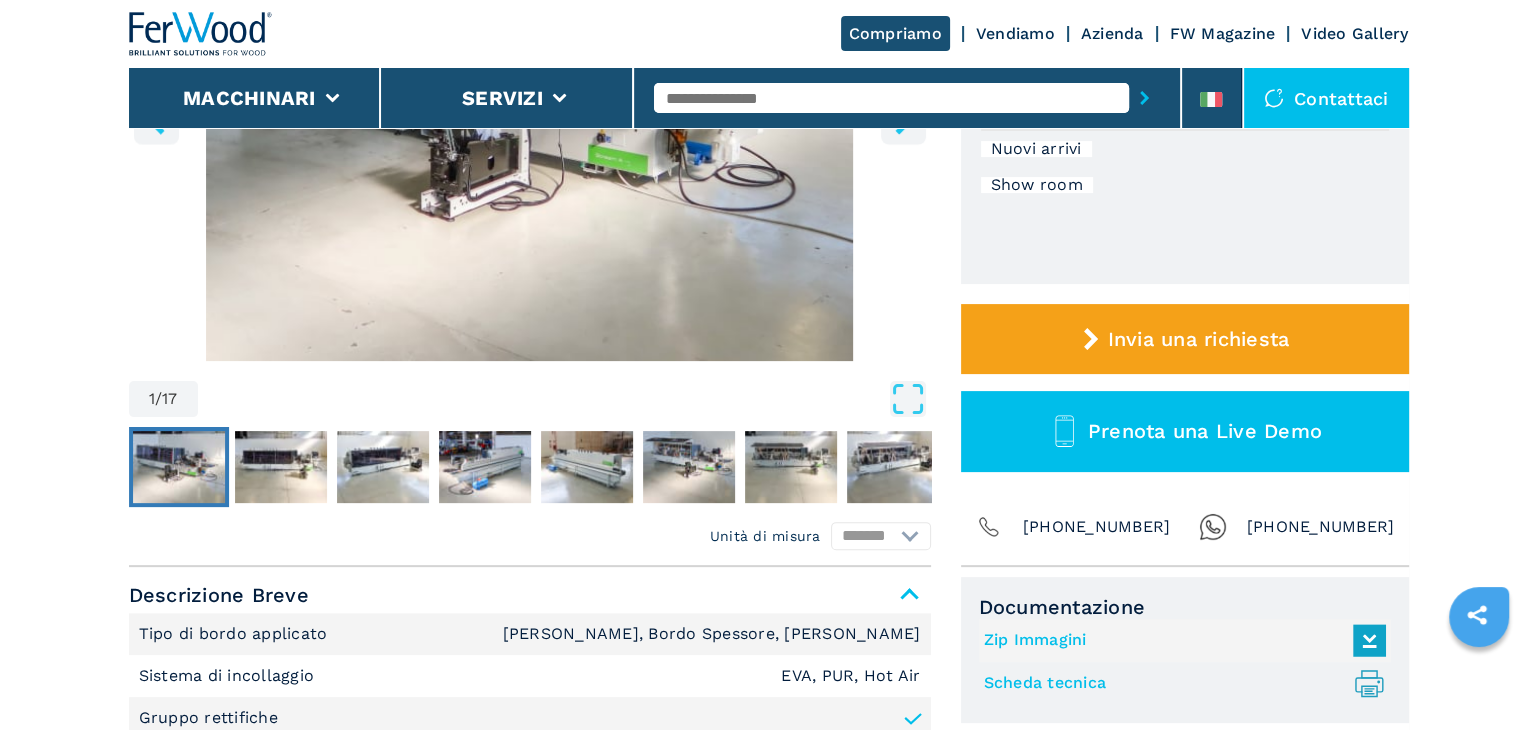 scroll, scrollTop: 600, scrollLeft: 0, axis: vertical 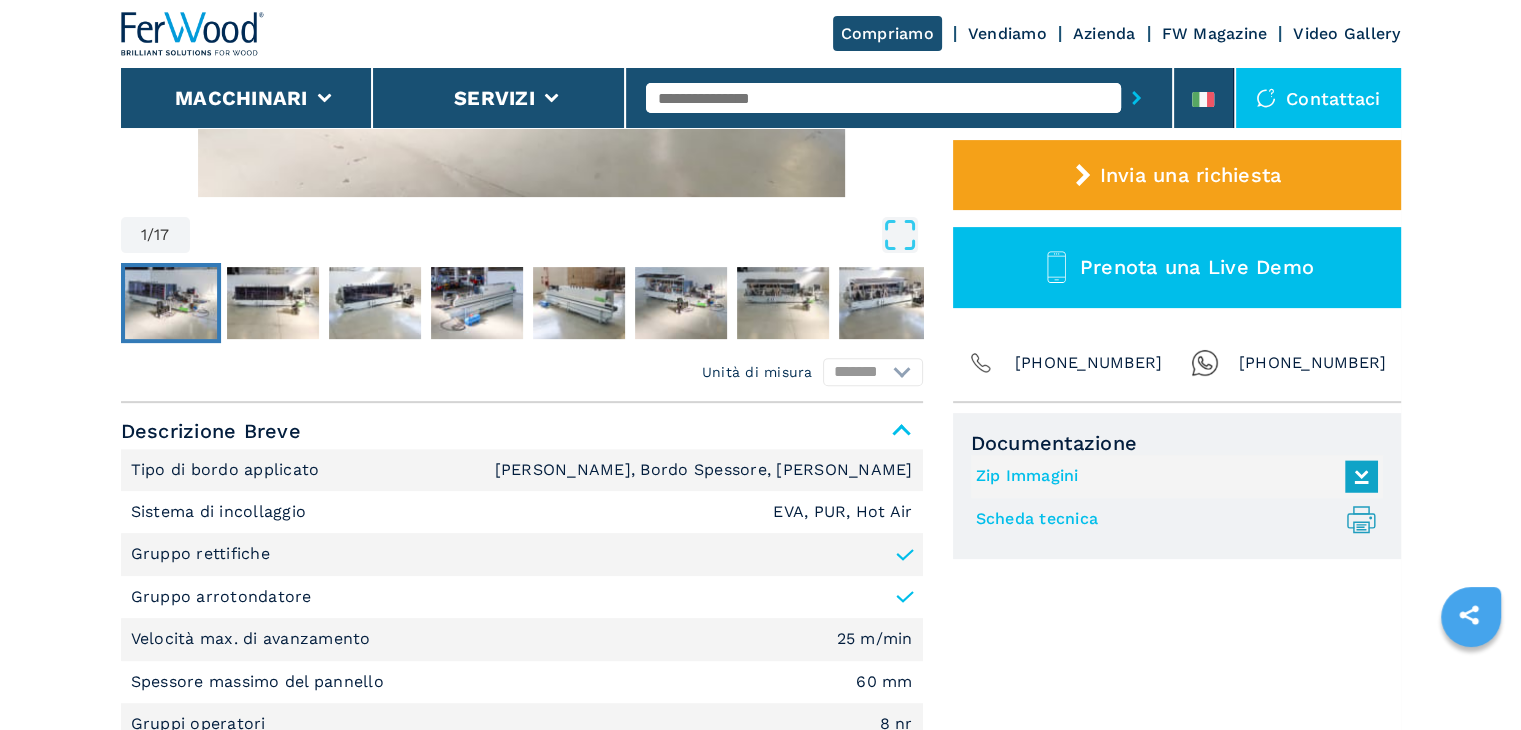 click on "Scheda tecnica   .prefix__st0{stroke-linecap:round;stroke-linejoin:round}.prefix__st0,.prefix__st1,.prefix__st2{fill:none;stroke:#1f9dbe;stroke-width:25;stroke-miterlimit:10}.prefix__st2{stroke-linejoin:round}" at bounding box center (1172, 519) 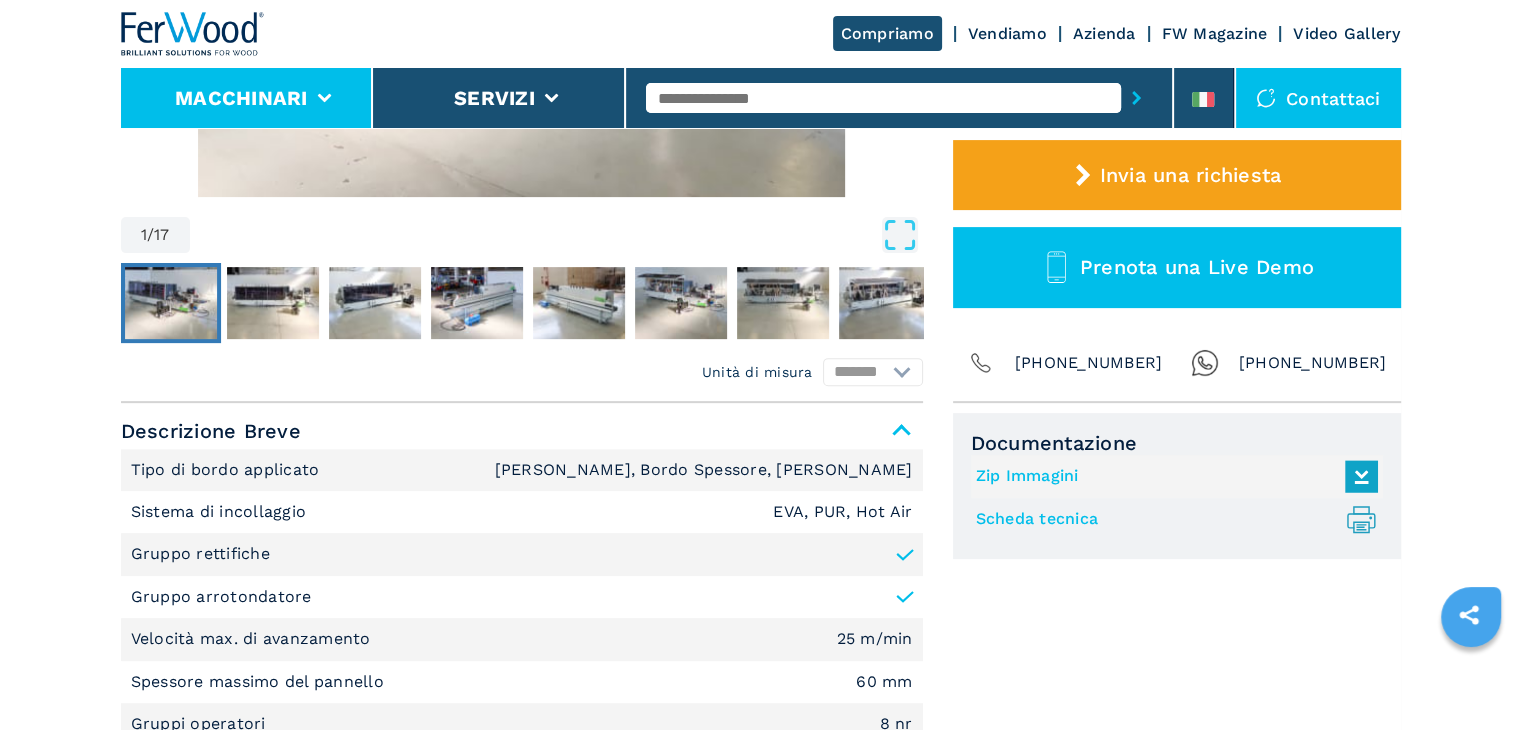 click on "Macchinari" at bounding box center (241, 98) 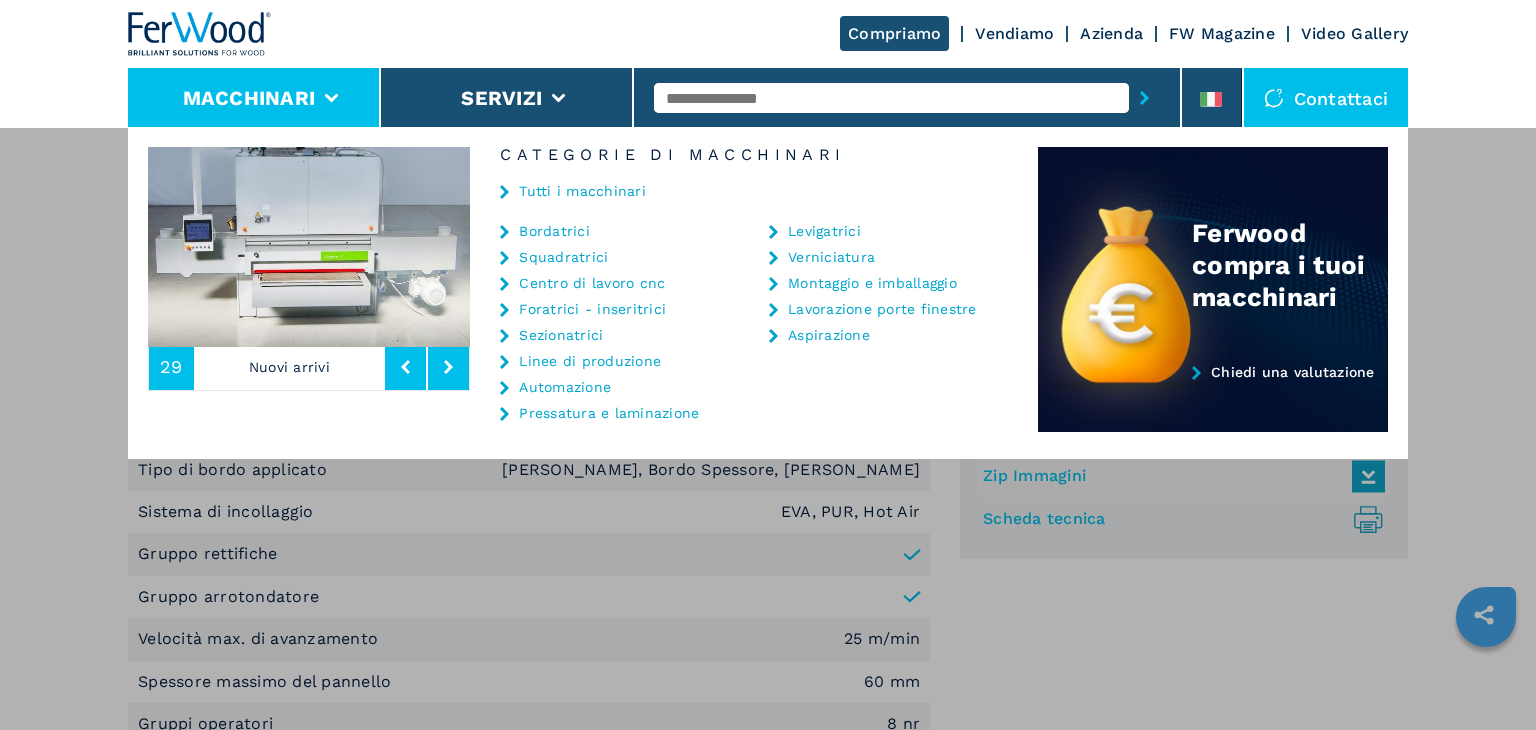click on "Centro di lavoro cnc" at bounding box center (592, 283) 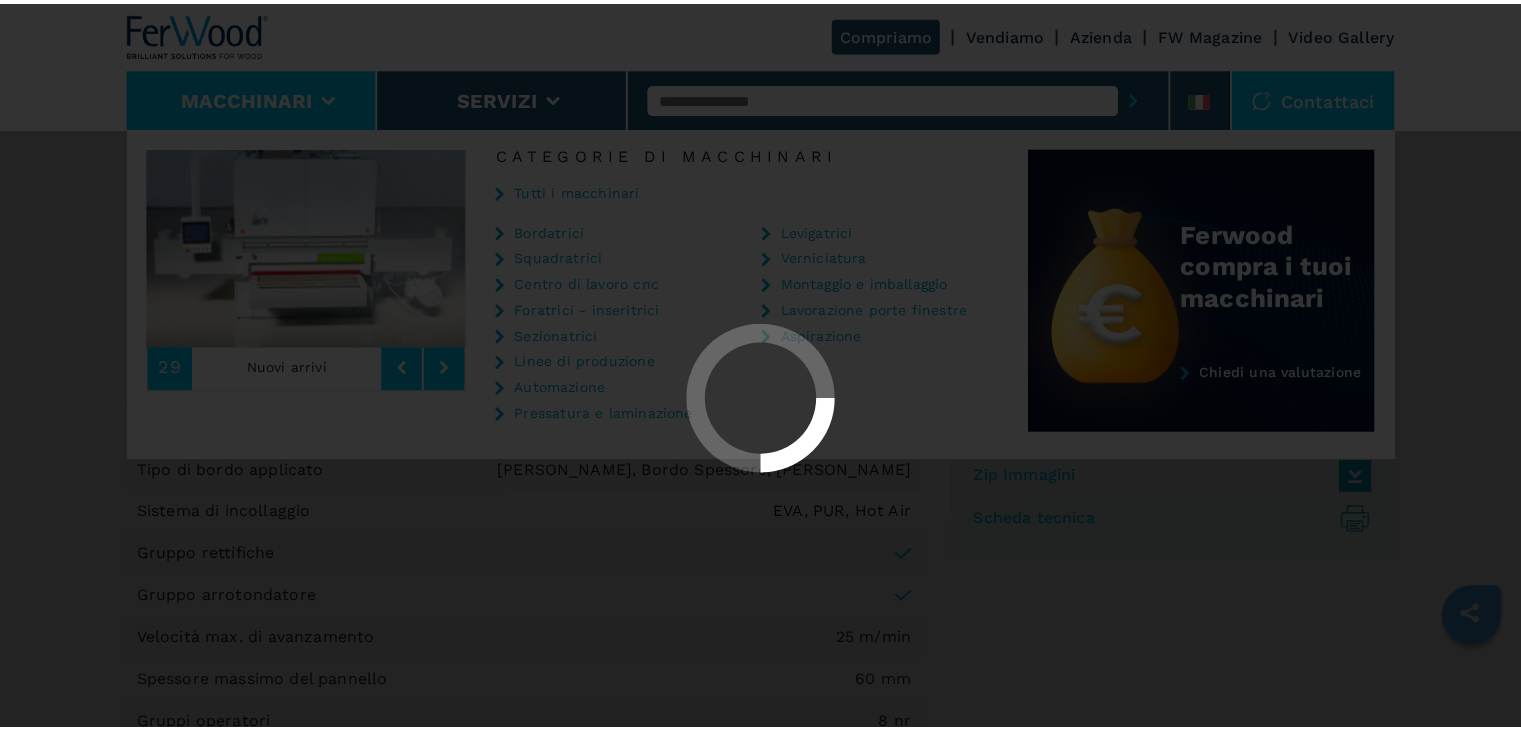 scroll, scrollTop: 0, scrollLeft: 0, axis: both 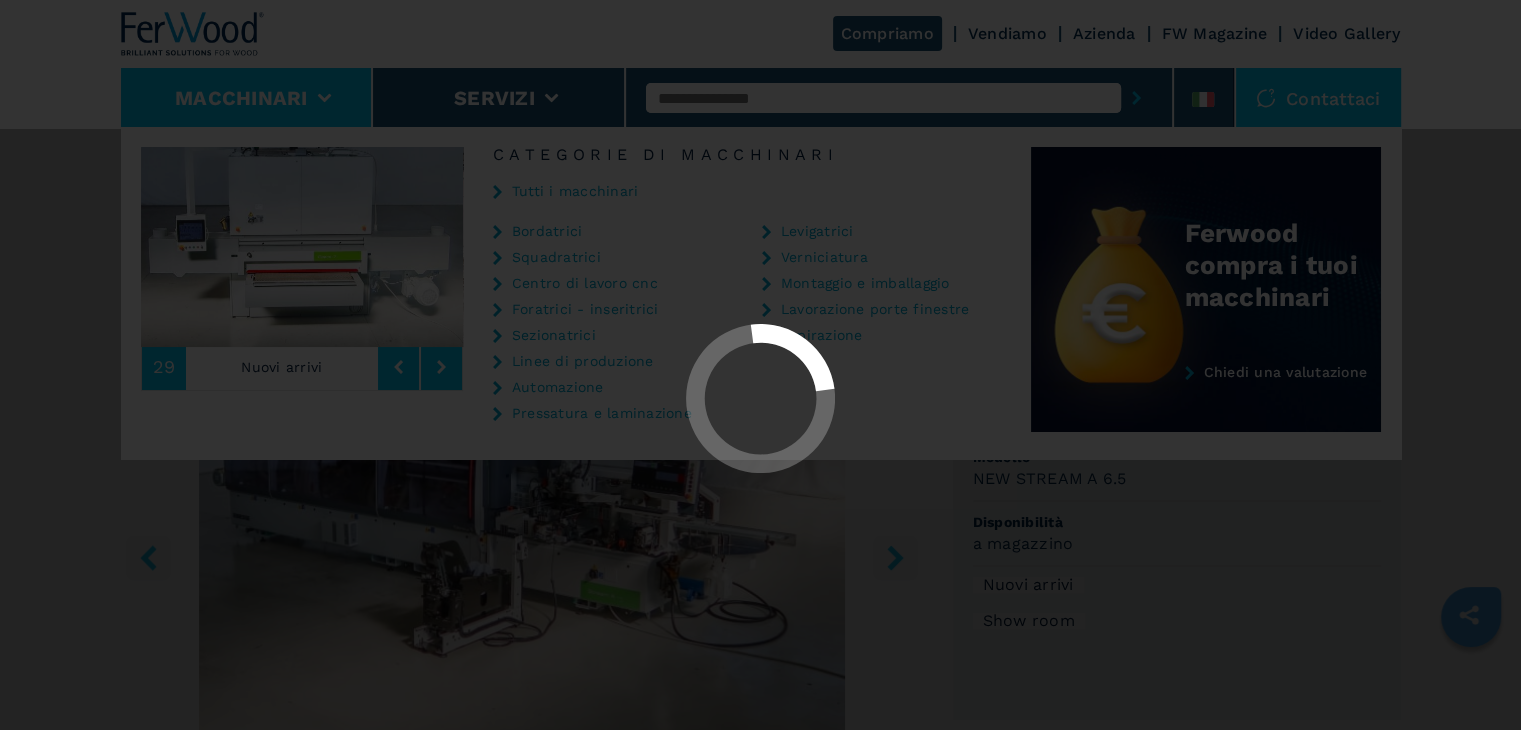 select on "**********" 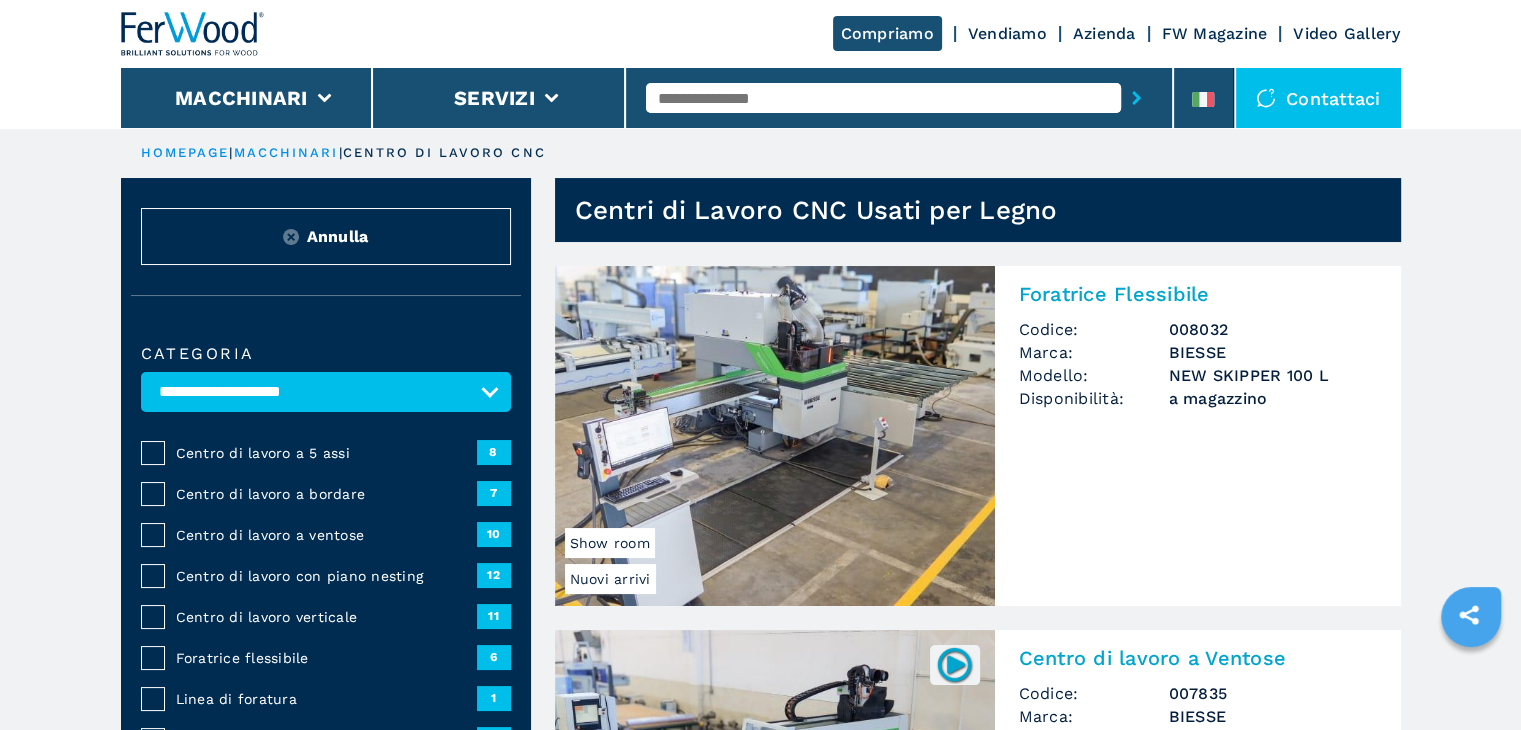 click on "Foratrice Flessibile" at bounding box center [1198, 294] 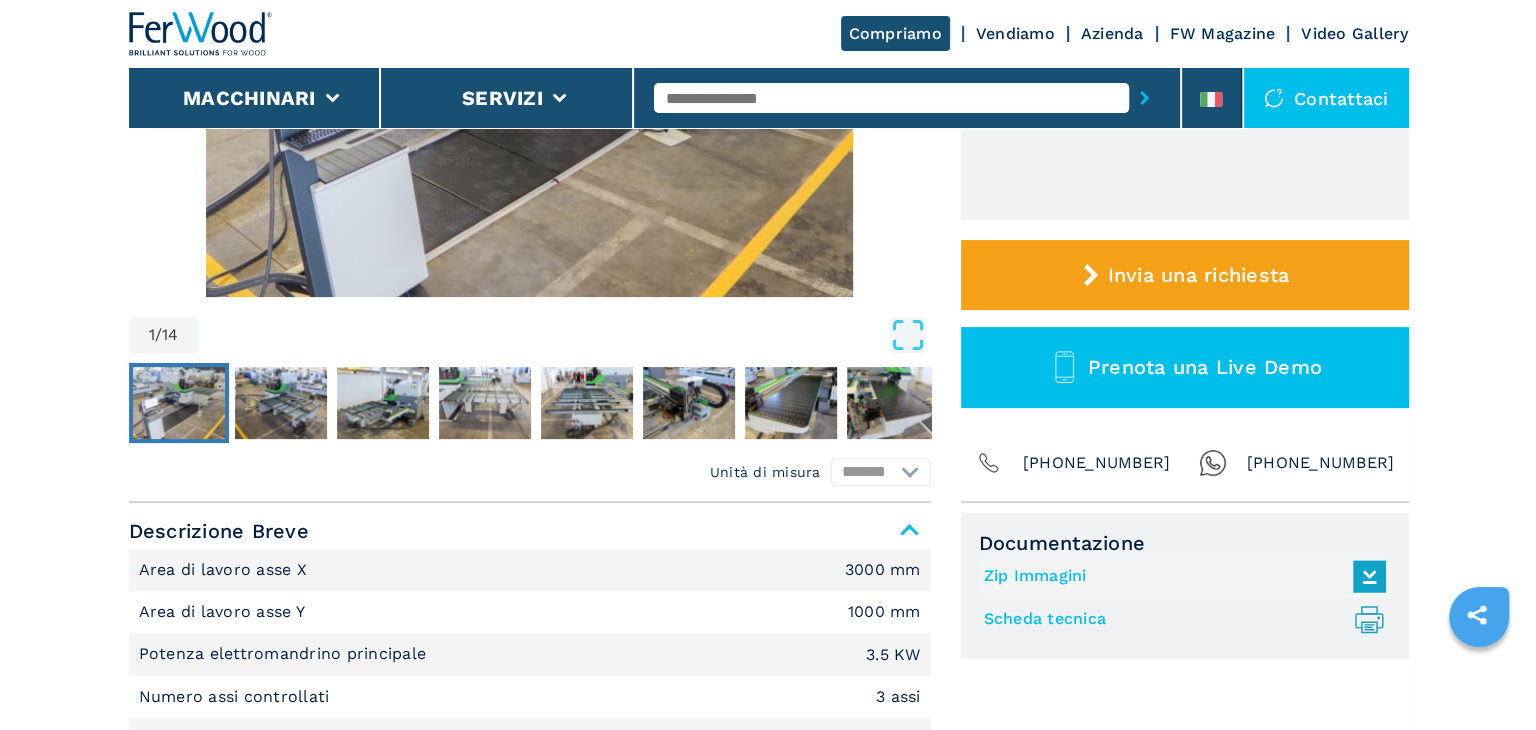 scroll, scrollTop: 700, scrollLeft: 0, axis: vertical 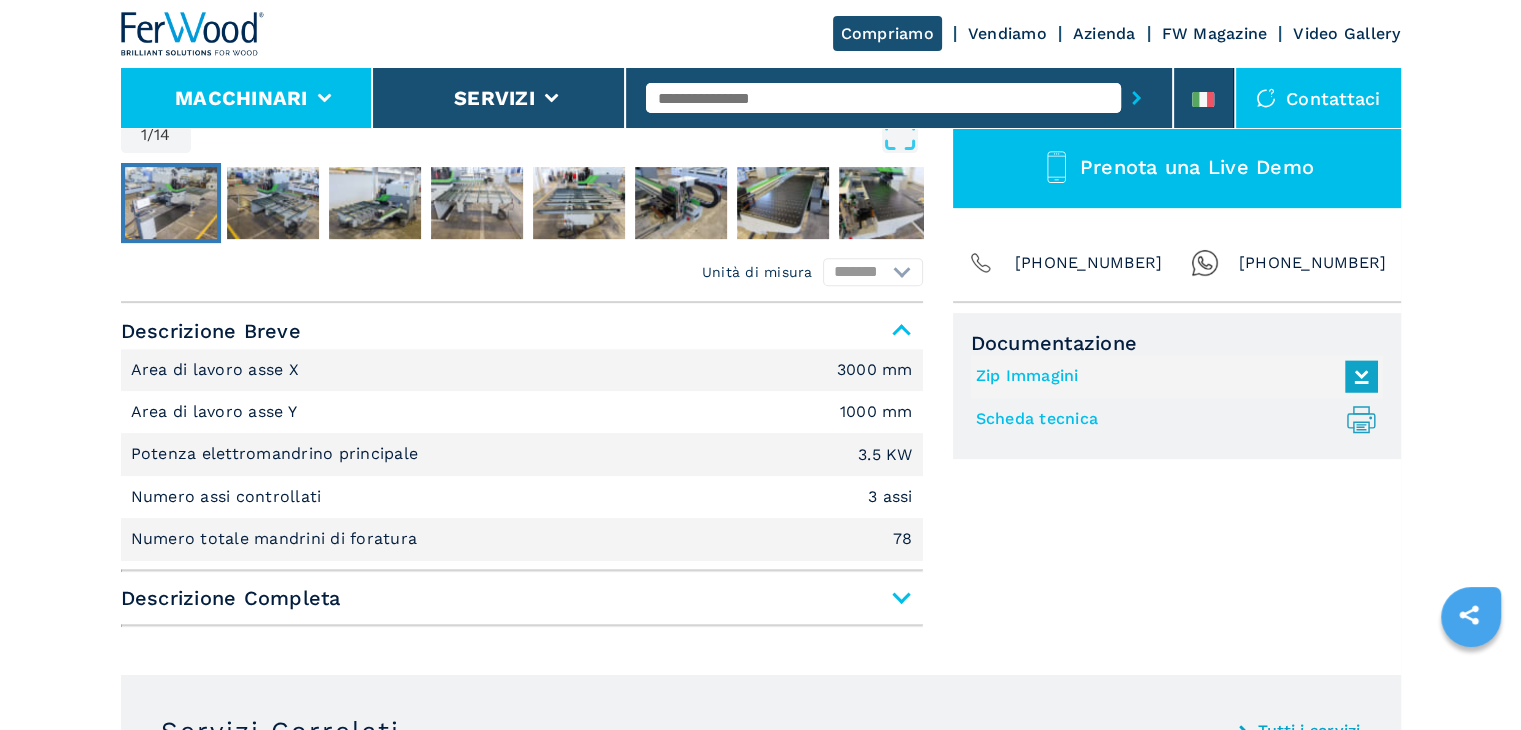 click on "Macchinari" at bounding box center (247, 98) 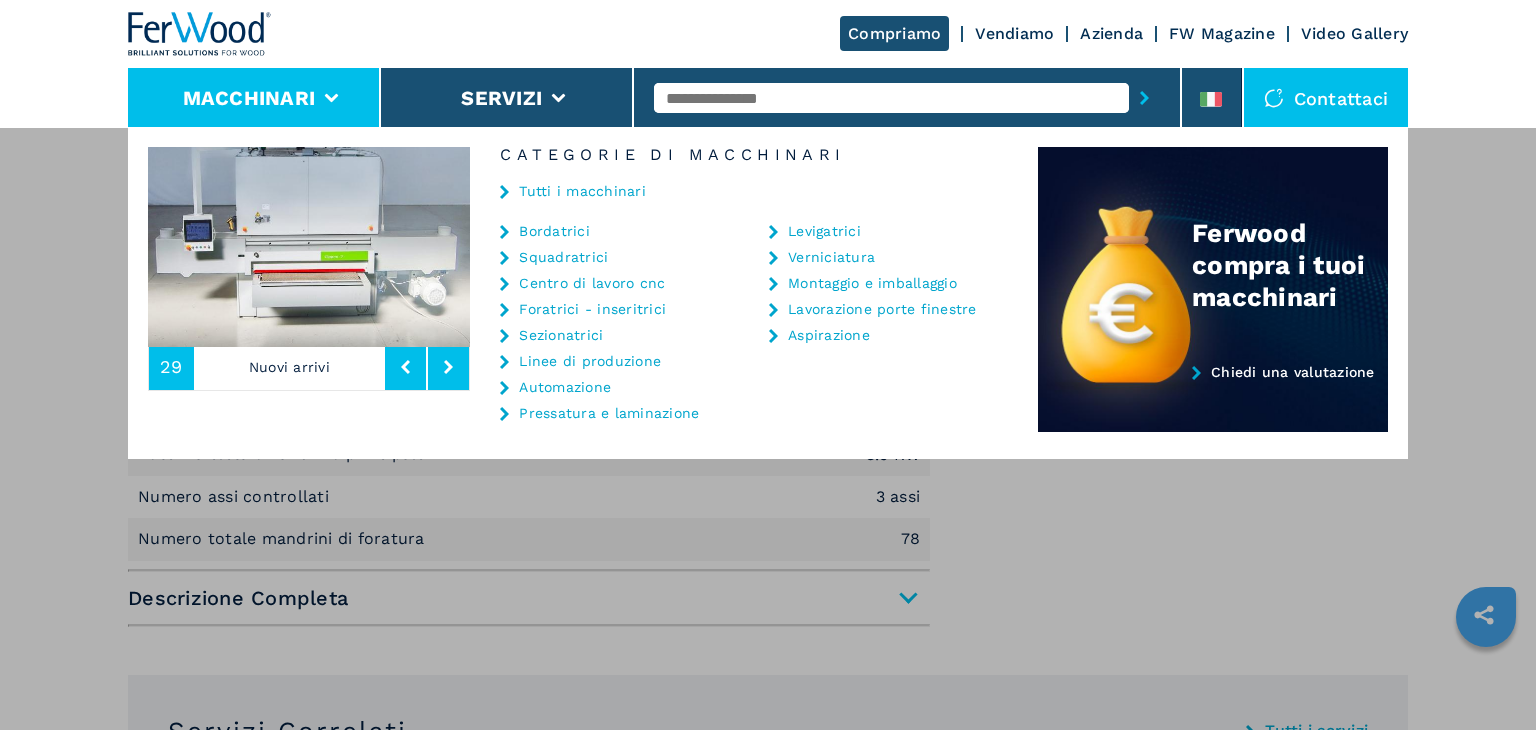 click on "Automazione" at bounding box center (565, 387) 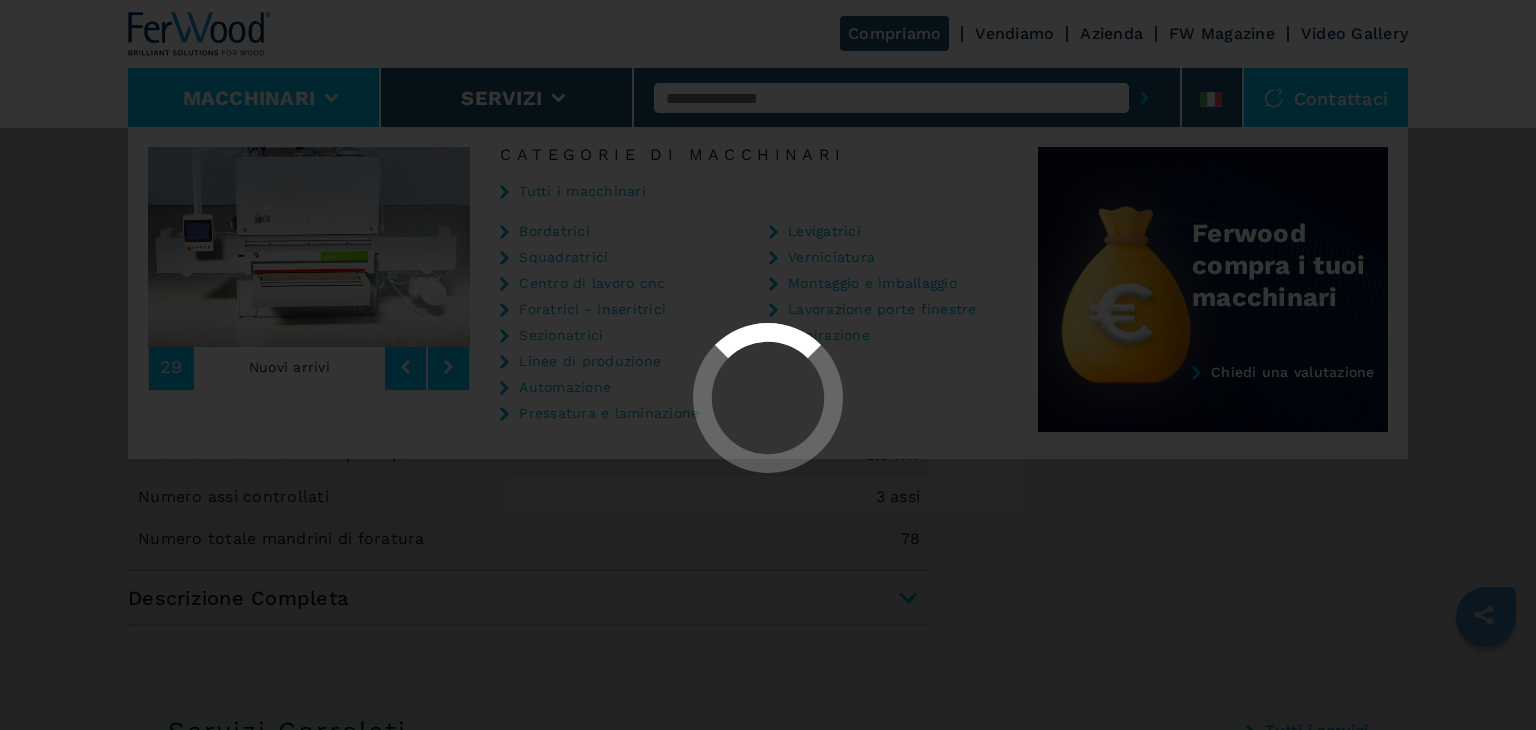 select on "**********" 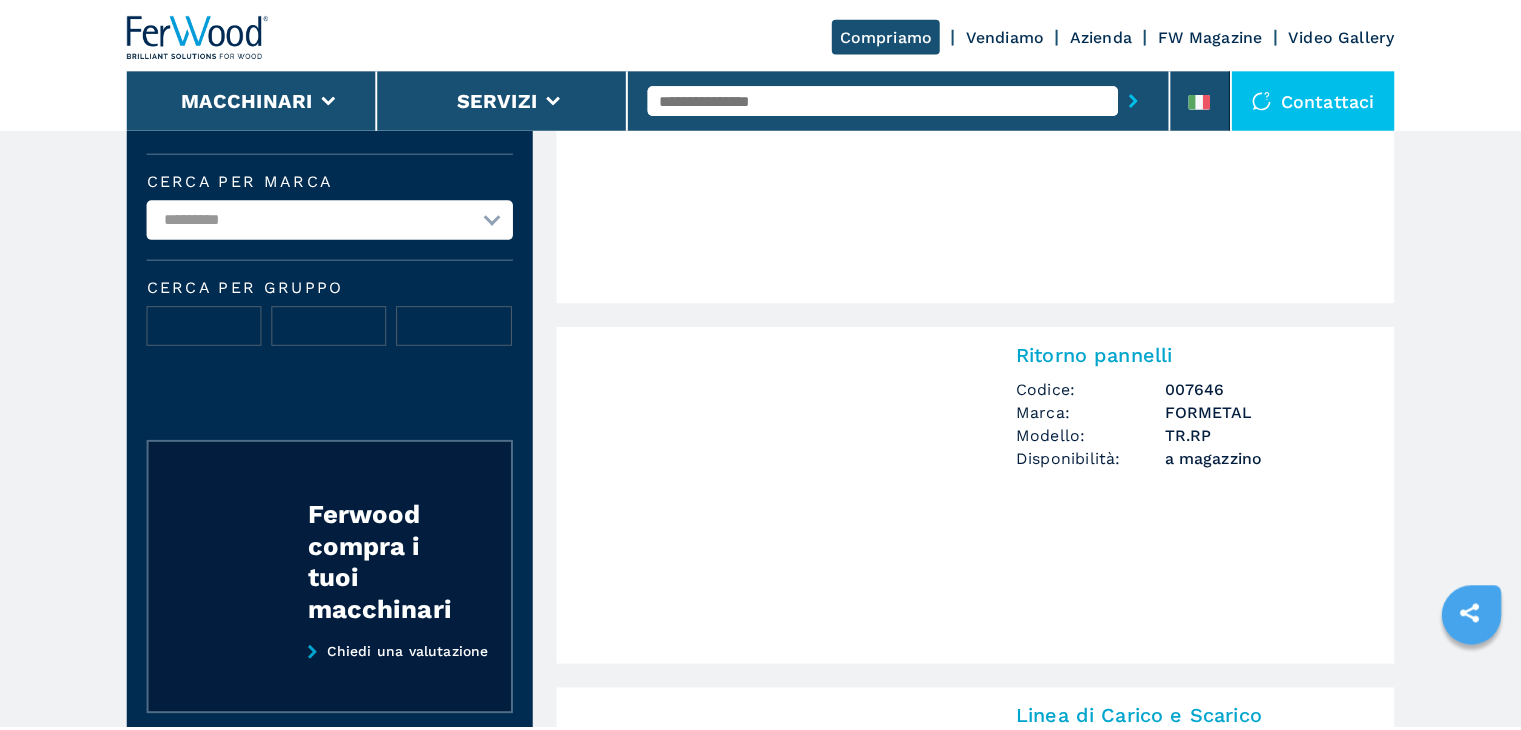 scroll, scrollTop: 0, scrollLeft: 0, axis: both 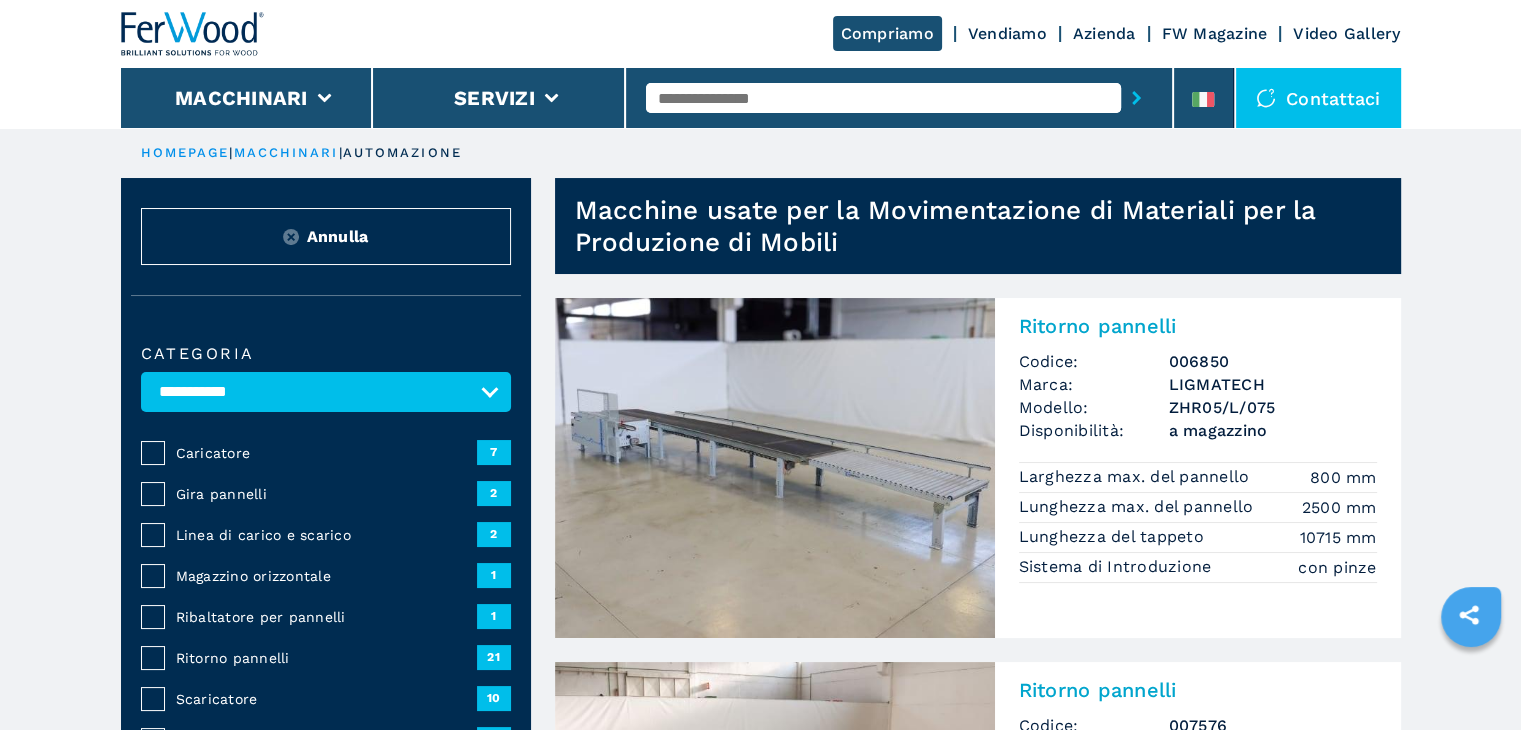 click on "Ritorno pannelli" at bounding box center (1198, 326) 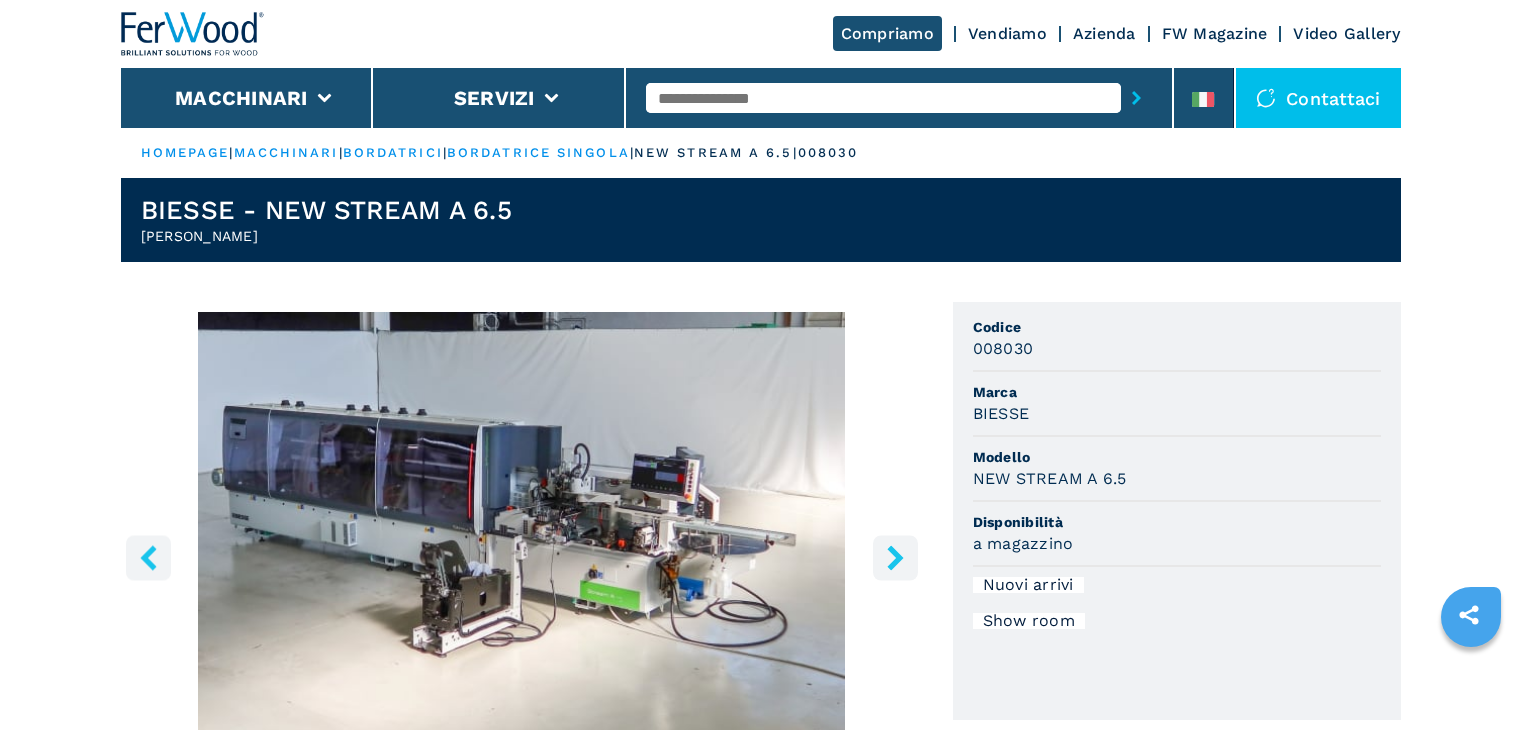 scroll, scrollTop: 0, scrollLeft: 0, axis: both 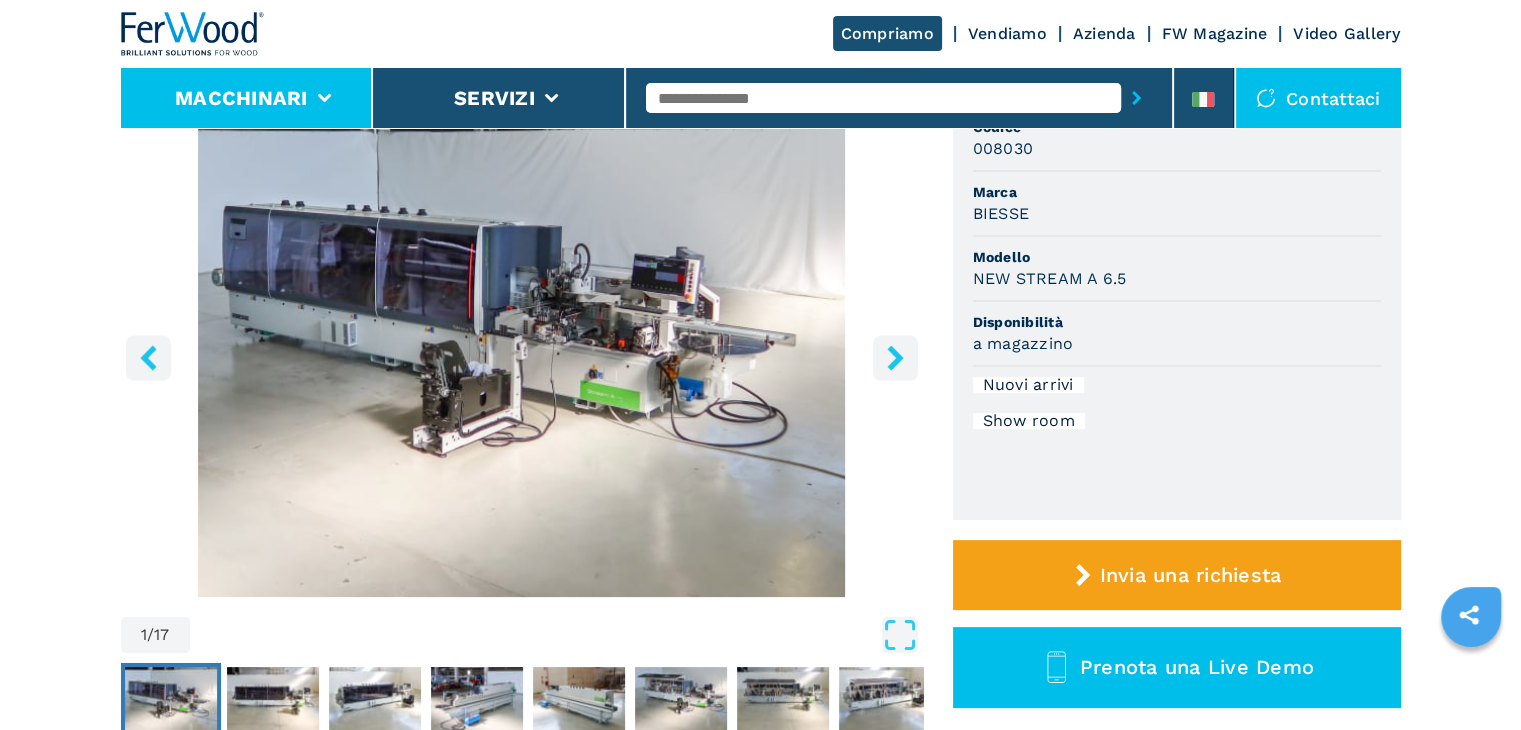 click on "Macchinari" at bounding box center [247, 98] 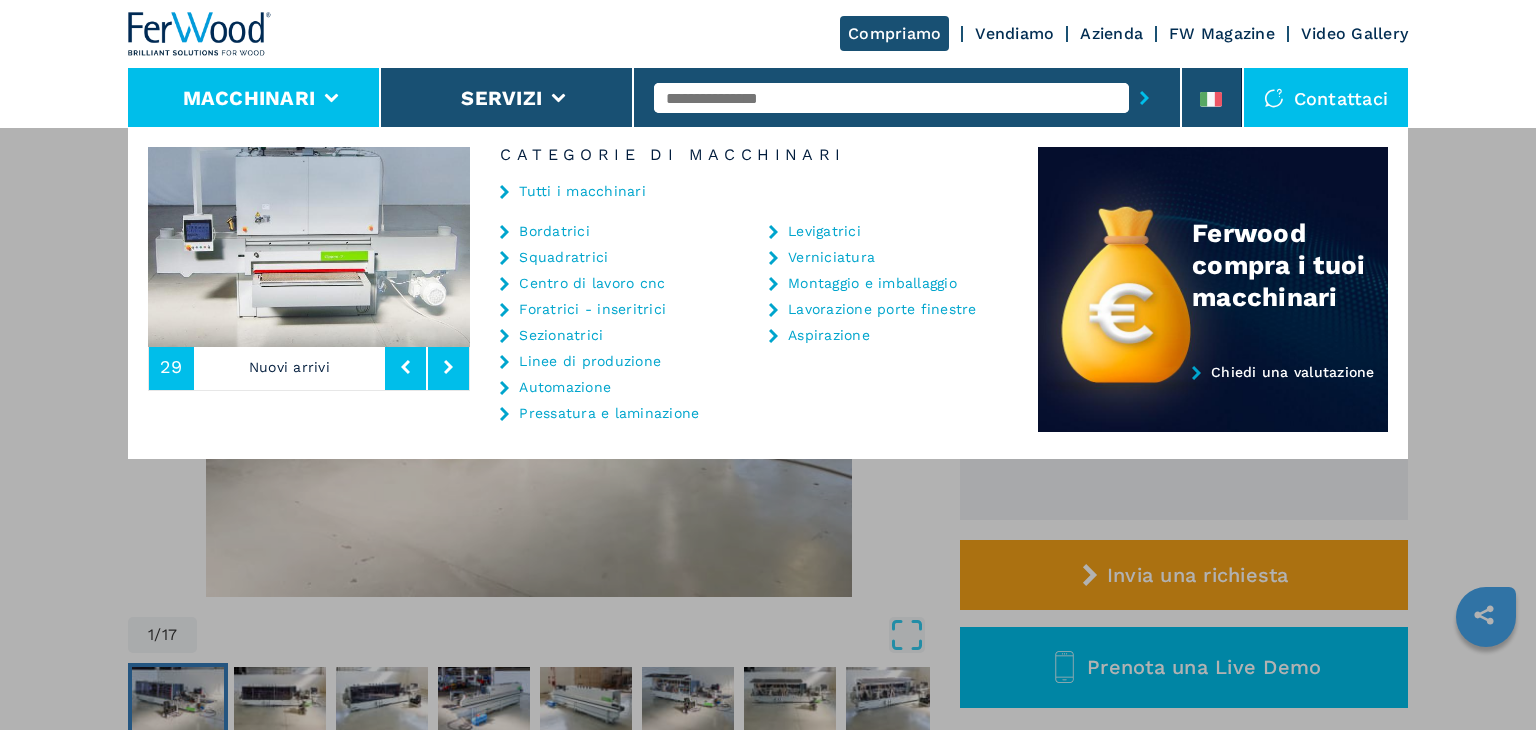 click on "Foratrici - inseritrici" at bounding box center [592, 309] 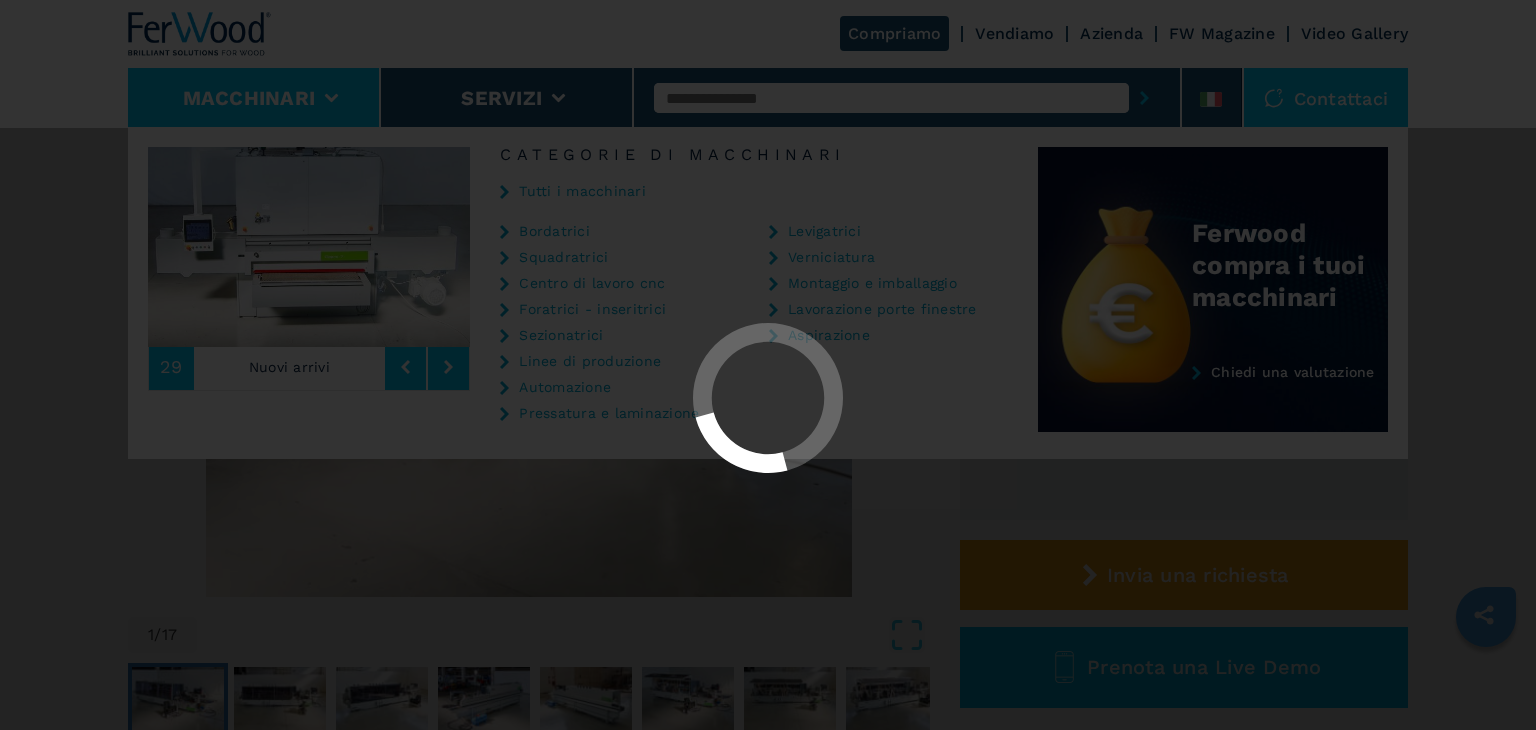 select on "**********" 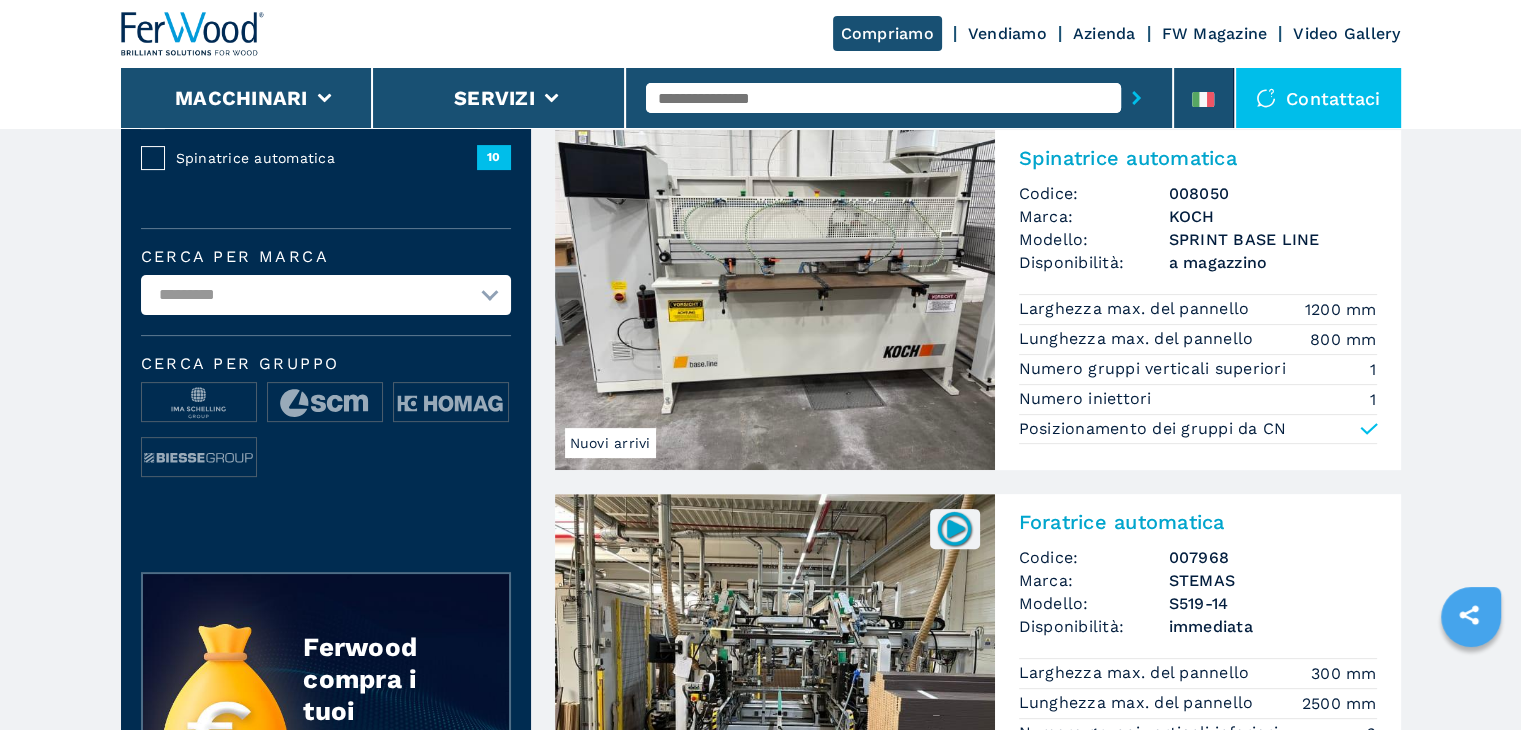 scroll, scrollTop: 600, scrollLeft: 0, axis: vertical 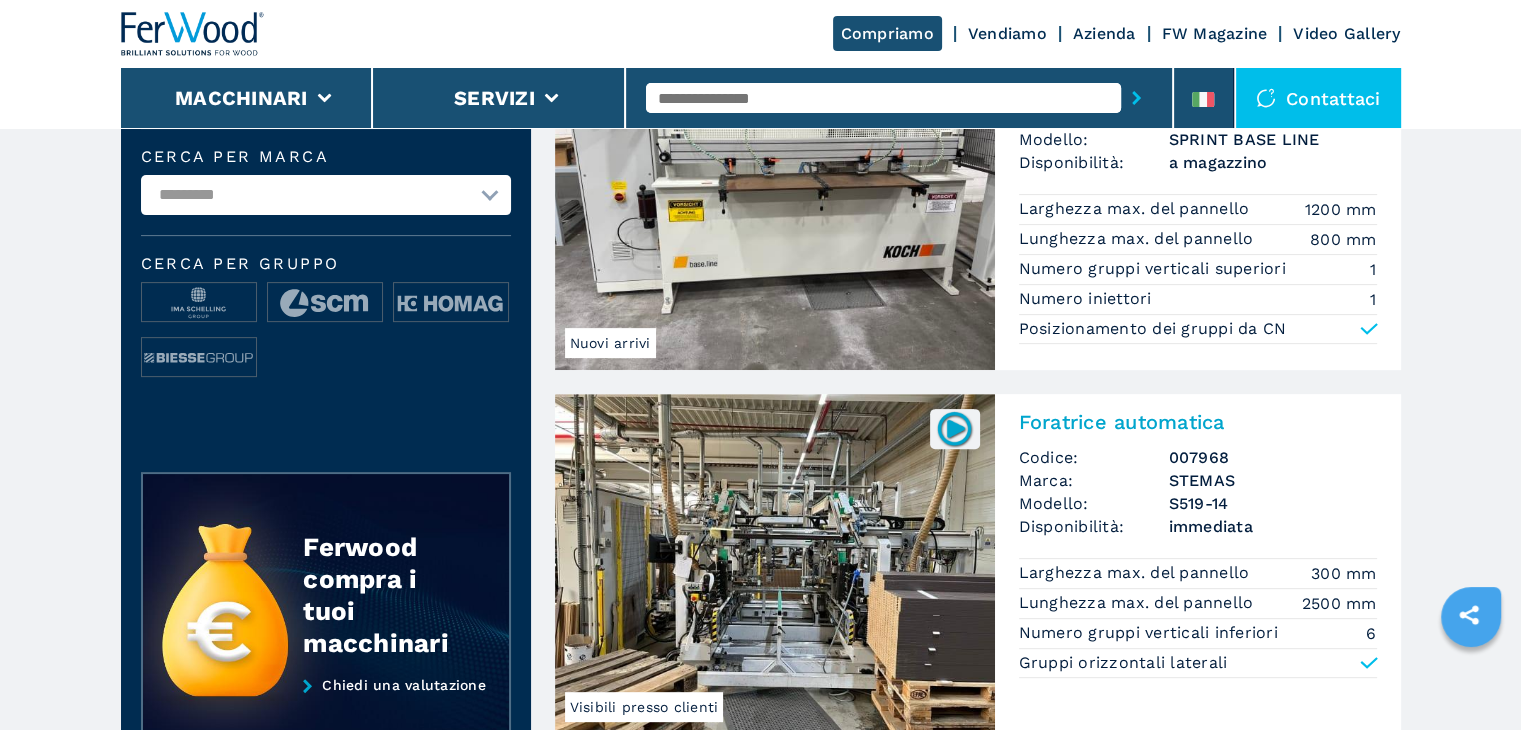 click on "Foratrice automatica" at bounding box center (1198, 422) 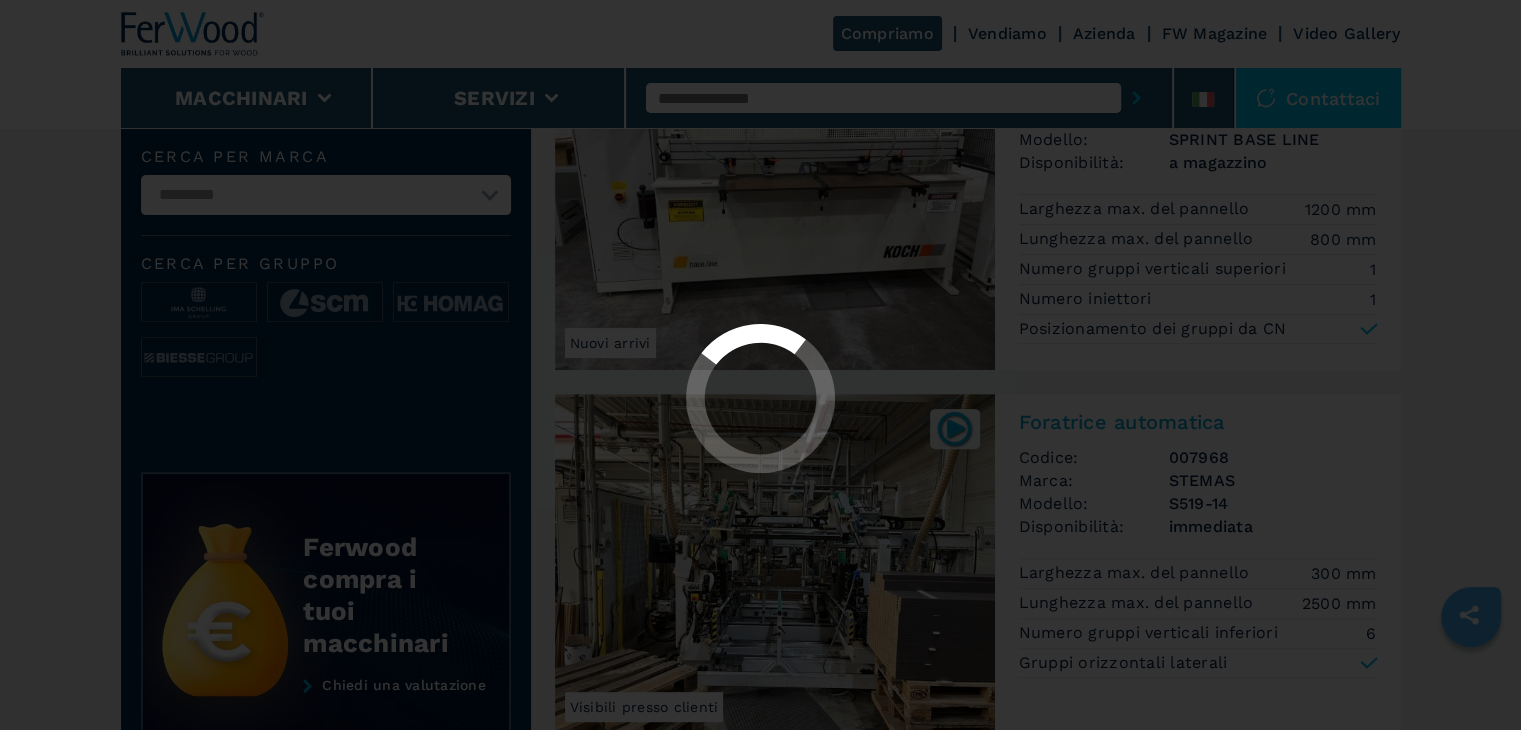 scroll, scrollTop: 0, scrollLeft: 0, axis: both 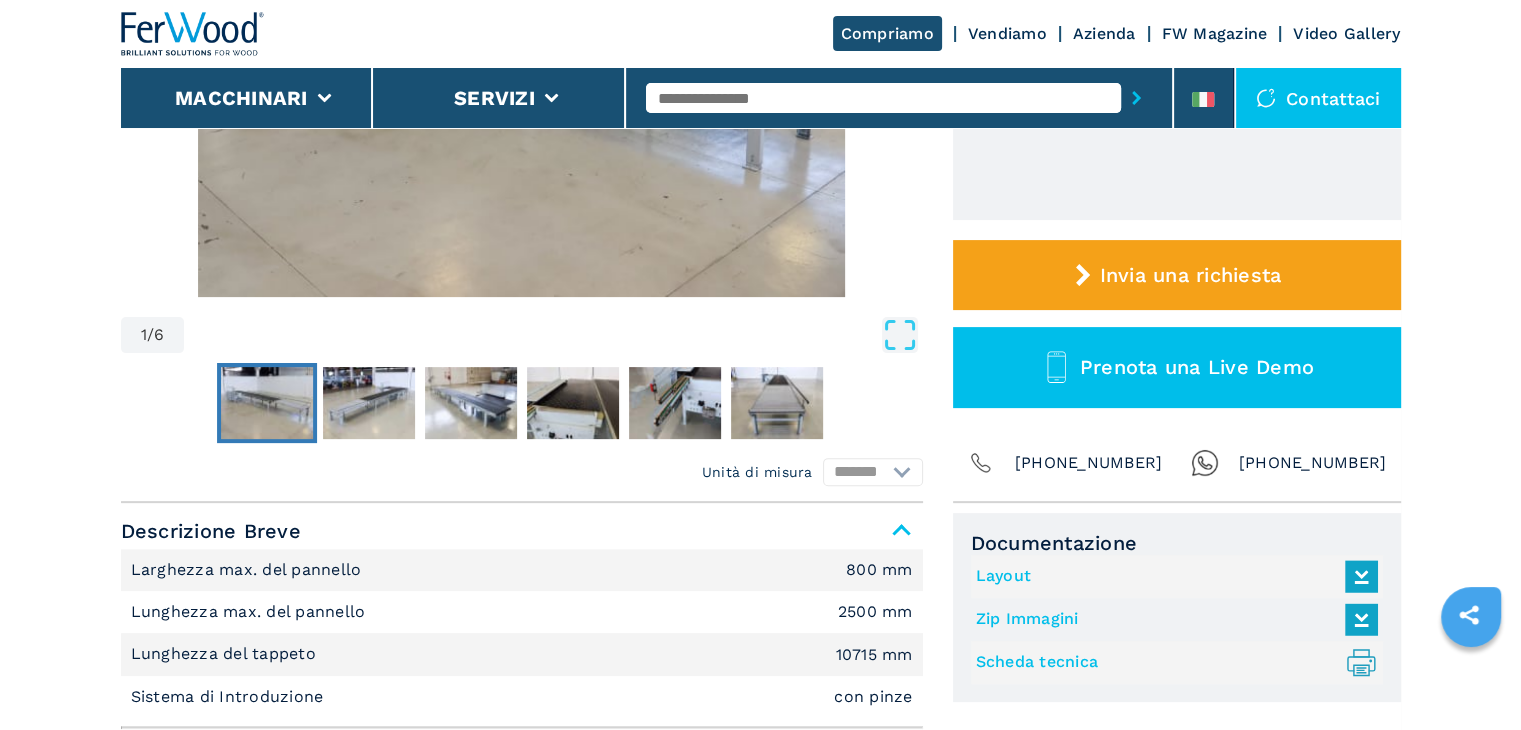 click on "Layout" at bounding box center (1172, 576) 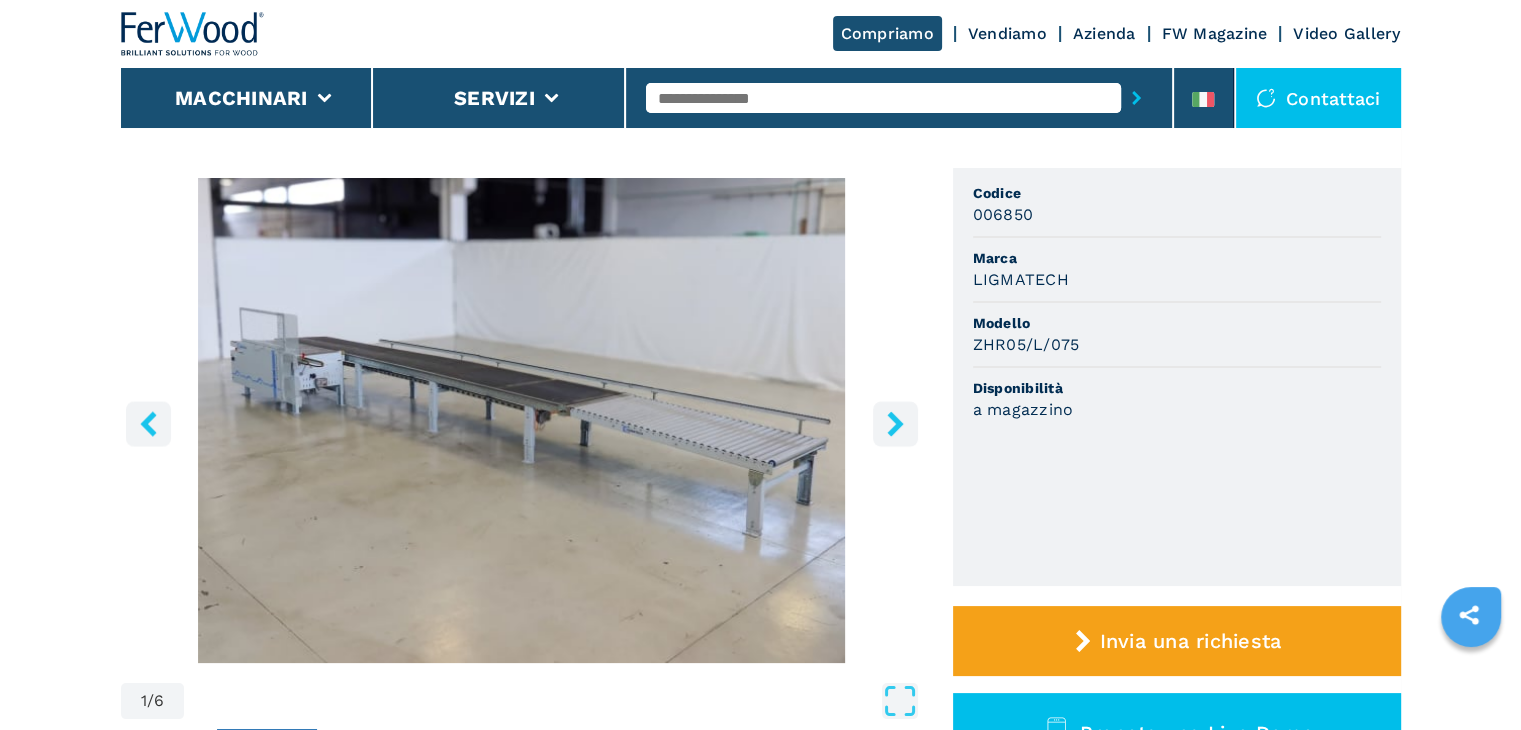 scroll, scrollTop: 100, scrollLeft: 0, axis: vertical 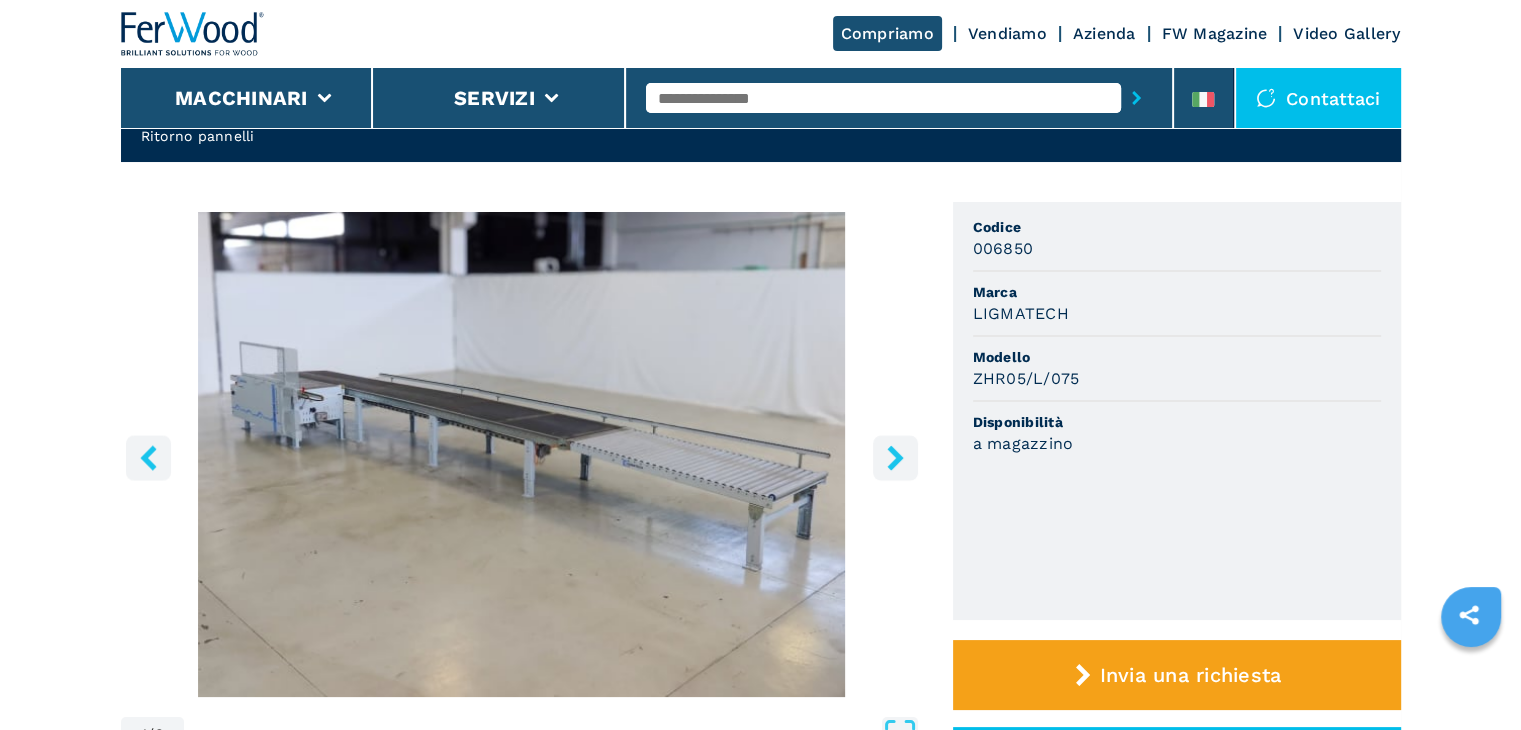click on "Compriamo" at bounding box center (887, 33) 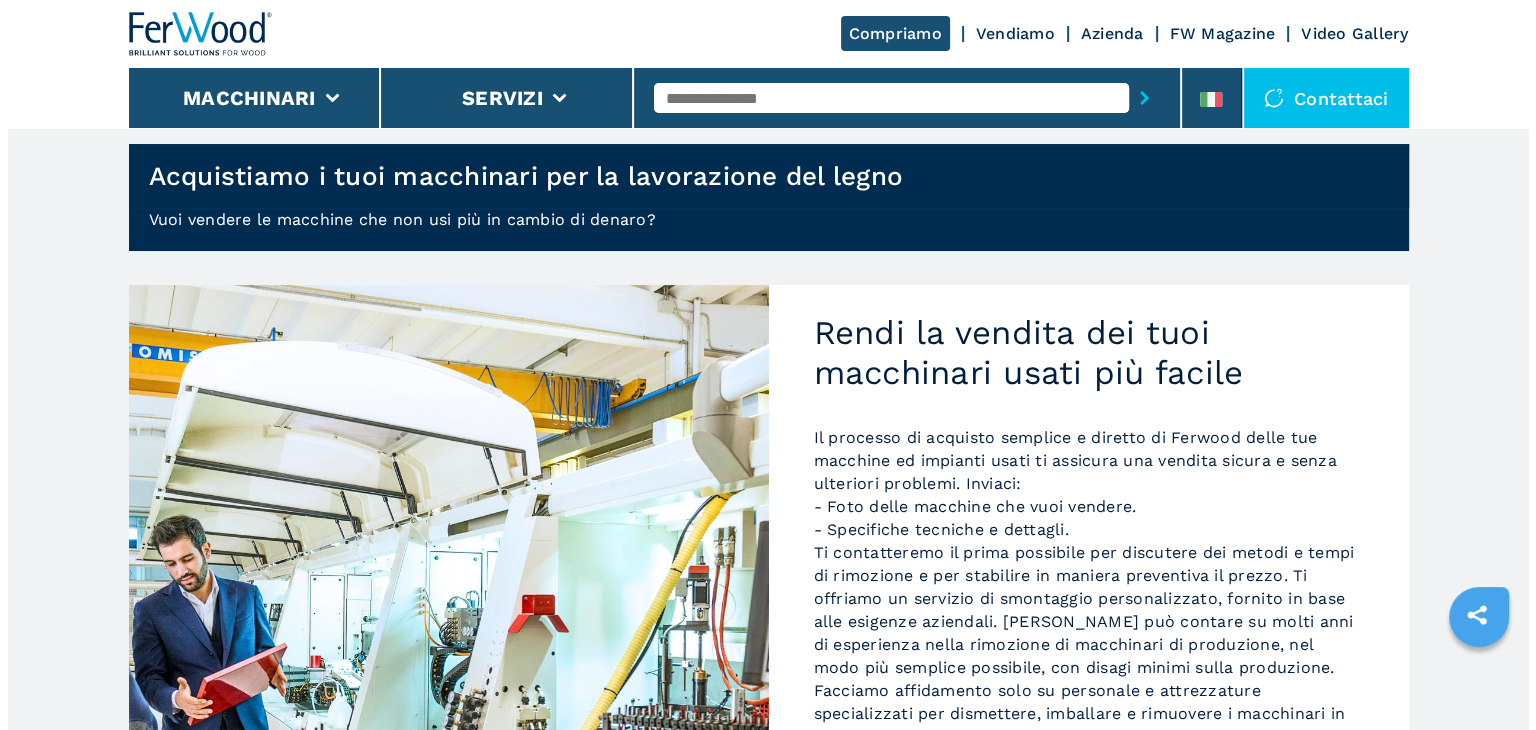 scroll, scrollTop: 0, scrollLeft: 0, axis: both 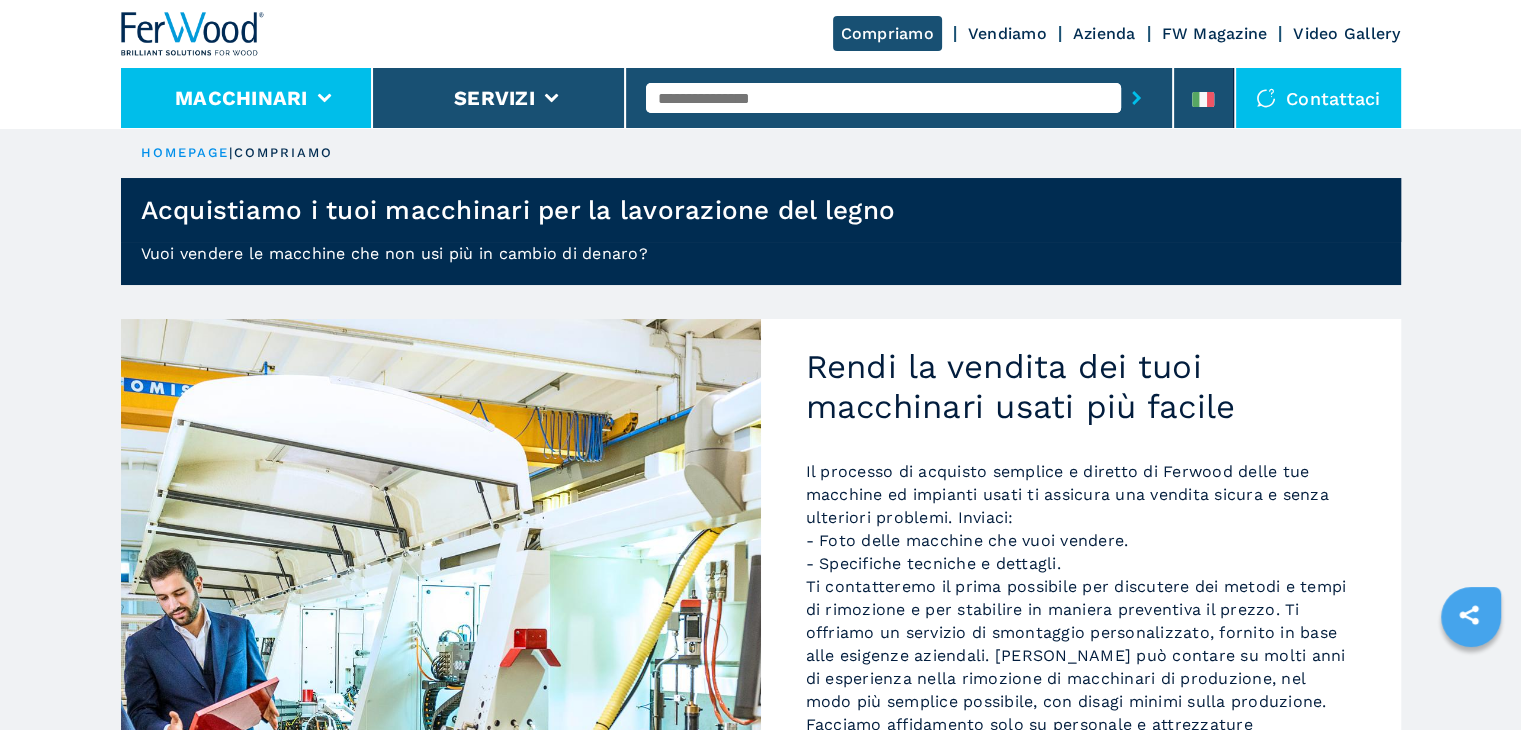 click on "Macchinari" at bounding box center (247, 98) 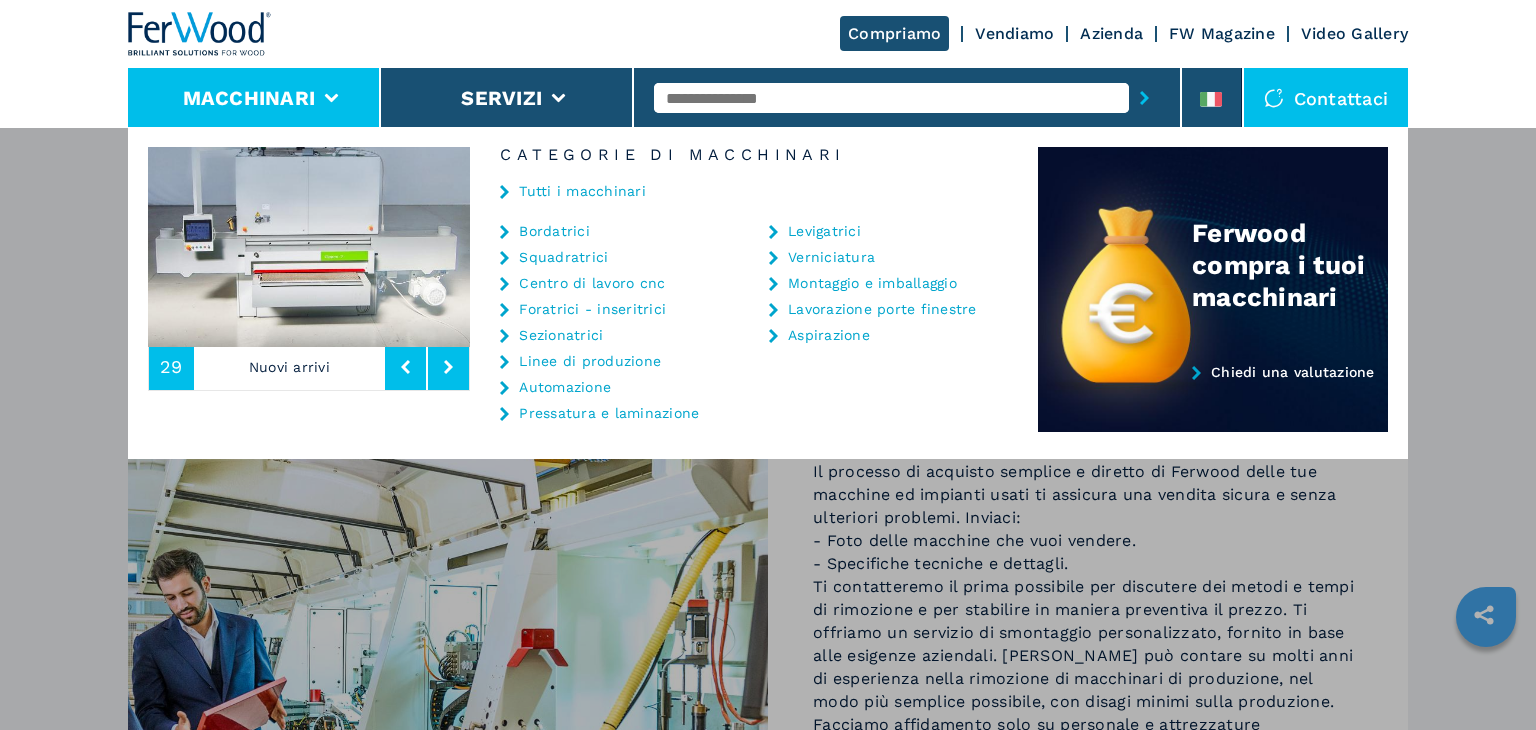 click on "Centro di lavoro cnc" at bounding box center [592, 283] 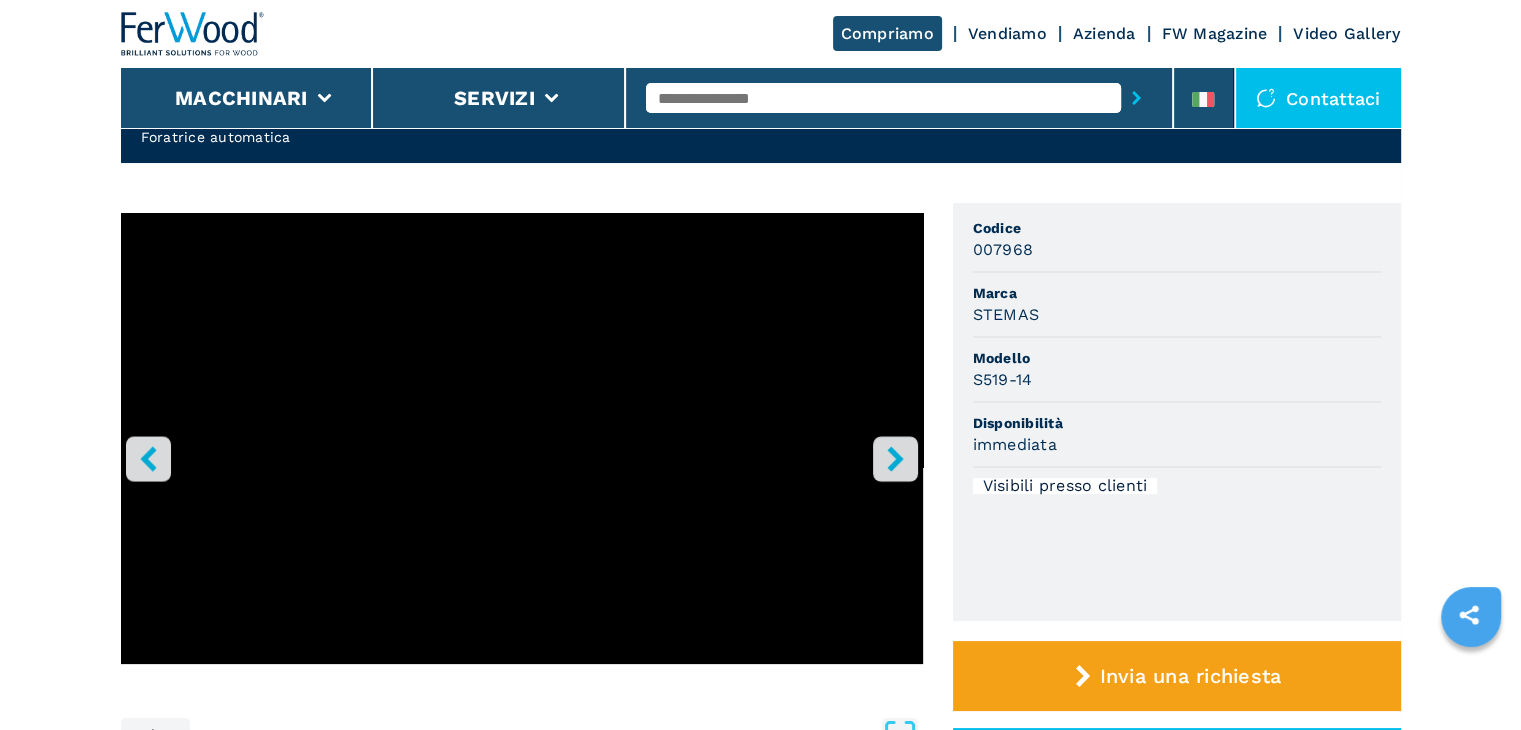 scroll, scrollTop: 0, scrollLeft: 0, axis: both 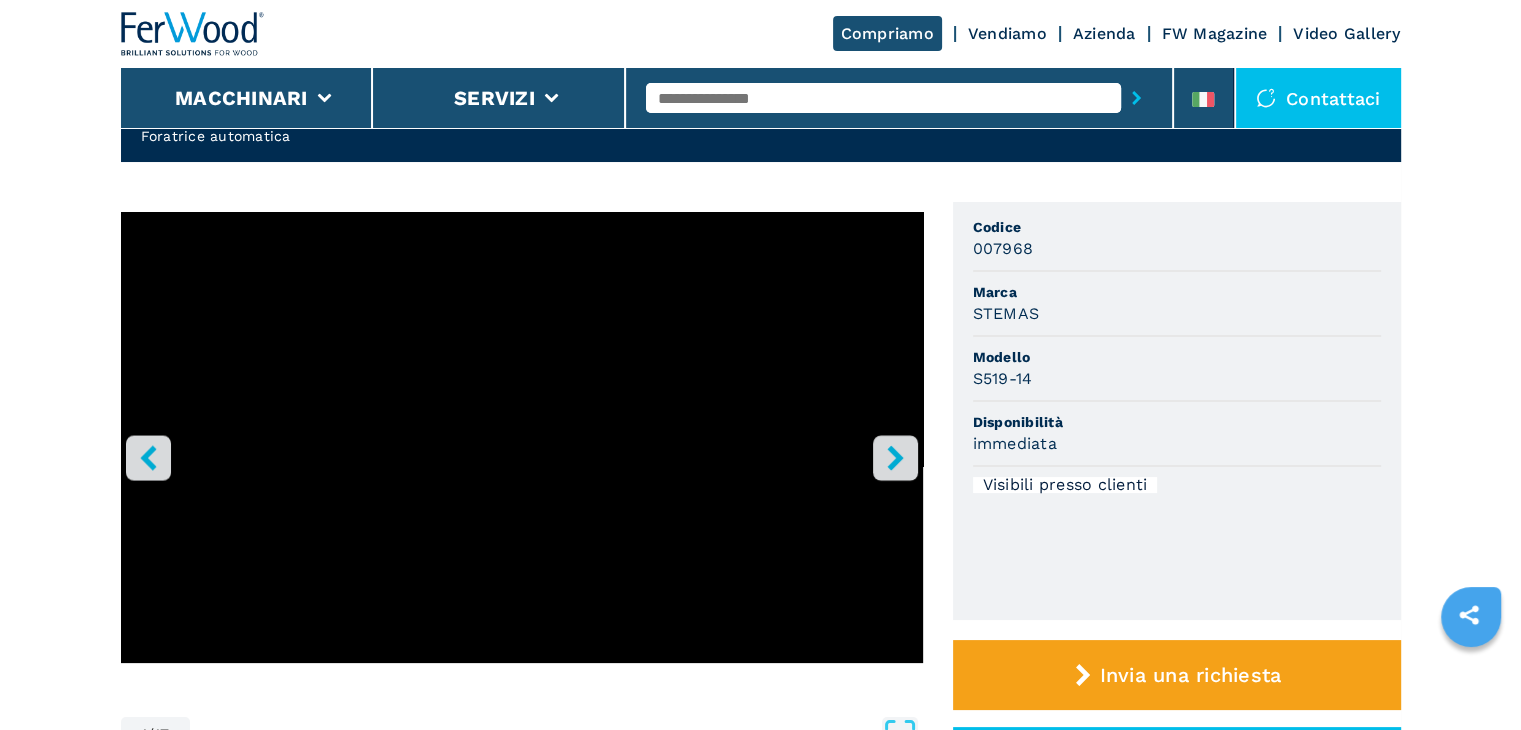 click at bounding box center (883, 98) 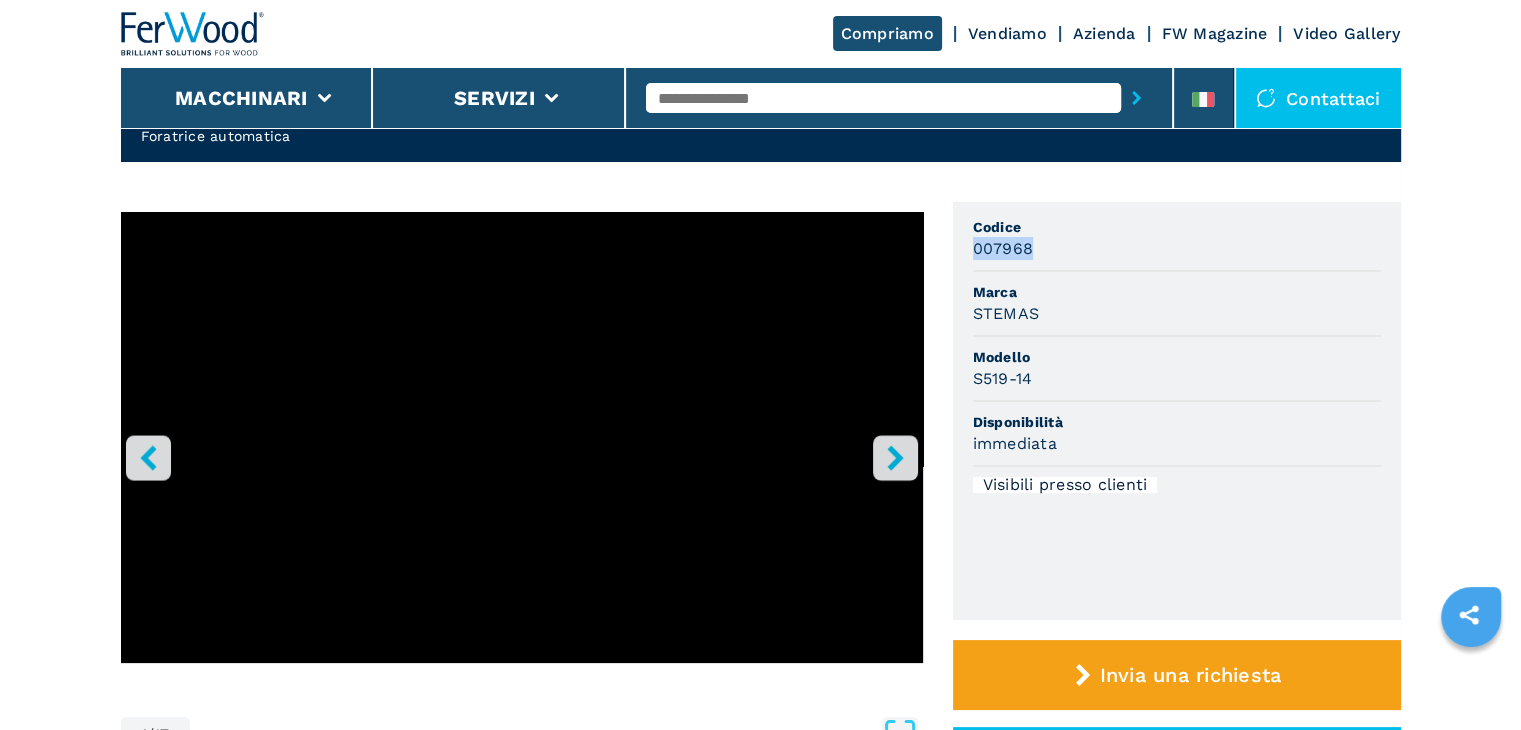 drag, startPoint x: 1032, startPoint y: 253, endPoint x: 947, endPoint y: 245, distance: 85.37564 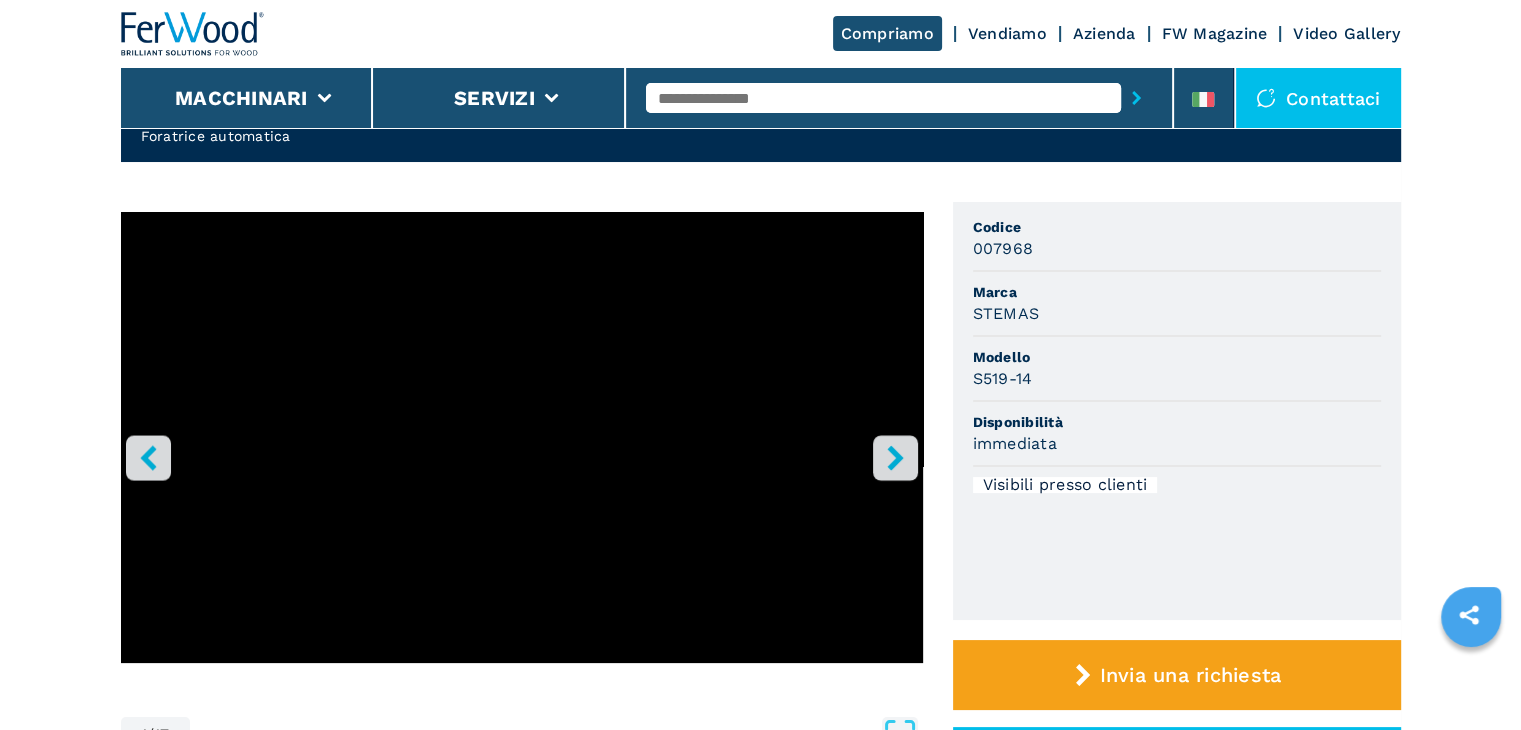 click at bounding box center (883, 98) 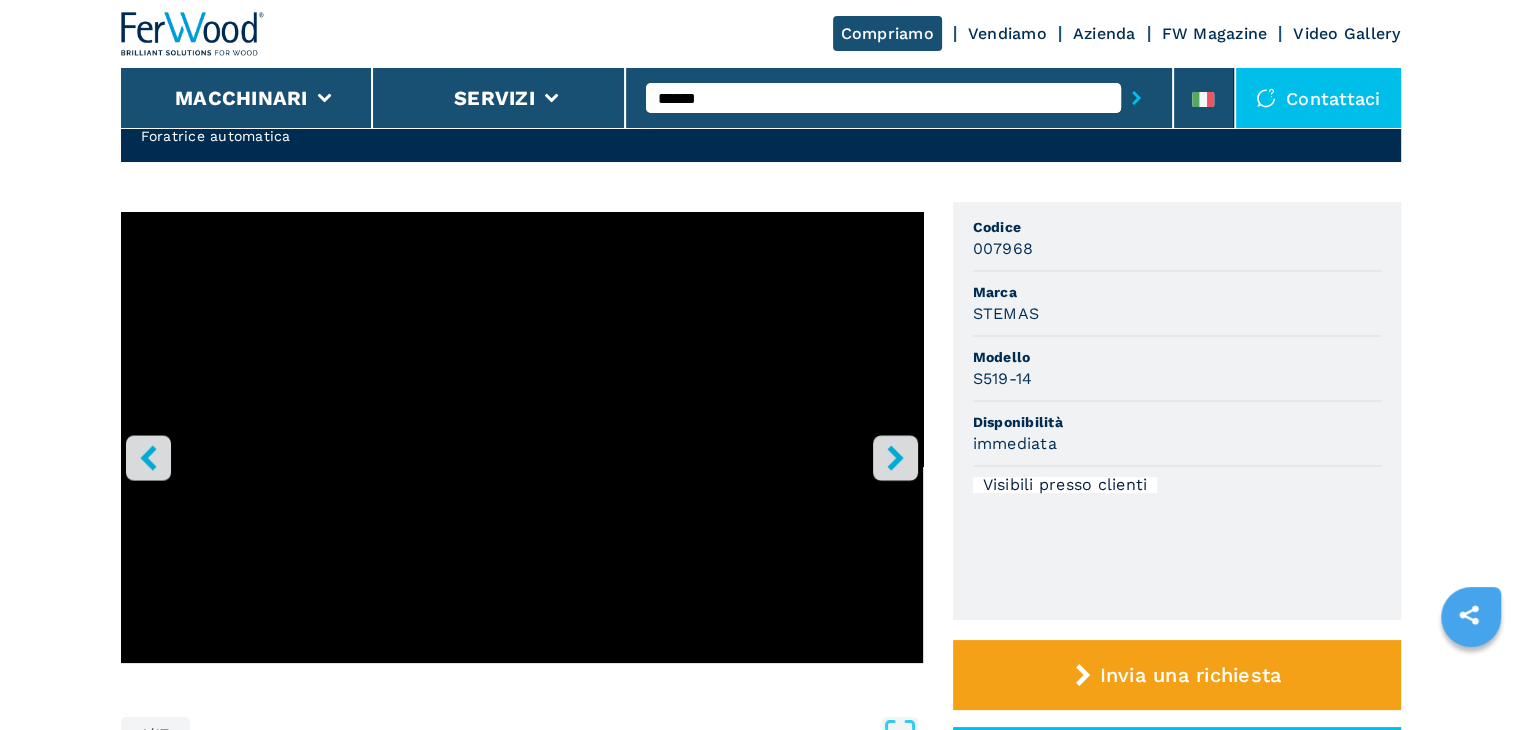 type on "******" 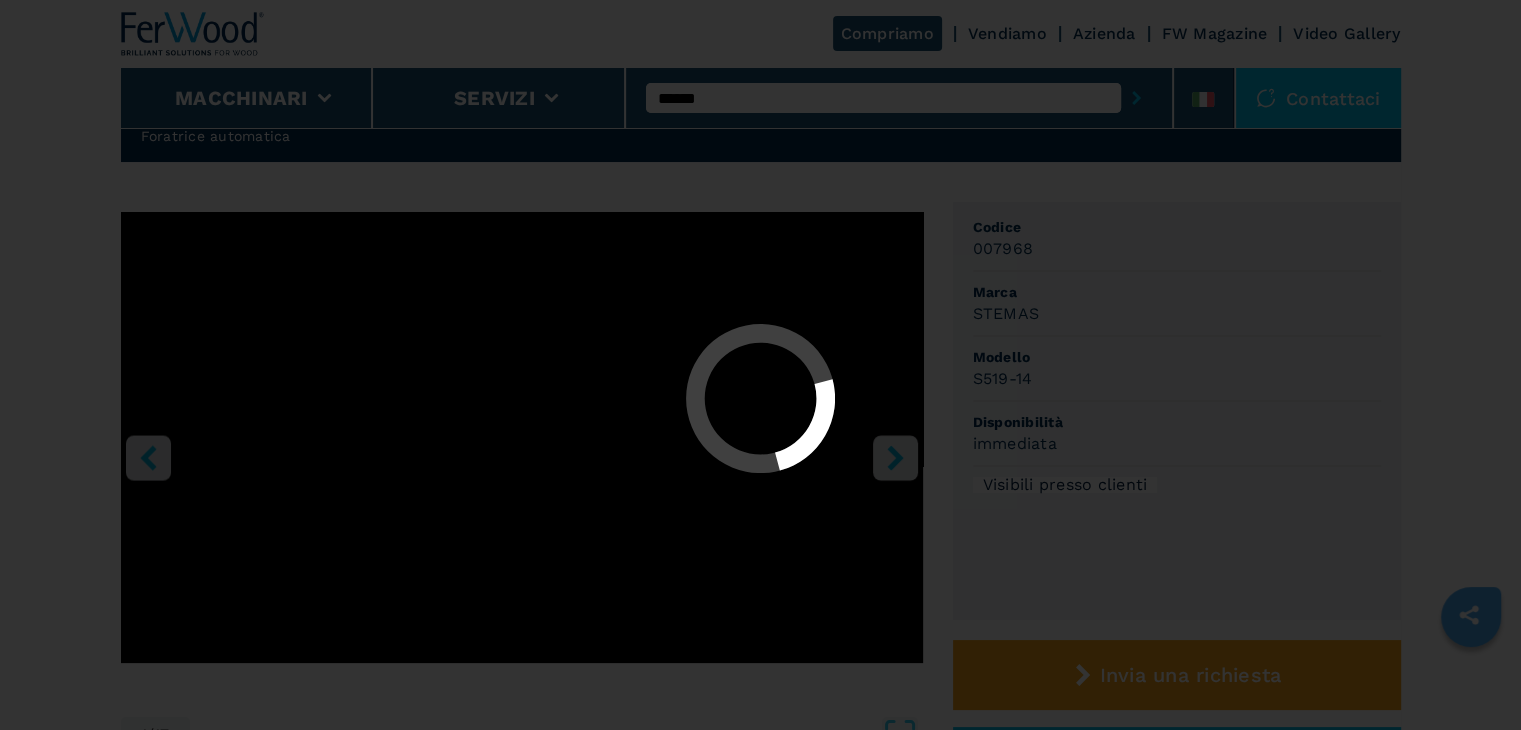 scroll, scrollTop: 0, scrollLeft: 0, axis: both 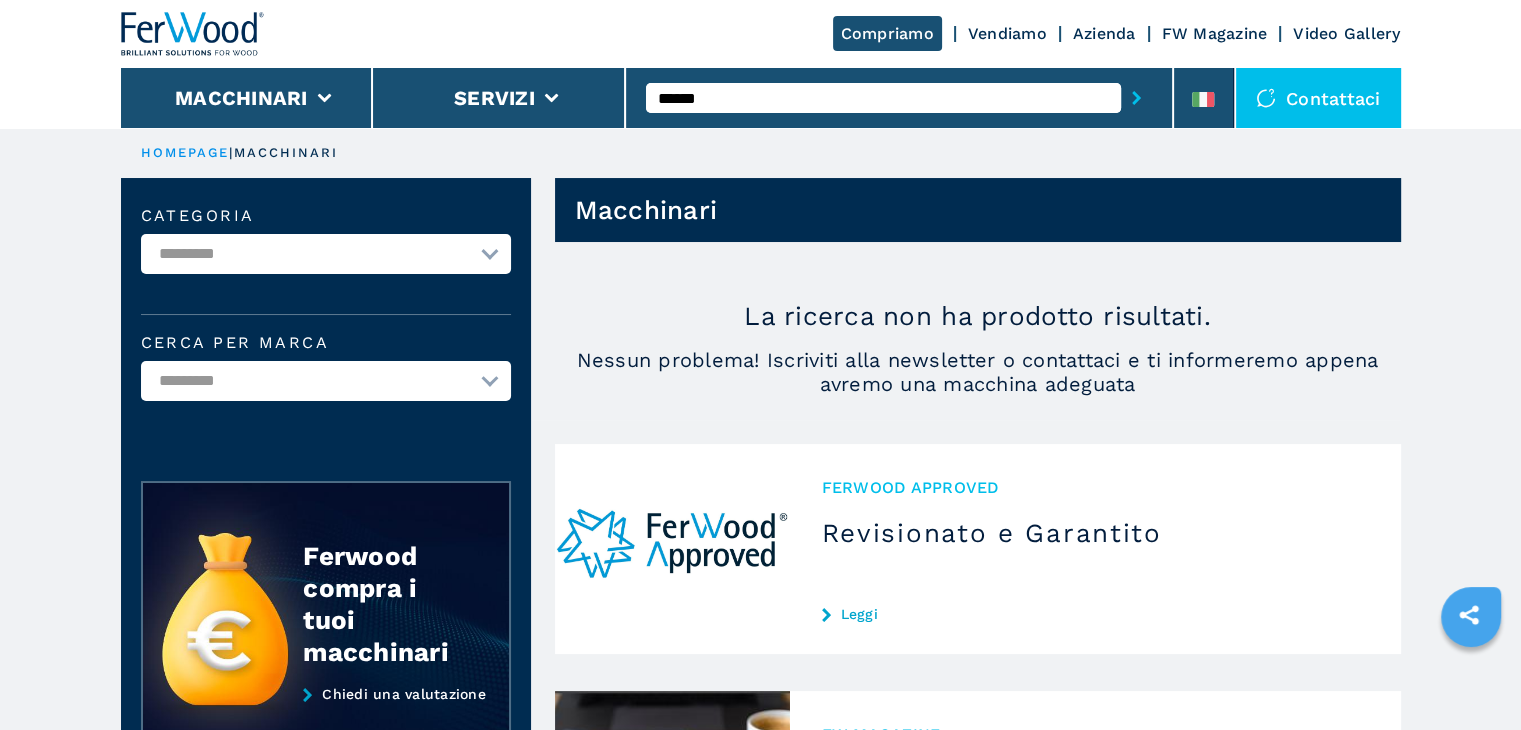 click on "******" at bounding box center [883, 98] 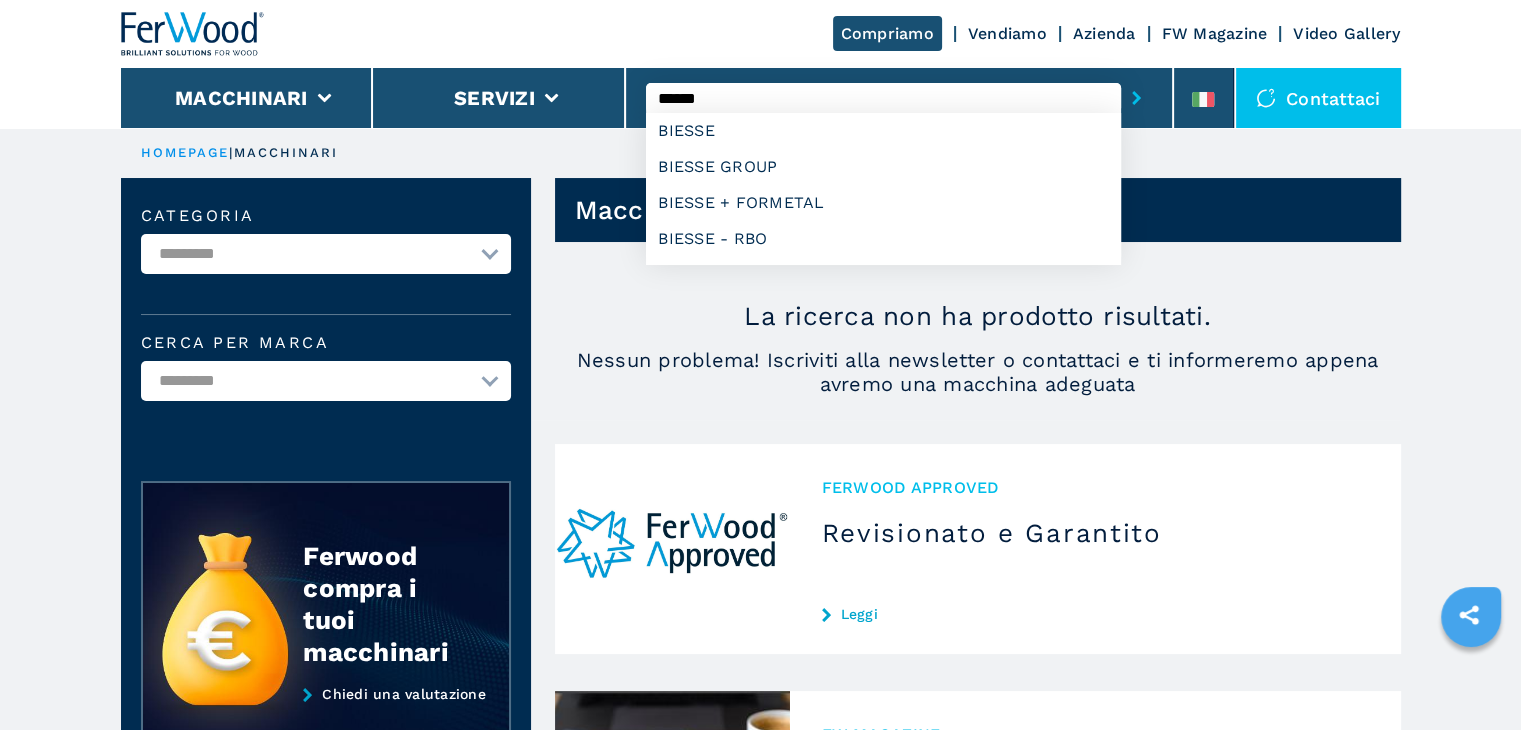 type on "******" 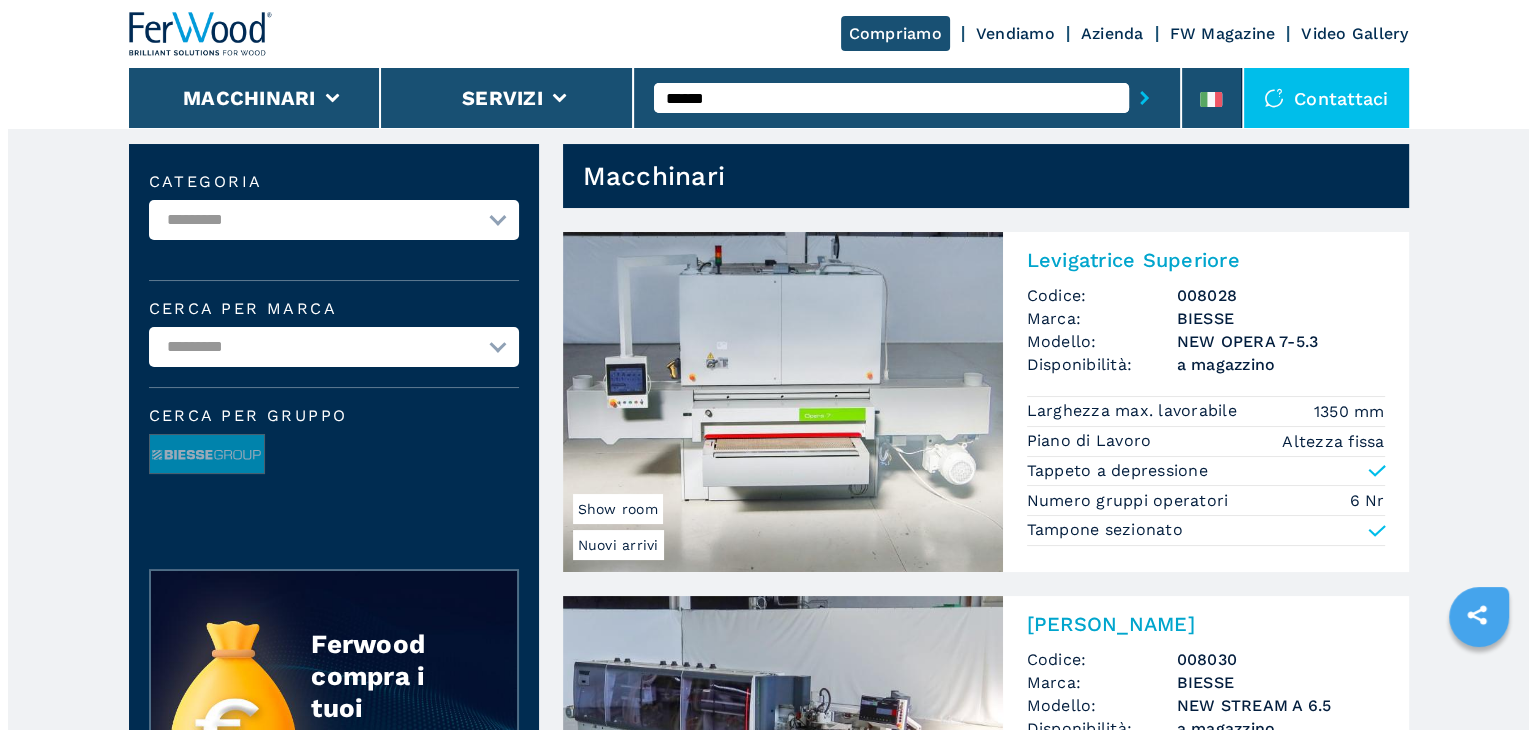 scroll, scrollTop: 0, scrollLeft: 0, axis: both 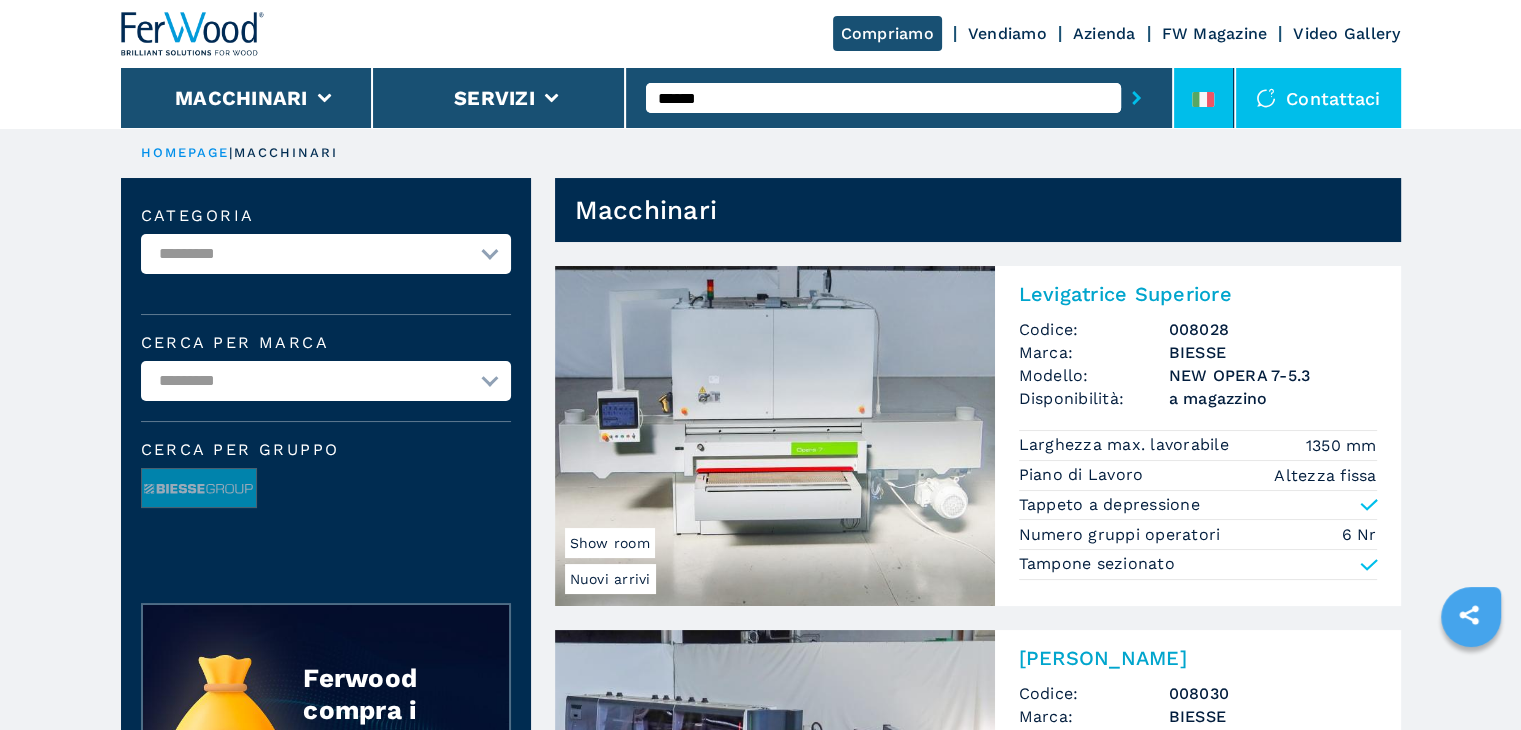 click at bounding box center [1204, 98] 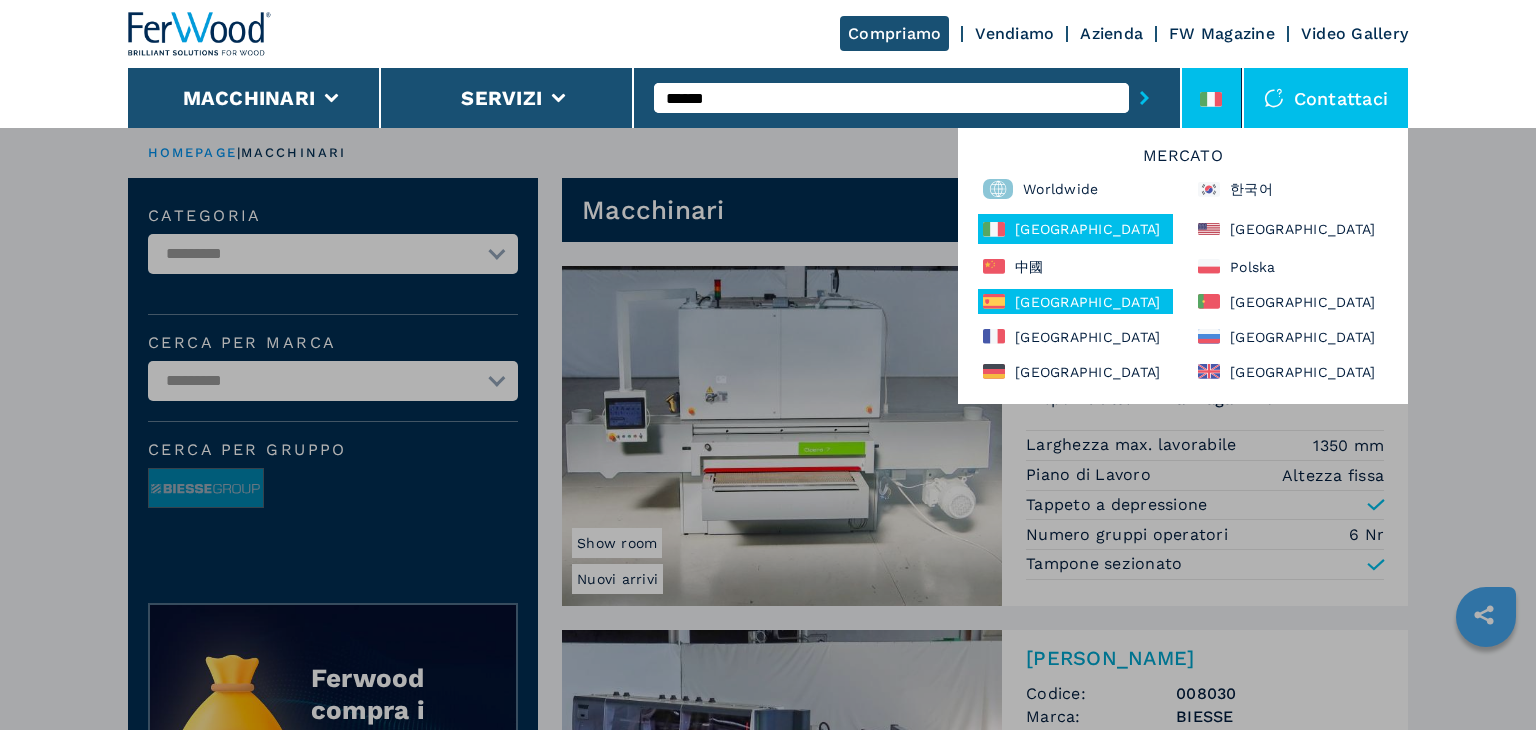 click on "España" at bounding box center [1075, 301] 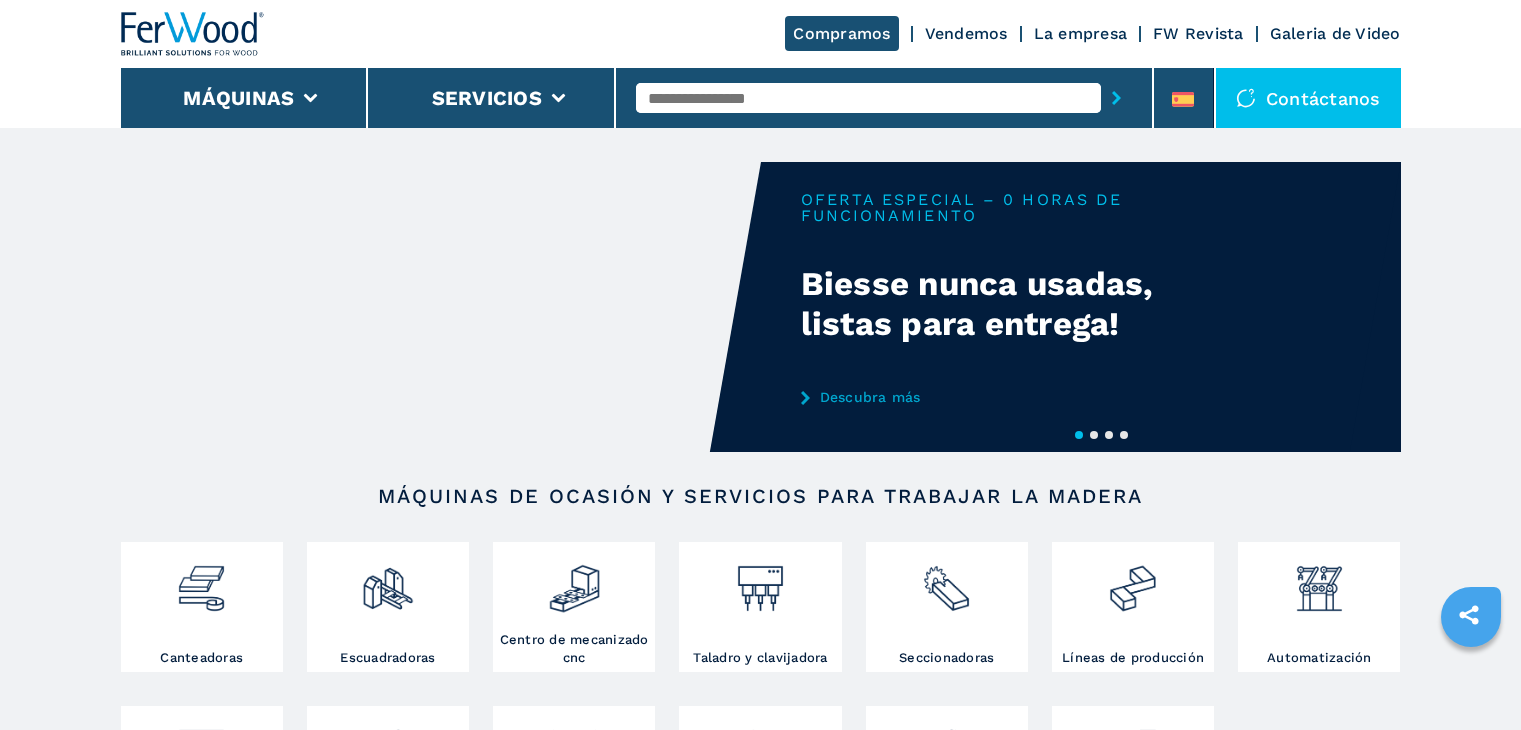 scroll, scrollTop: 0, scrollLeft: 0, axis: both 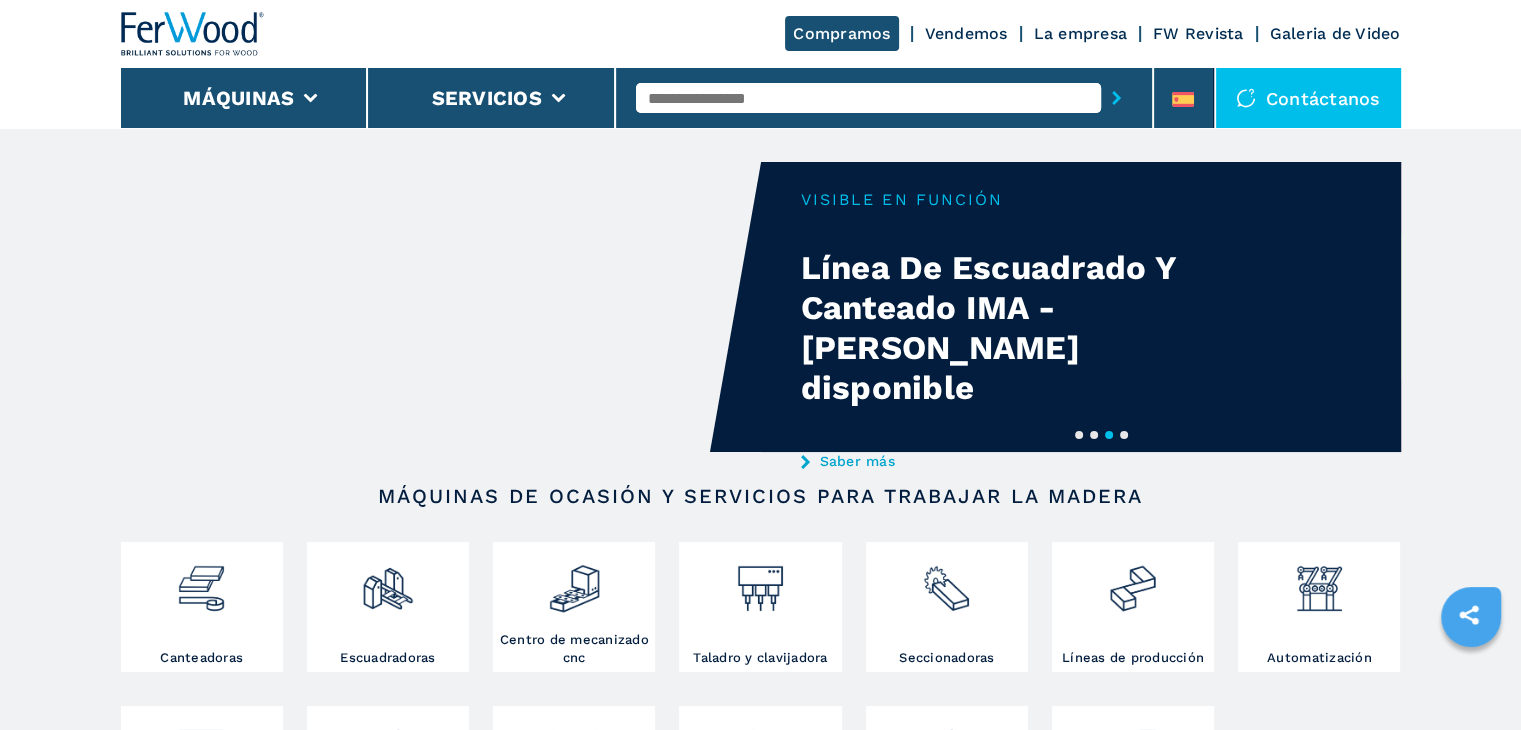 click on "Compramos Vendemos La empresa FW Revista Galeria de Video Máquinas Servicios Contáctanos" at bounding box center (760, 64) 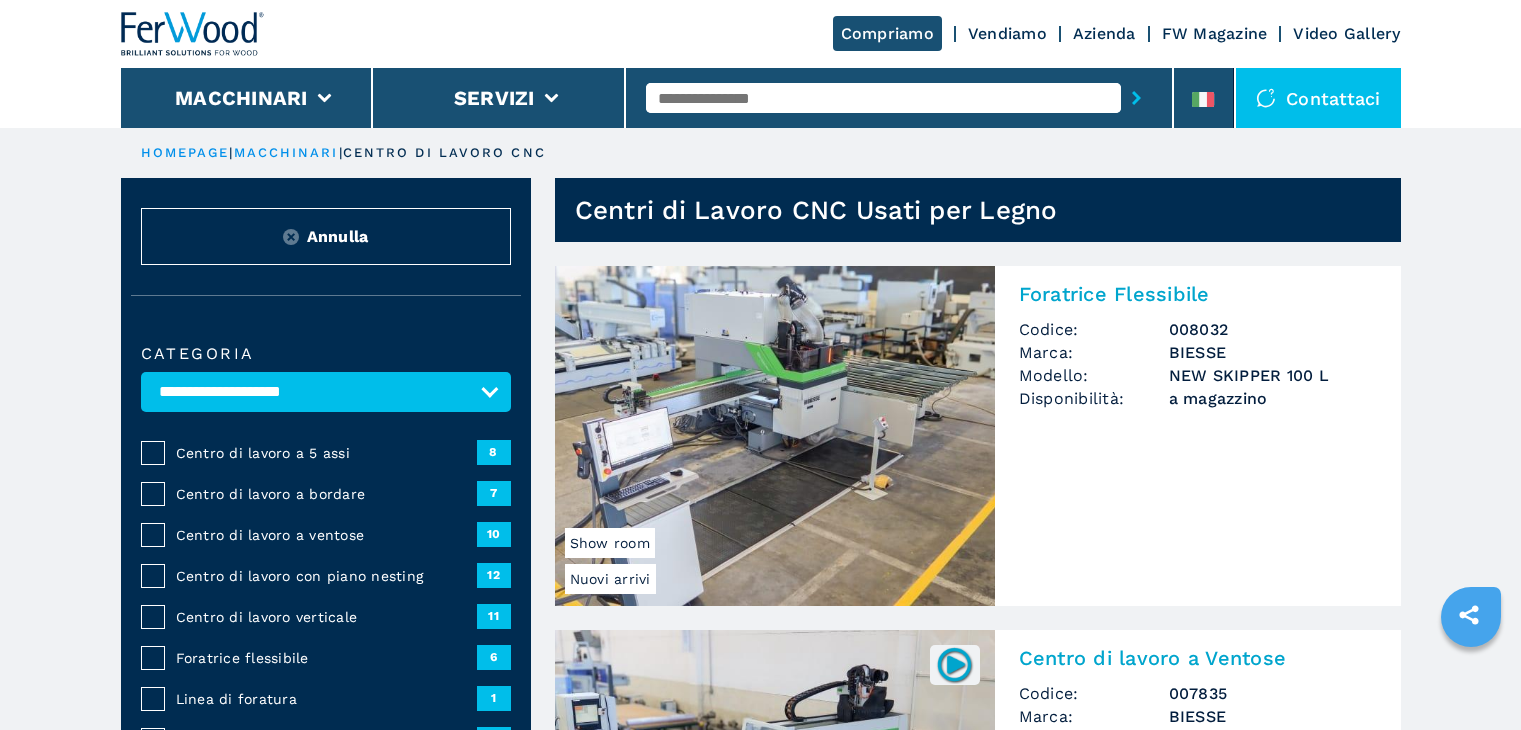 scroll, scrollTop: 0, scrollLeft: 0, axis: both 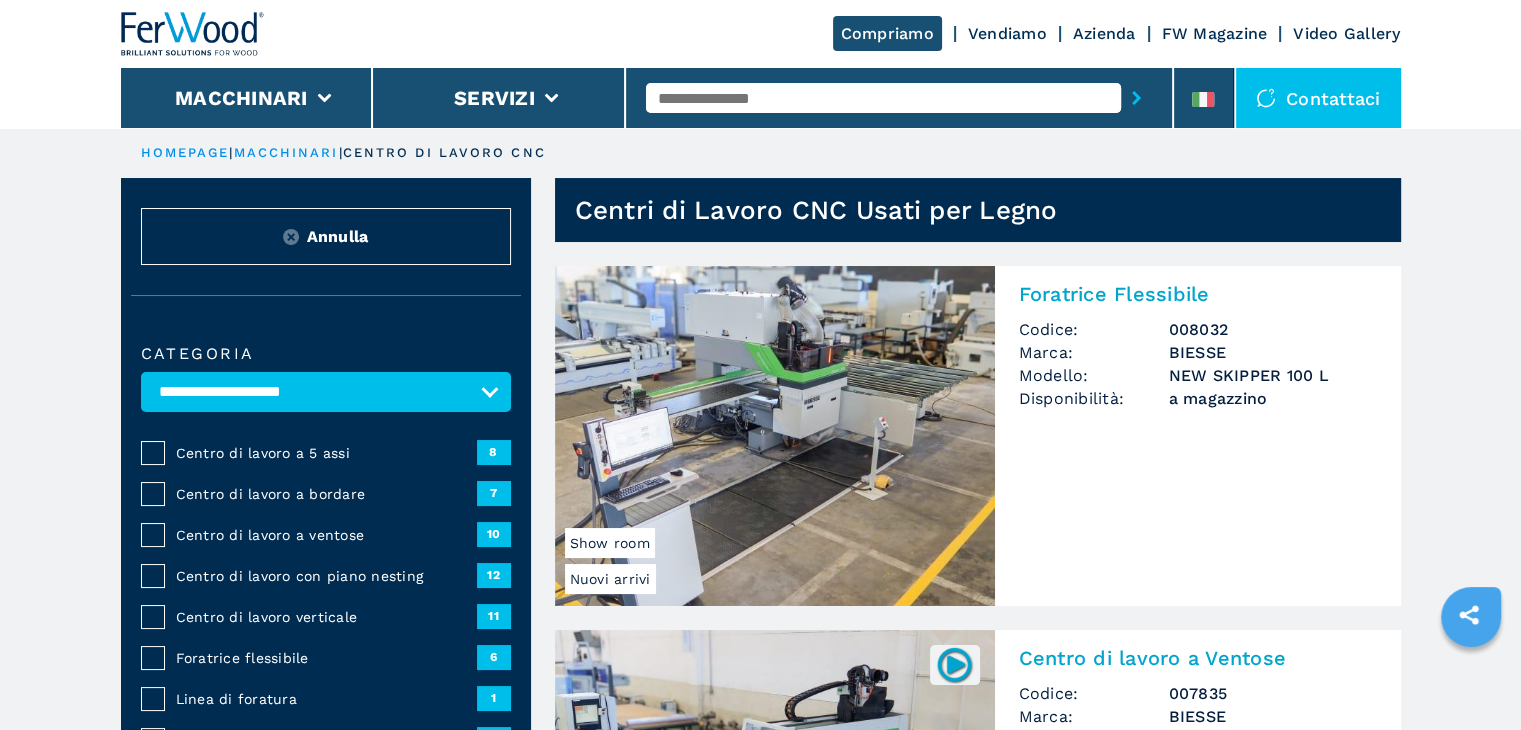 click at bounding box center [775, 436] 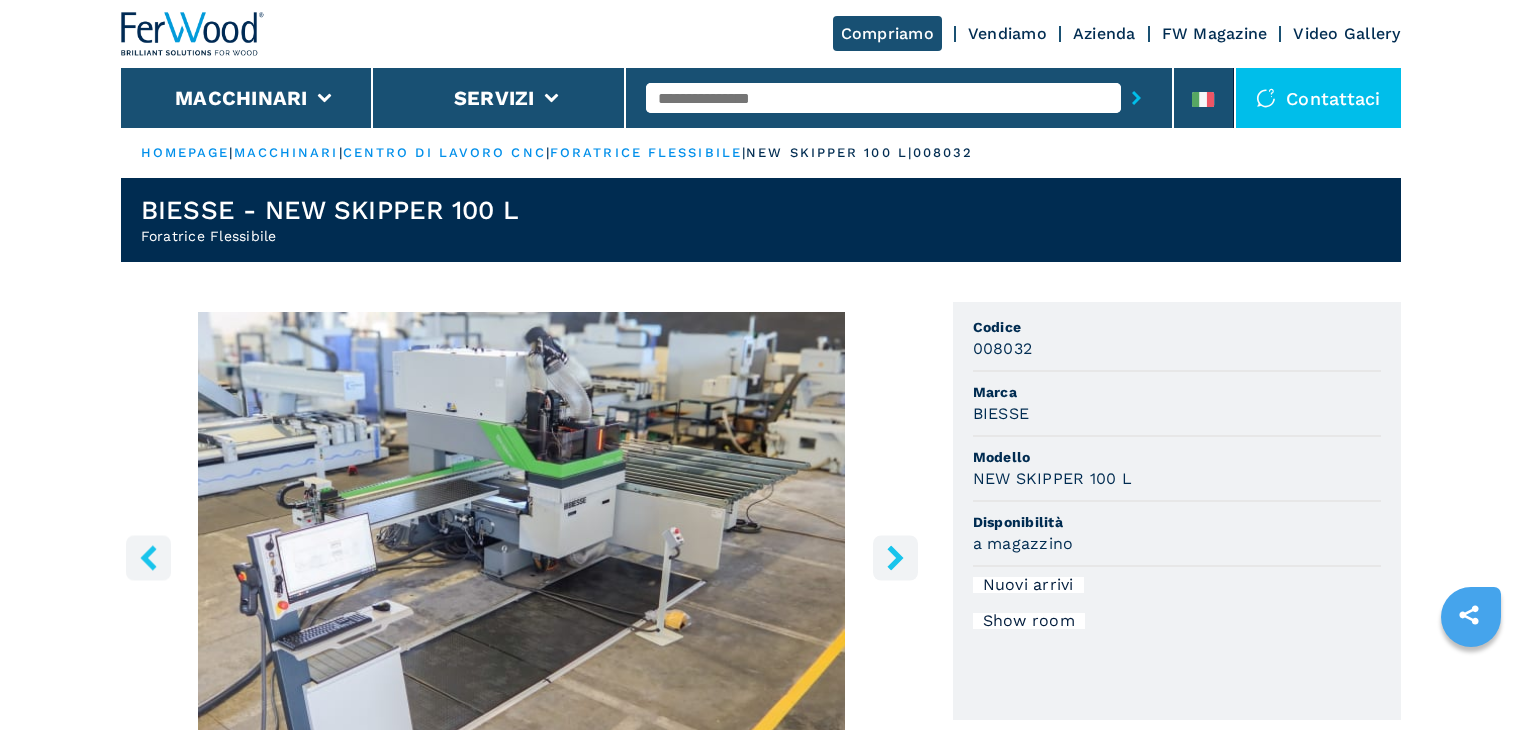 scroll, scrollTop: 0, scrollLeft: 0, axis: both 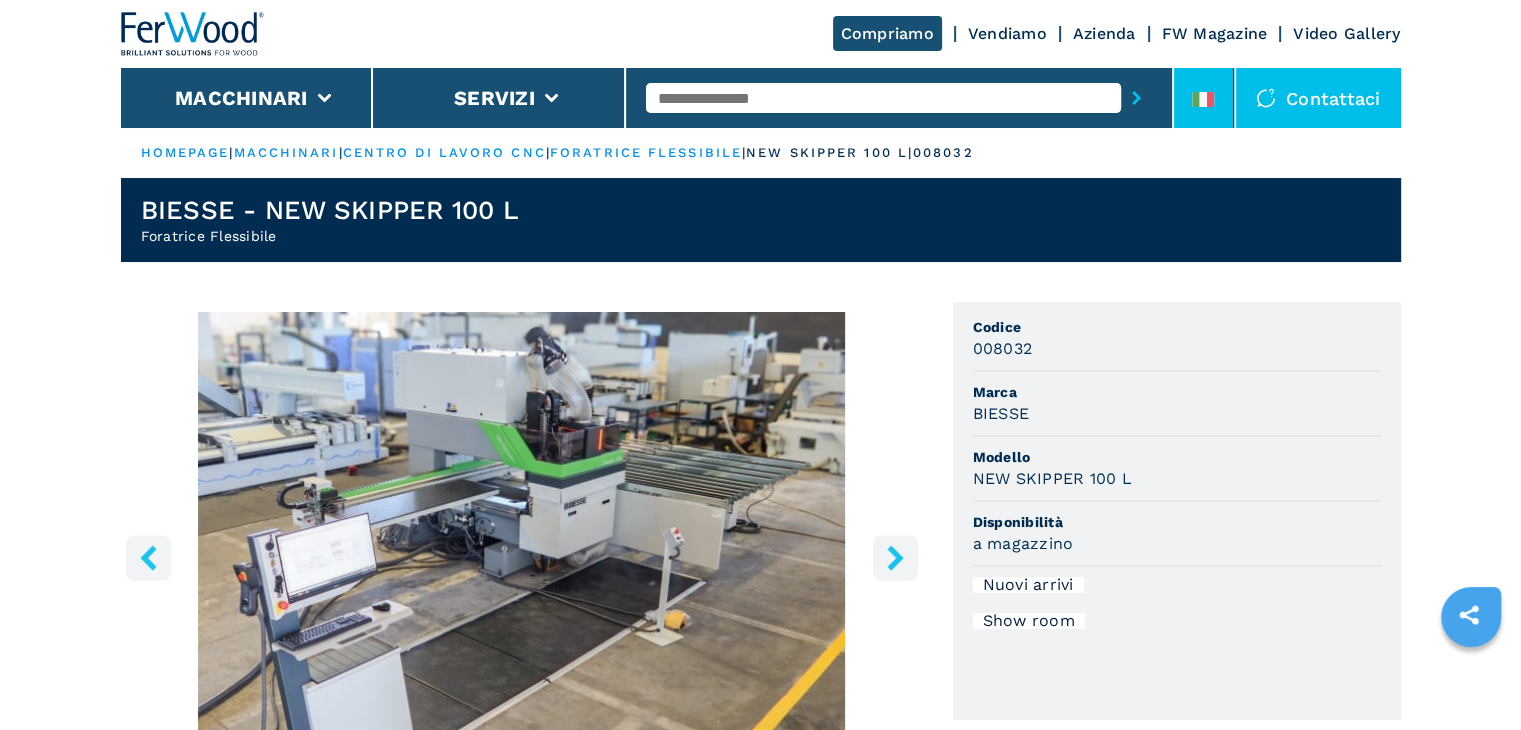 click at bounding box center [1203, 103] 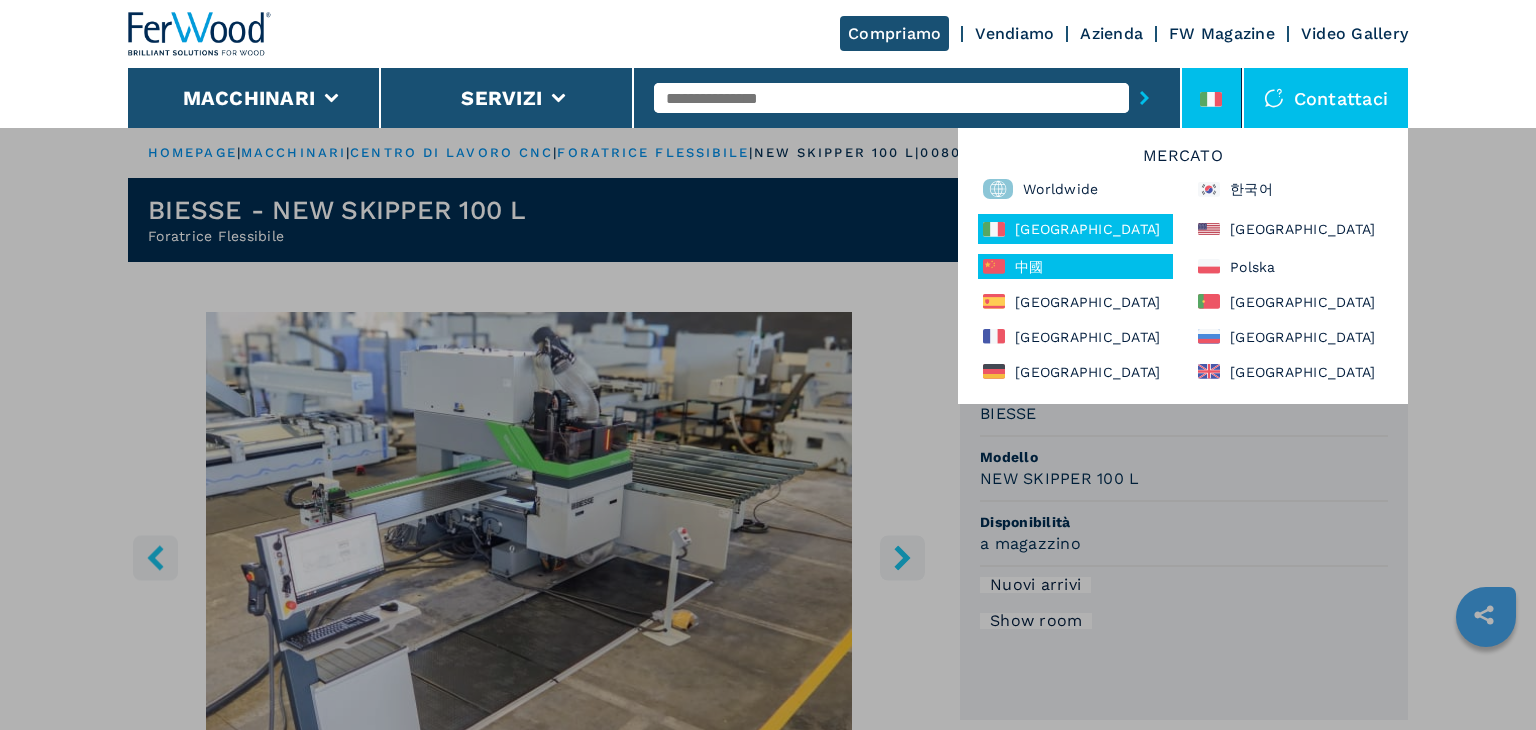 drag, startPoint x: 1104, startPoint y: 289, endPoint x: 1111, endPoint y: 273, distance: 17.464249 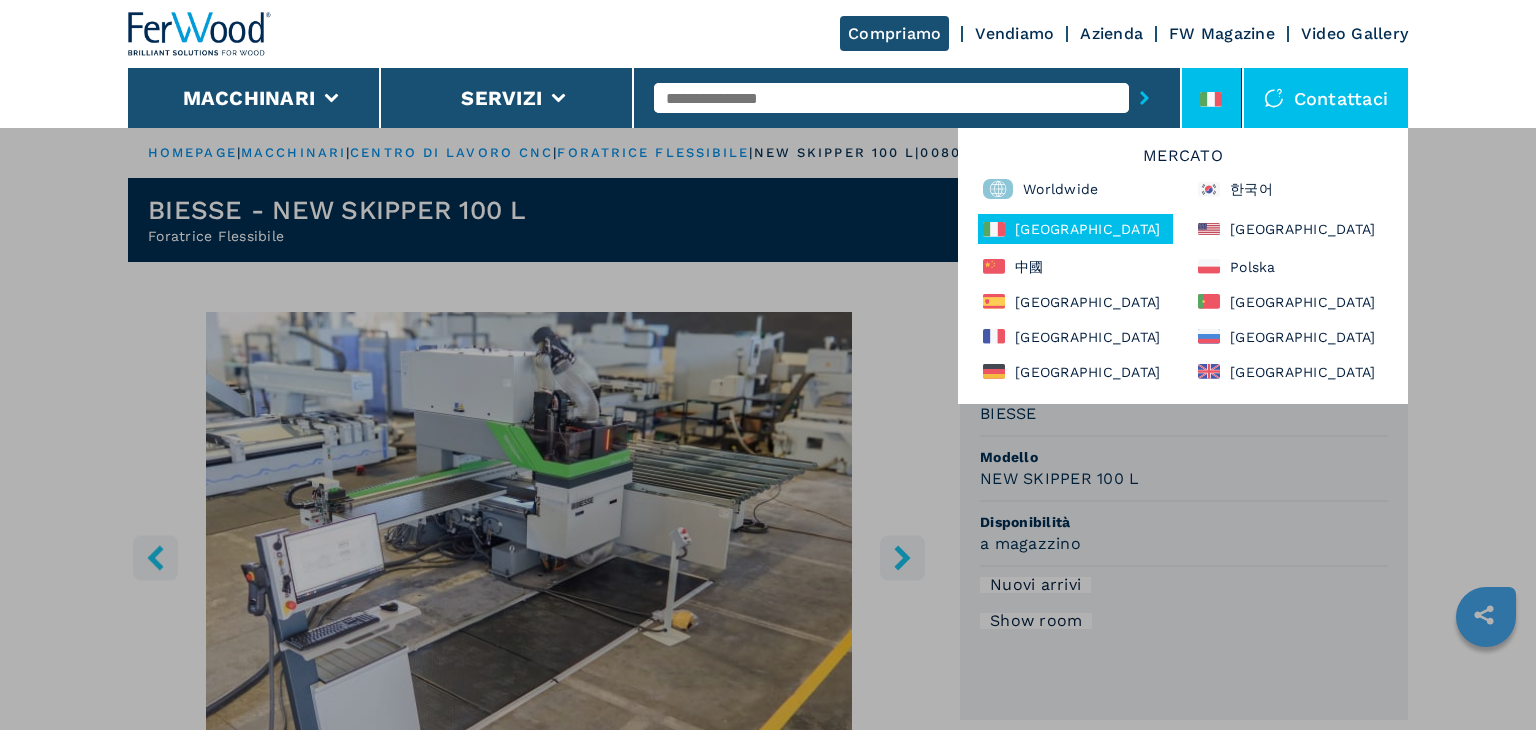 click on "Mercato Worldwide 한국어 Italia North America 中國 Polska España Portugal France Россия Deutschland United Kingdom" at bounding box center (1183, 266) 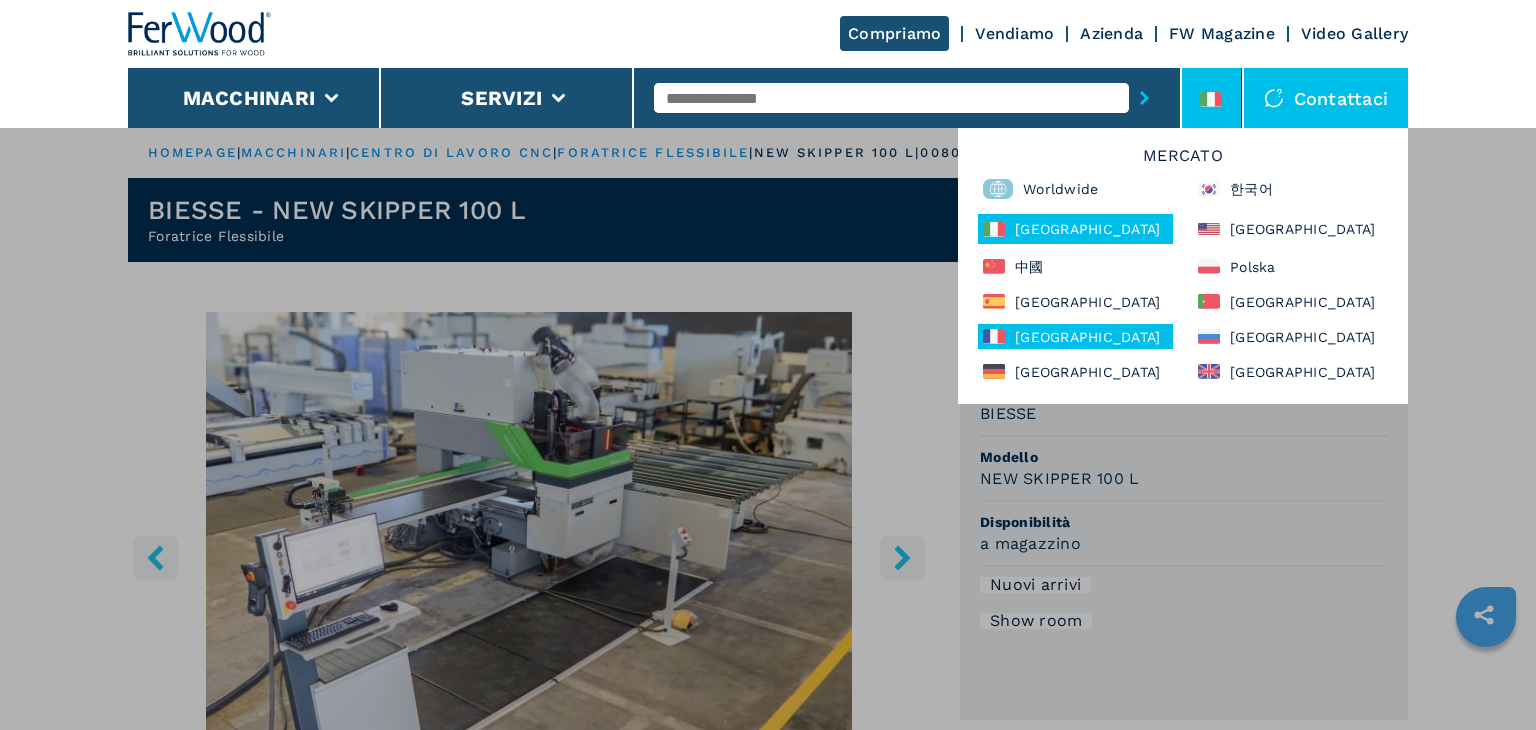 click on "France" at bounding box center [1075, 336] 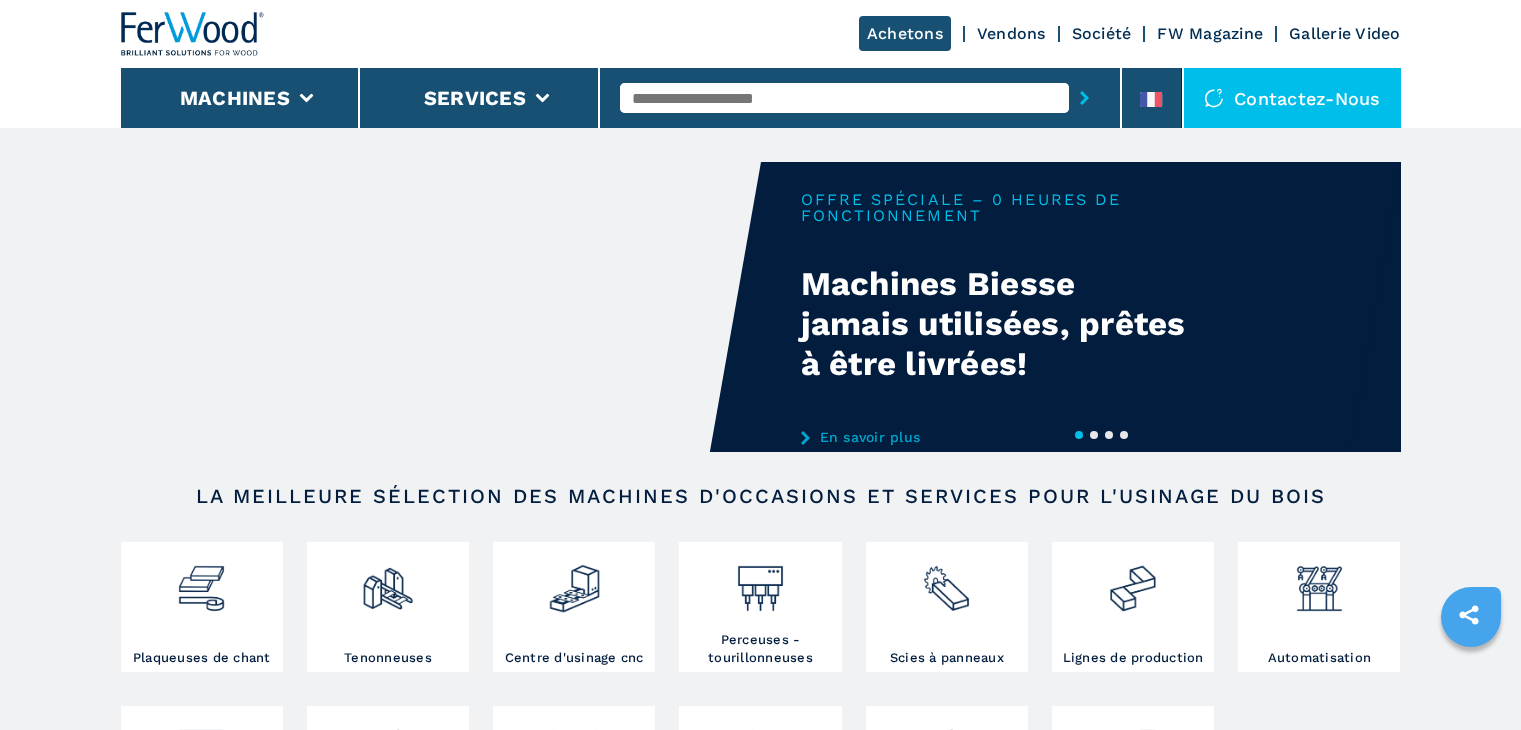 scroll, scrollTop: 0, scrollLeft: 0, axis: both 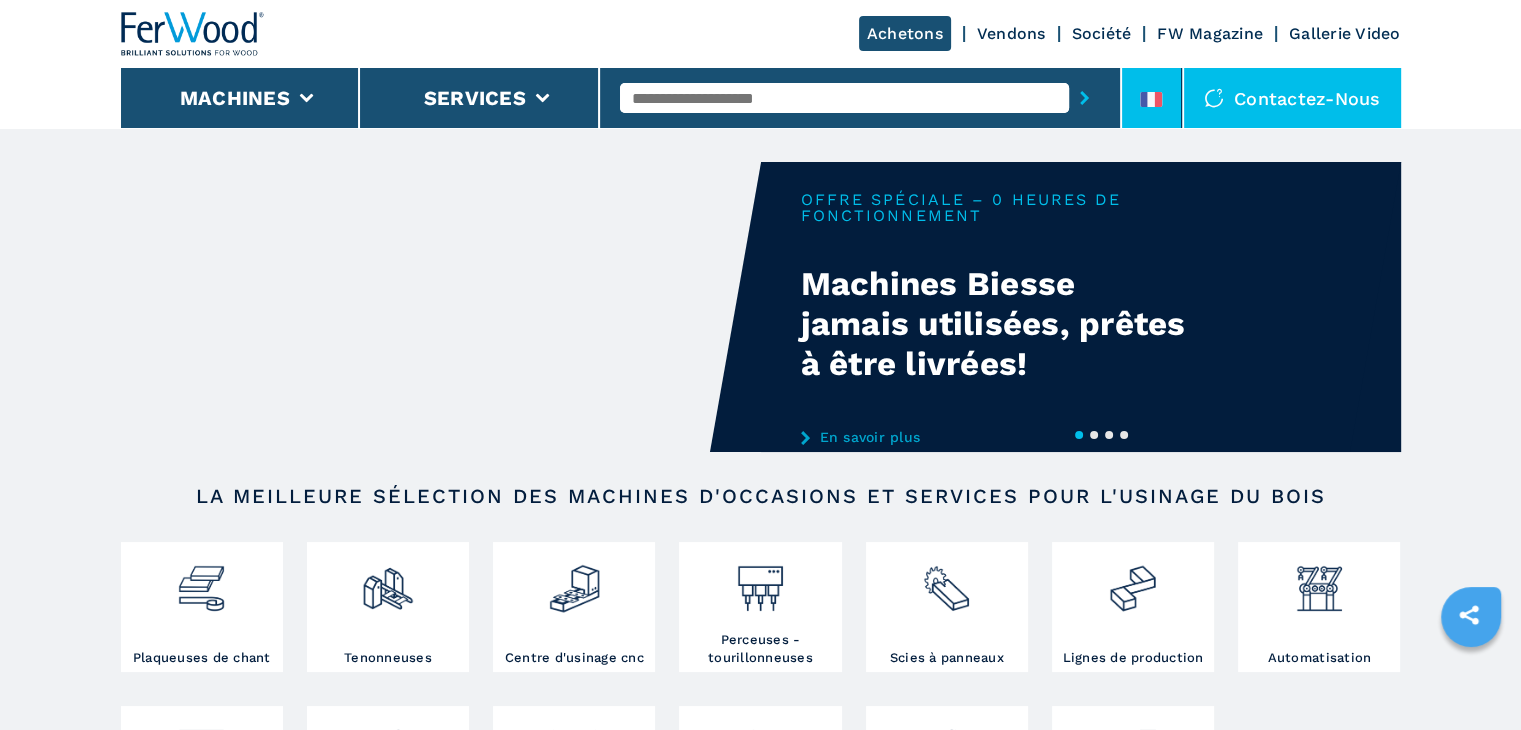 click at bounding box center [1152, 98] 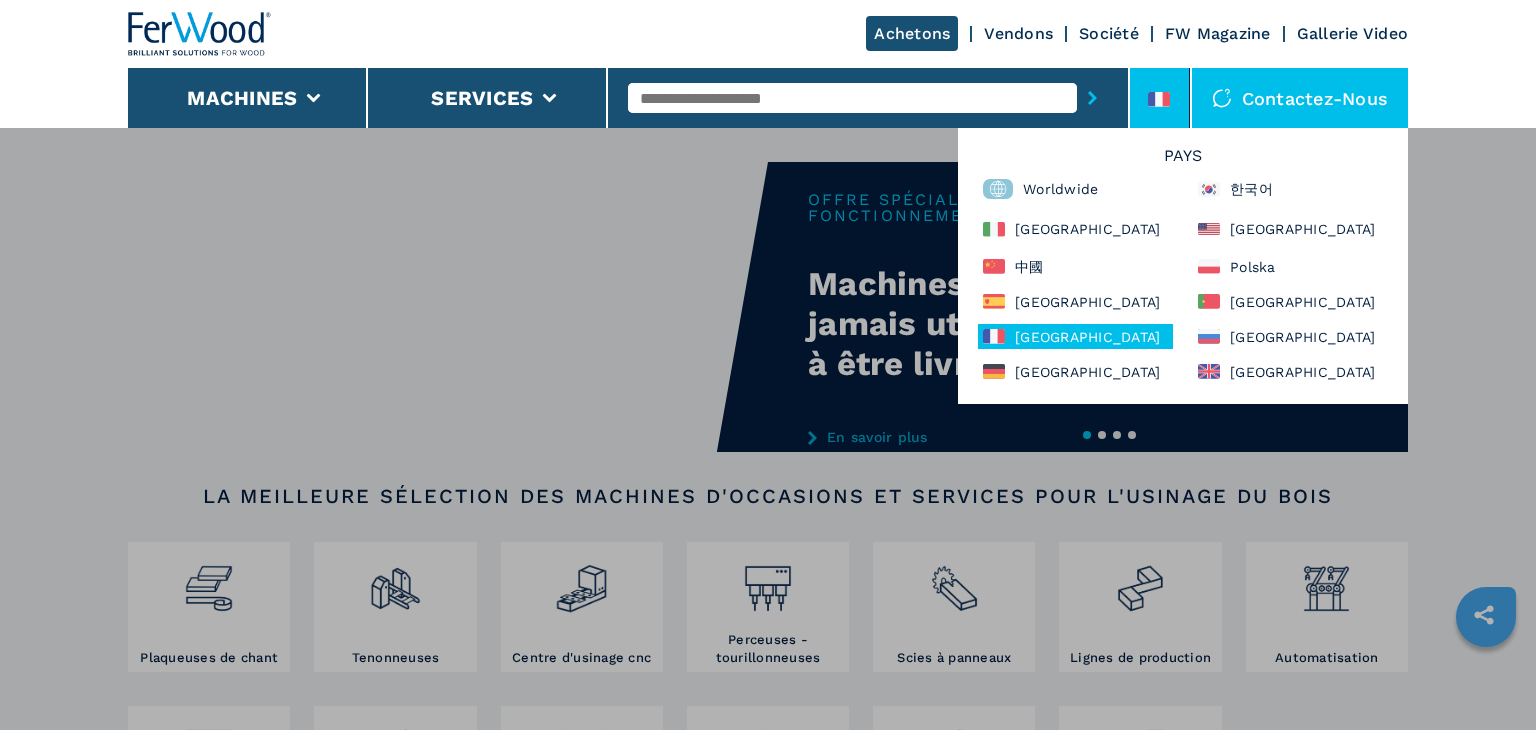 drag, startPoint x: 1535, startPoint y: 273, endPoint x: 1328, endPoint y: 277, distance: 207.03865 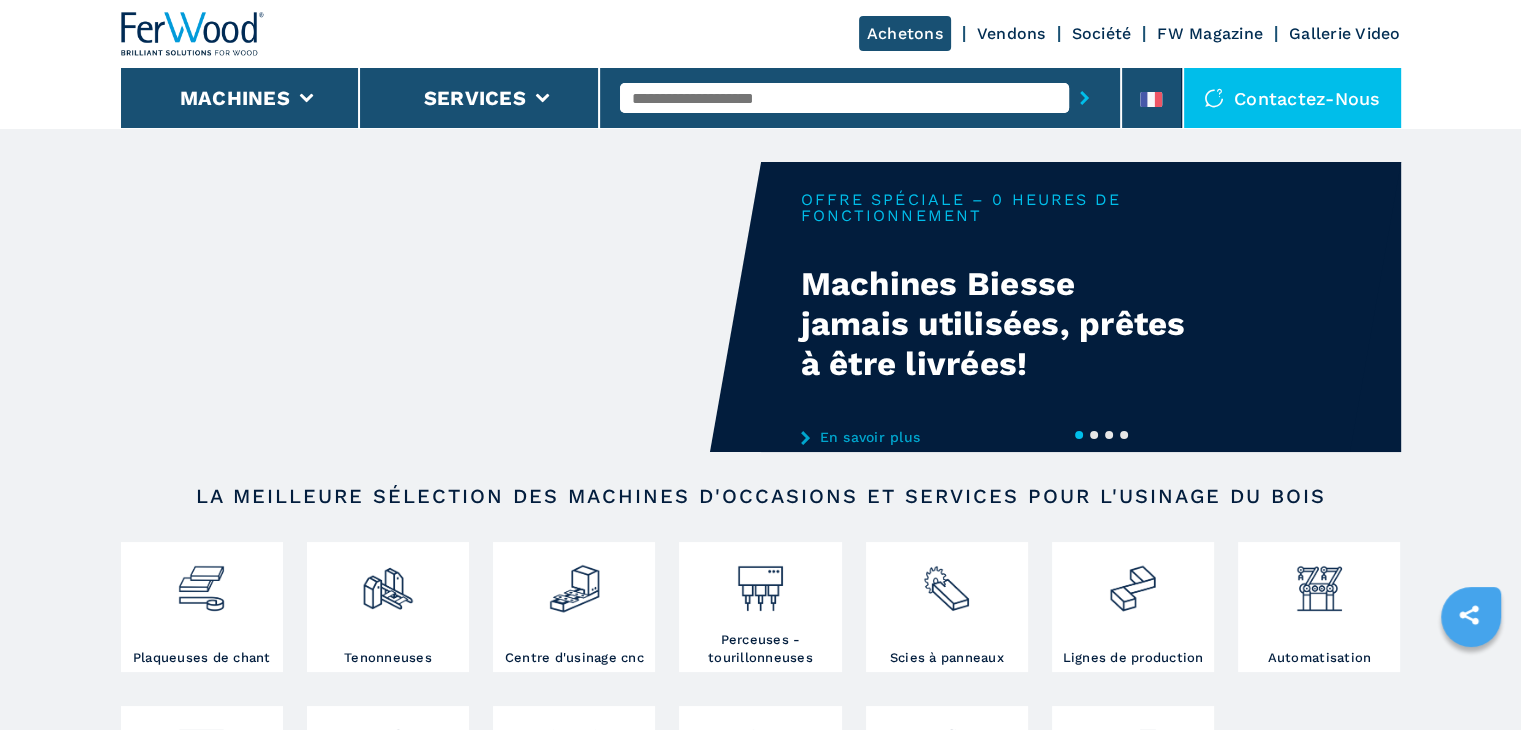 click on "2" at bounding box center (1094, 435) 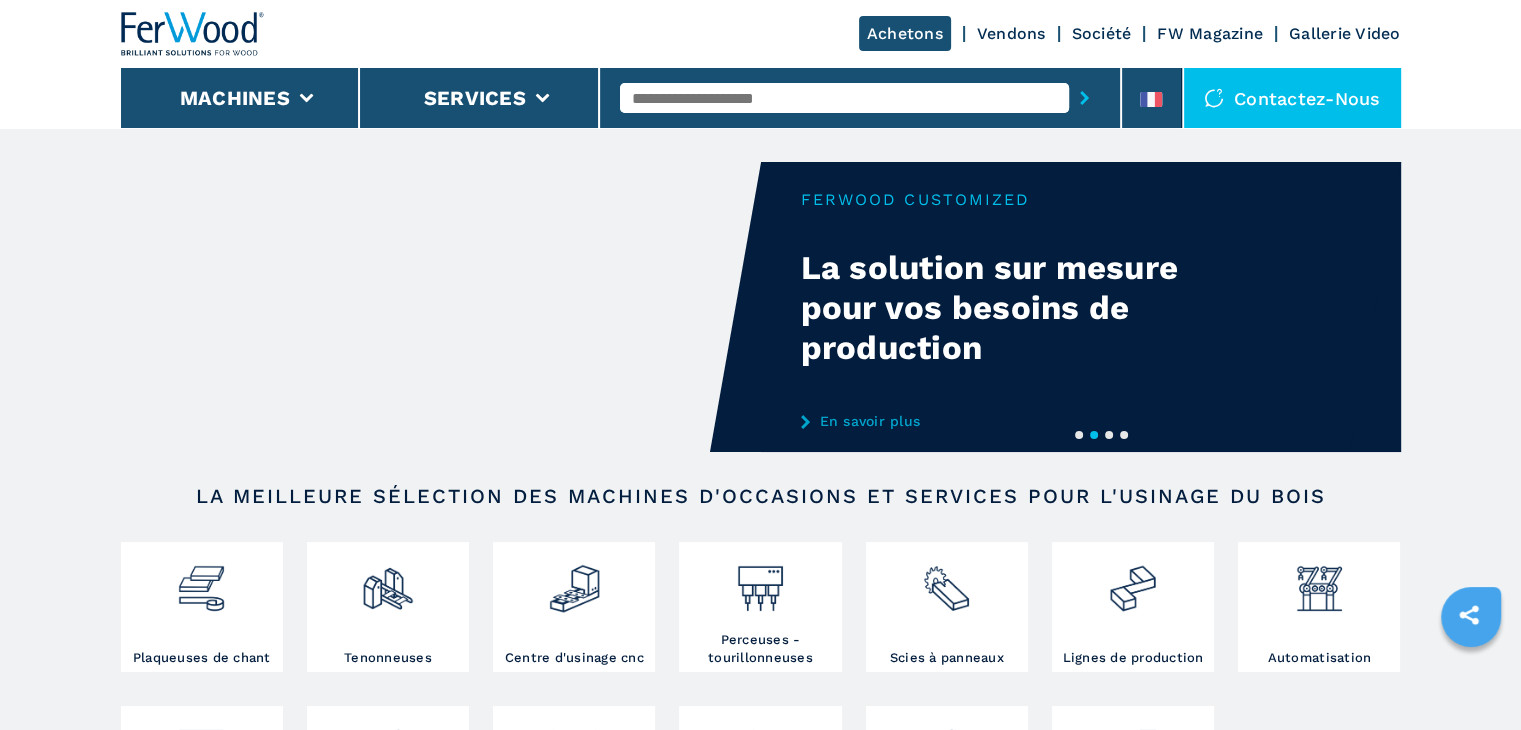 click on "3" at bounding box center (1109, 435) 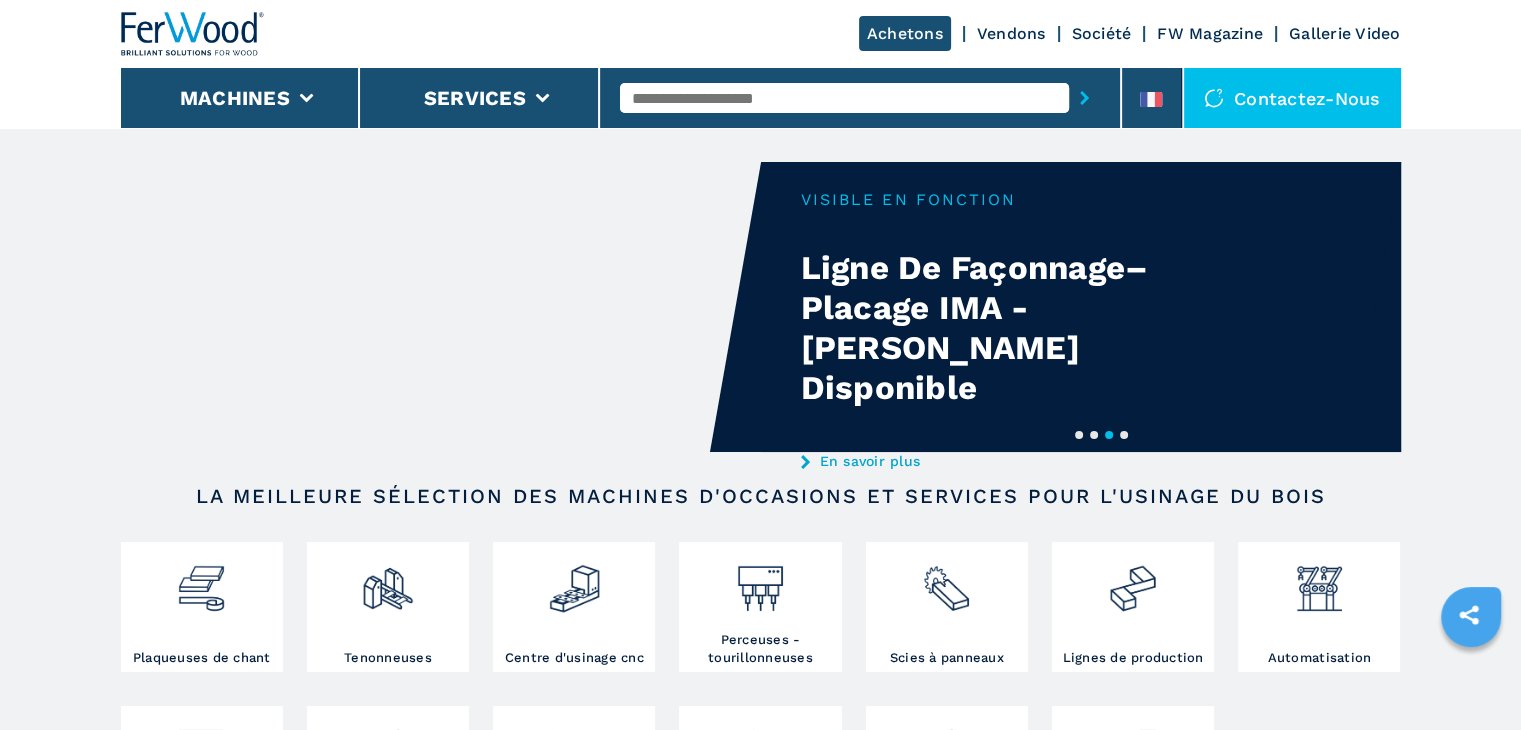 click on "4" at bounding box center (1124, 435) 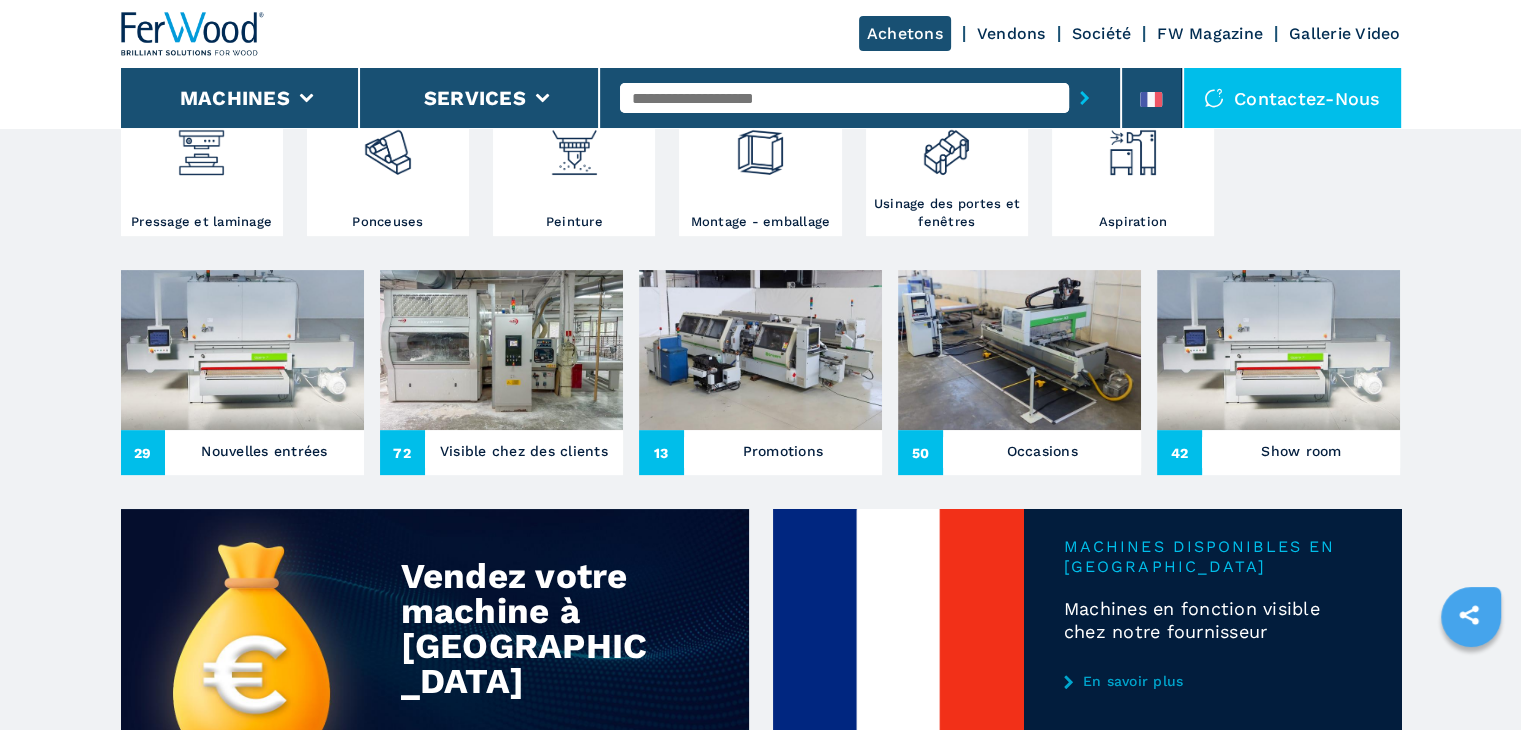 scroll, scrollTop: 900, scrollLeft: 0, axis: vertical 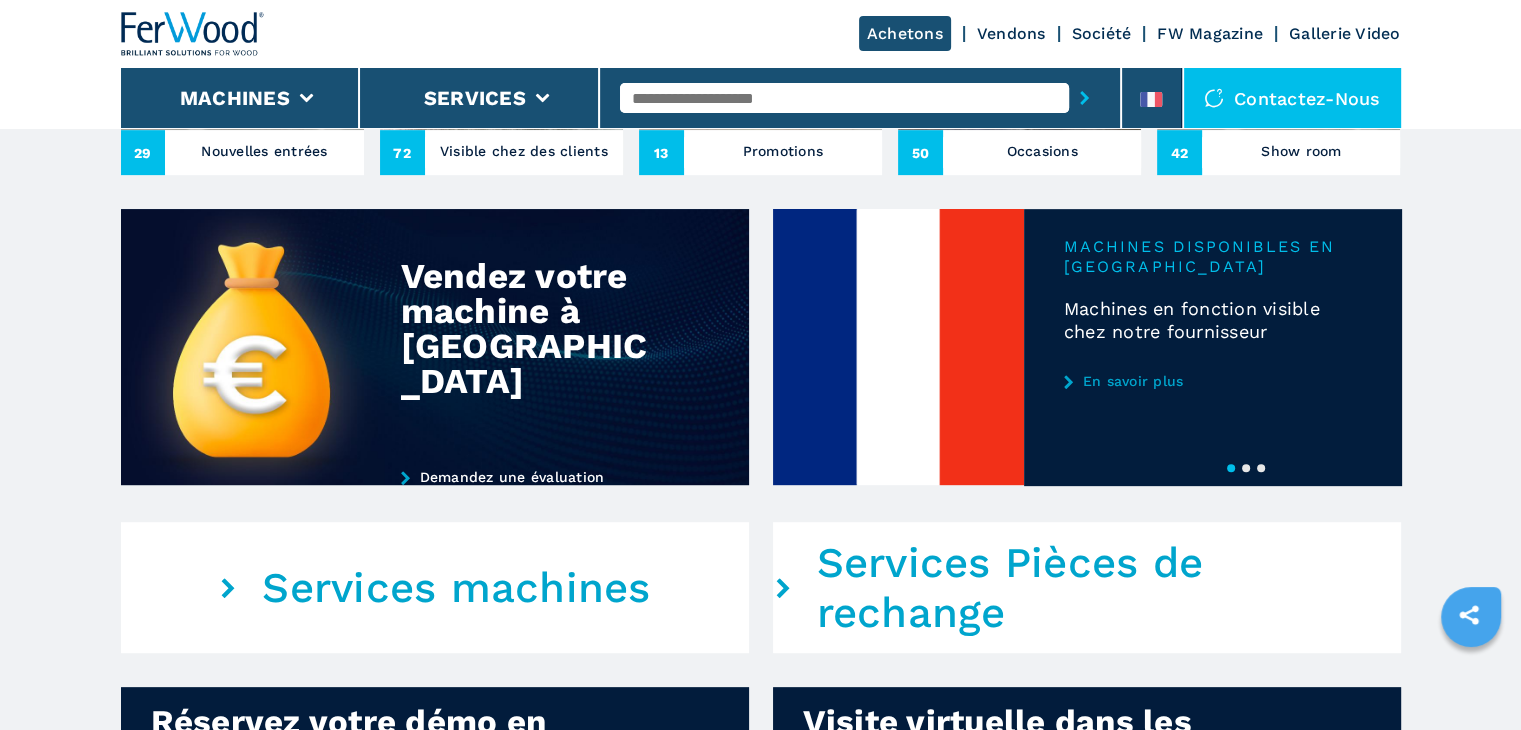 click on "2" at bounding box center [1246, 468] 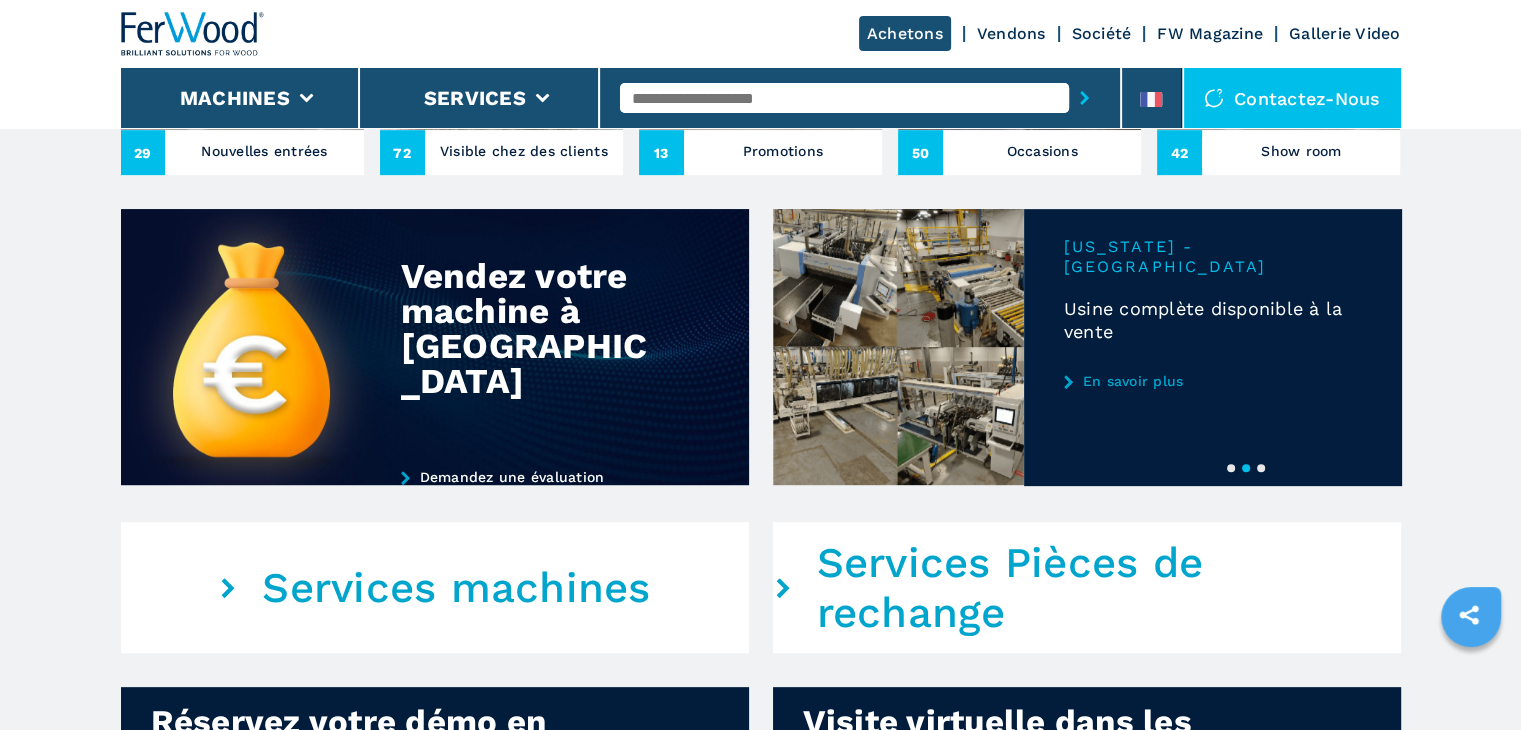 click on "3" at bounding box center (1261, 468) 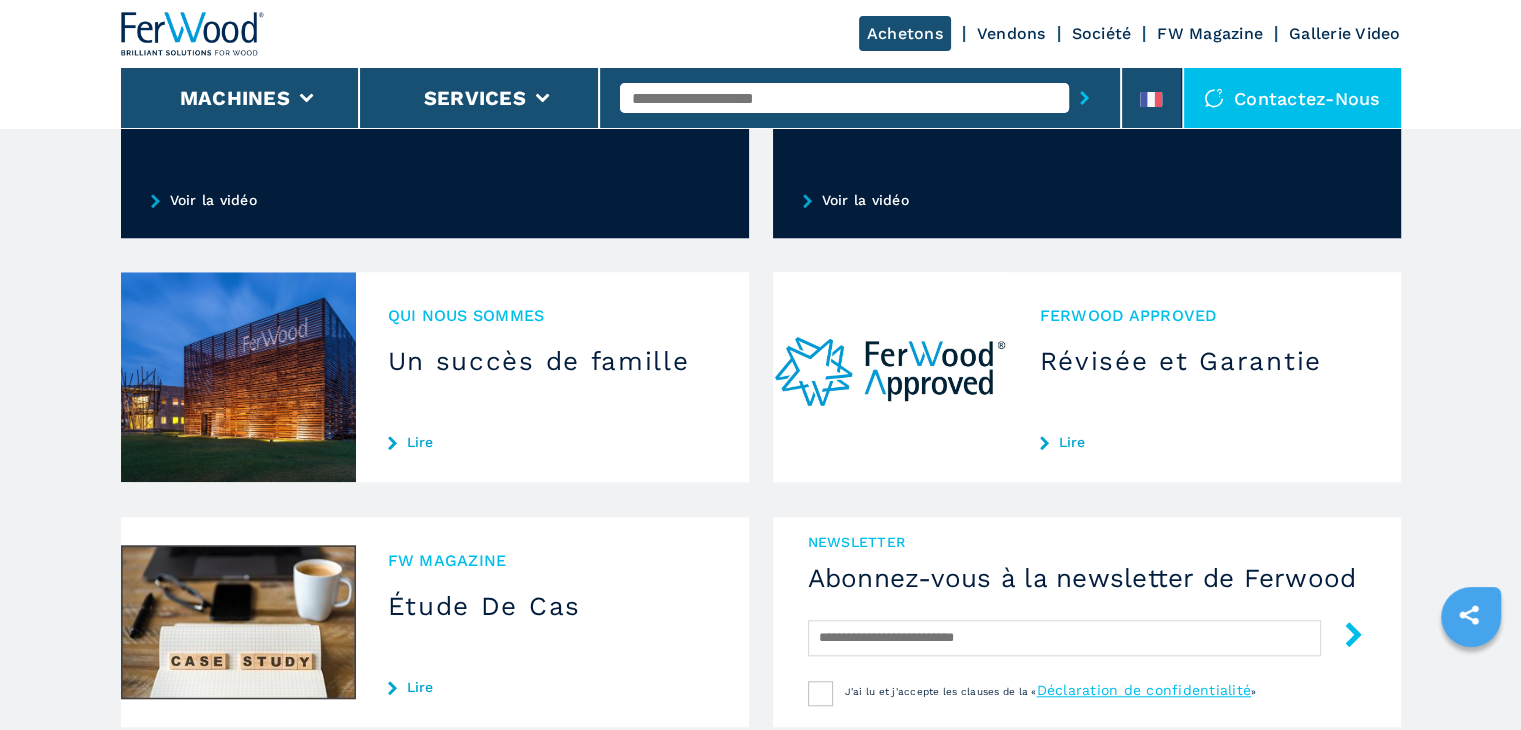 scroll, scrollTop: 1700, scrollLeft: 0, axis: vertical 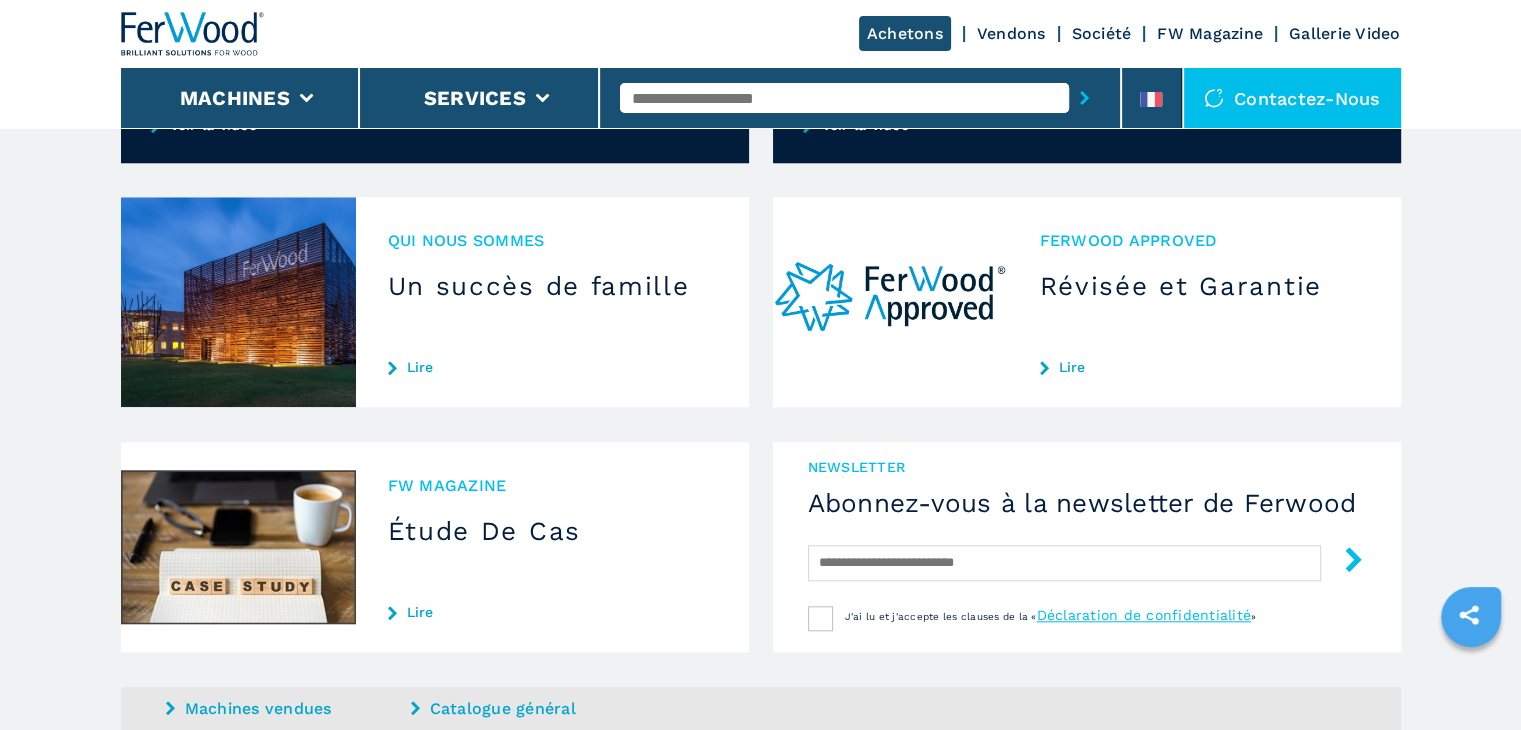 click on "Lire" at bounding box center (552, 367) 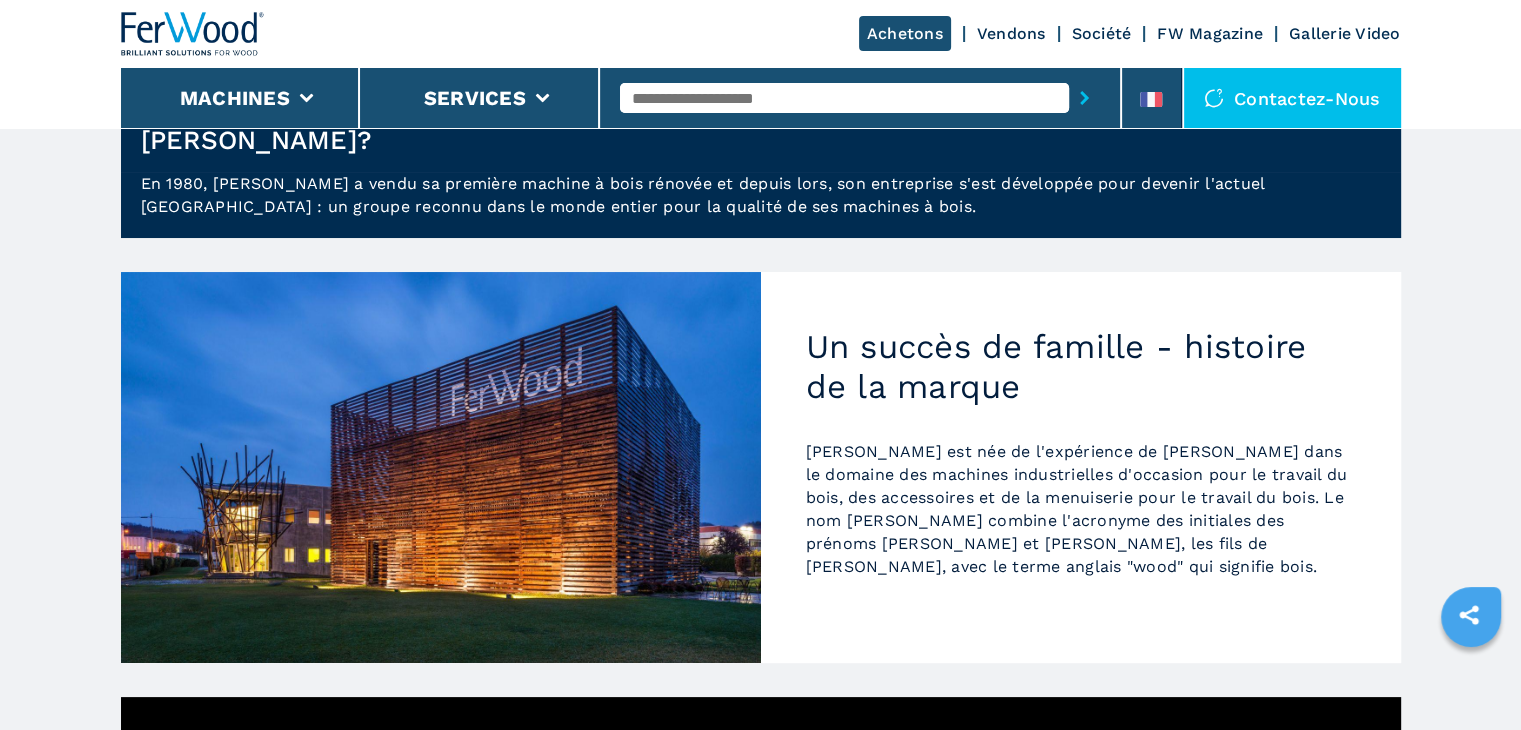 scroll, scrollTop: 100, scrollLeft: 0, axis: vertical 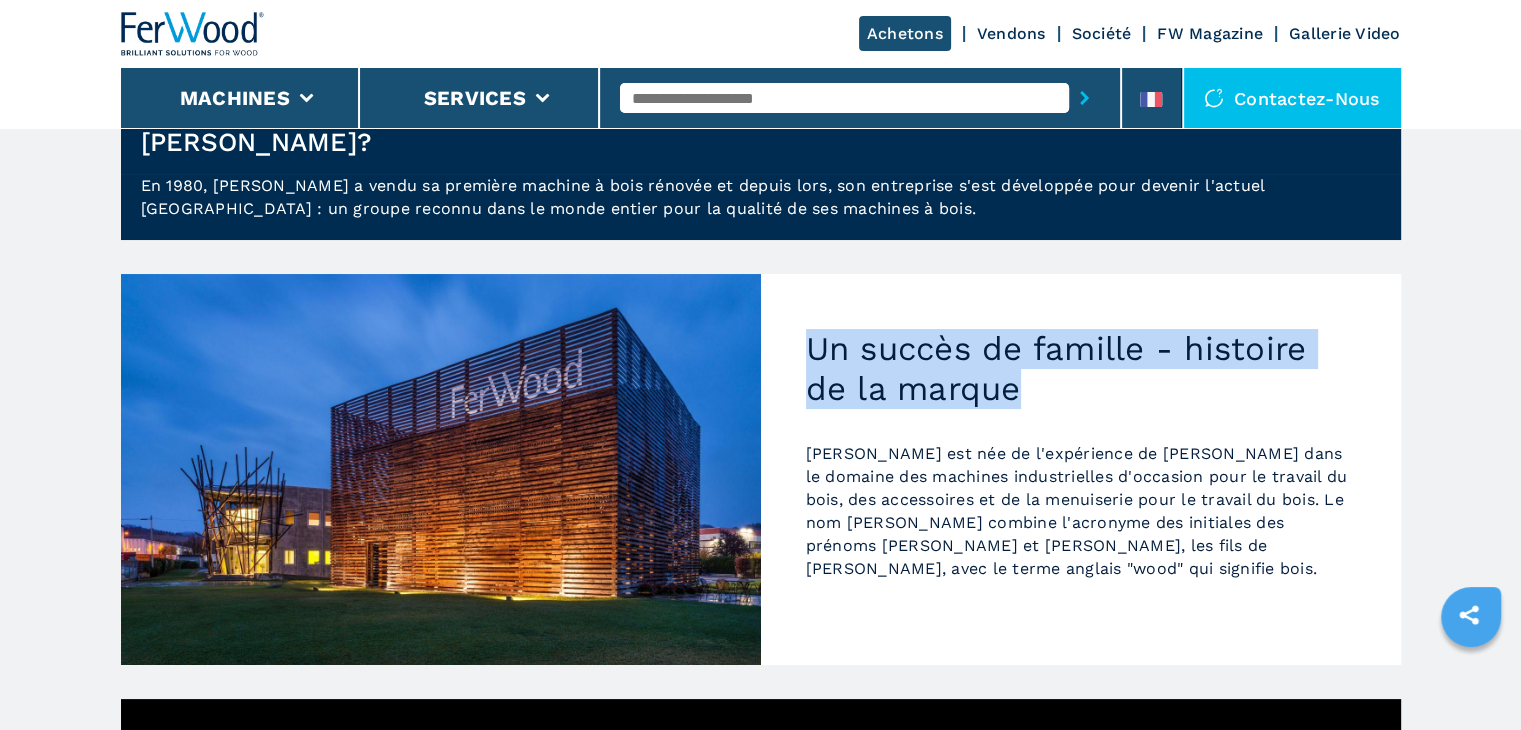 drag, startPoint x: 816, startPoint y: 352, endPoint x: 1040, endPoint y: 397, distance: 228.47539 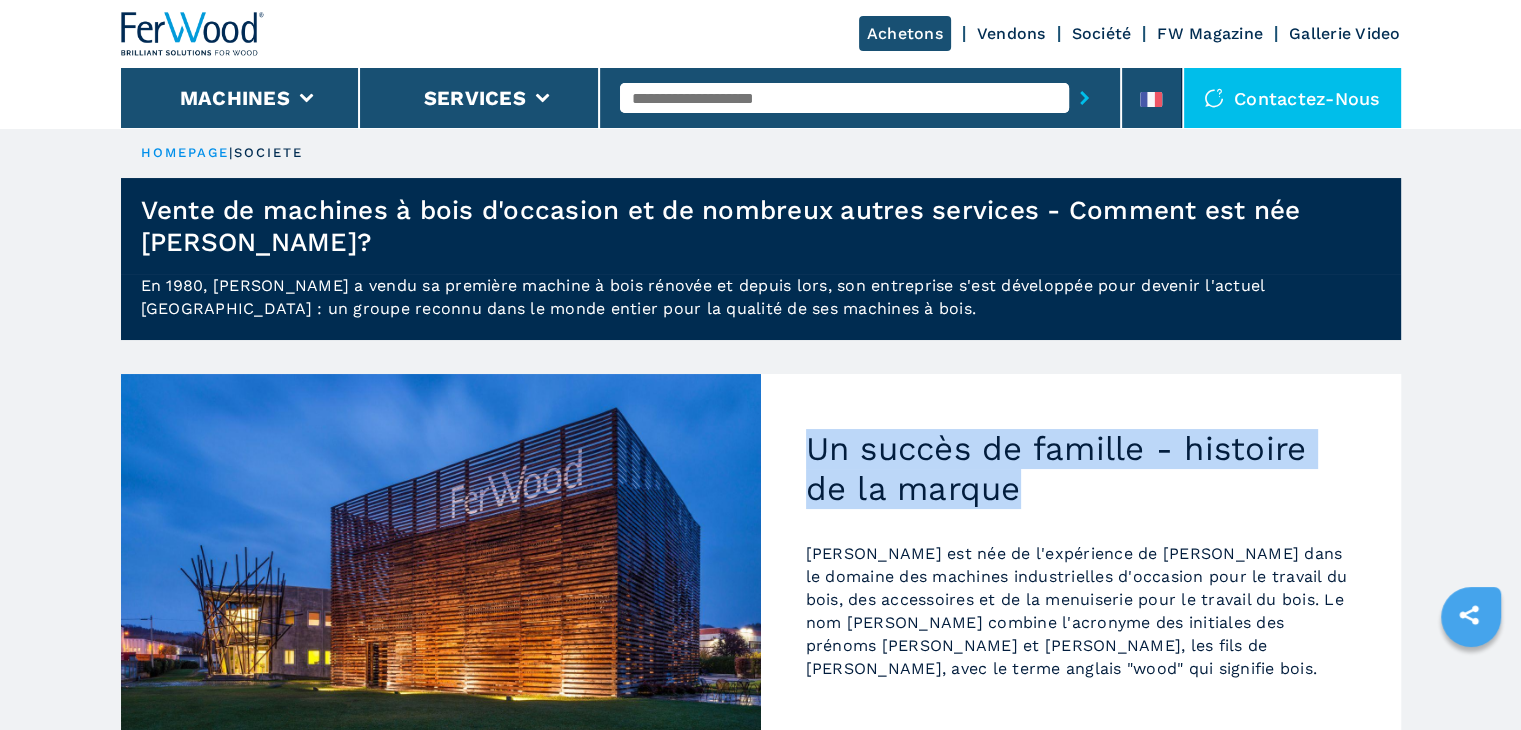 click on "FW Magazine" at bounding box center [1210, 33] 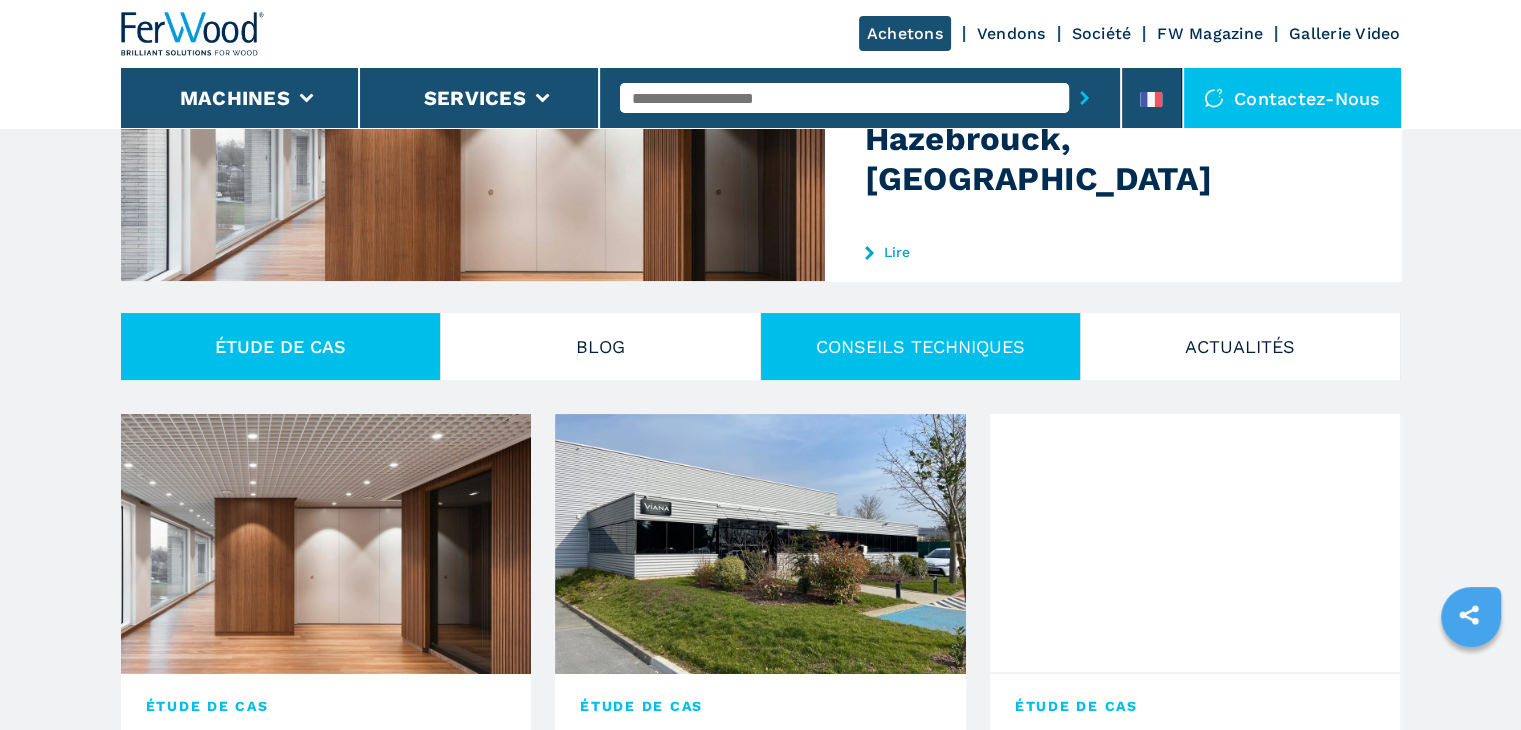 scroll, scrollTop: 300, scrollLeft: 0, axis: vertical 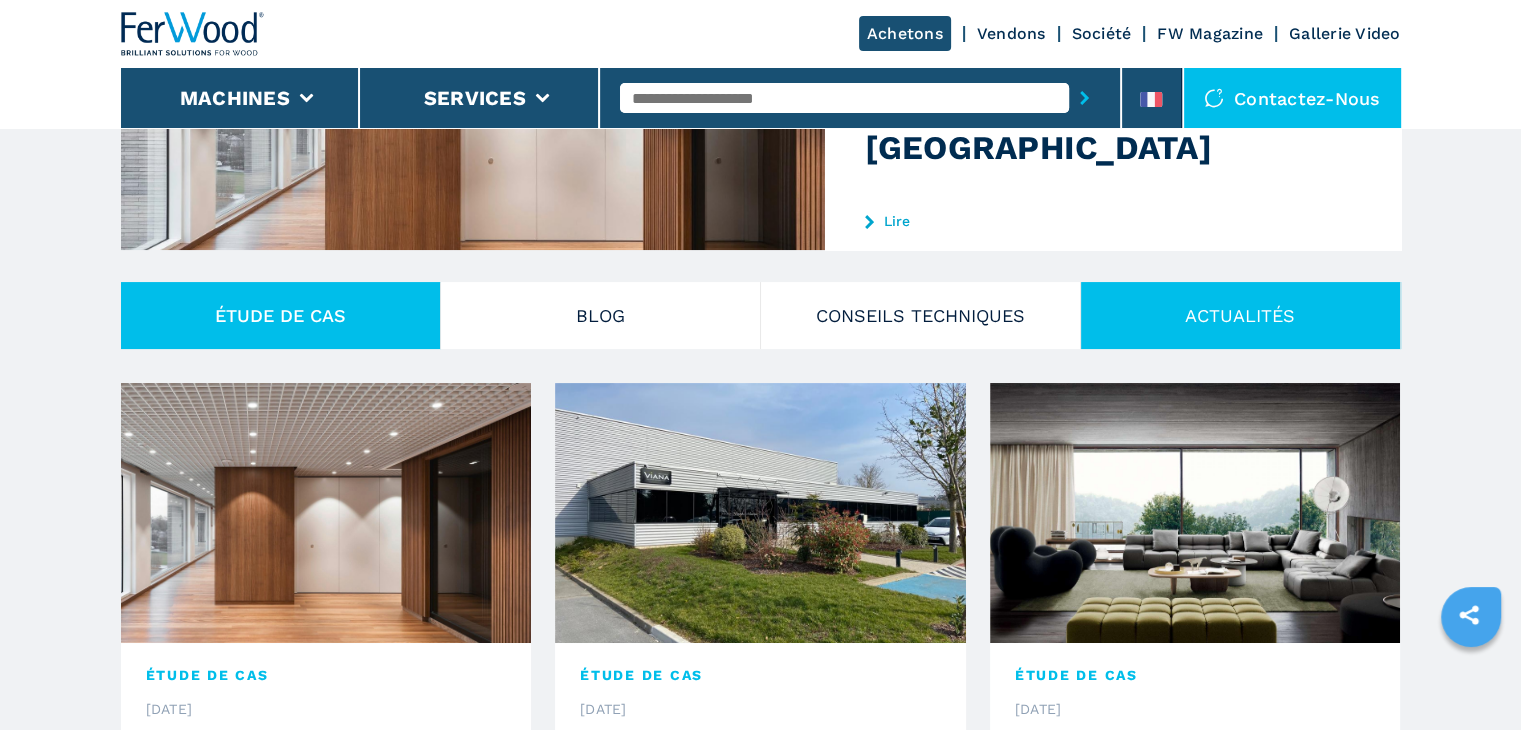 click on "ACTUALITÉS" at bounding box center (1241, 315) 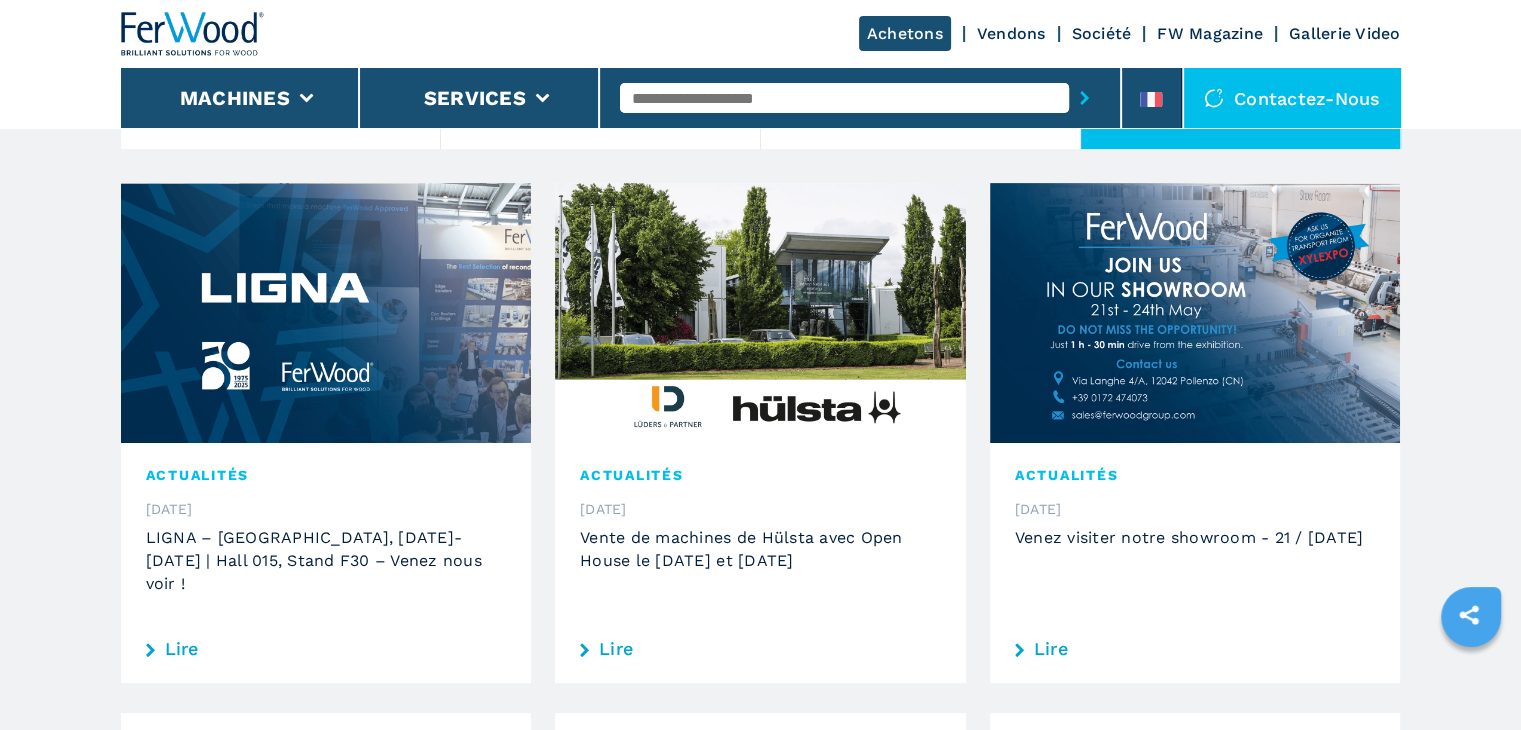 scroll, scrollTop: 900, scrollLeft: 0, axis: vertical 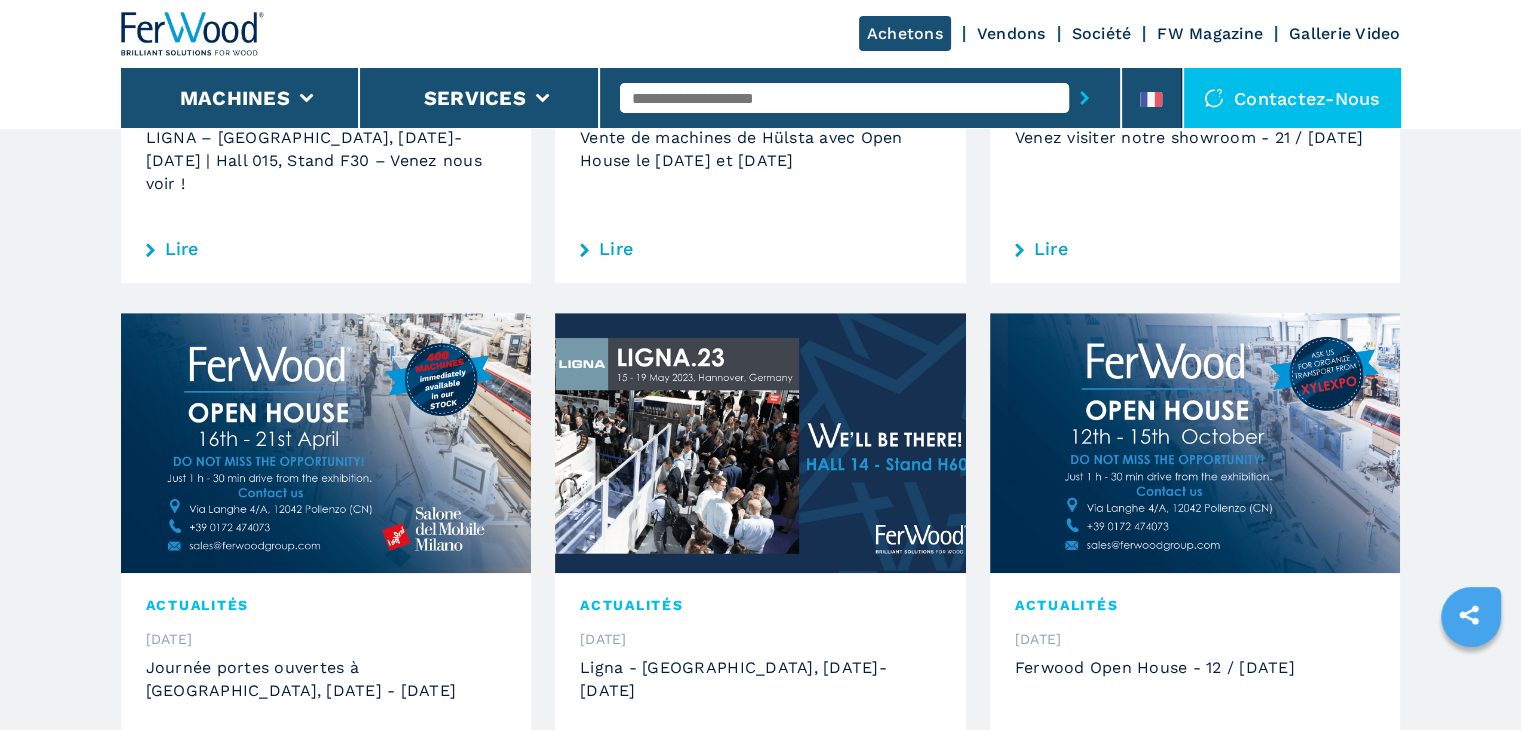 click at bounding box center [326, 443] 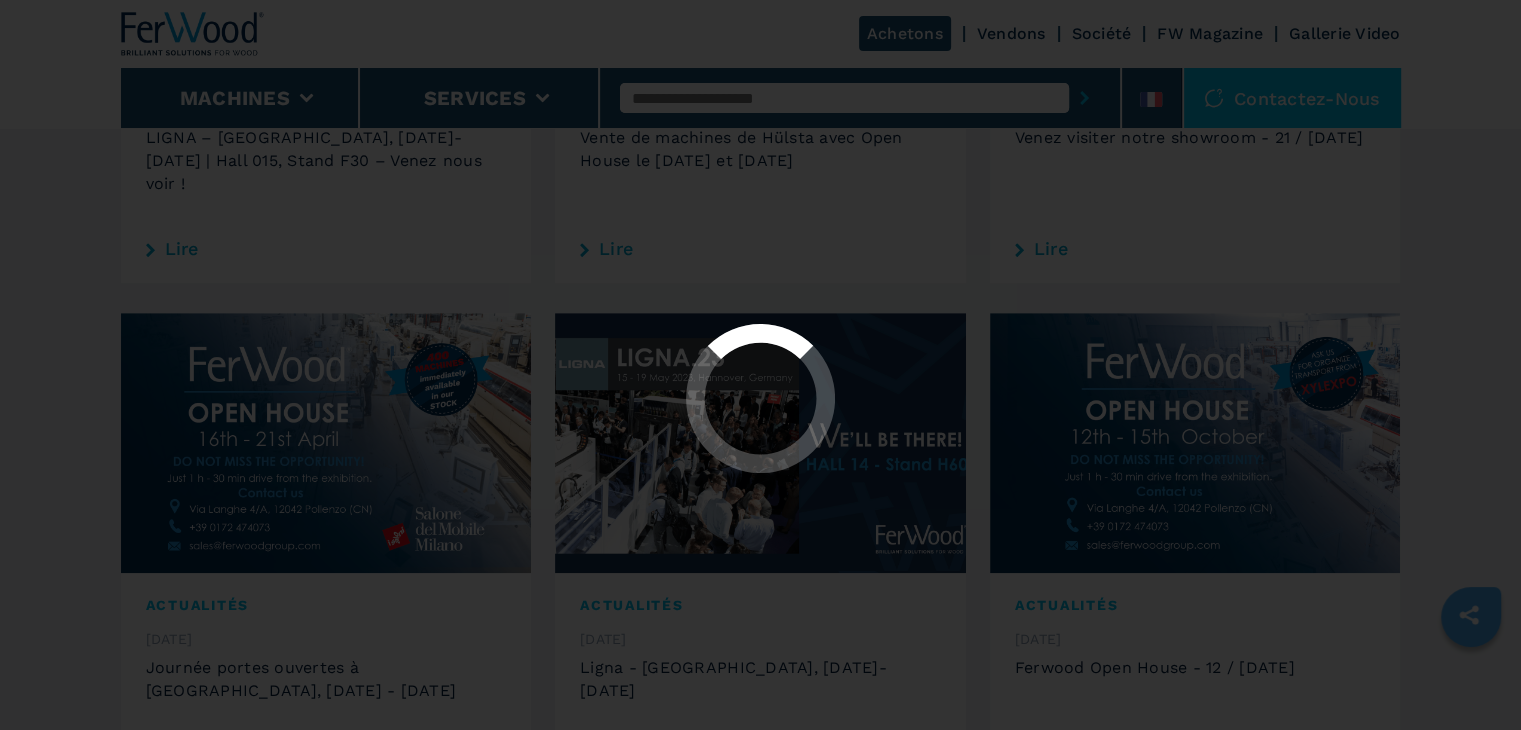 scroll, scrollTop: 0, scrollLeft: 0, axis: both 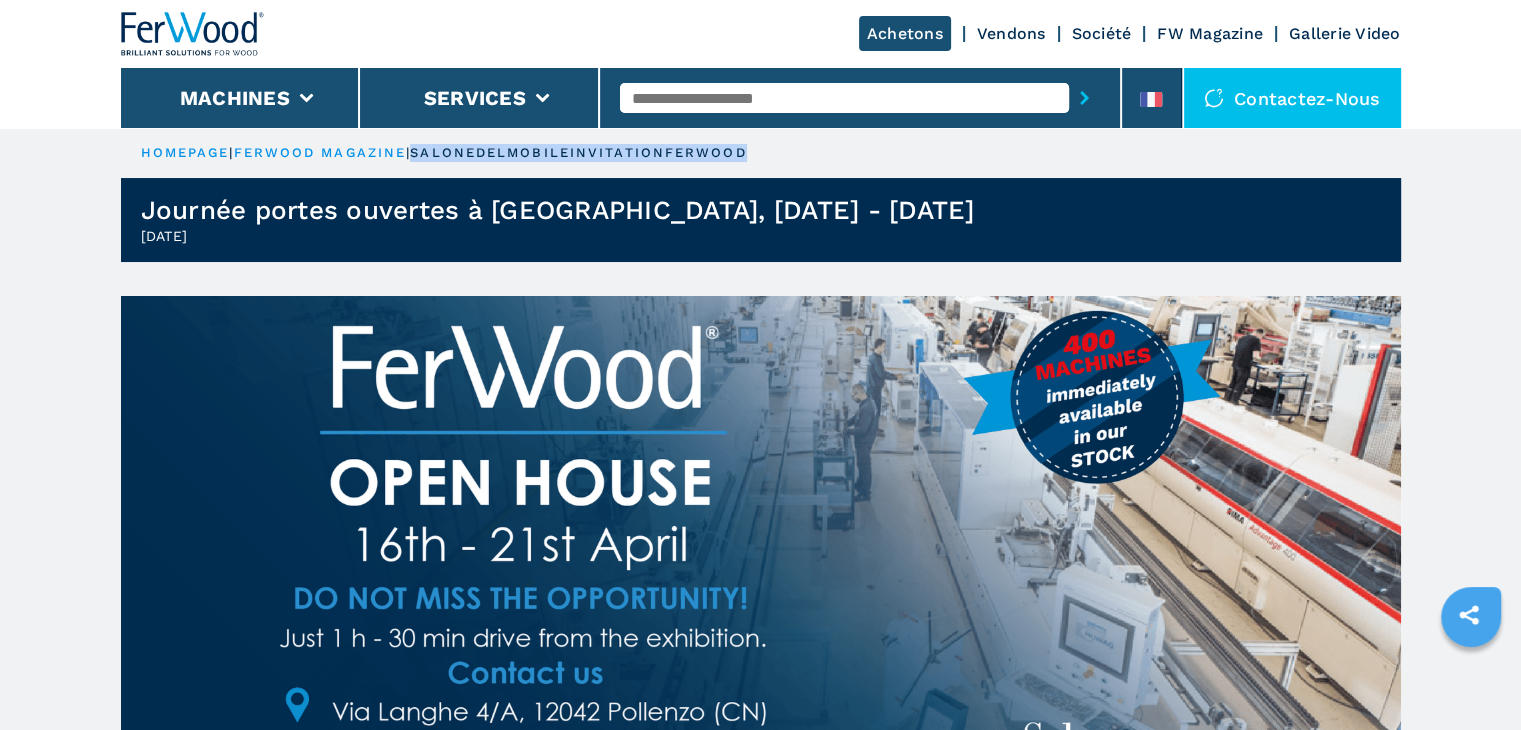 drag, startPoint x: 436, startPoint y: 146, endPoint x: 784, endPoint y: 175, distance: 349.20624 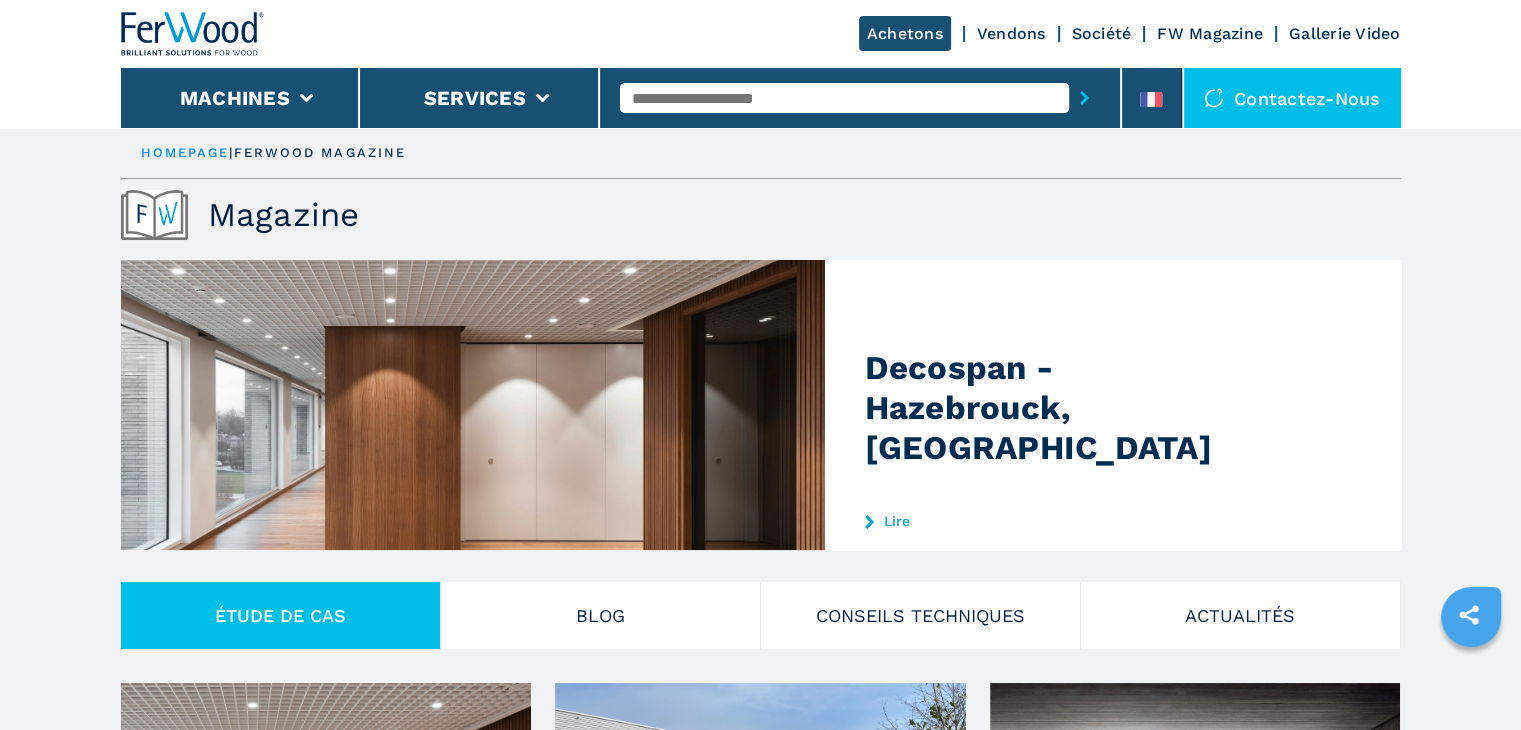 scroll, scrollTop: 0, scrollLeft: 0, axis: both 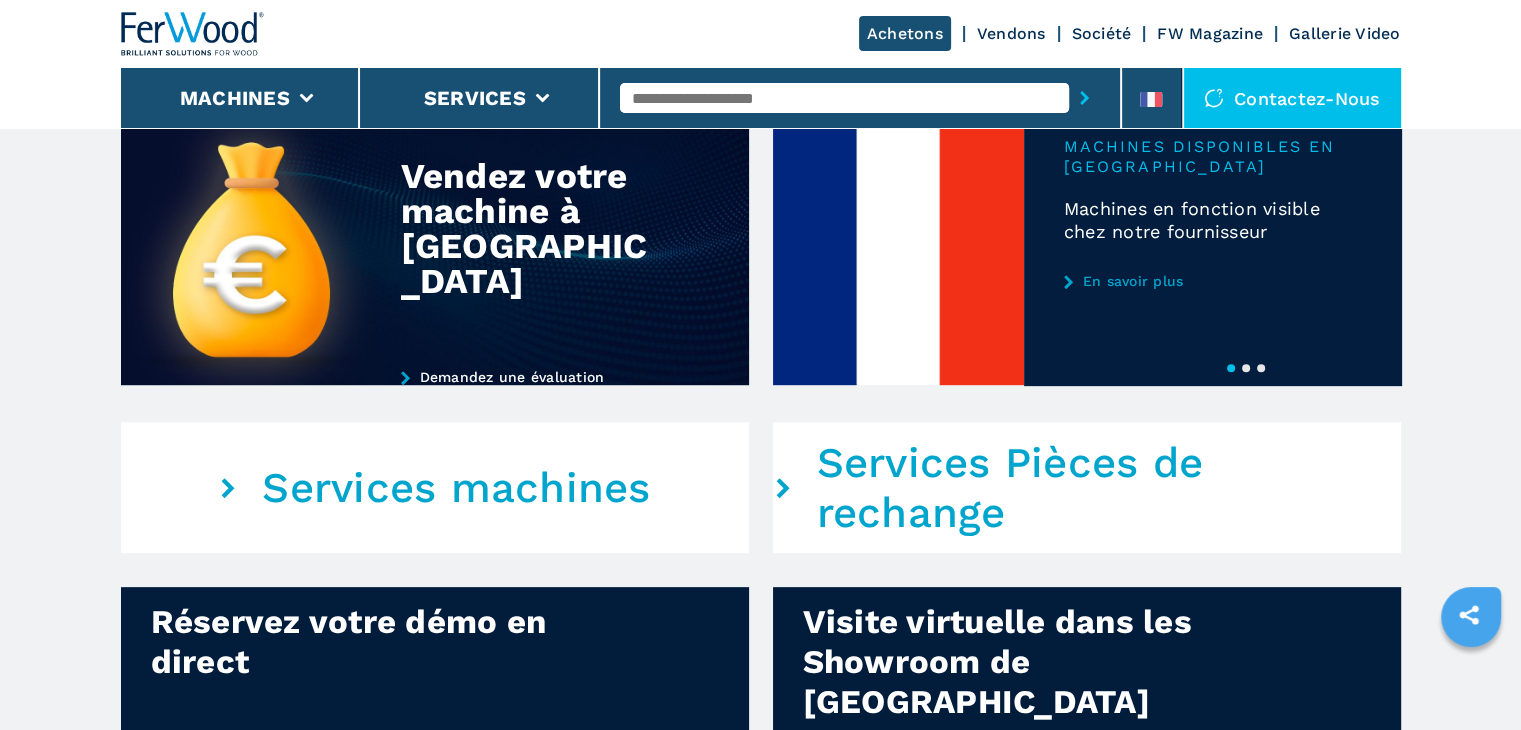 click on "3" at bounding box center (1261, 368) 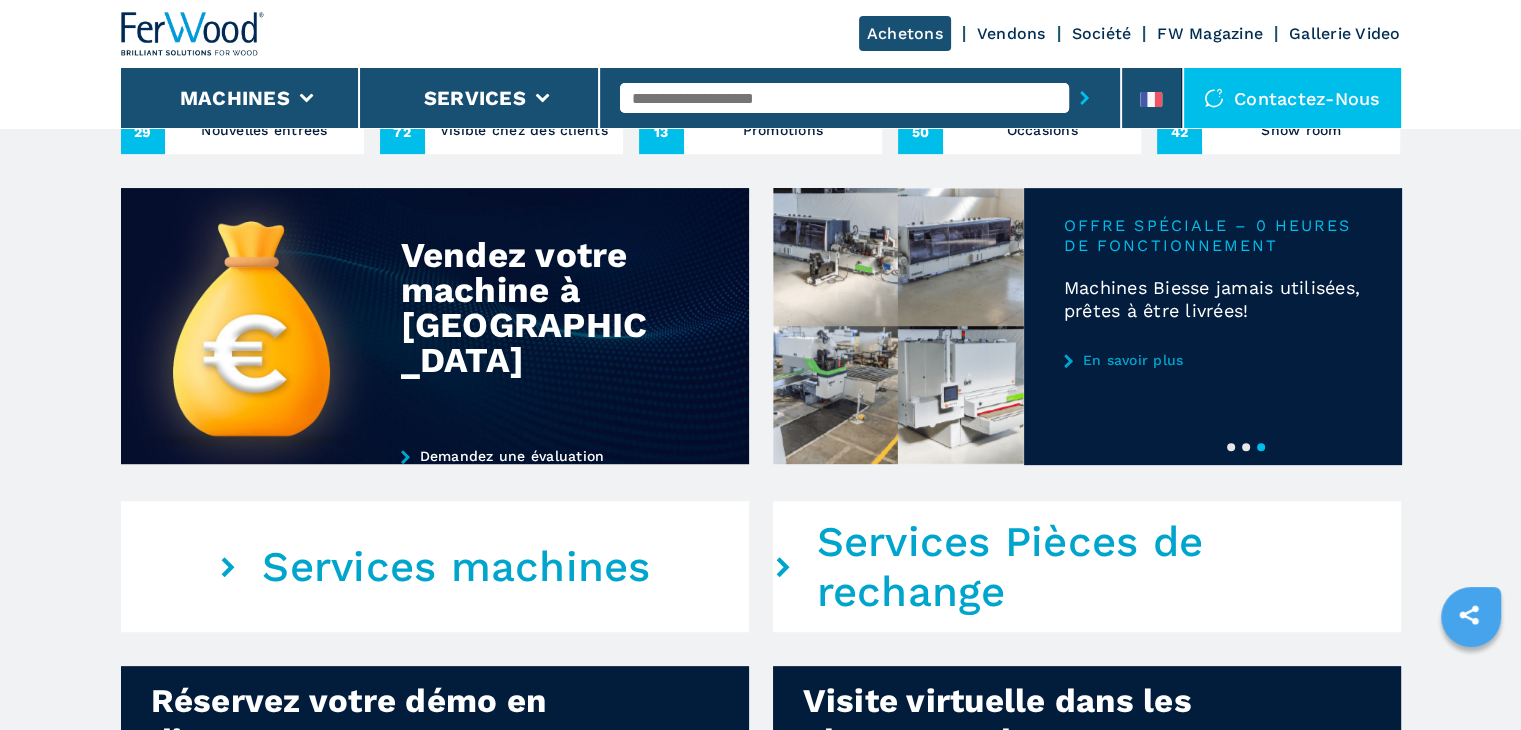 scroll, scrollTop: 900, scrollLeft: 0, axis: vertical 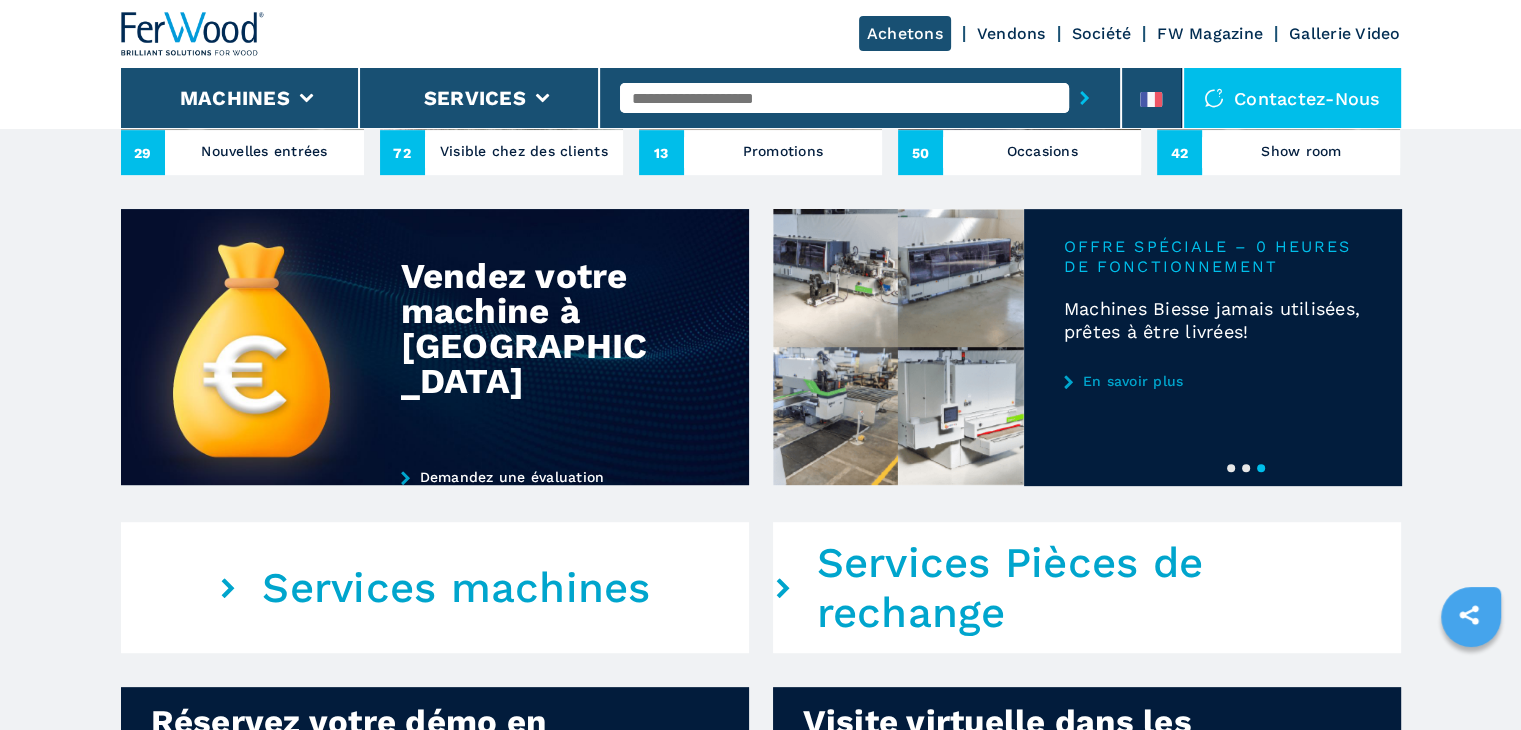 click on "En savoir plus" at bounding box center [1212, 381] 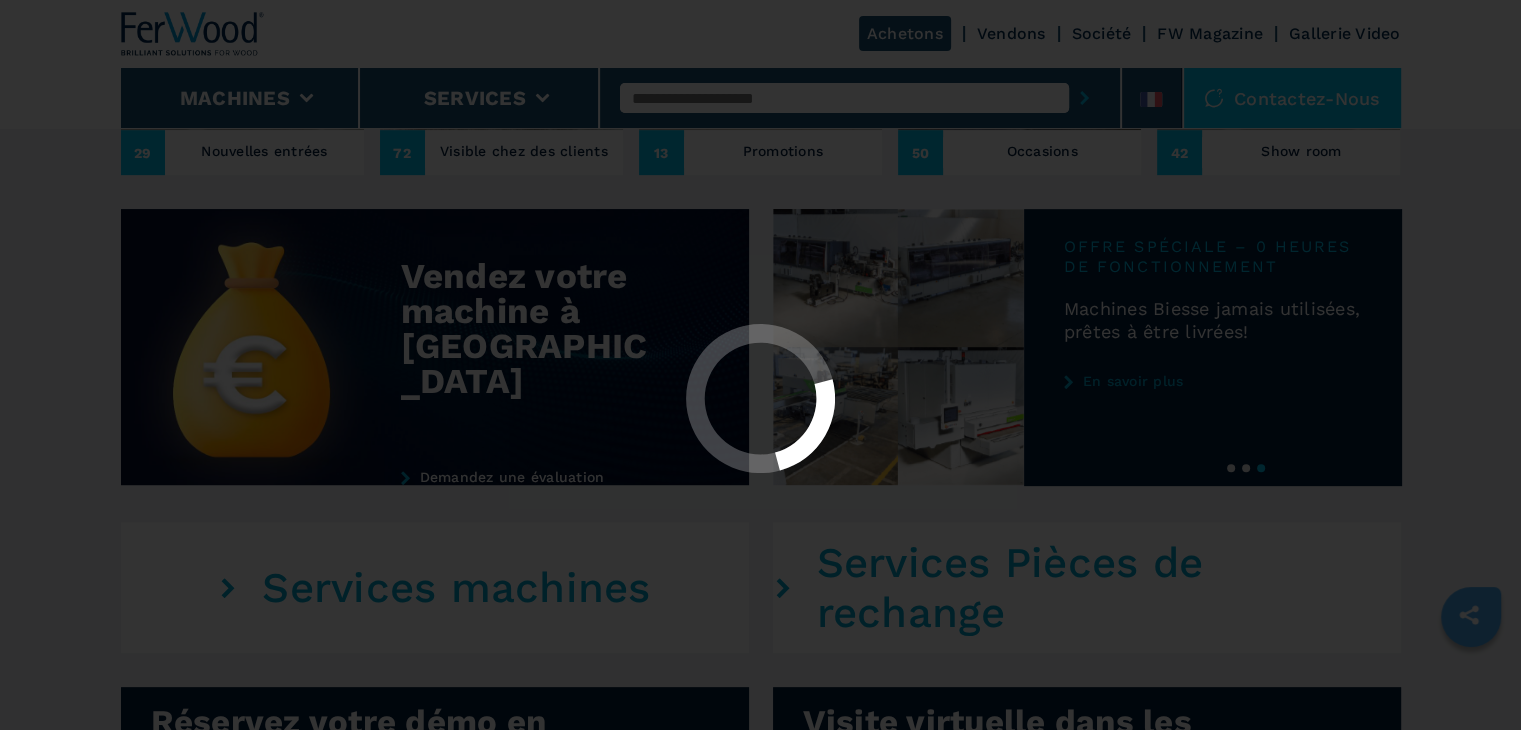 scroll, scrollTop: 0, scrollLeft: 0, axis: both 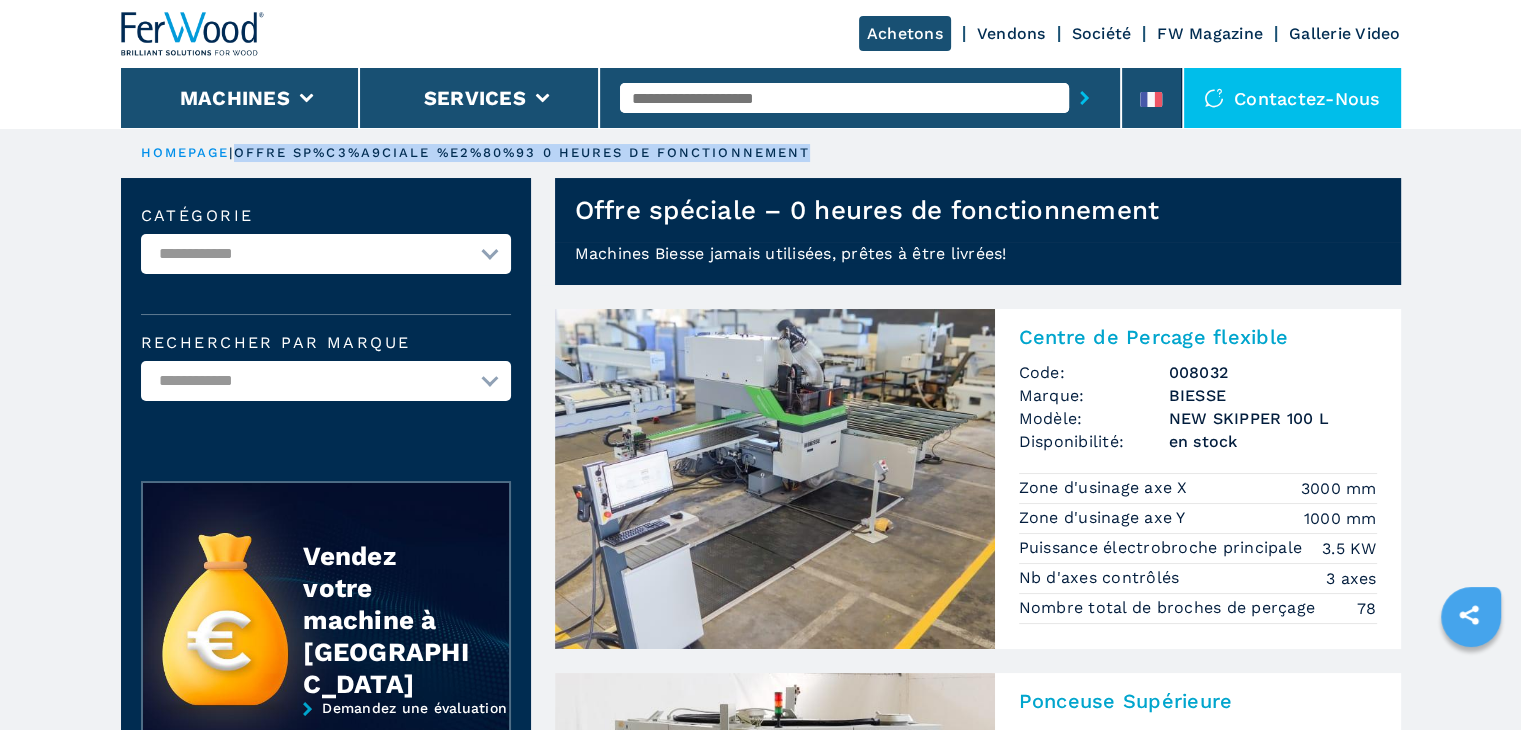 drag, startPoint x: 247, startPoint y: 151, endPoint x: 833, endPoint y: 151, distance: 586 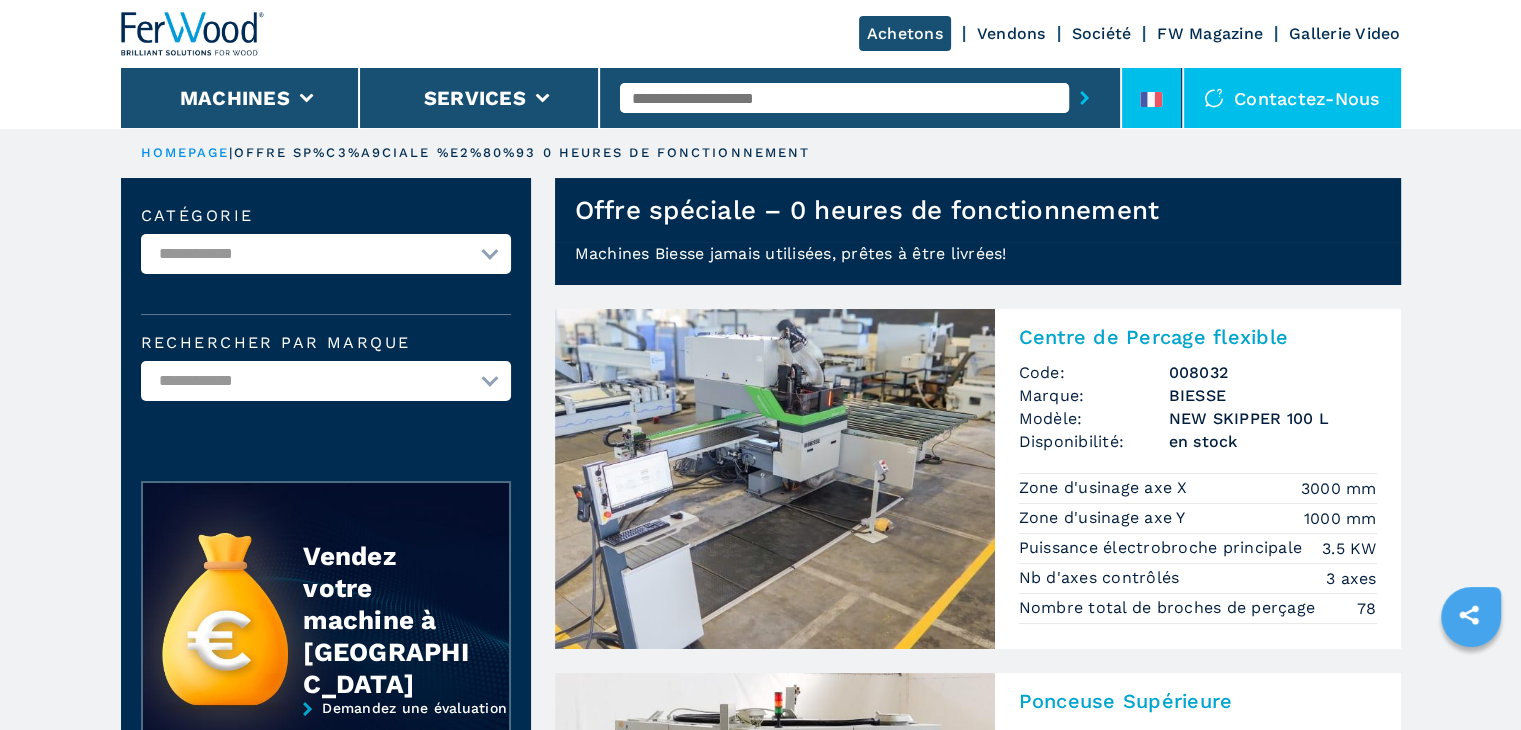 click at bounding box center (1152, 98) 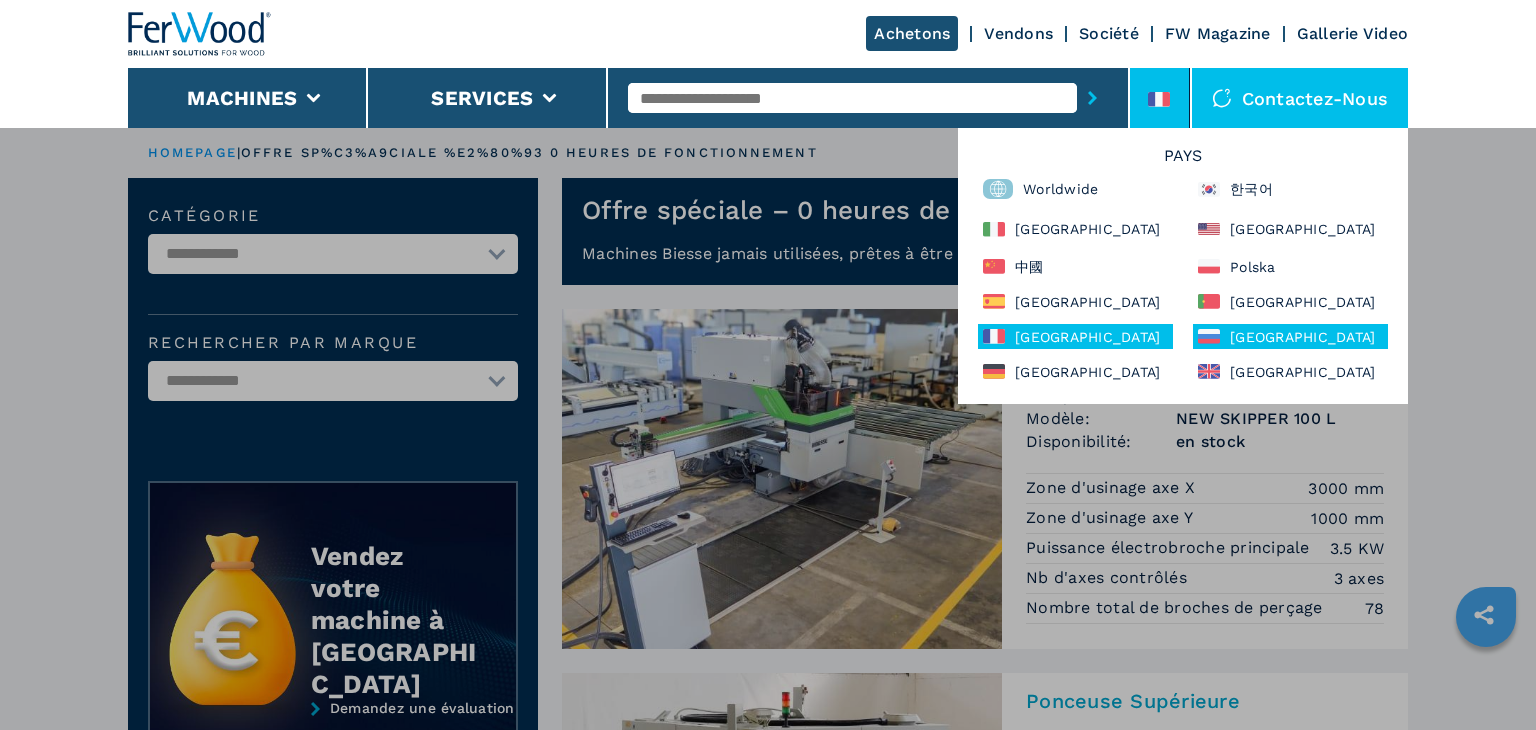 click on "Россия" at bounding box center (1290, 336) 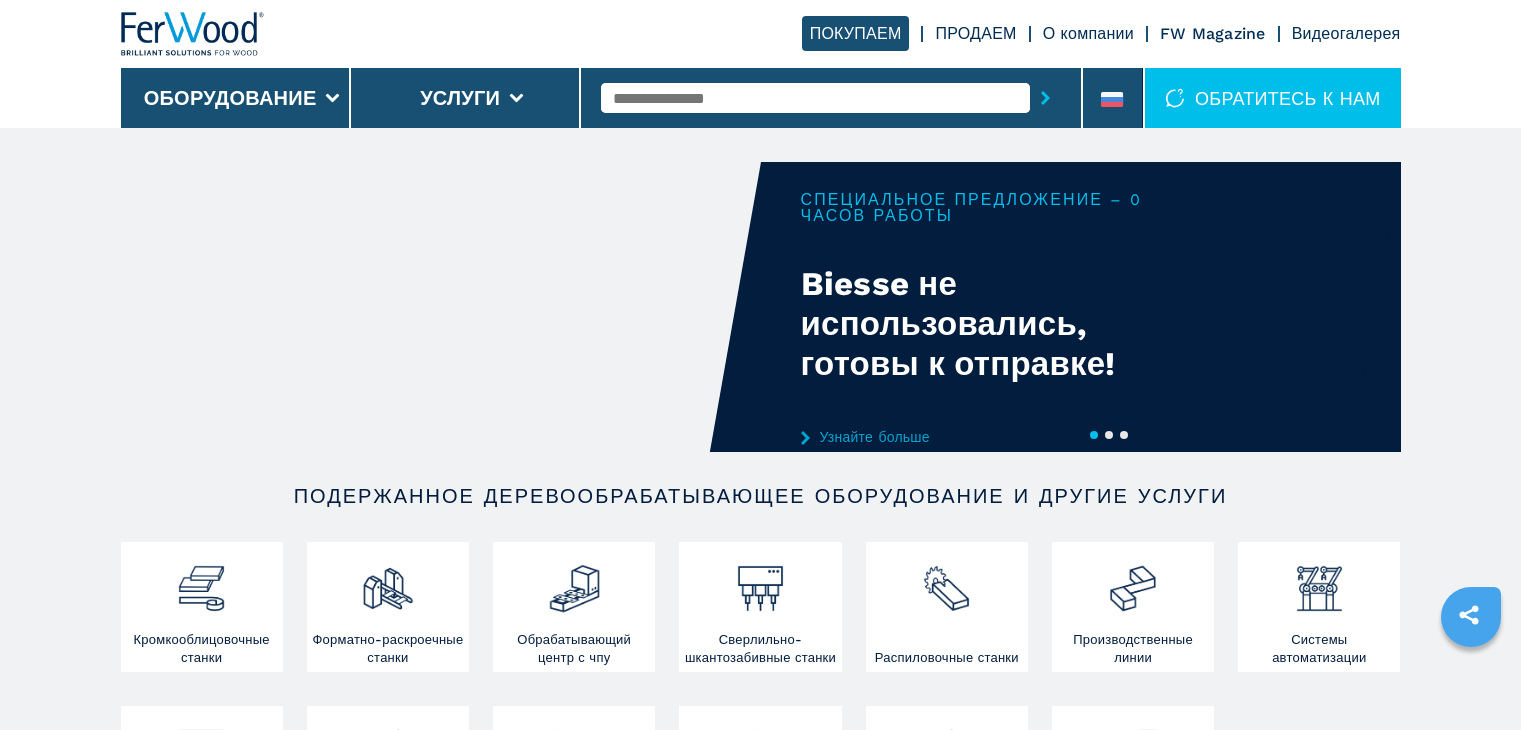 scroll, scrollTop: 0, scrollLeft: 0, axis: both 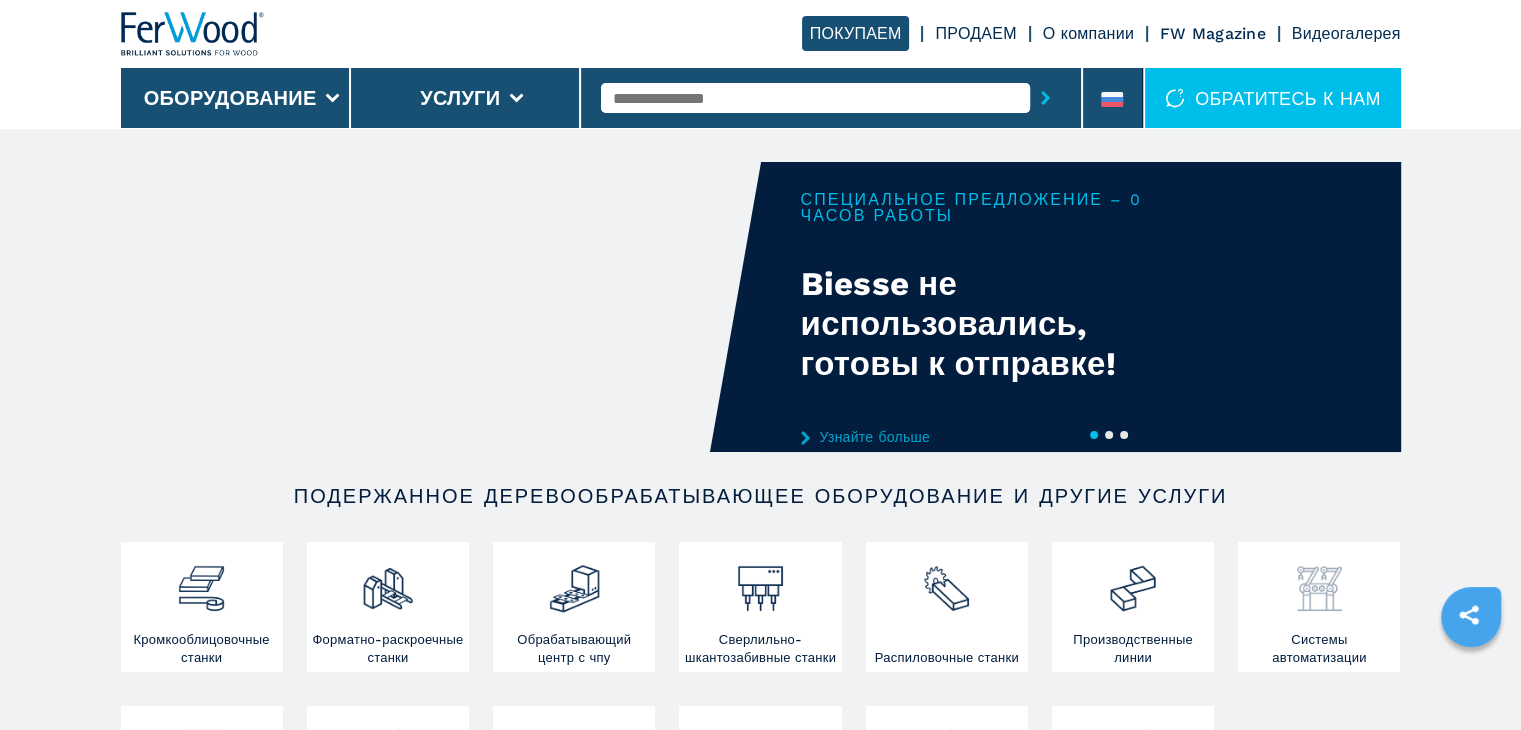 click at bounding box center [1319, 581] 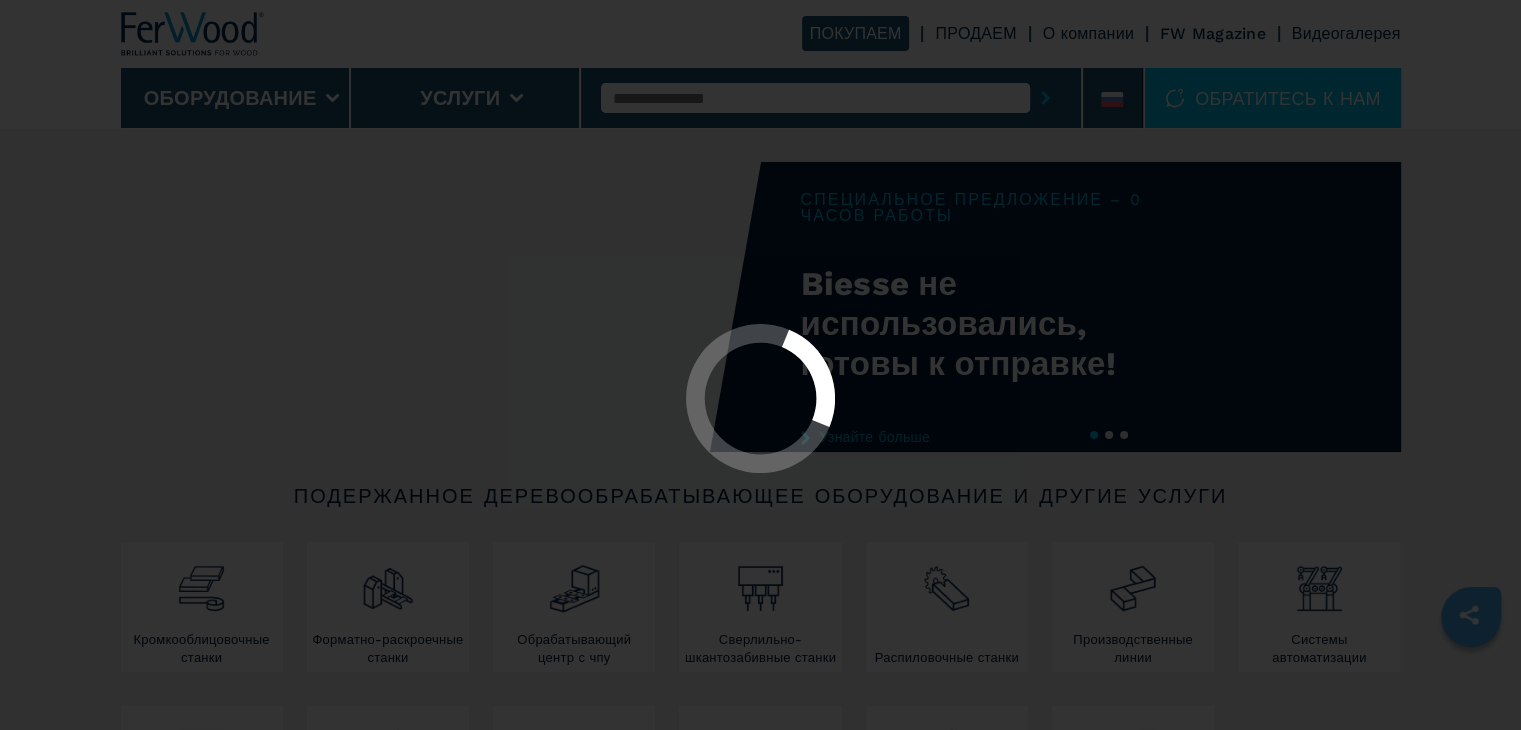 select on "**********" 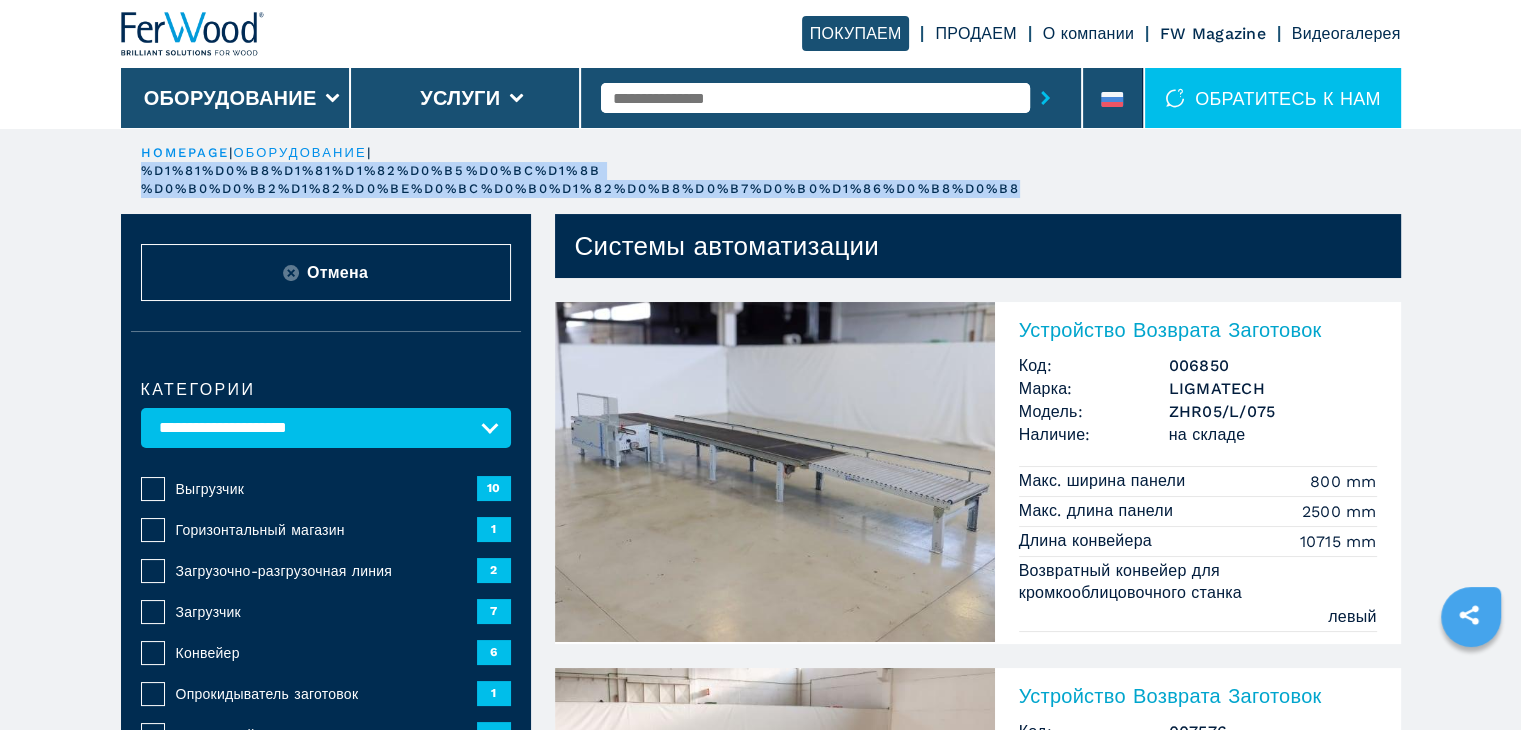 drag, startPoint x: 1044, startPoint y: 187, endPoint x: 145, endPoint y: 169, distance: 899.1802 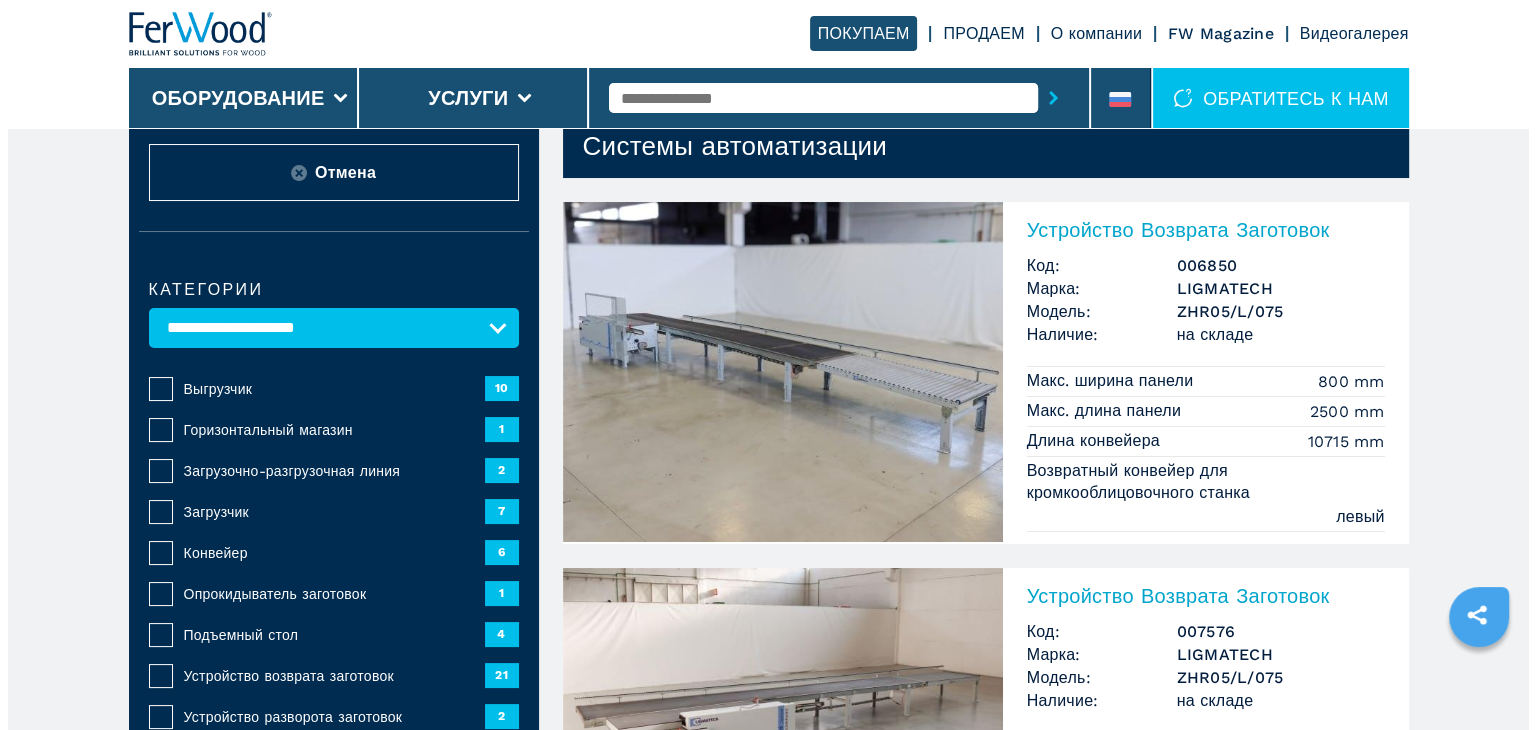 scroll, scrollTop: 0, scrollLeft: 0, axis: both 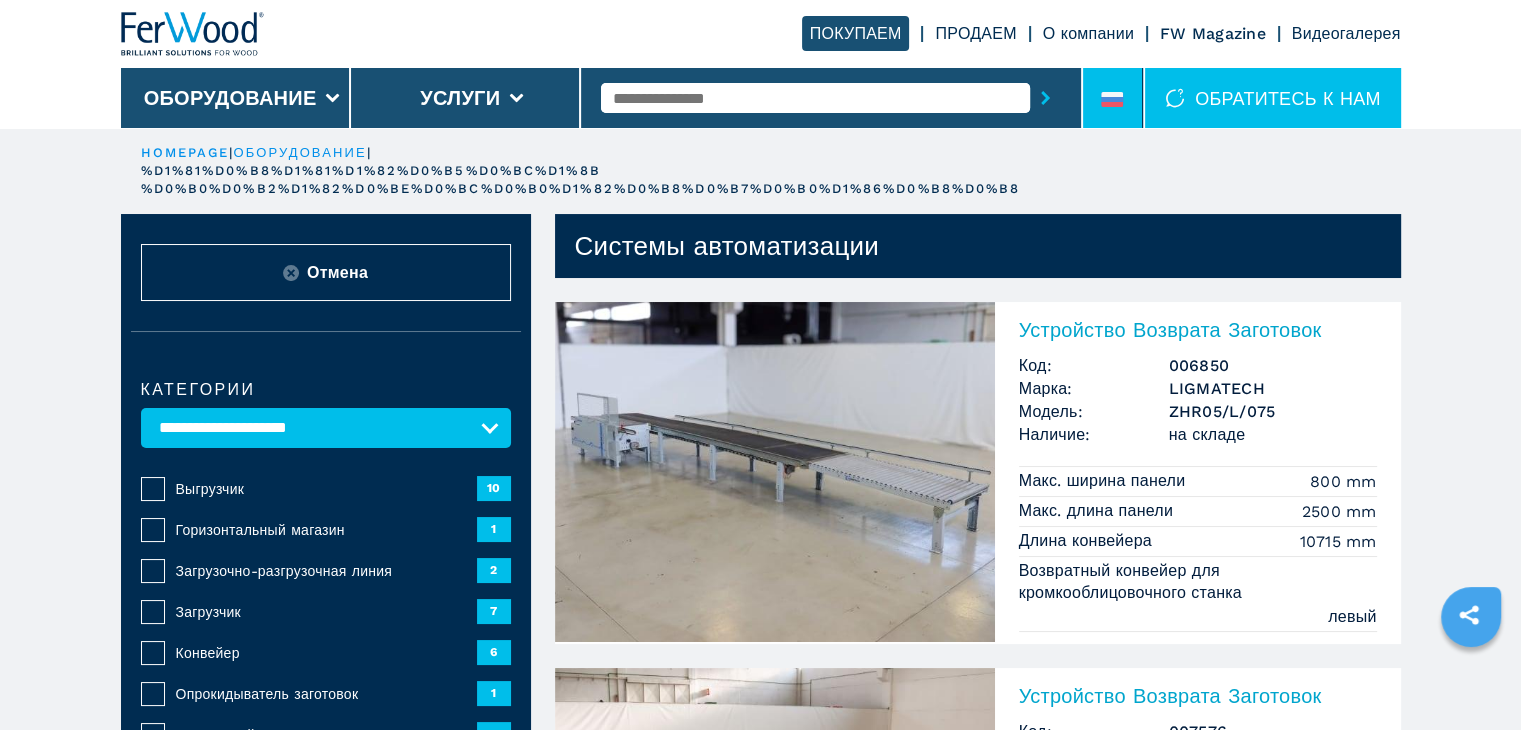 click at bounding box center (1113, 98) 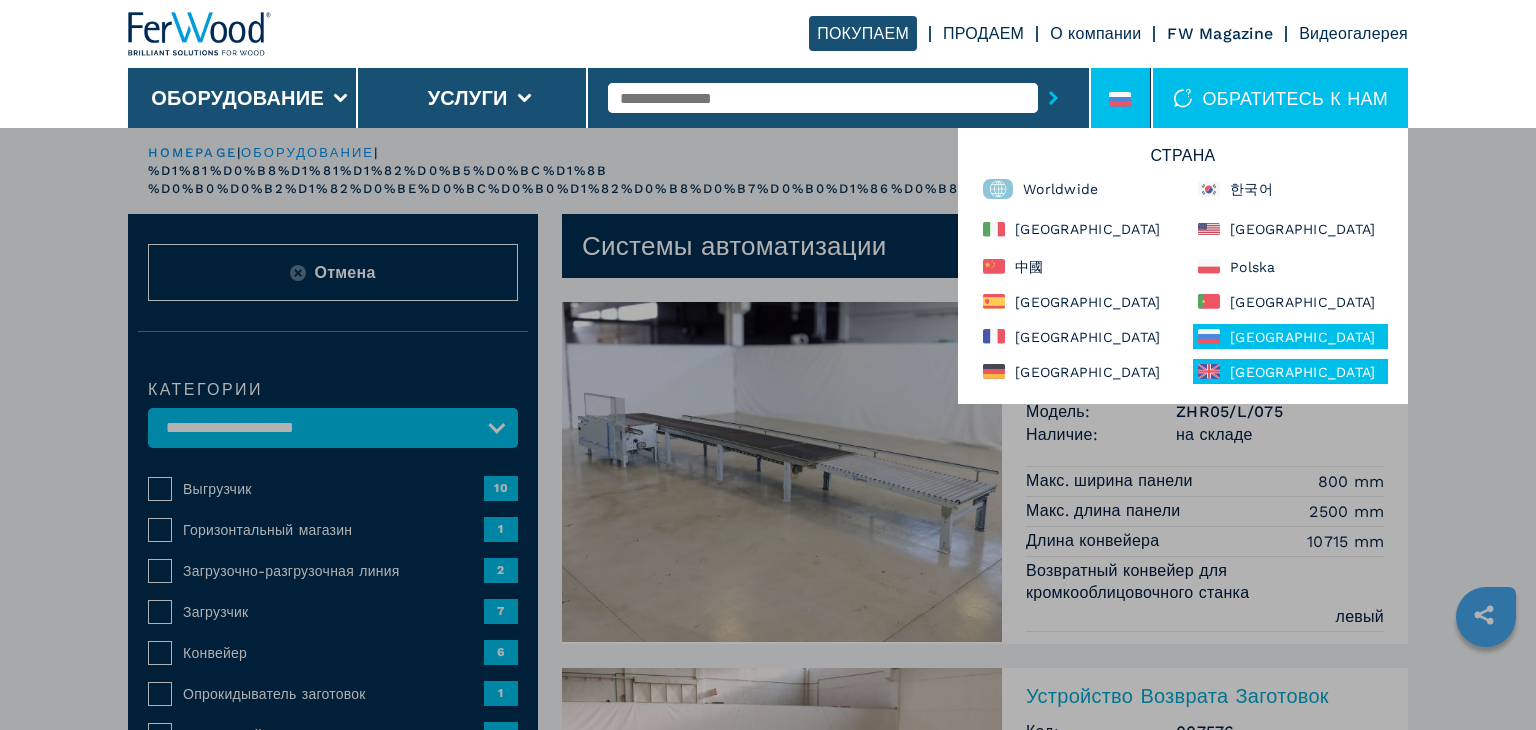 click on "[GEOGRAPHIC_DATA]" at bounding box center (1290, 371) 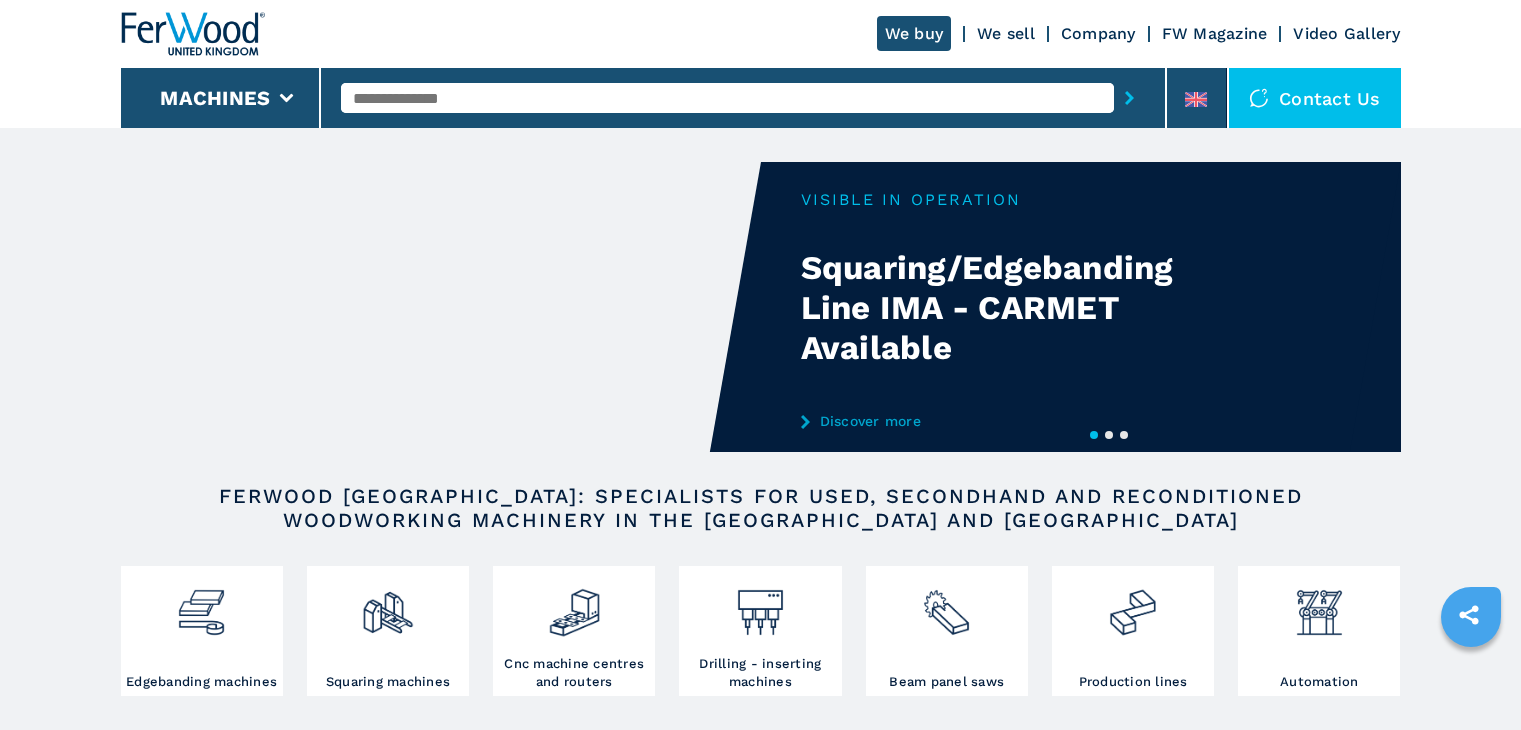scroll, scrollTop: 0, scrollLeft: 0, axis: both 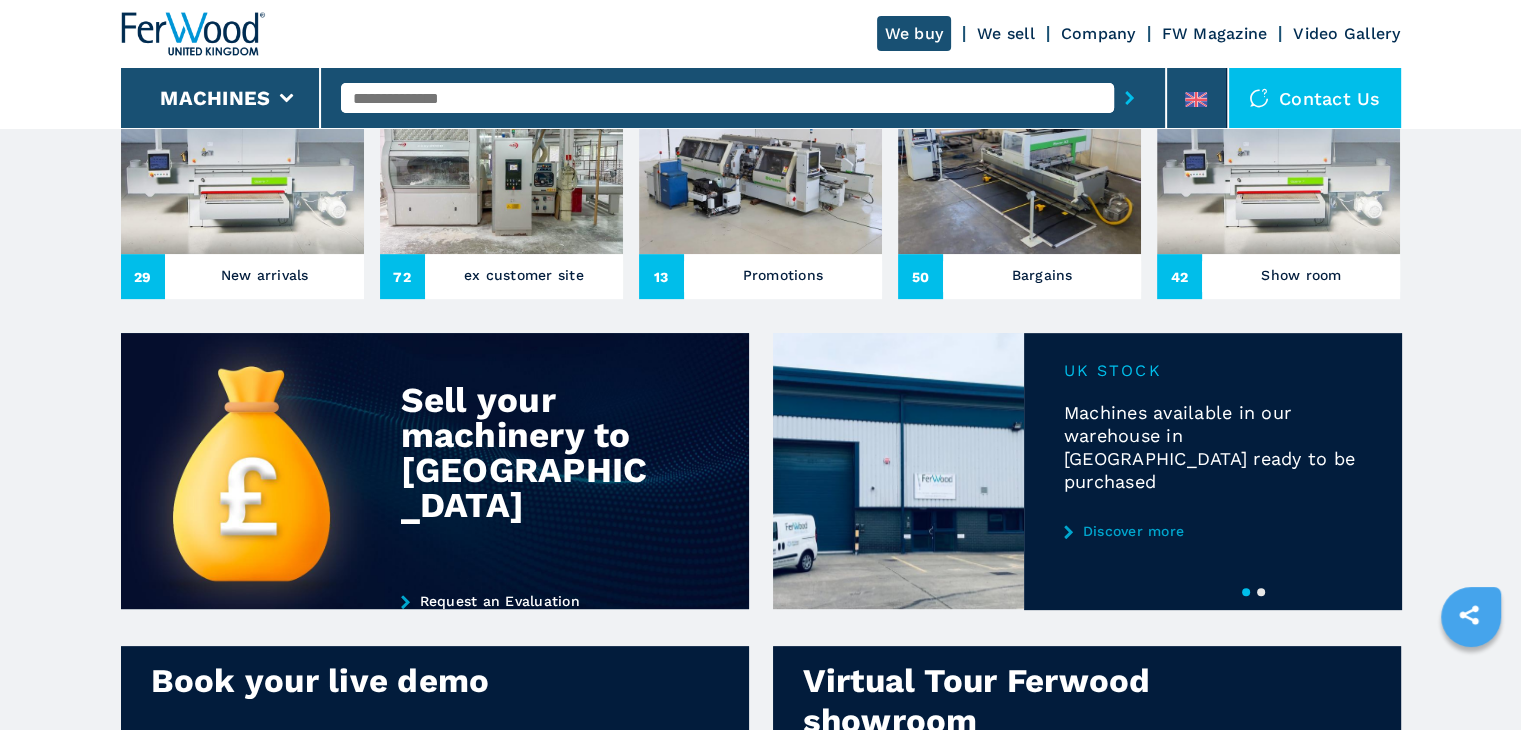 click on "Discover more" at bounding box center (1212, 531) 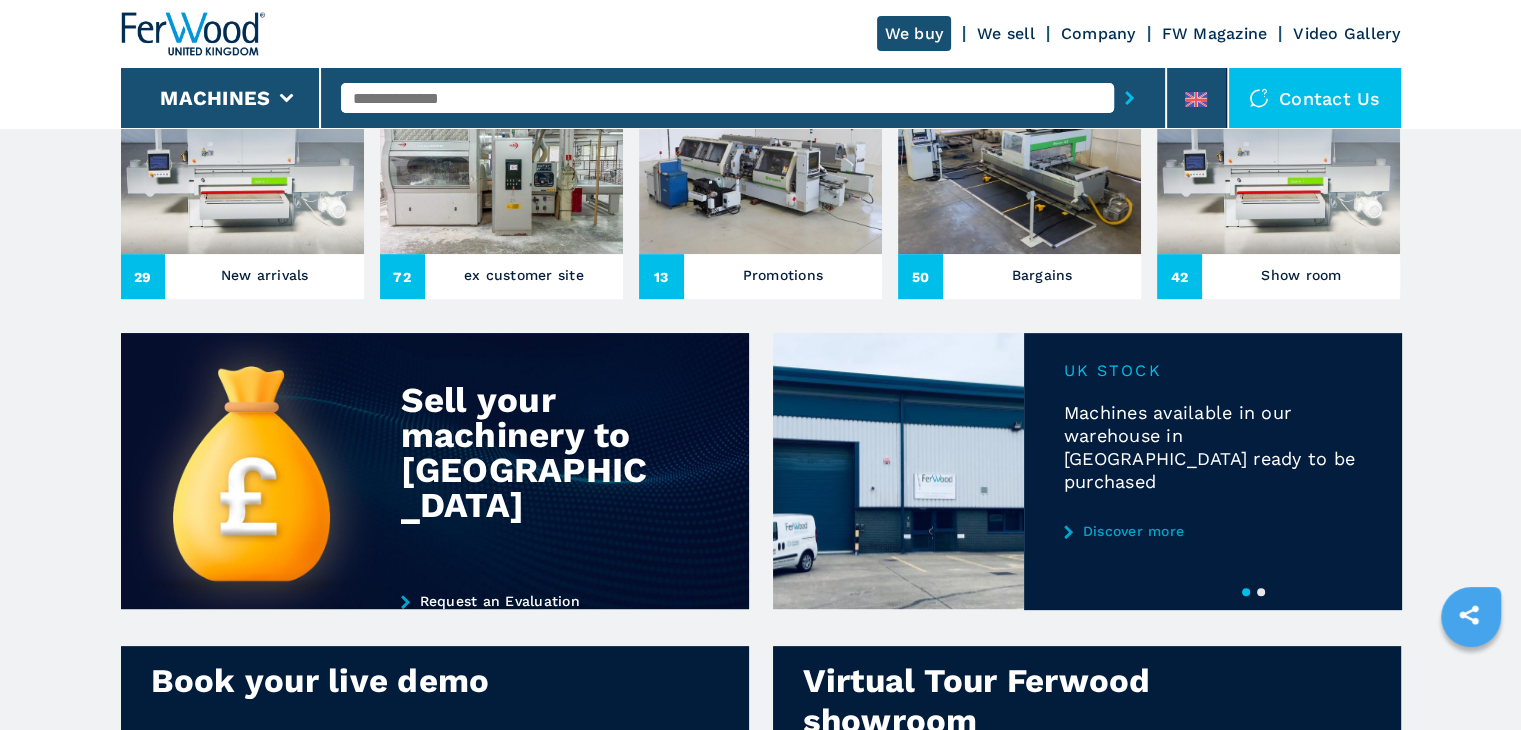 scroll, scrollTop: 0, scrollLeft: 0, axis: both 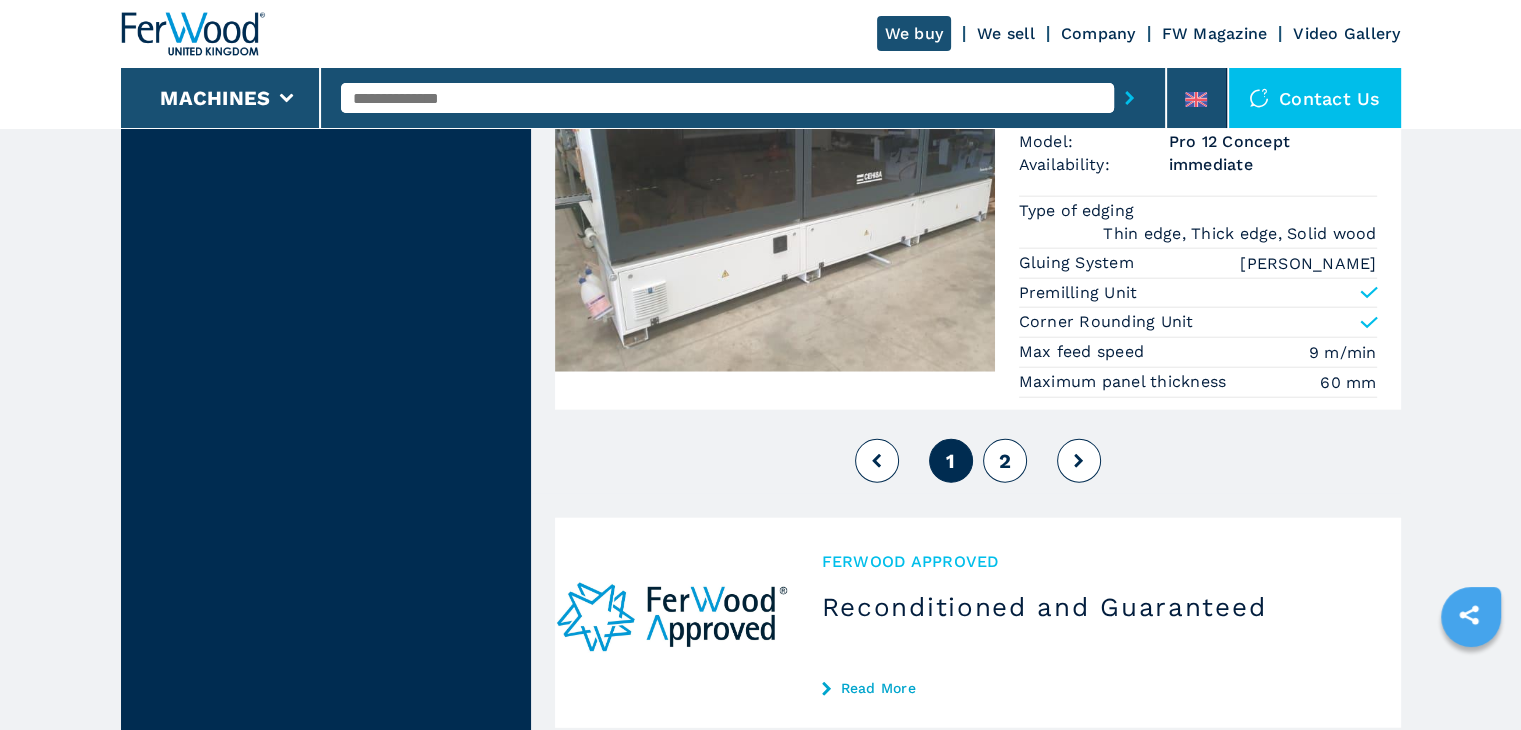 click on "1 2" at bounding box center (978, 461) 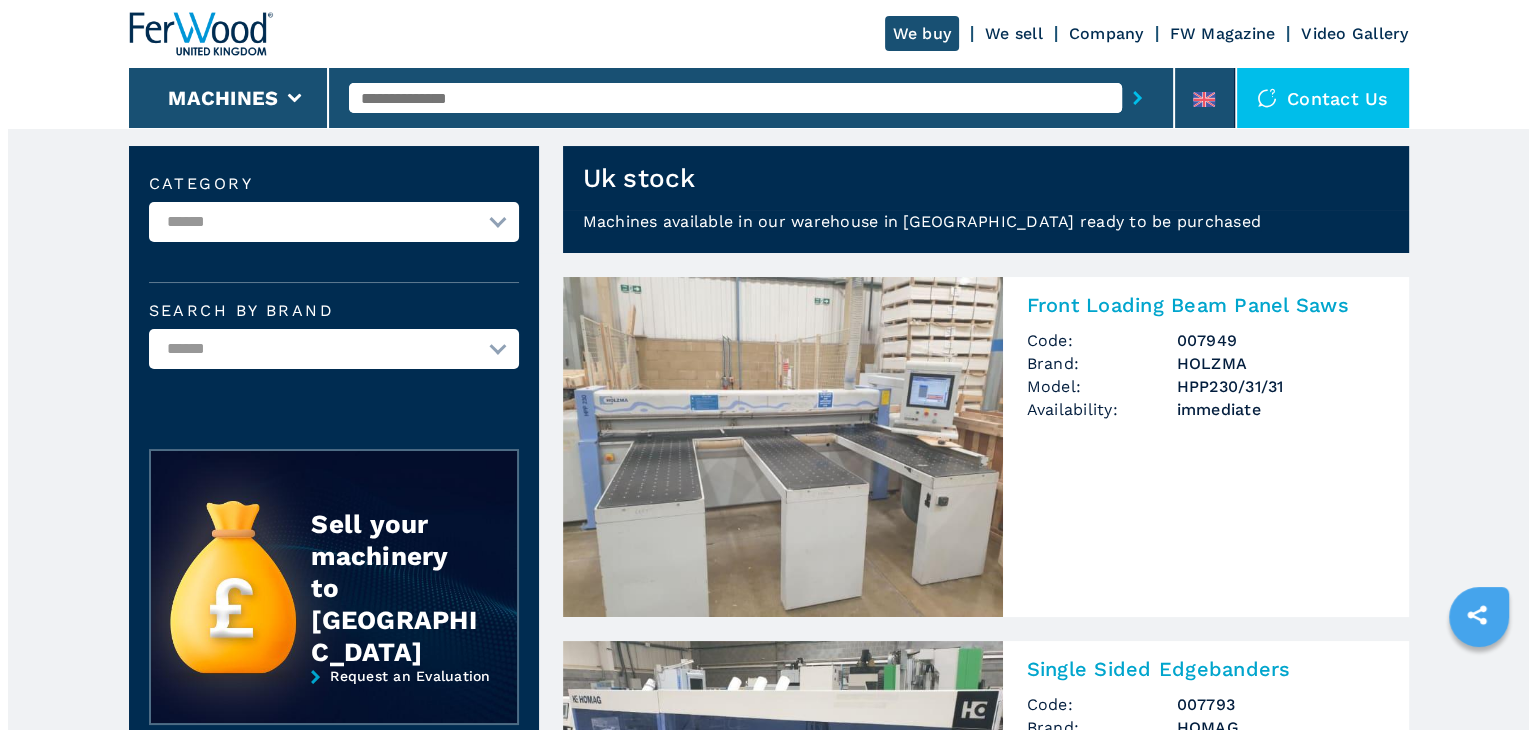 scroll, scrollTop: 0, scrollLeft: 0, axis: both 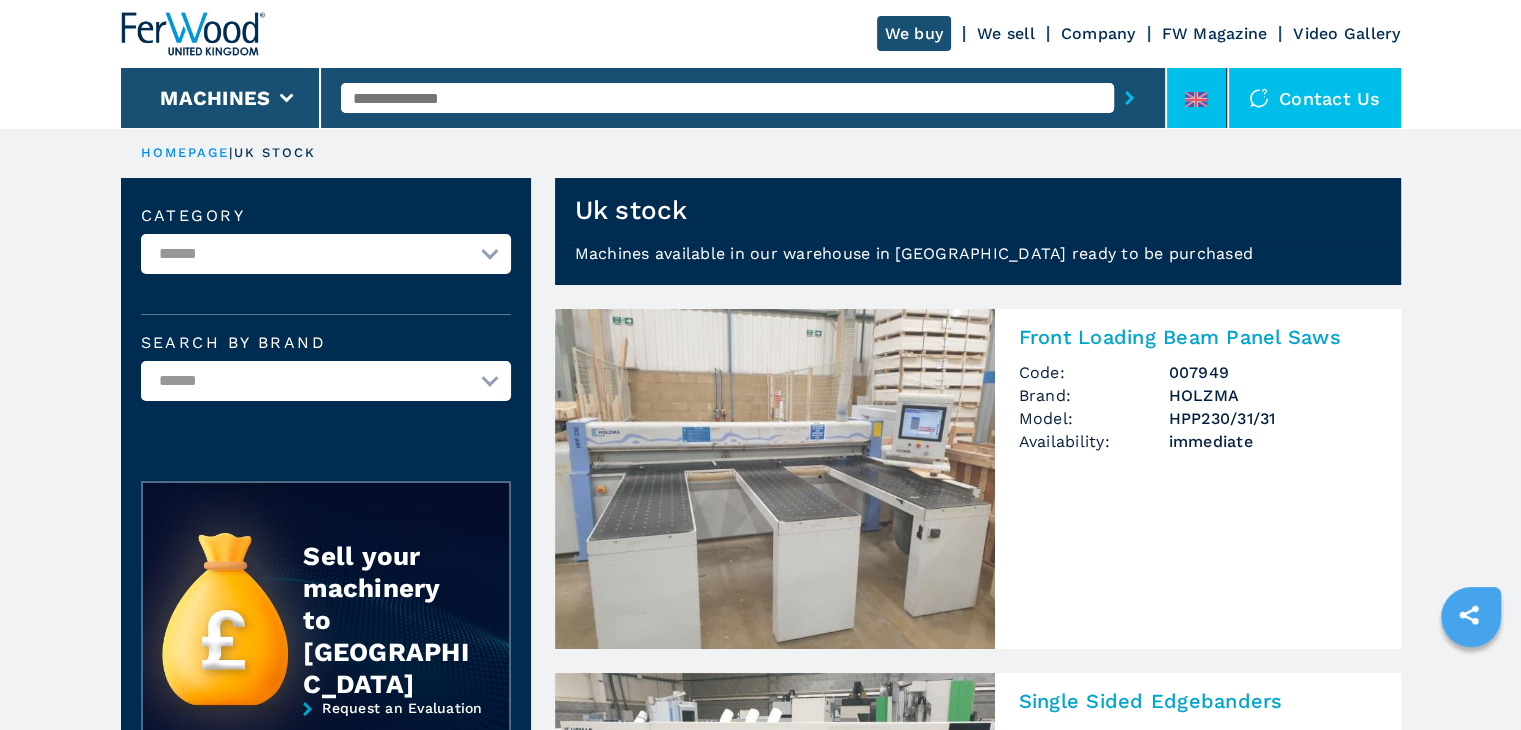 click at bounding box center (1197, 98) 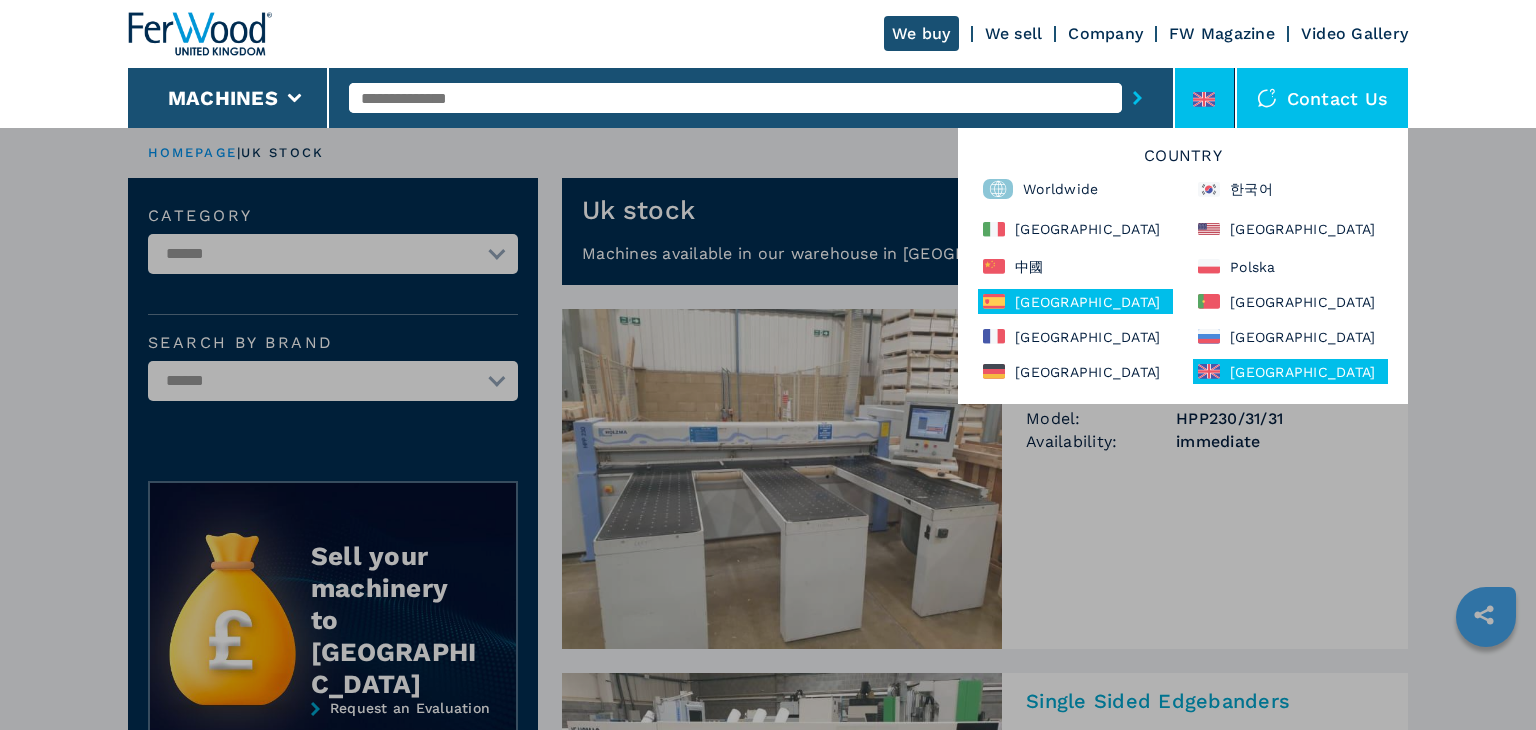 click on "[GEOGRAPHIC_DATA]" at bounding box center (1075, 301) 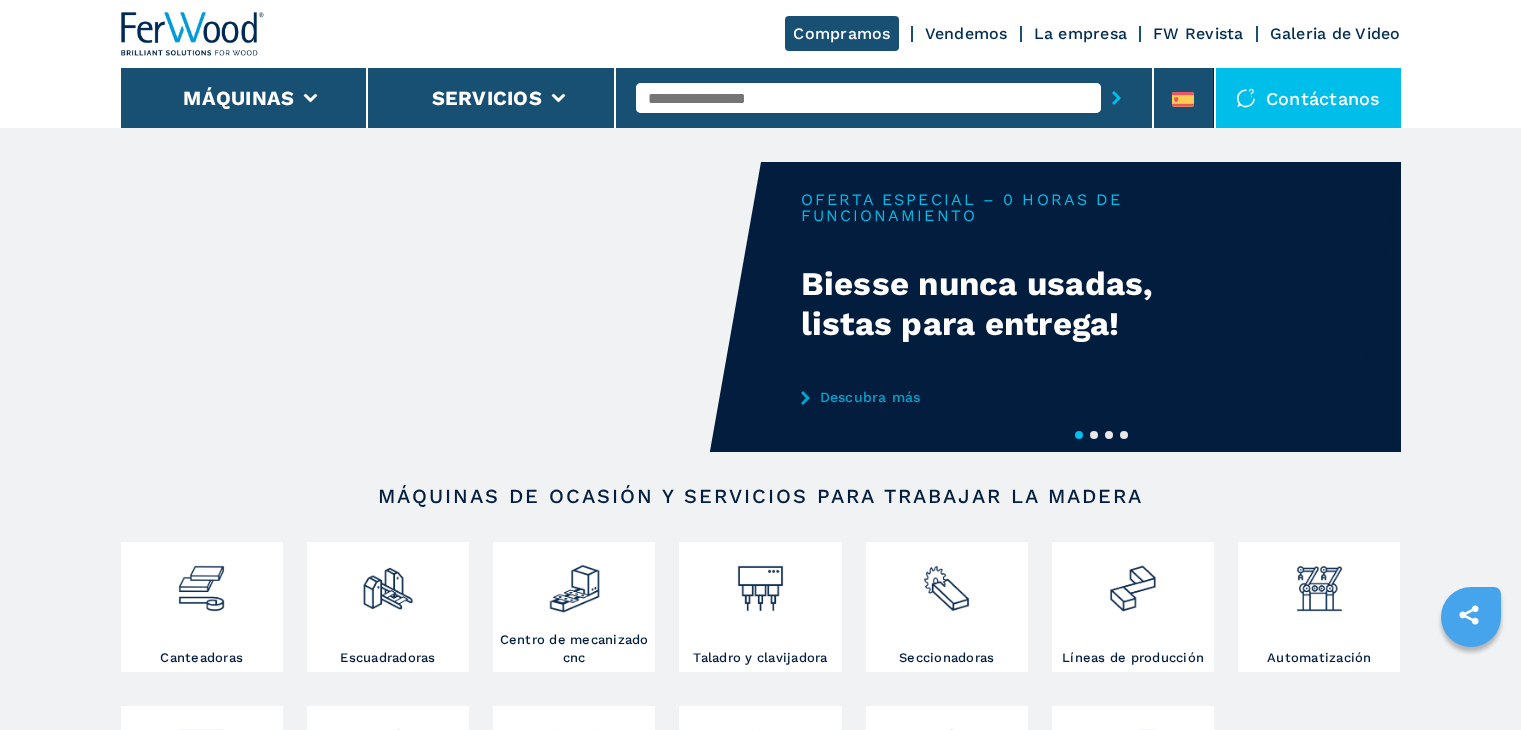 scroll, scrollTop: 0, scrollLeft: 0, axis: both 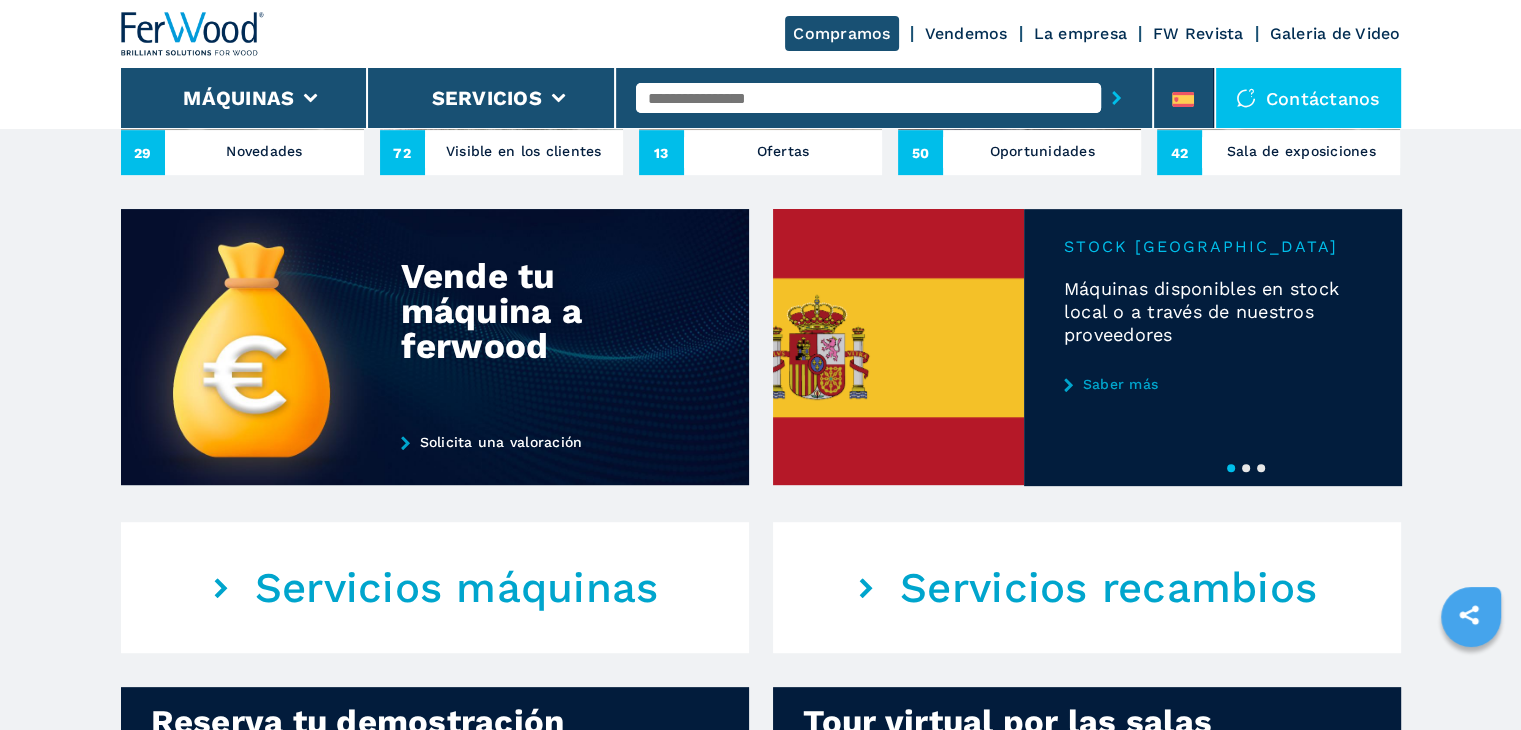 drag, startPoint x: 1121, startPoint y: 385, endPoint x: 1134, endPoint y: 380, distance: 13.928389 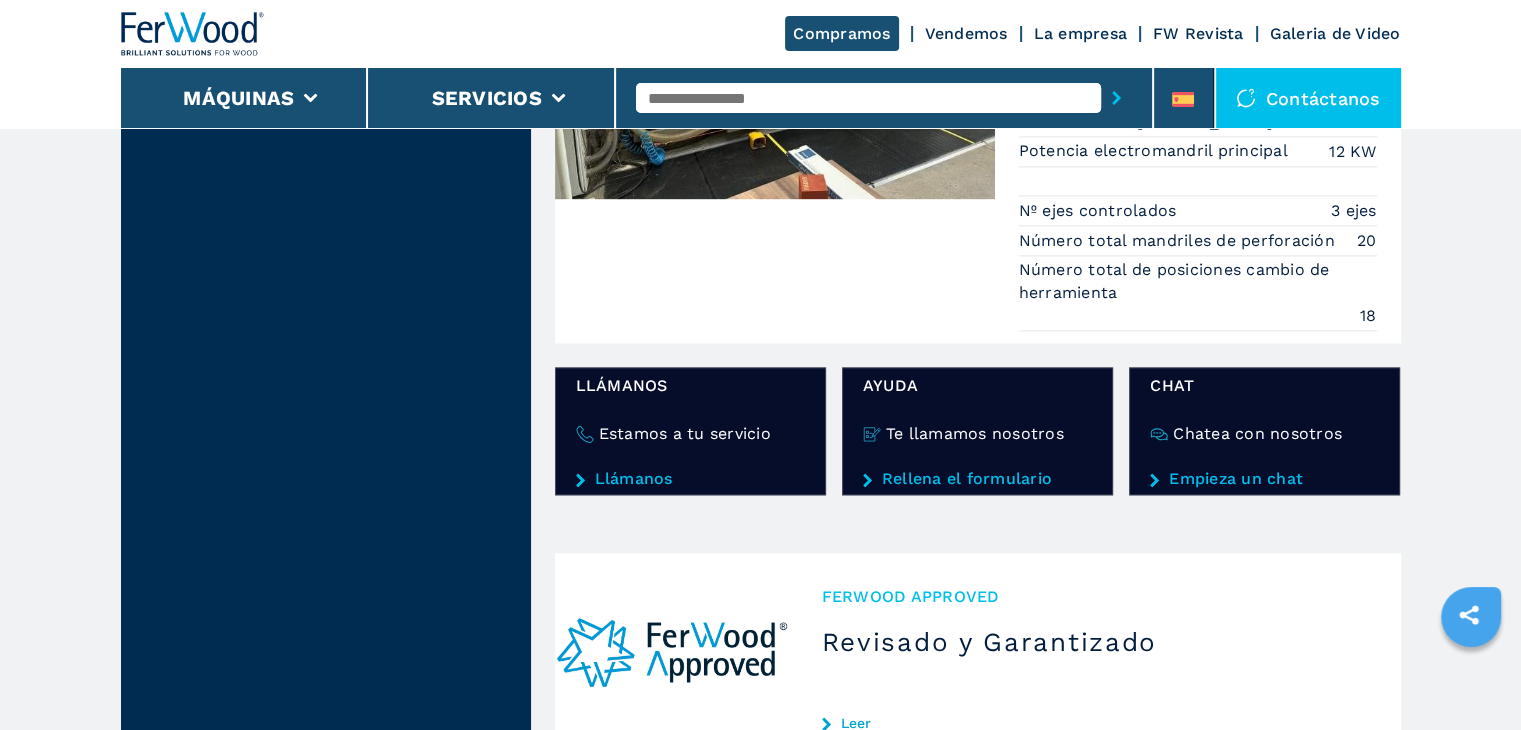 scroll, scrollTop: 2700, scrollLeft: 0, axis: vertical 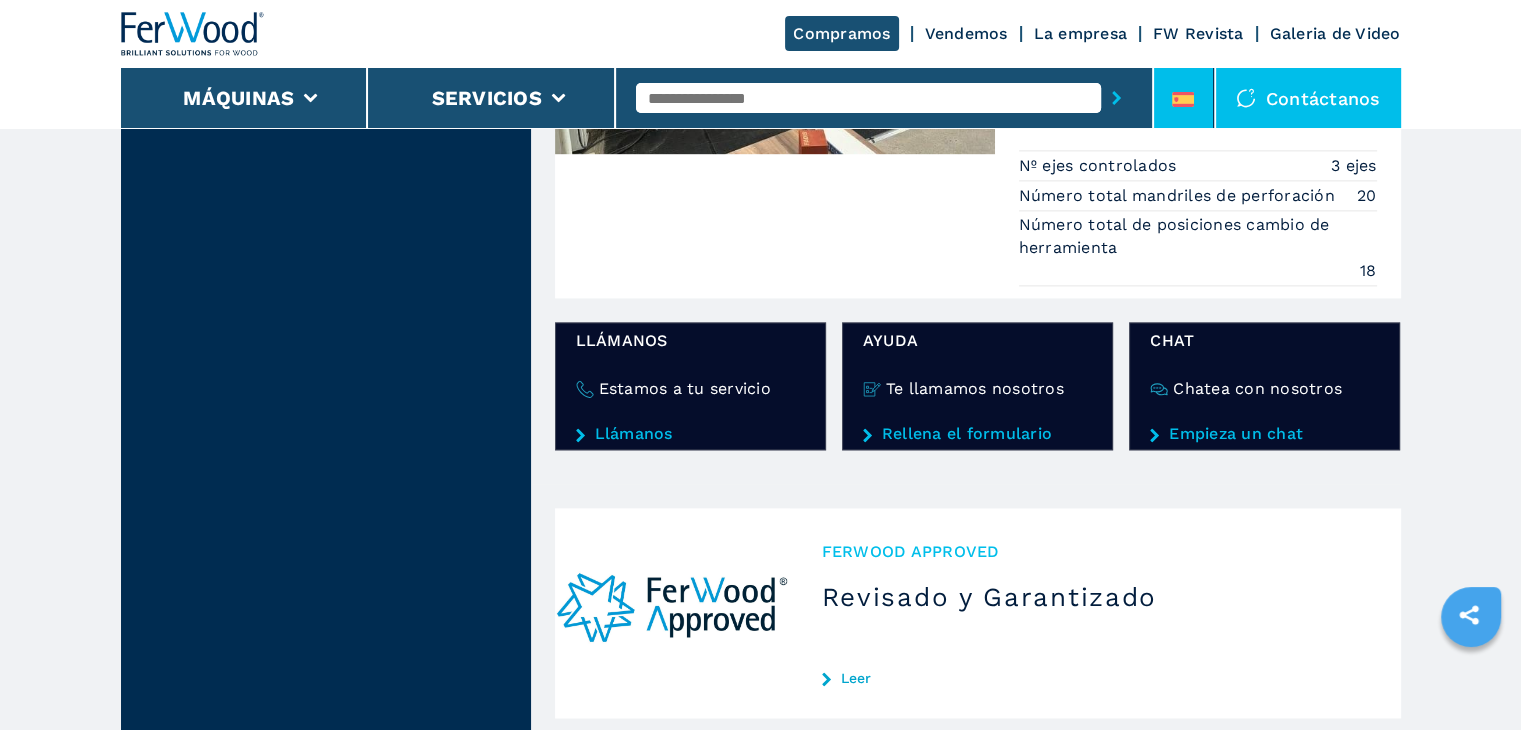 click at bounding box center [1184, 98] 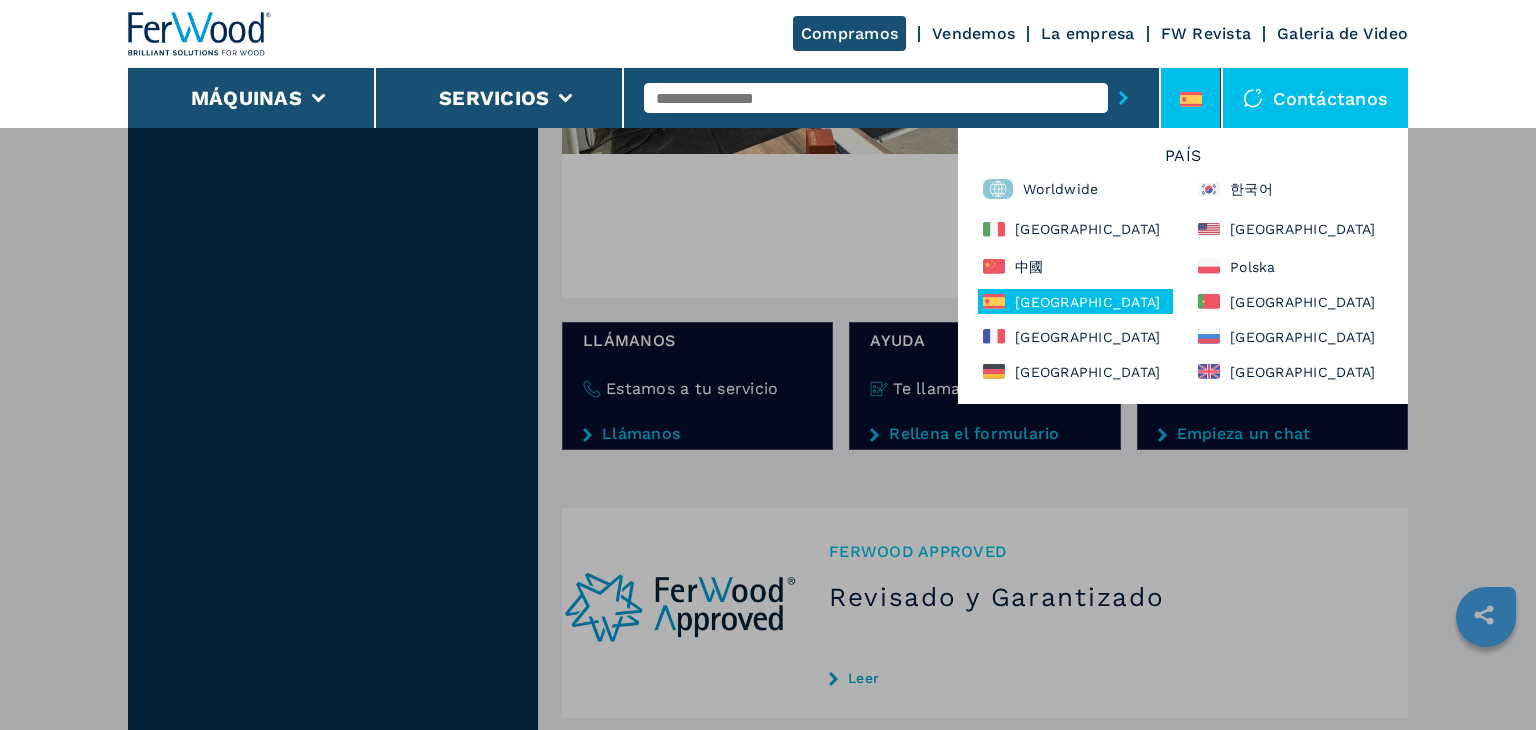 click on "Máquinas Canteadoras Escuadradoras Centro de mecanizado cnc Taladro y clavijadora Seccionadoras Líneas de producción Automatización Prensado y laminado Lijadoras Barnizado Ensamble - embalaje Mecanizado de puertas y ventanas Aspiración Servicios Servicios máquinas Formación Modificación y actualización de las máquinas Recuperación de máquinas Revisión de las máquinas Soluciones de ingeniería Servicios recambios Piezas de recambio recicladas y regeneradas Revisión y actualización de componentes de máquinas Compramos Vendemos Vendemos Venta Ferwood Approved Alquiler La empresa La empresa Ferwood en el mundo Trabaja con Ferwood FW Revista Galeria de Video PAÍS Worldwide Italia 中國 España France Deutschland 한국어 North America Polska Portugal Россия United Kingdom +39 0172474073 +39 3279347250 info@ferwoodgroup.com C/Verge de Montserrat, 21, Local 3 | Ripollet, Barcelona | España Ayuda Te llamamos nosotros   Rellena el formulario Chat Chatea con nosotros   Empieza un chat   ****" at bounding box center [768, 492] 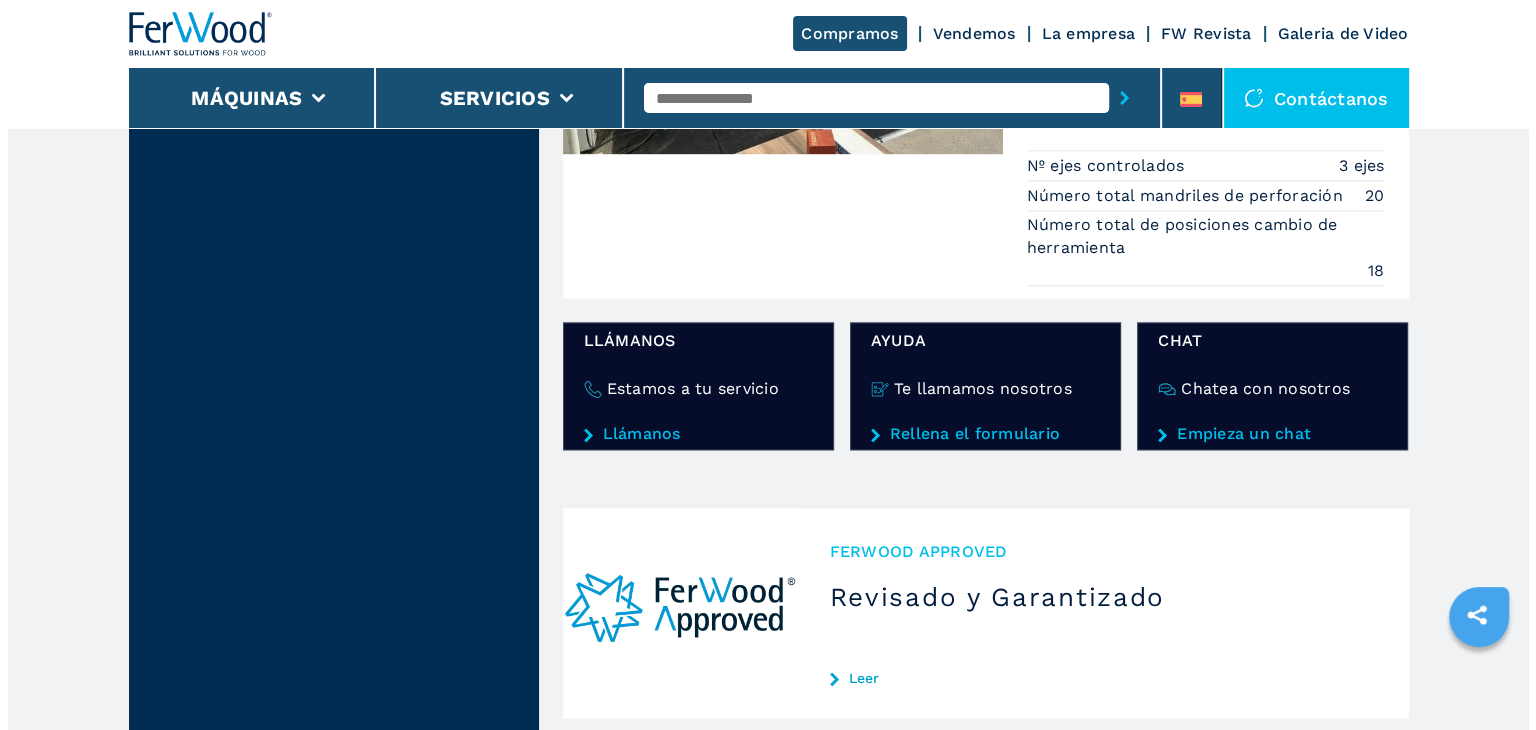 scroll, scrollTop: 2200, scrollLeft: 0, axis: vertical 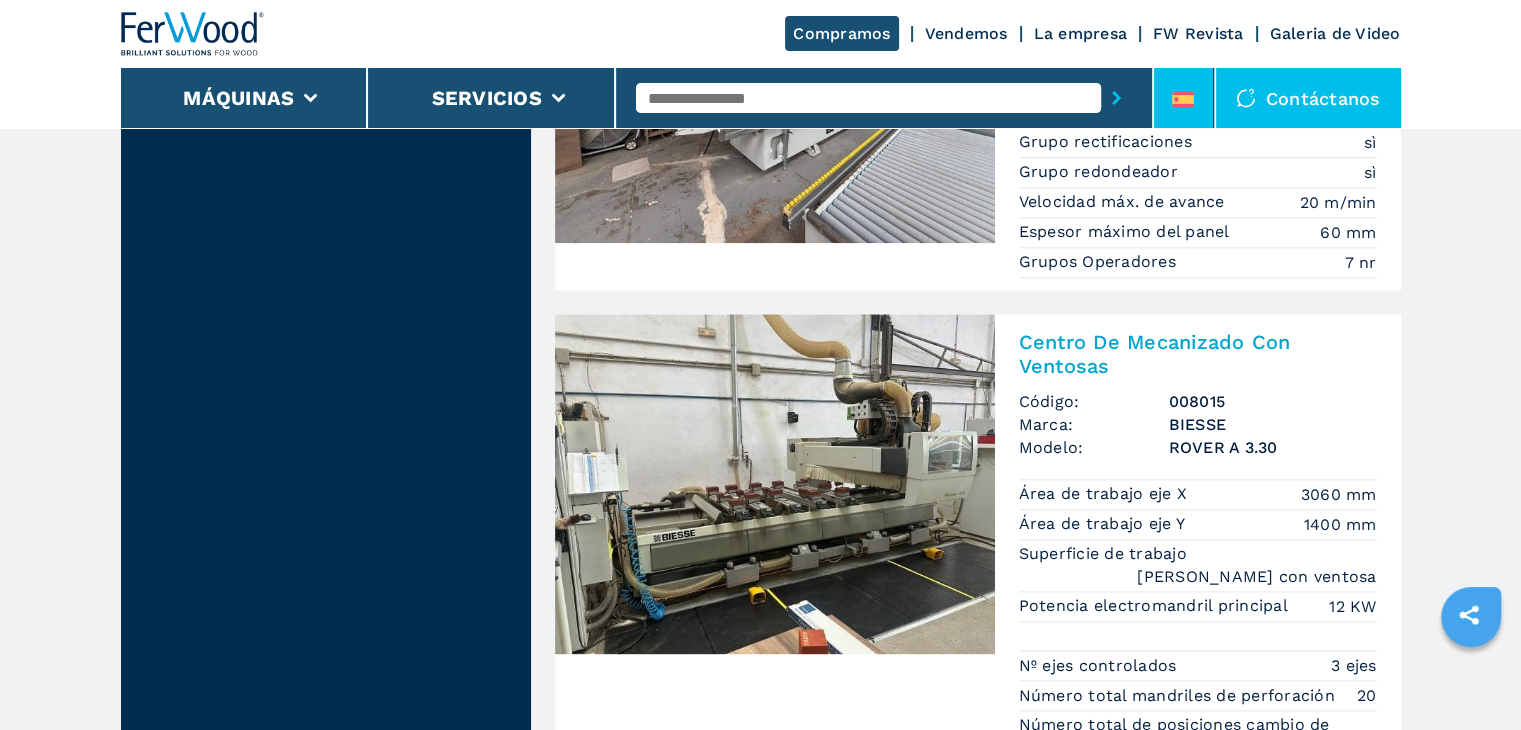 click at bounding box center (1184, 98) 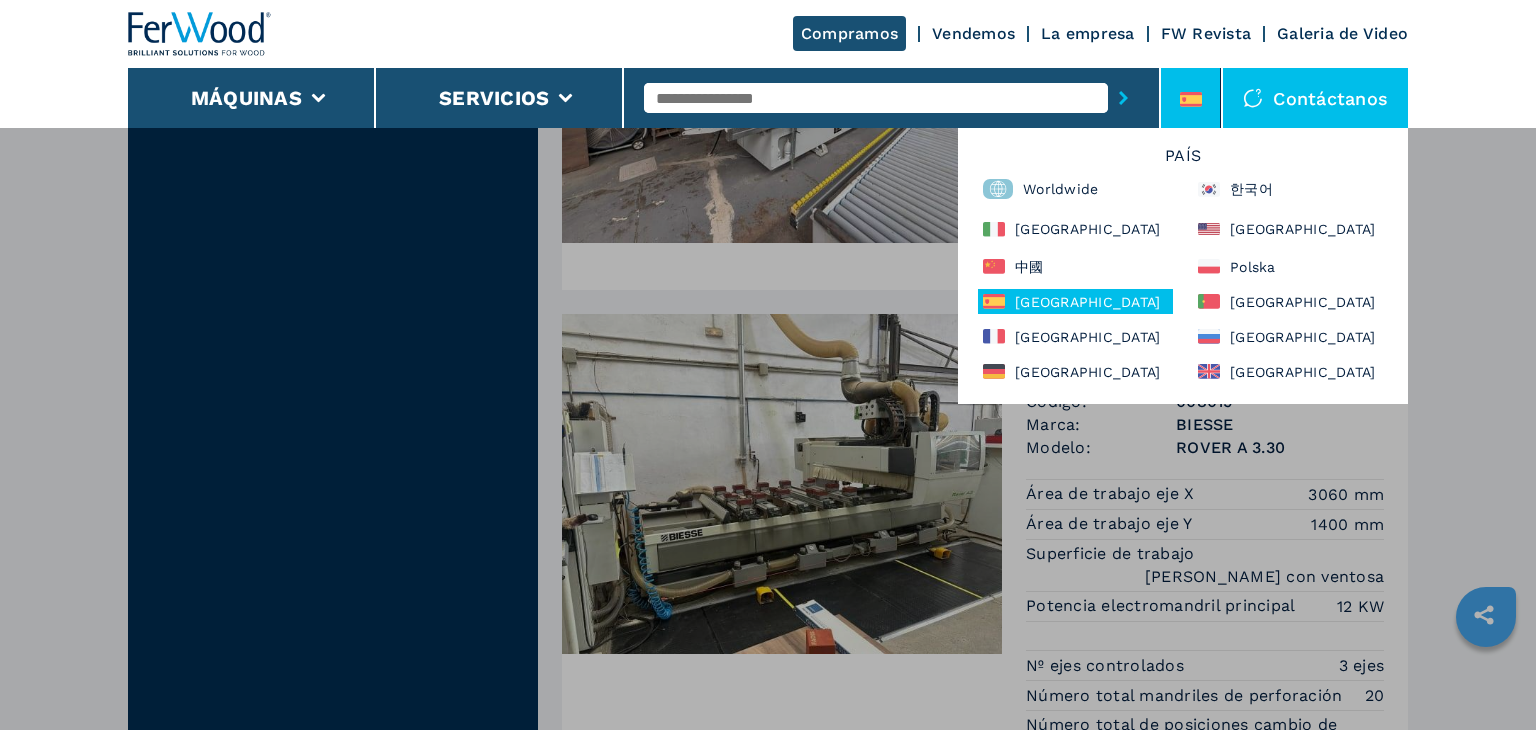 click on "Máquinas Canteadoras Escuadradoras Centro de mecanizado cnc Taladro y clavijadora Seccionadoras Líneas de producción Automatización Prensado y laminado Lijadoras Barnizado Ensamble - embalaje Mecanizado de puertas y ventanas Aspiración Servicios Servicios máquinas Formación Modificación y actualización de las máquinas Recuperación de máquinas Revisión de las máquinas Soluciones de ingeniería Servicios recambios Piezas de recambio recicladas y regeneradas Revisión y actualización de componentes de máquinas Compramos Vendemos Vendemos Venta Ferwood Approved Alquiler La empresa La empresa Ferwood en el mundo Trabaja con Ferwood FW Revista Galeria de Video PAÍS Worldwide Italia 中國 España France Deutschland 한국어 North America Polska Portugal Россия United Kingdom +39 0172474073 +39 3279347250 info@ferwoodgroup.com C/Verge de Montserrat, 21, Local 3 | Ripollet, Barcelona | España Ayuda Te llamamos nosotros   Rellena el formulario Chat Chatea con nosotros   Empieza un chat   ****" at bounding box center [768, 492] 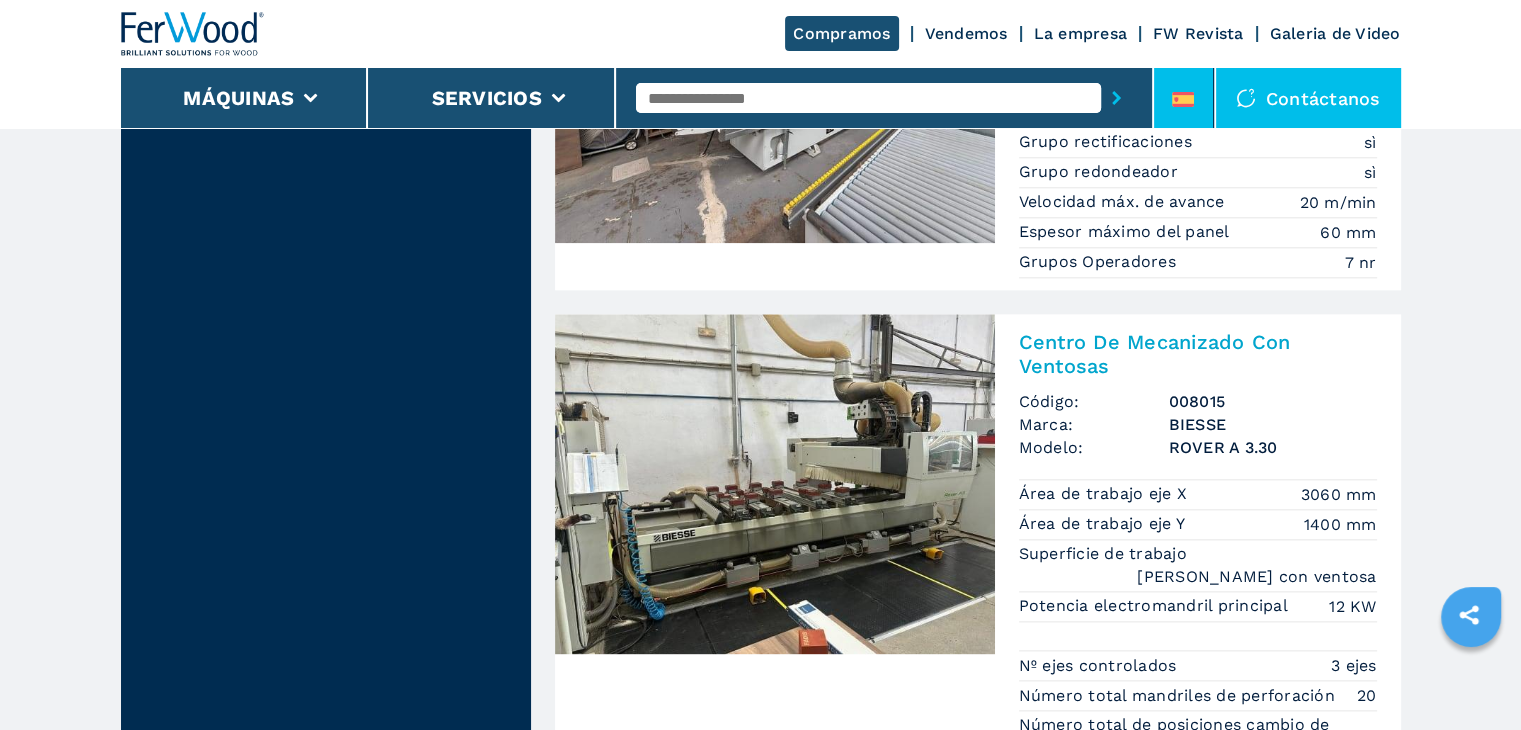 click at bounding box center [1184, 98] 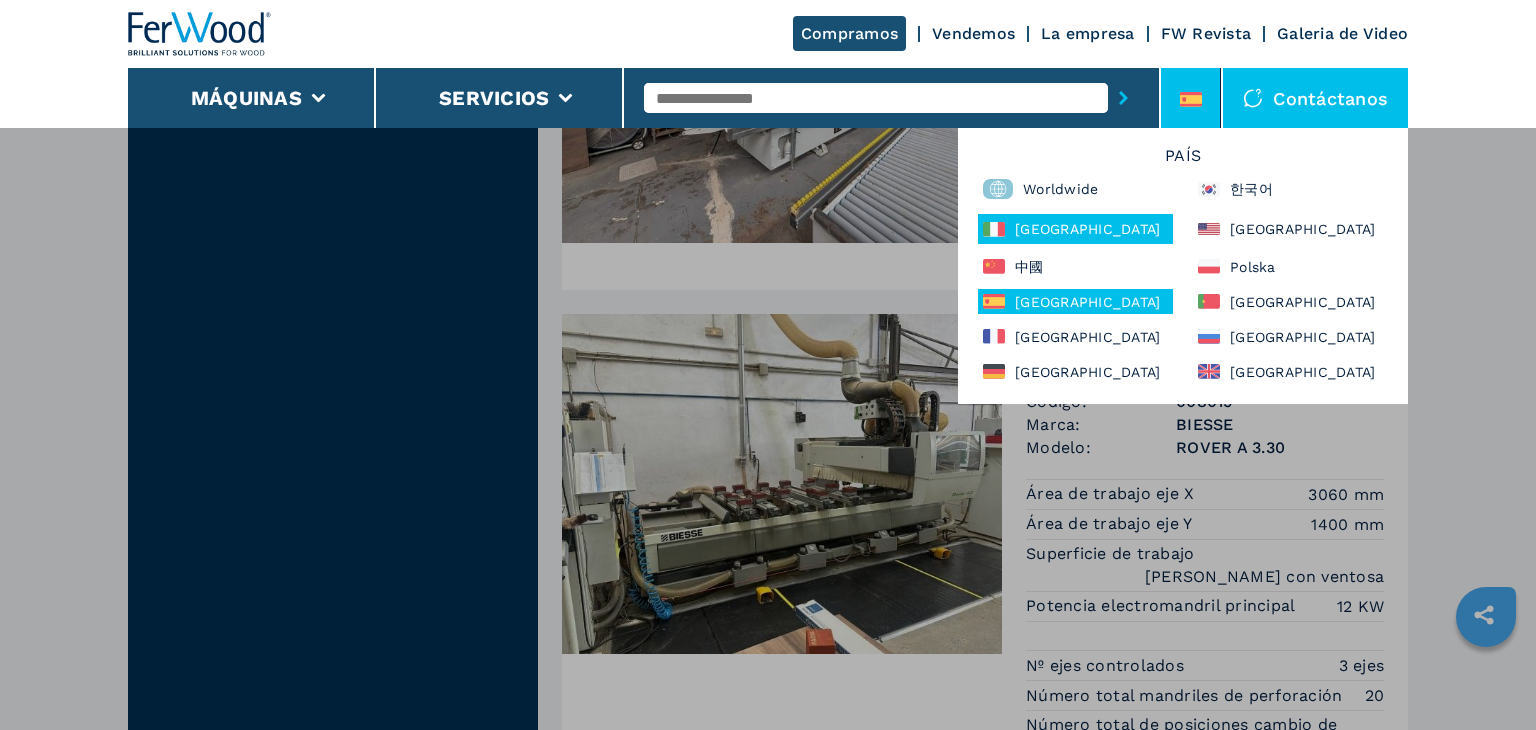 click on "[GEOGRAPHIC_DATA]" at bounding box center (1075, 229) 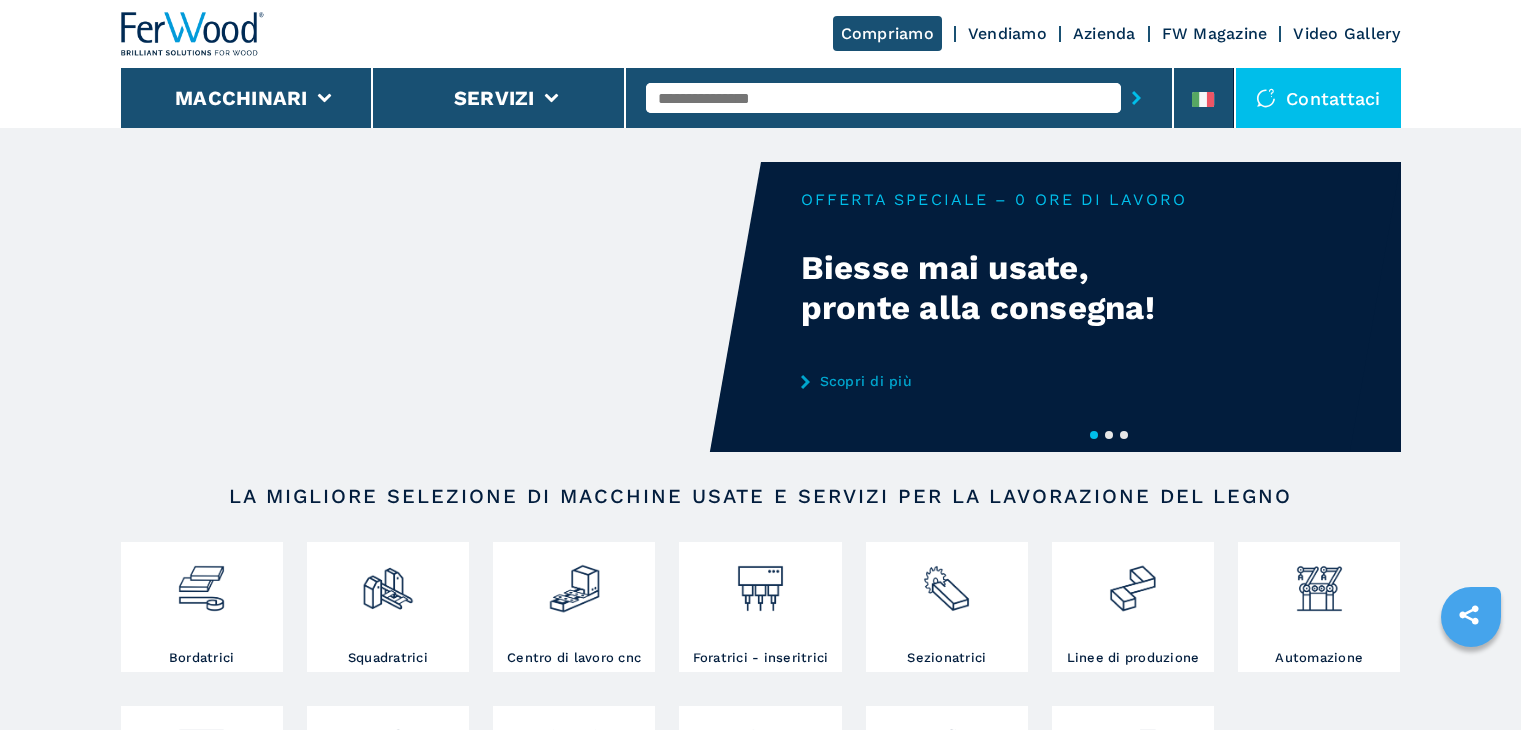 scroll, scrollTop: 0, scrollLeft: 0, axis: both 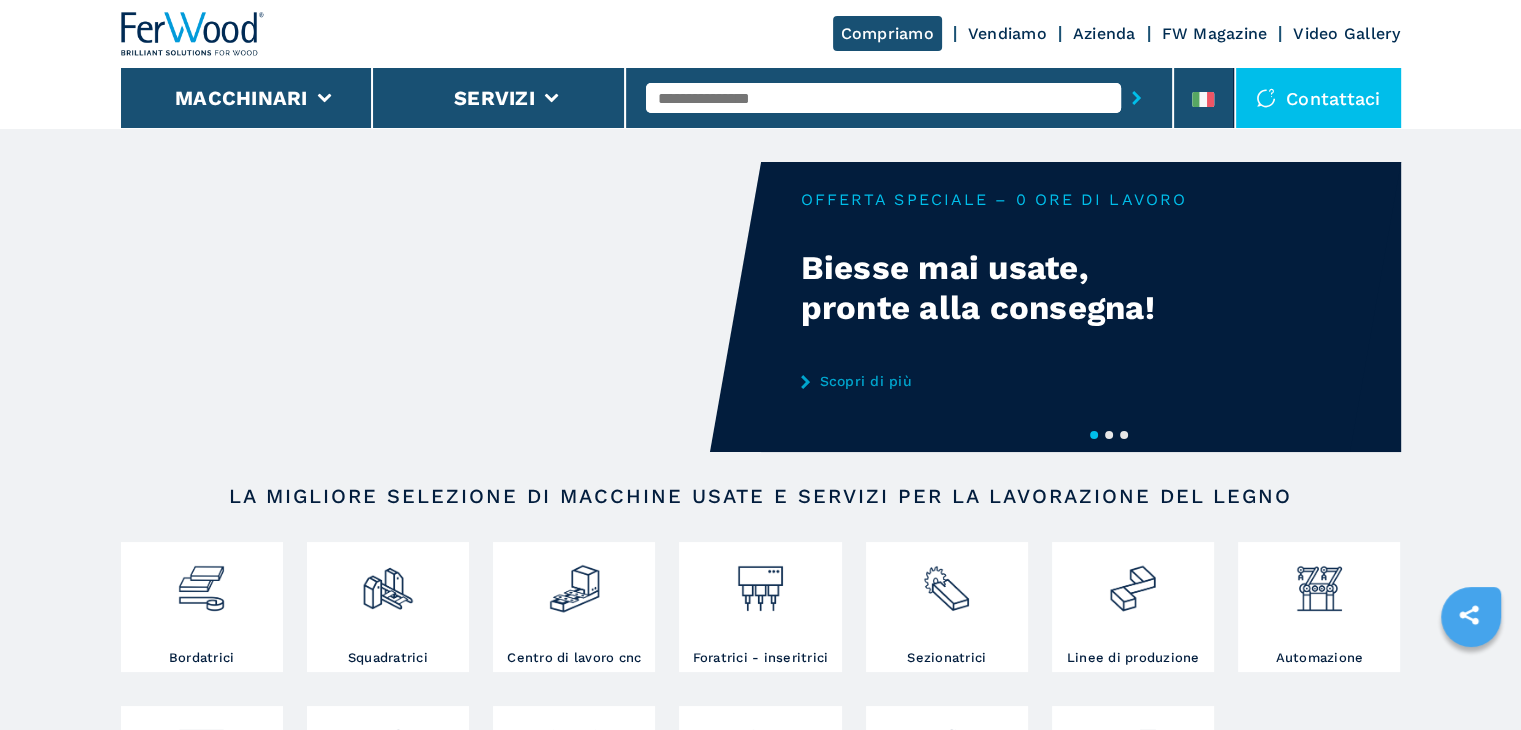 click at bounding box center (883, 98) 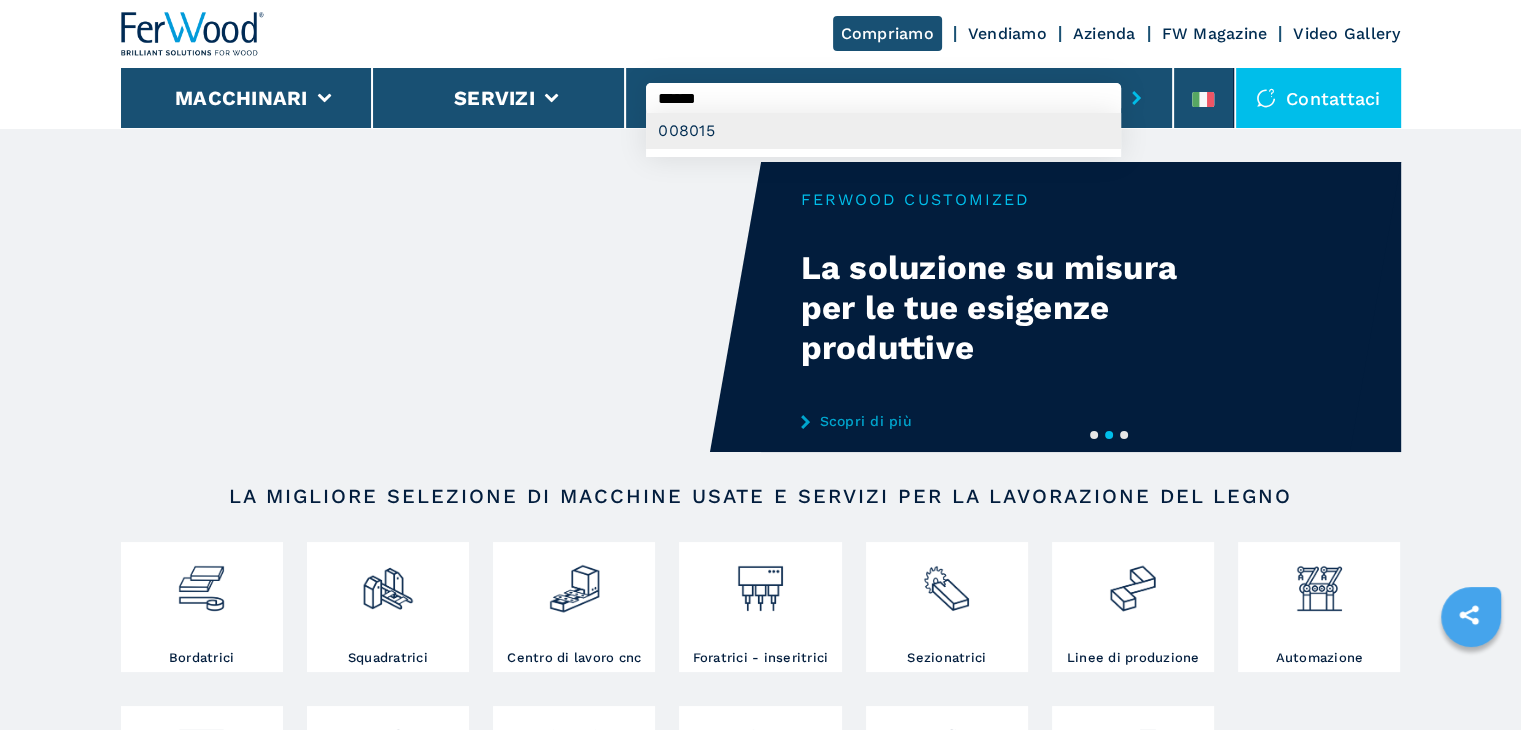 type on "******" 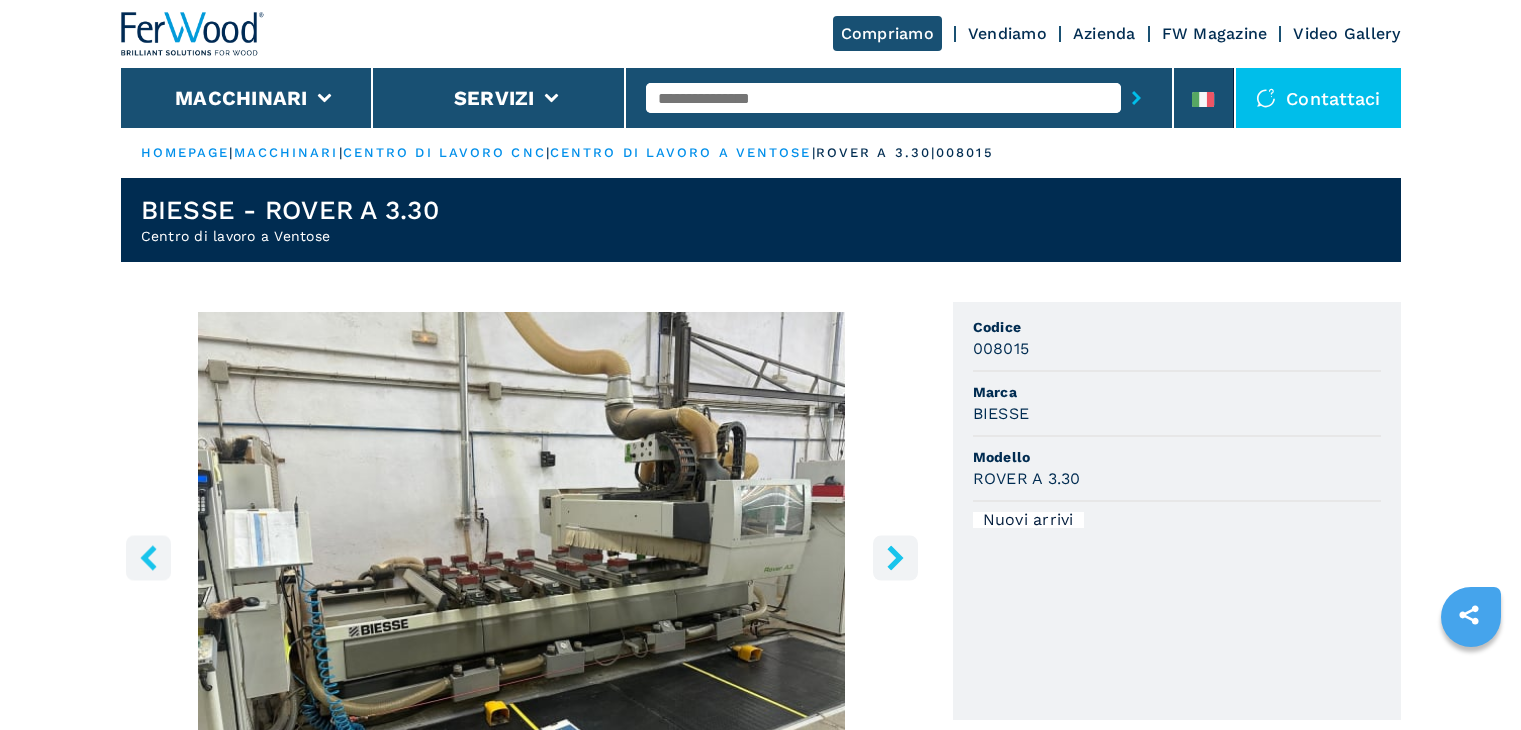 scroll, scrollTop: 0, scrollLeft: 0, axis: both 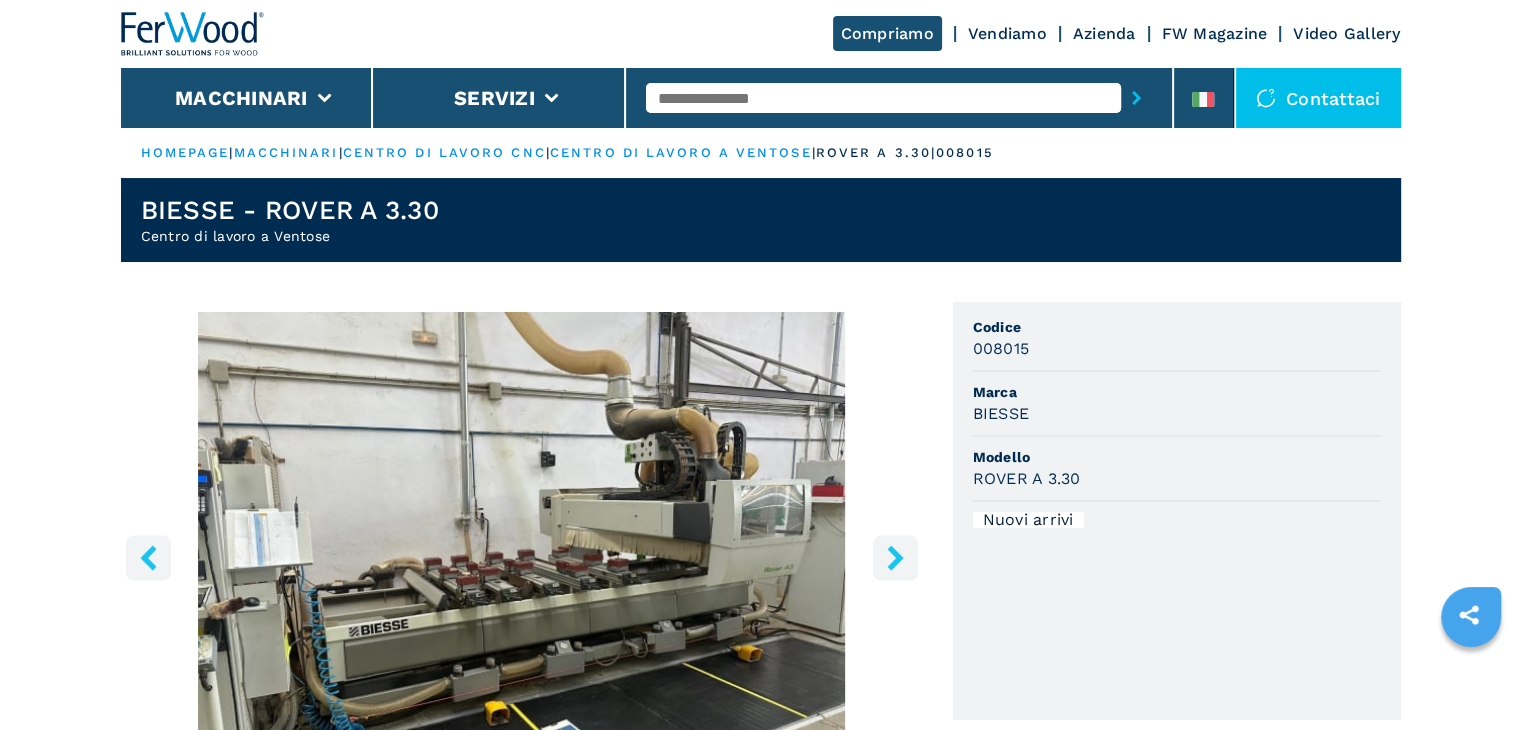 click at bounding box center [193, 34] 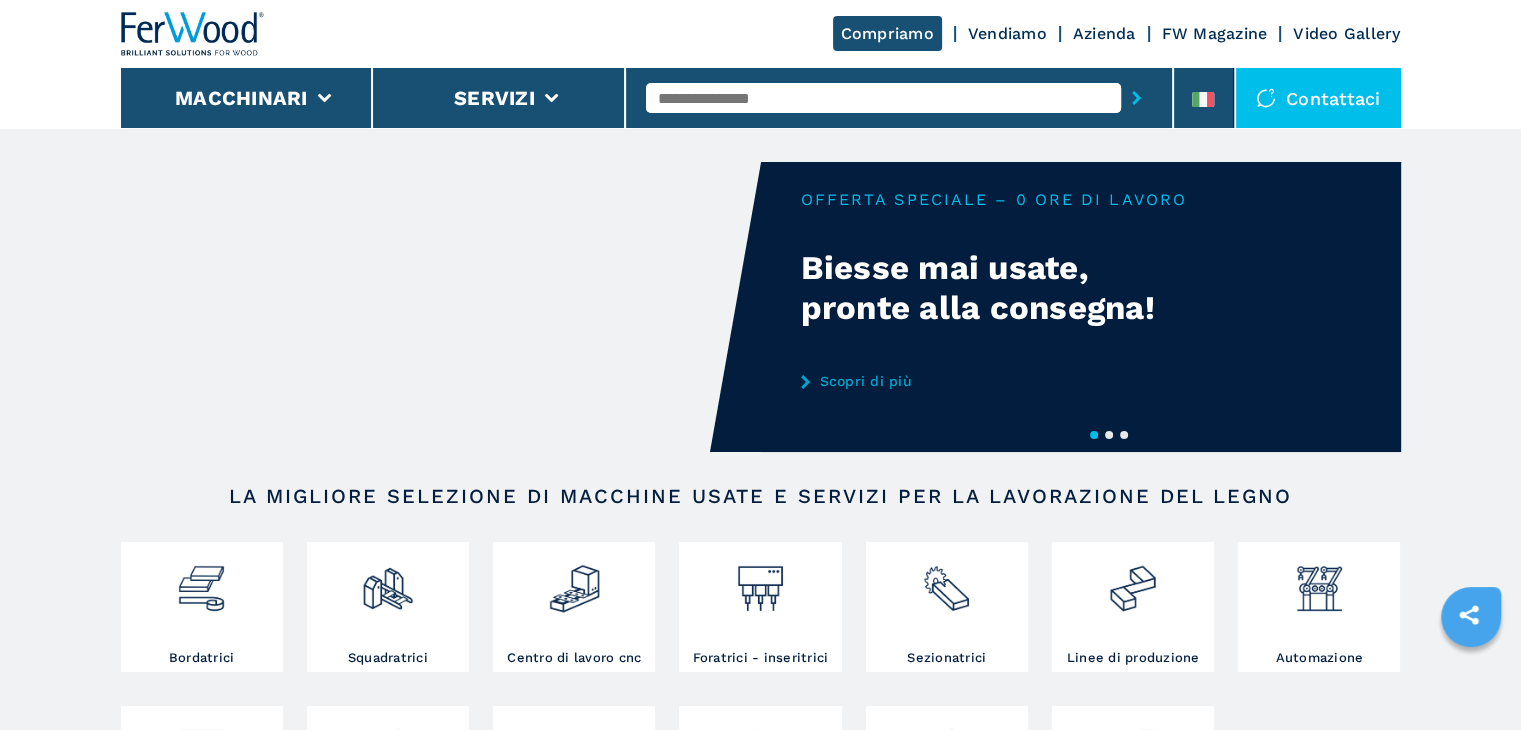 click on "Video Gallery" at bounding box center [1346, 33] 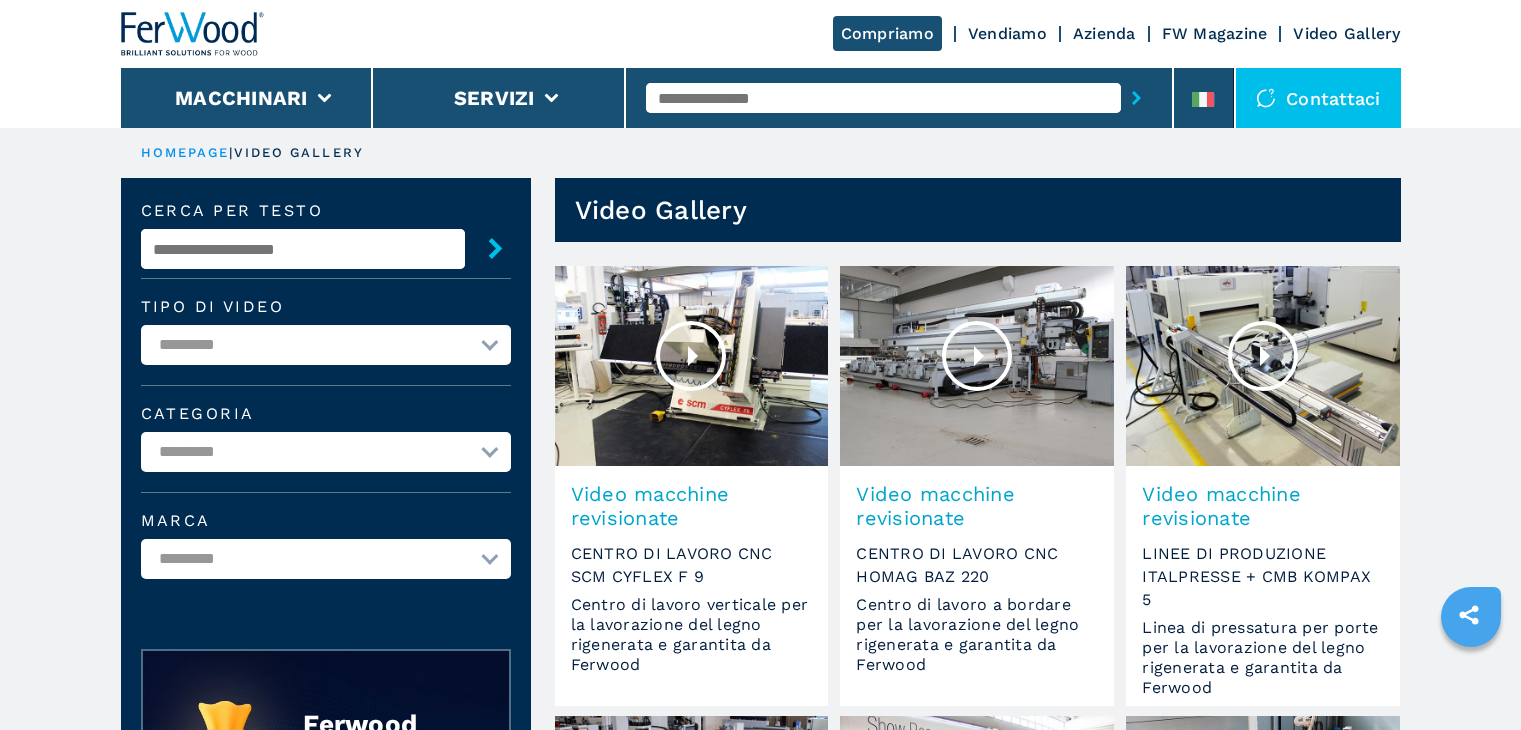 scroll, scrollTop: 0, scrollLeft: 0, axis: both 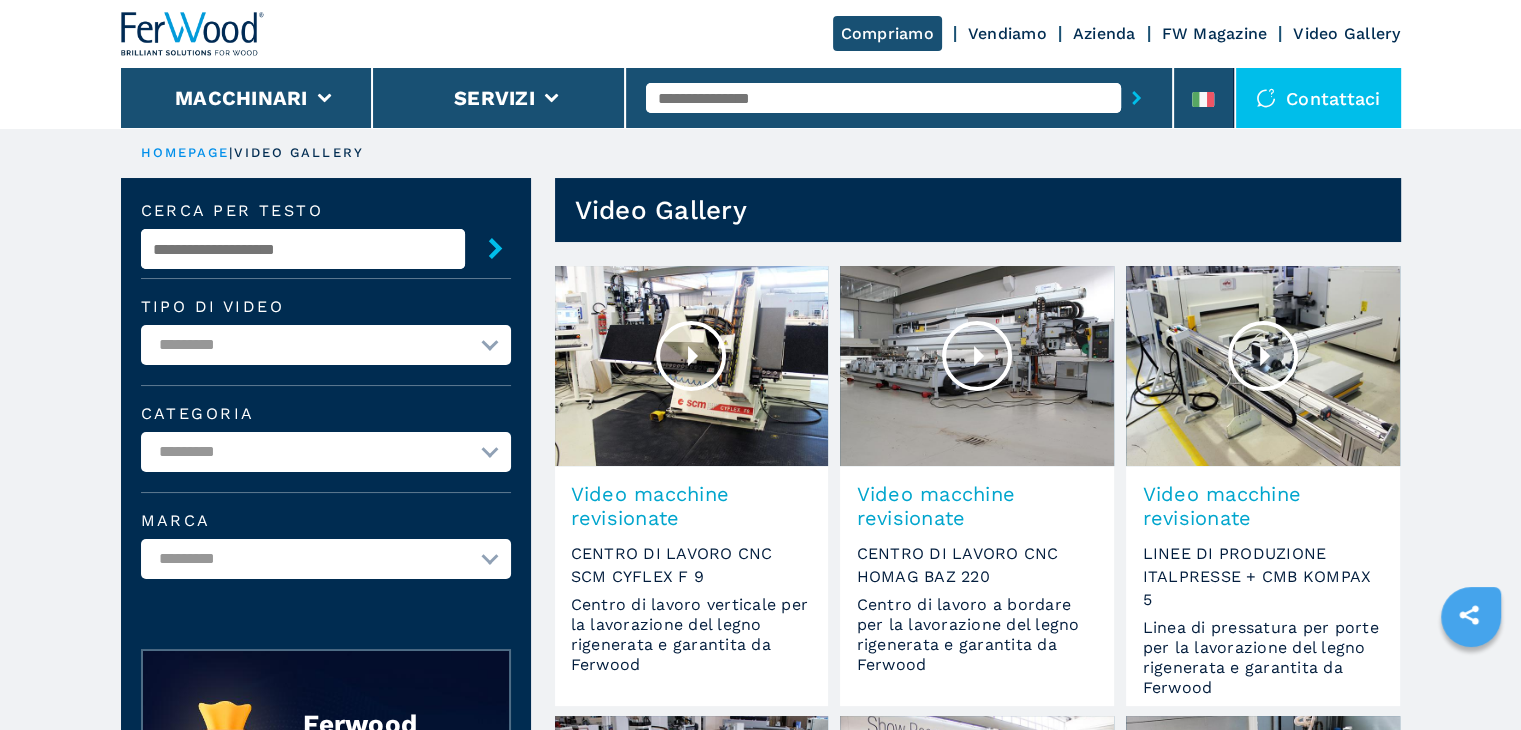 click at bounding box center [193, 34] 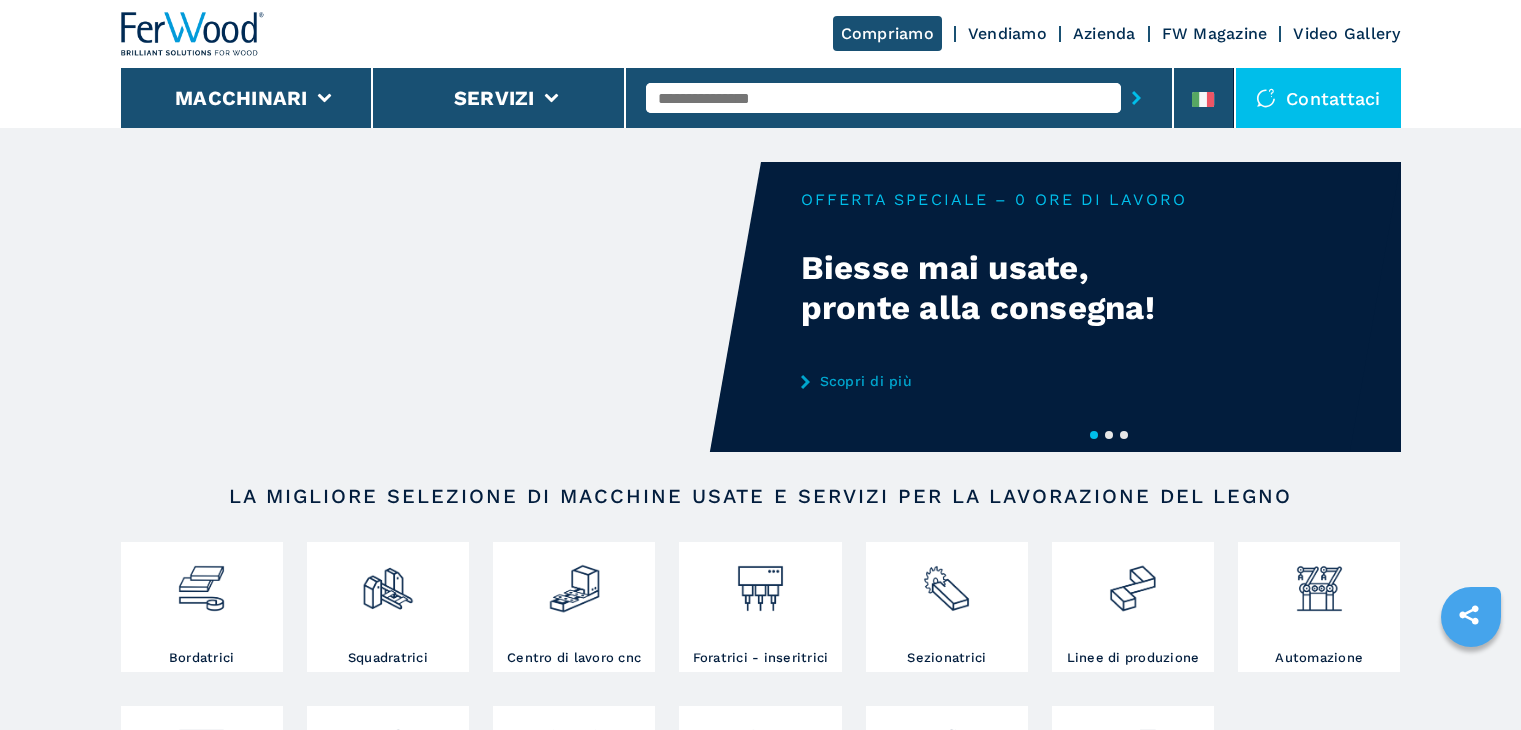scroll, scrollTop: 0, scrollLeft: 0, axis: both 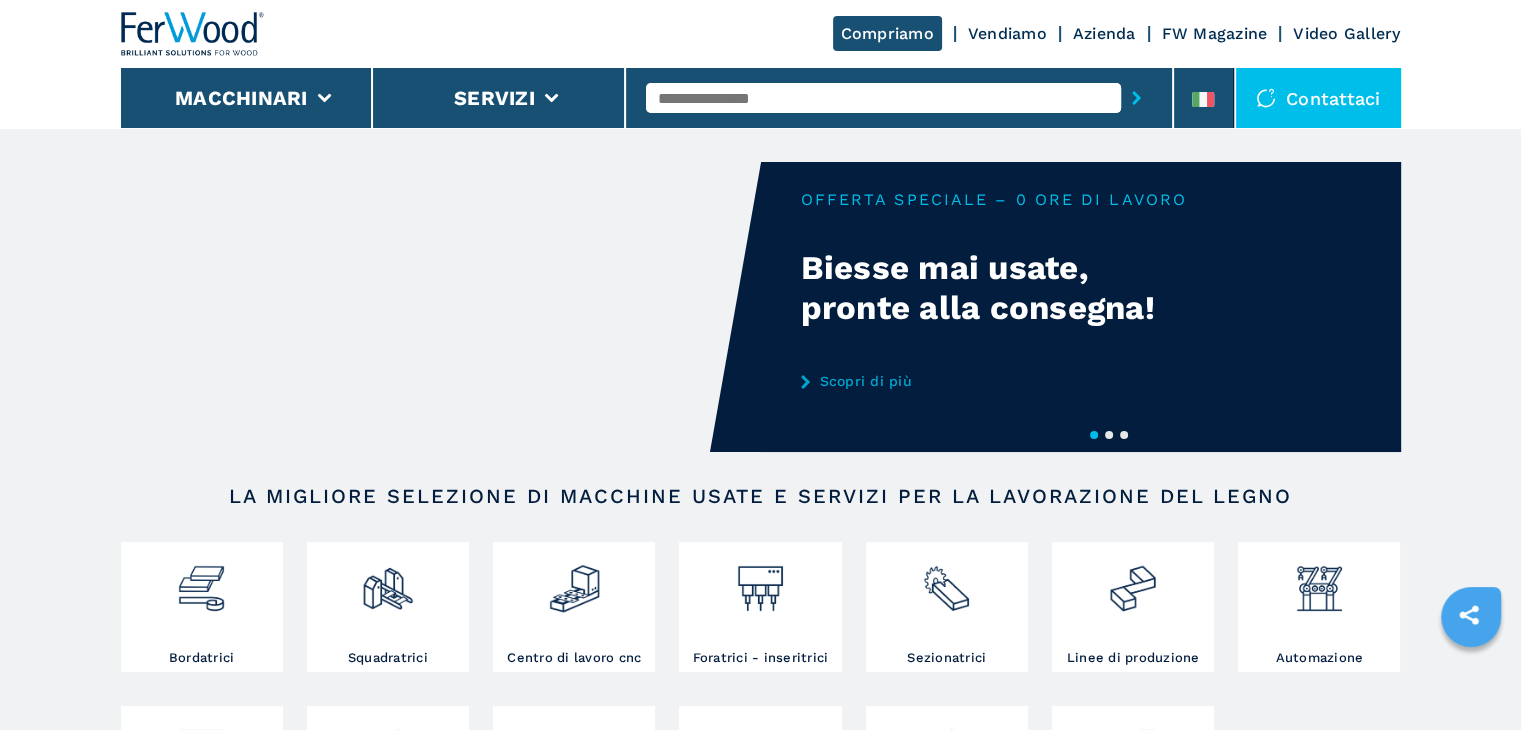 drag, startPoint x: 1132, startPoint y: 295, endPoint x: 1108, endPoint y: 476, distance: 182.58423 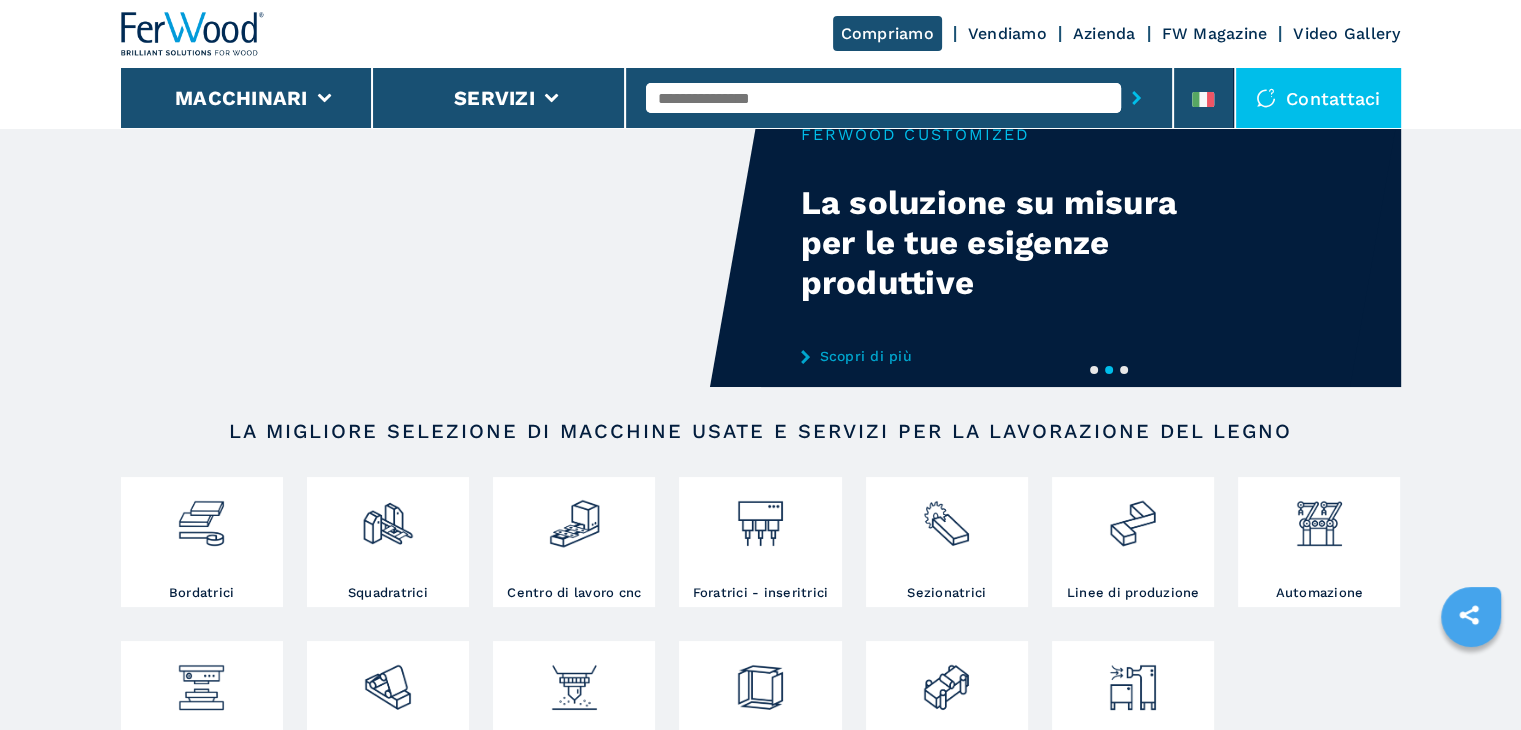 scroll, scrollTop: 100, scrollLeft: 0, axis: vertical 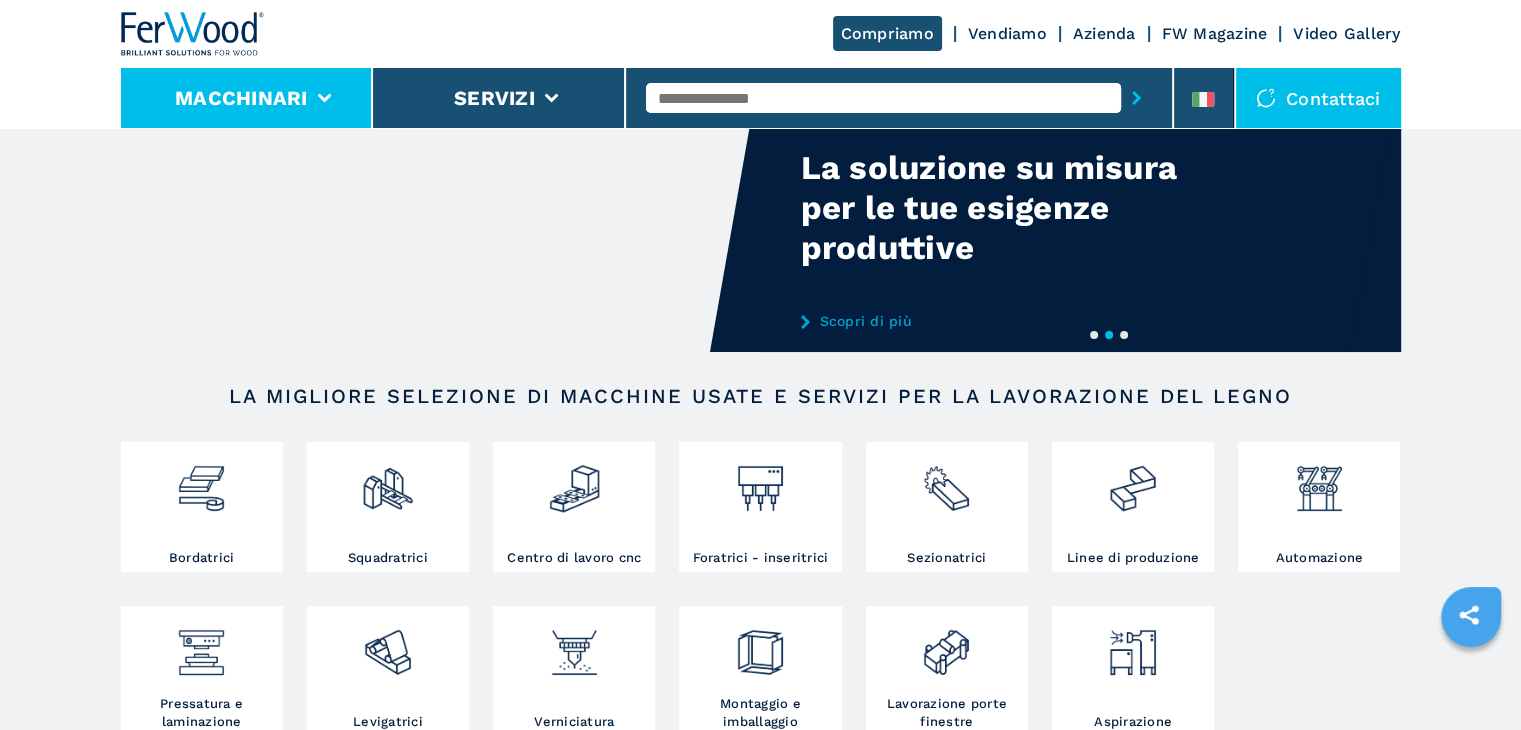 click on "Macchinari" at bounding box center (241, 98) 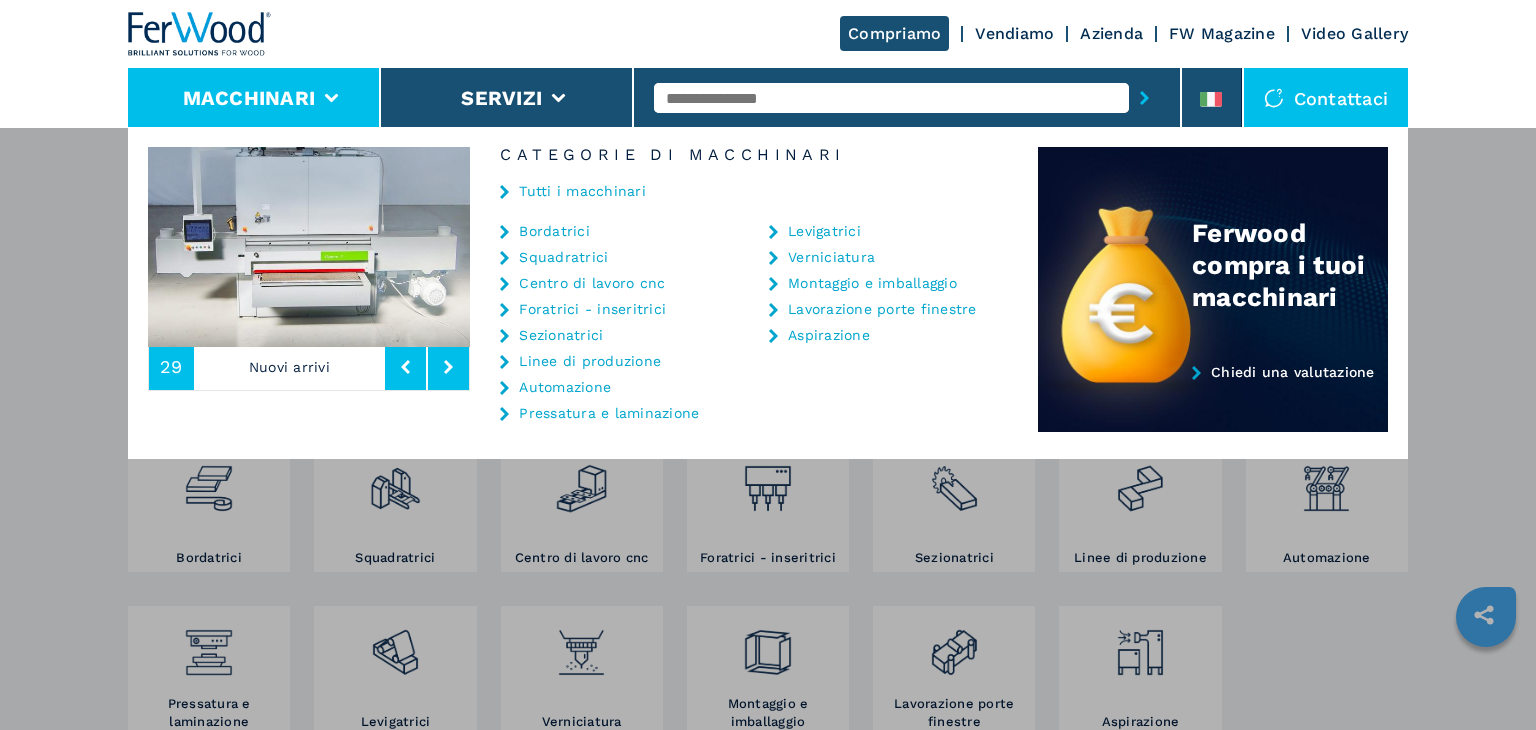 click 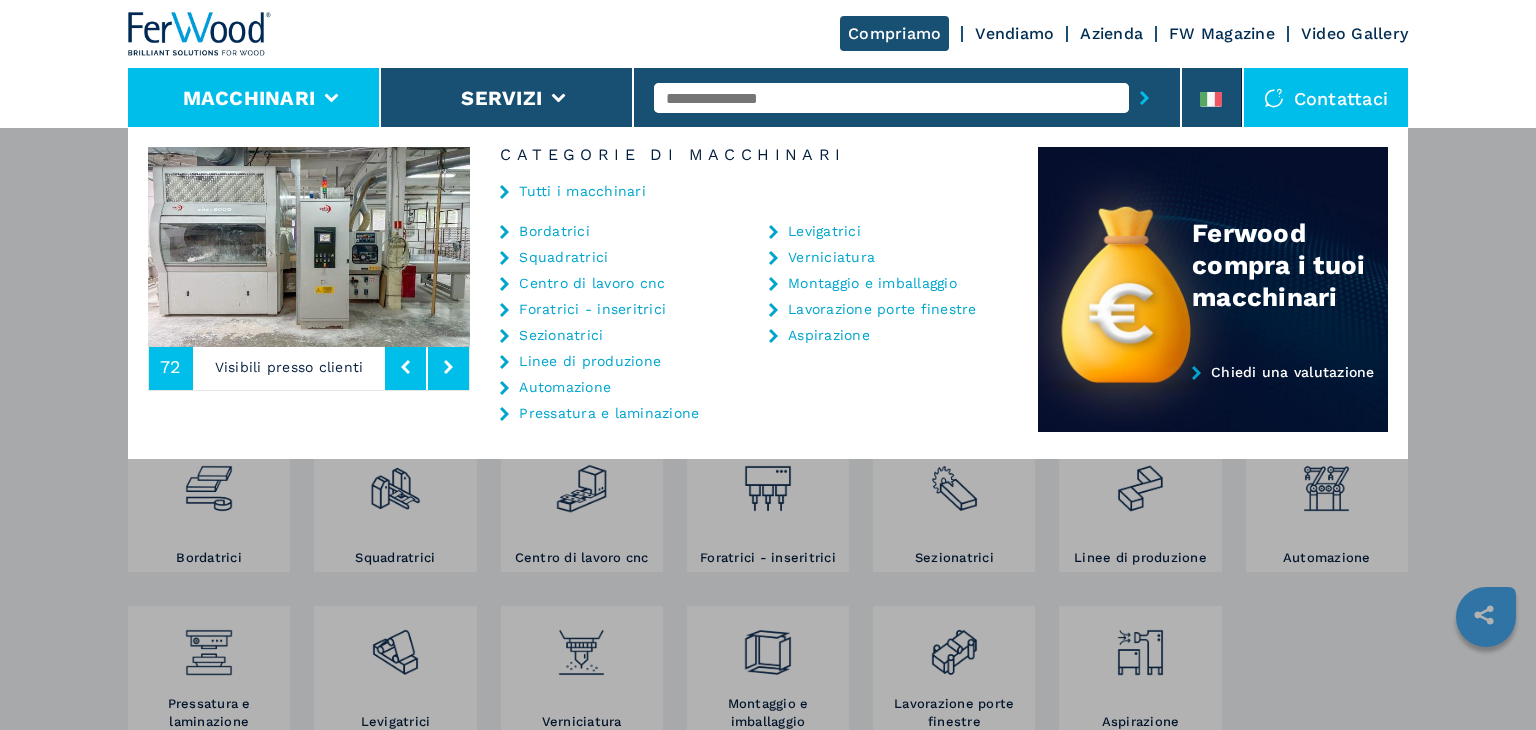 click 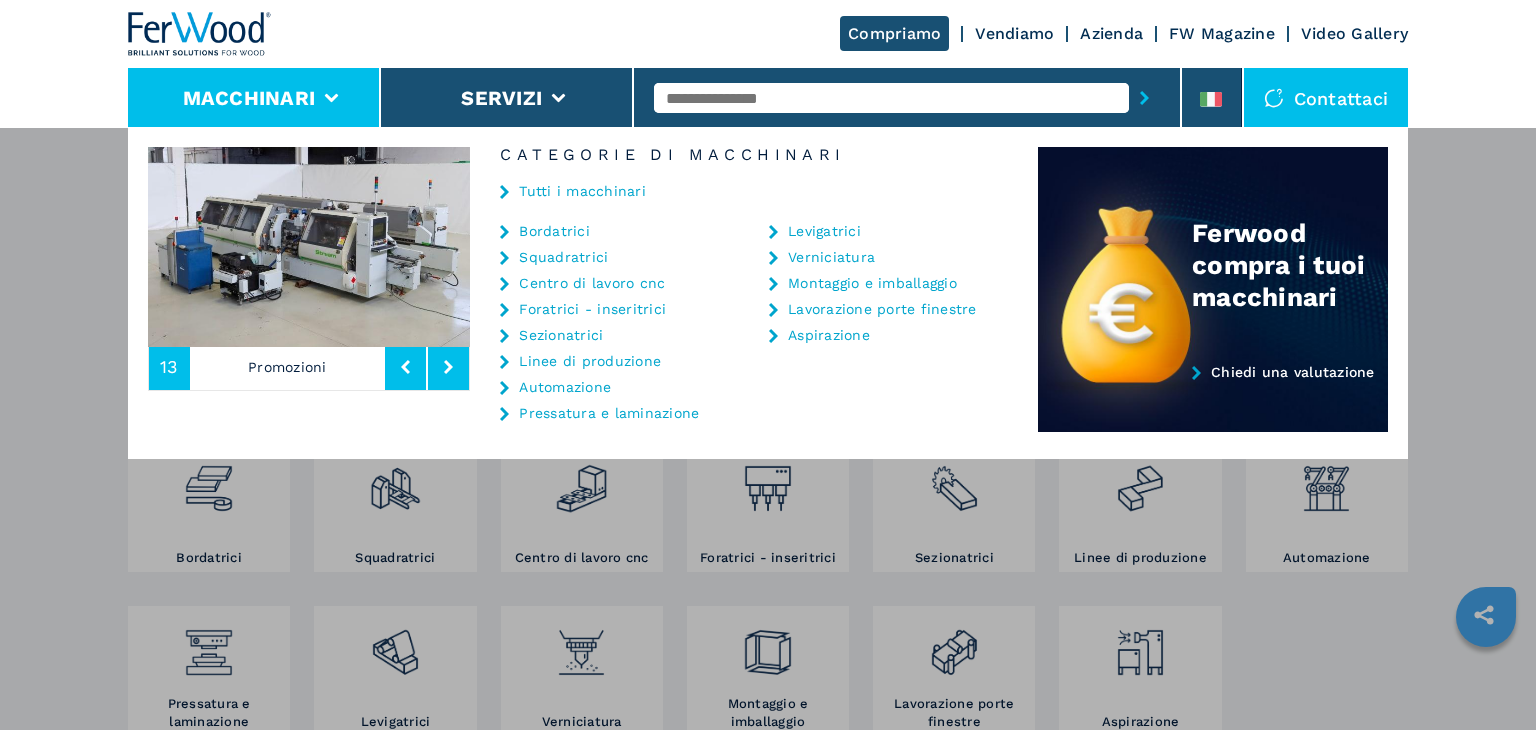 click 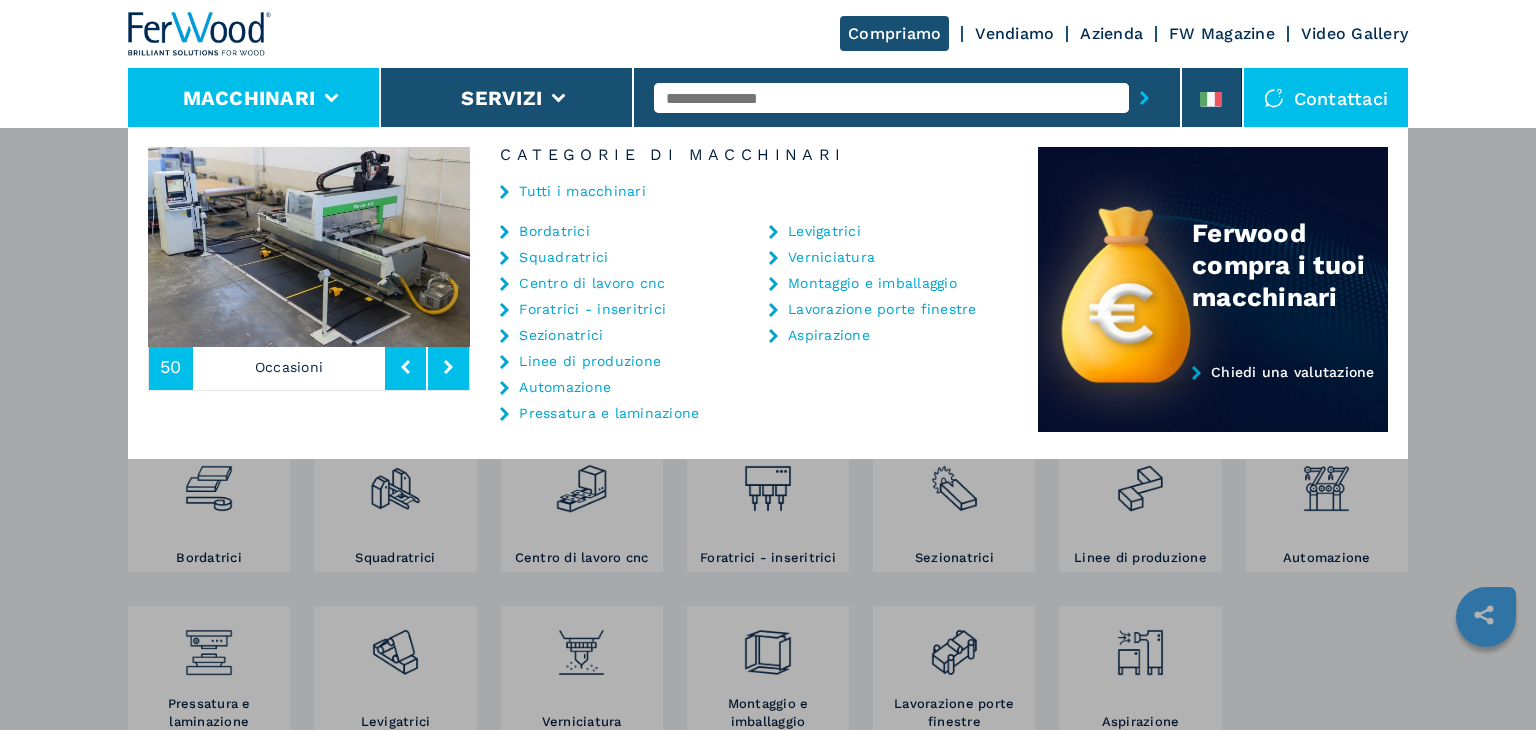 click on "Macchinari Bordatrici Squadratrici Centro di lavoro cnc Foratrici - inseritrici Sezionatrici Linee di produzione Automazione Pressatura e laminazione Levigatrici Verniciatura Montaggio e imballaggio Lavorazione porte finestre Aspirazione Servizi Servizi macchinari Engineering solution Modifica e aggiornamento macchinari Recupero macchinari Revisione macchinari Training service Servizi ricambi Revisione e aggiornamento componenti di macchinari Ricambi riciclati e rigenerati Compriamo Vendiamo Vendiamo Vendita Ferwood Approved Noleggio Azienda Chi siamo Ferwood nel mondo Lavora con Ferwood FW Magazine Video Gallery Mercato Worldwide Italia 中國 España France Deutschland 한국어 North America Polska Portugal Россия United Kingdom +39 0172474073 +39 3279347250 info@ferwoodgroup.com Via Langhe 4/A | 12042 Pollenzo (CN) Supporto Ti Contattiamo noi   Compila il form chat Chatta con noi   Avvia una chat Ferwood compra i tuoi macchinari   Chiedi una valutazione Cerca per testo Macchinari Servizi Categoria" at bounding box center [768, 492] 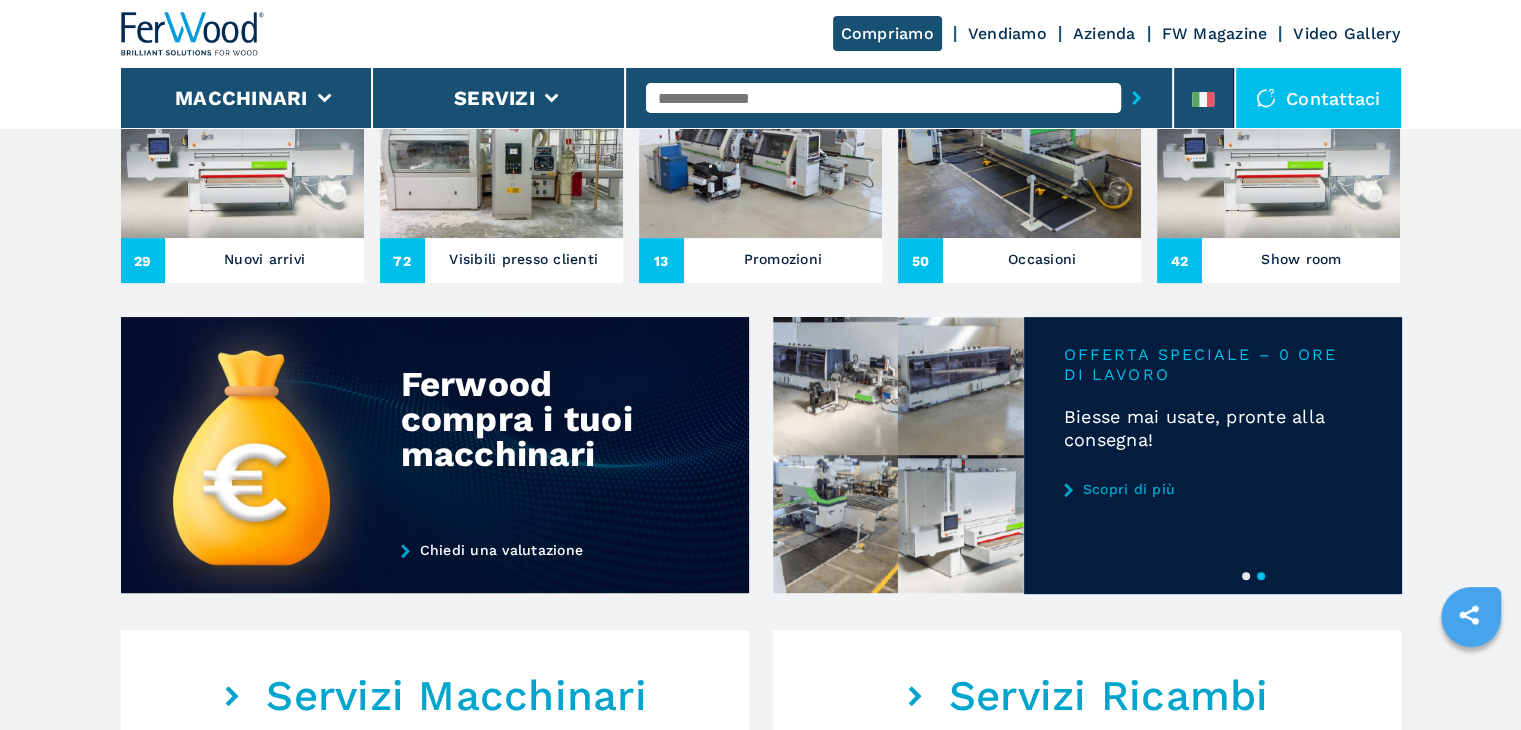 scroll, scrollTop: 900, scrollLeft: 0, axis: vertical 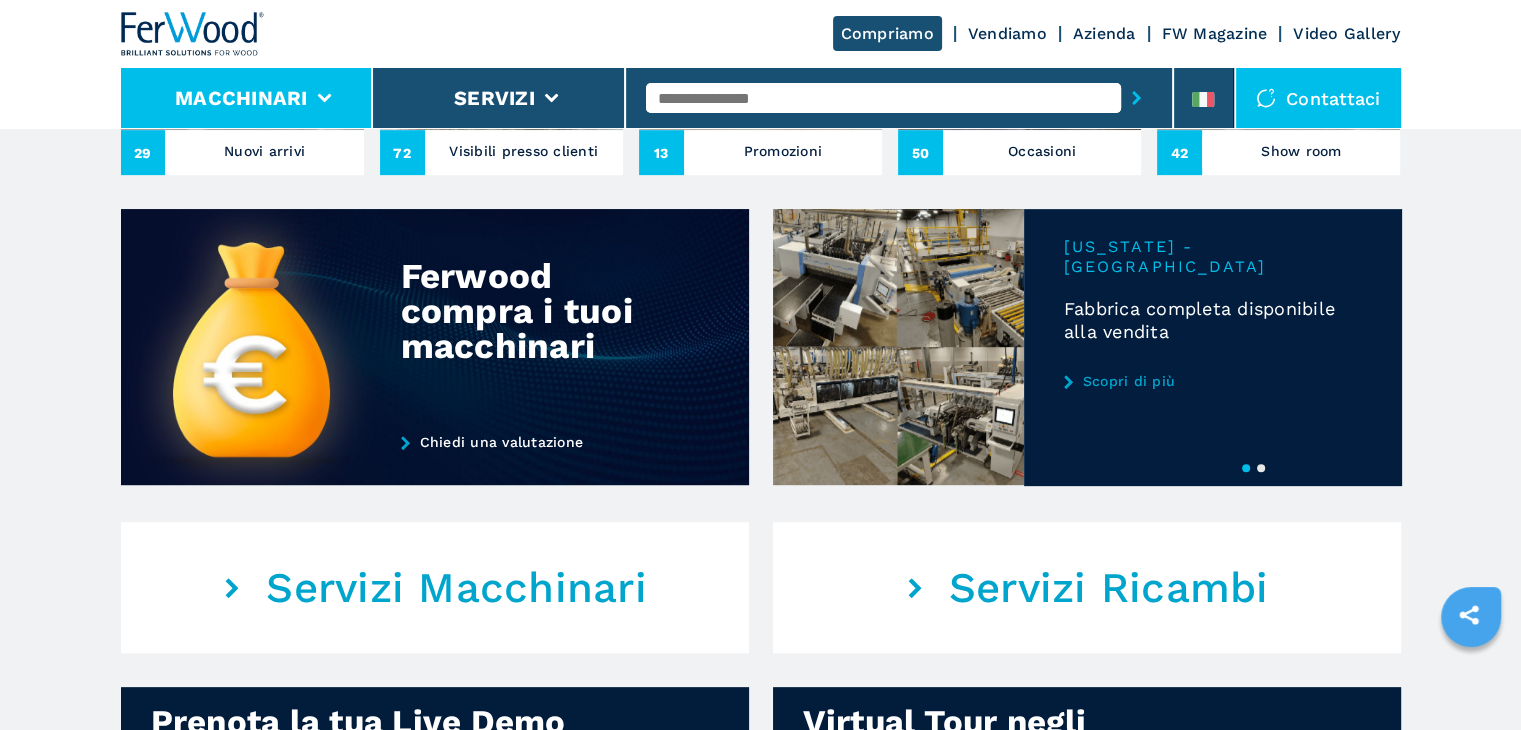 click on "Macchinari" at bounding box center (247, 98) 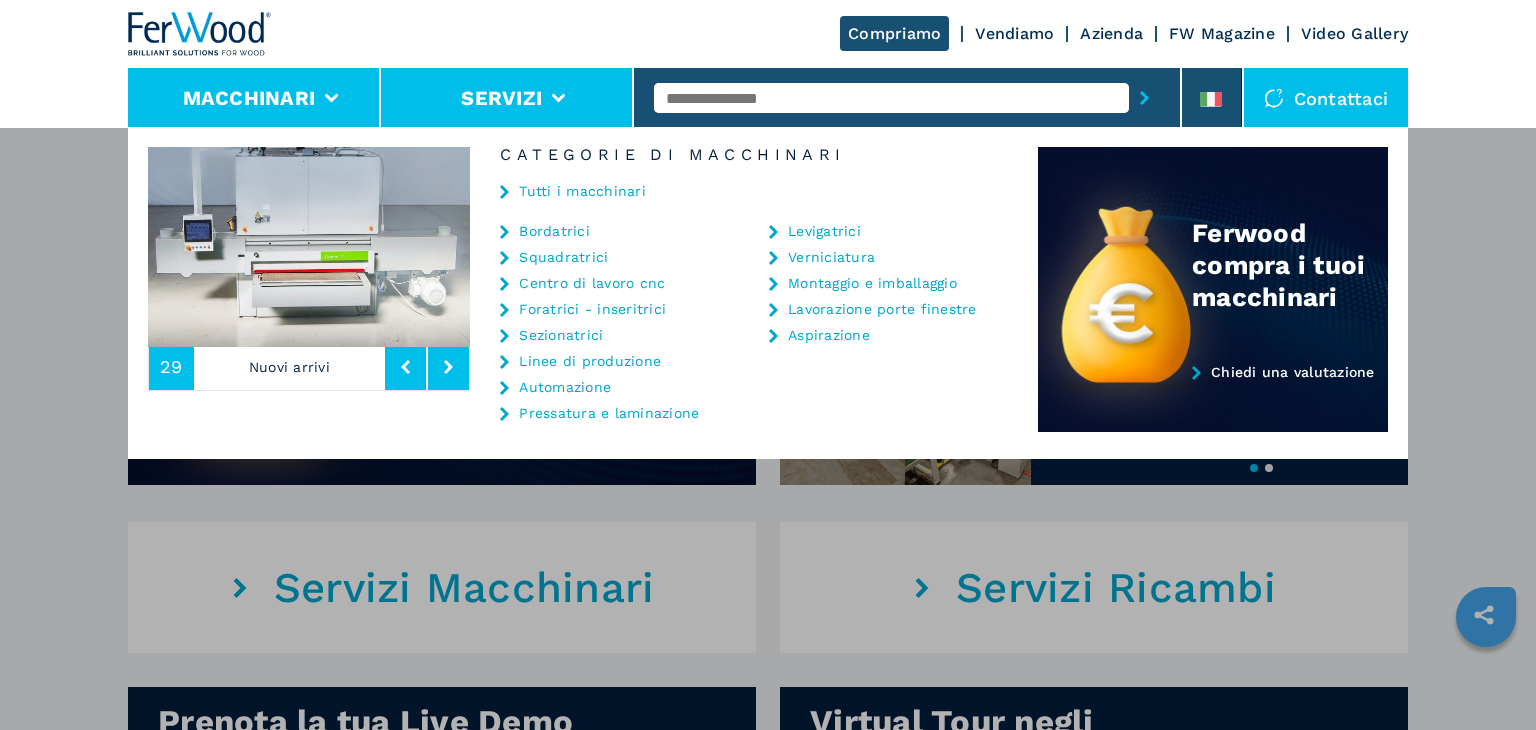click on "Servizi" at bounding box center (501, 98) 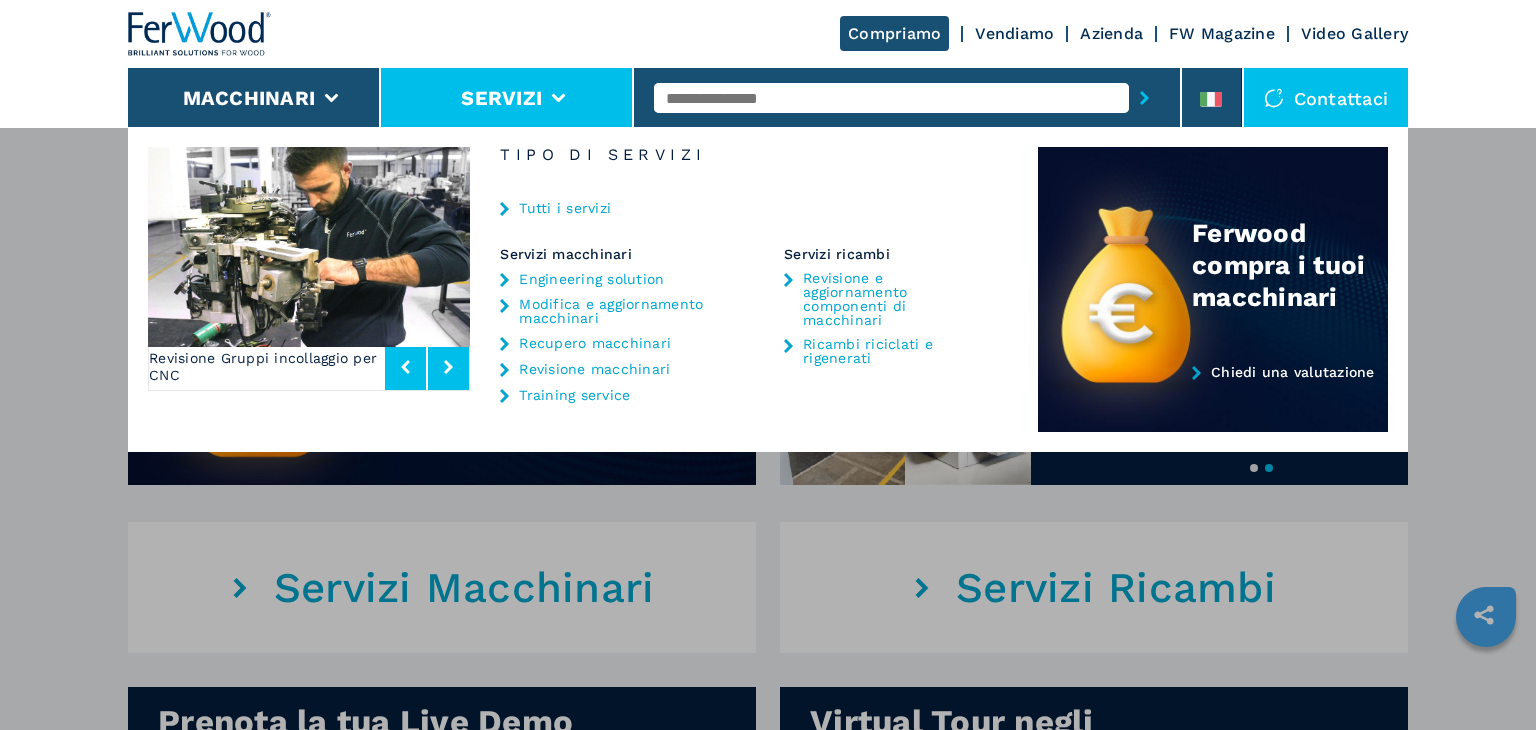 click on "Macchinari Bordatrici Squadratrici Centro di lavoro cnc Foratrici - inseritrici Sezionatrici Linee di produzione Automazione Pressatura e laminazione Levigatrici Verniciatura Montaggio e imballaggio Lavorazione porte finestre Aspirazione Servizi Servizi macchinari Engineering solution Modifica e aggiornamento macchinari Recupero macchinari Revisione macchinari Training service Servizi ricambi Revisione e aggiornamento componenti di macchinari Ricambi riciclati e rigenerati Compriamo Vendiamo Vendiamo Vendita Ferwood Approved Noleggio Azienda Chi siamo Ferwood nel mondo Lavora con Ferwood FW Magazine Video Gallery Mercato Worldwide Italia 中國 España France Deutschland 한국어 North America Polska Portugal Россия United Kingdom +39 0172474073 +39 3279347250 info@ferwoodgroup.com Via Langhe 4/A | 12042 Pollenzo (CN) Supporto Ti Contattiamo noi   Compila il form chat Chatta con noi   Avvia una chat Ferwood compra i tuoi macchinari   Chiedi una valutazione Cerca per testo Macchinari Servizi Categoria" at bounding box center (768, 492) 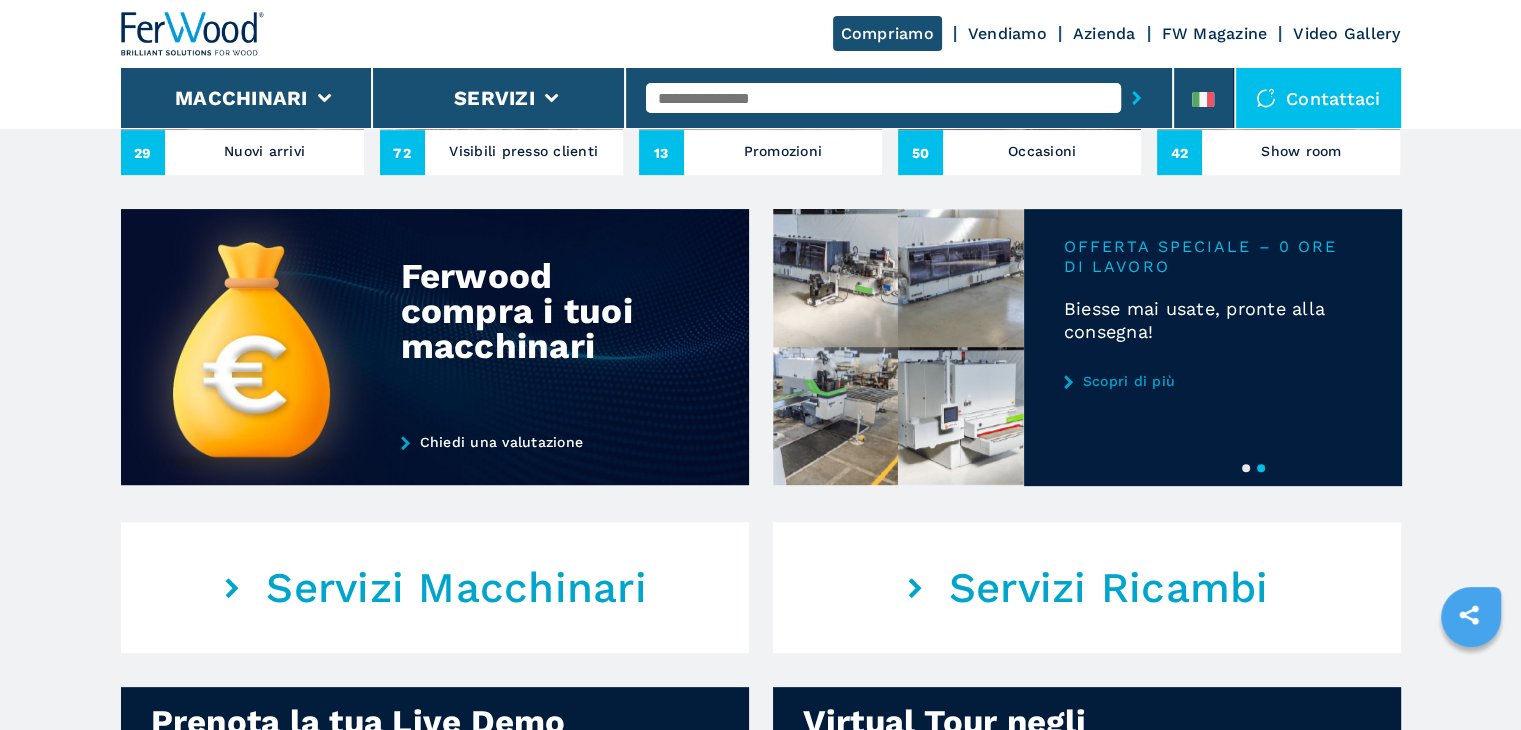 click on "Compriamo" at bounding box center (887, 33) 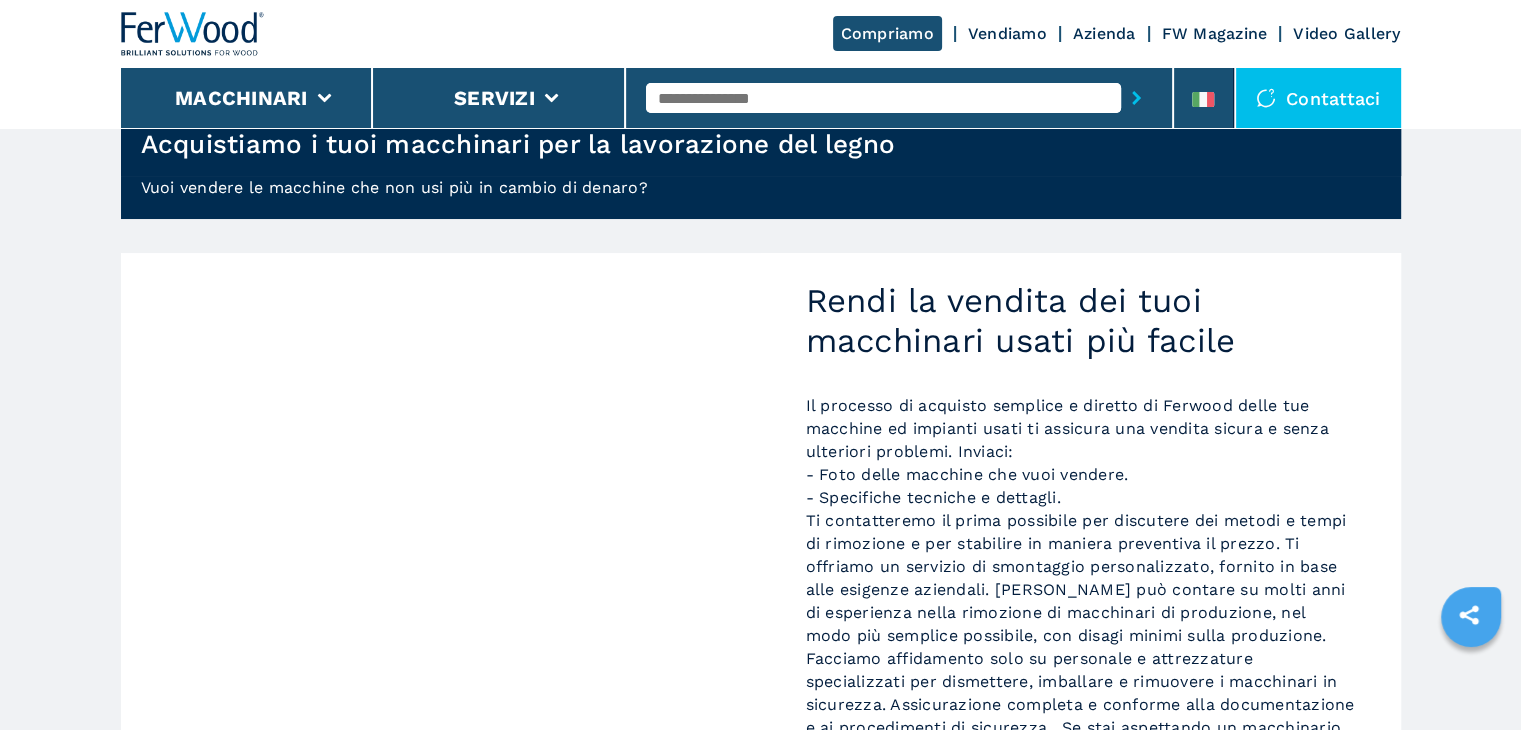 scroll, scrollTop: 0, scrollLeft: 0, axis: both 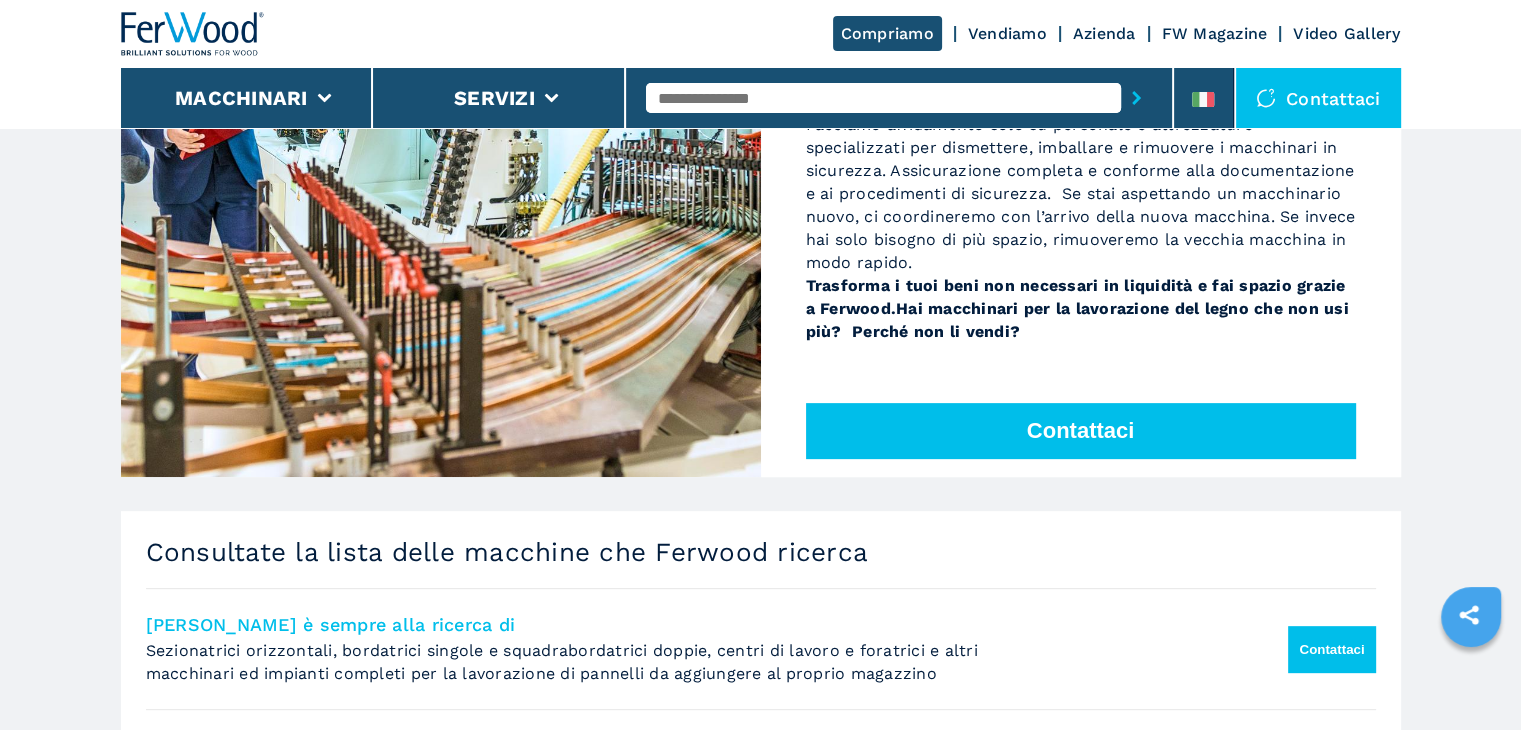 click on "Contattaci" at bounding box center (1081, 431) 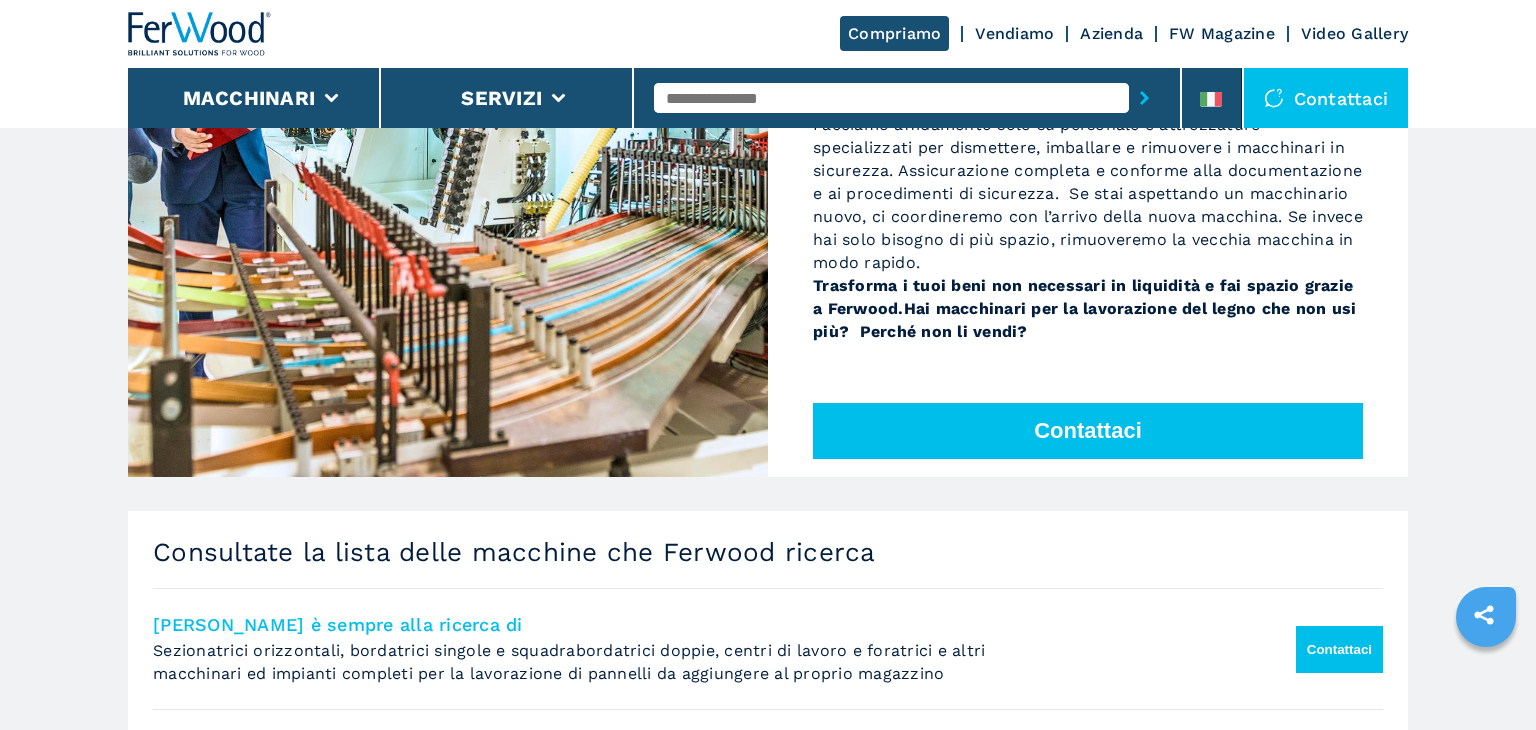 select on "**" 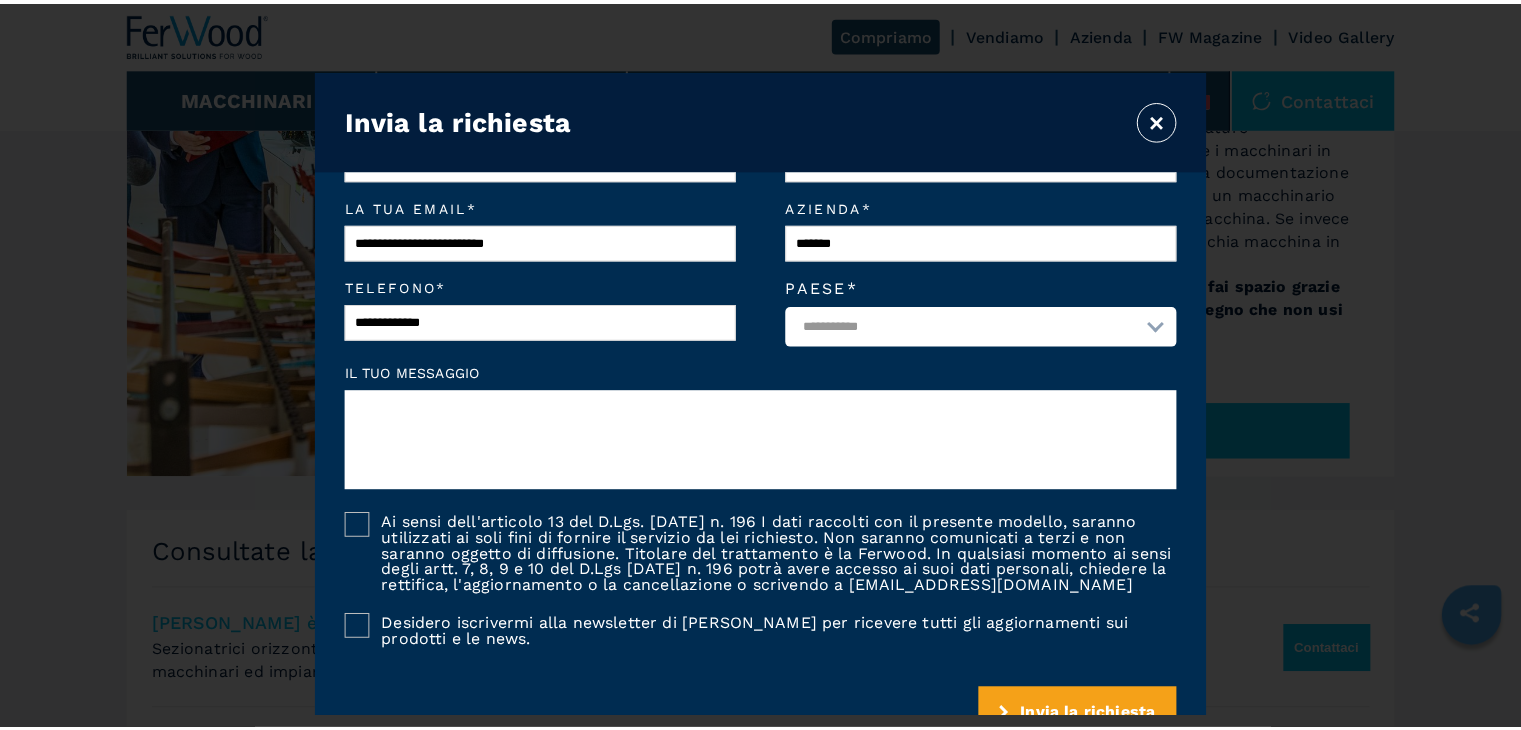scroll, scrollTop: 151, scrollLeft: 0, axis: vertical 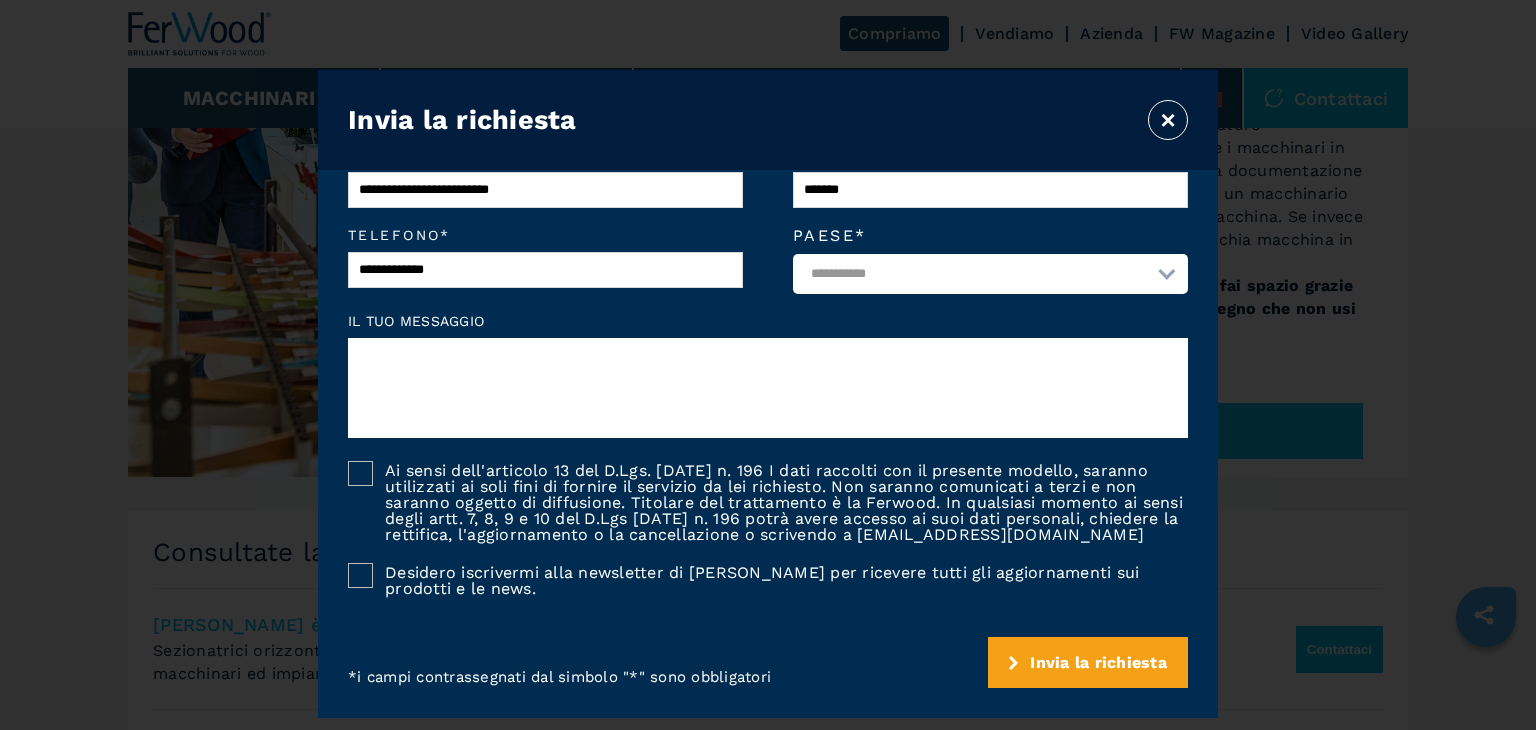 click on "×" at bounding box center [1168, 120] 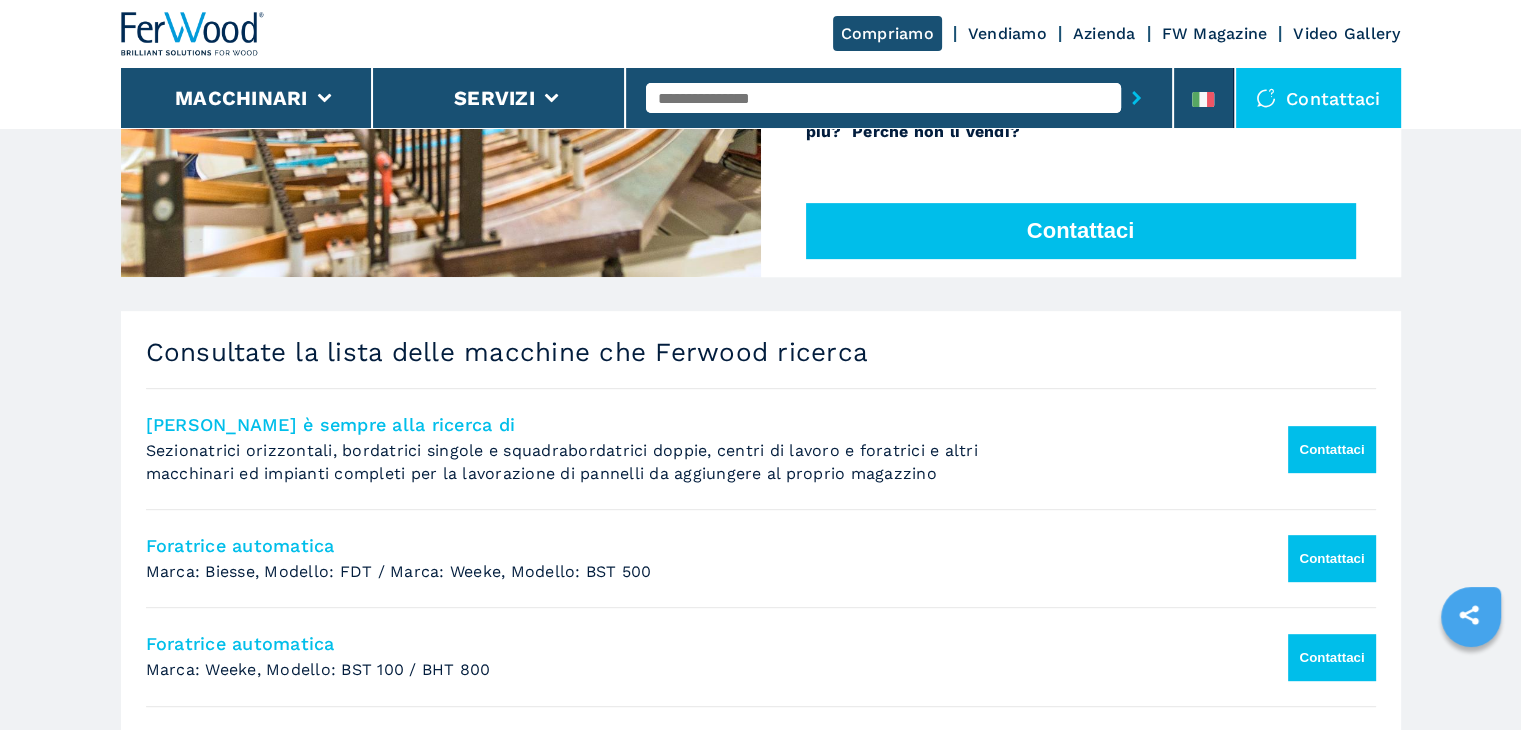 scroll, scrollTop: 900, scrollLeft: 0, axis: vertical 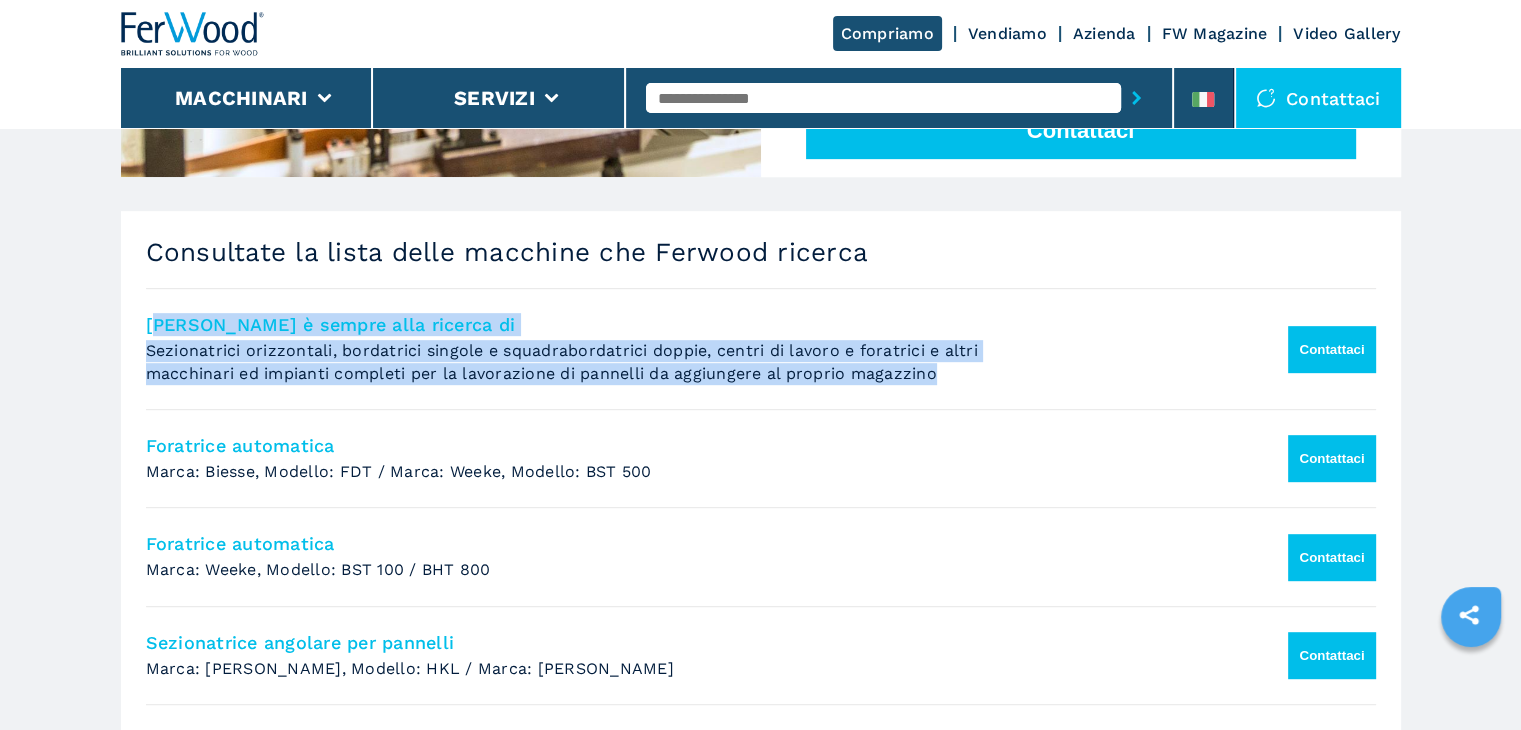 drag, startPoint x: 152, startPoint y: 327, endPoint x: 932, endPoint y: 400, distance: 783.40857 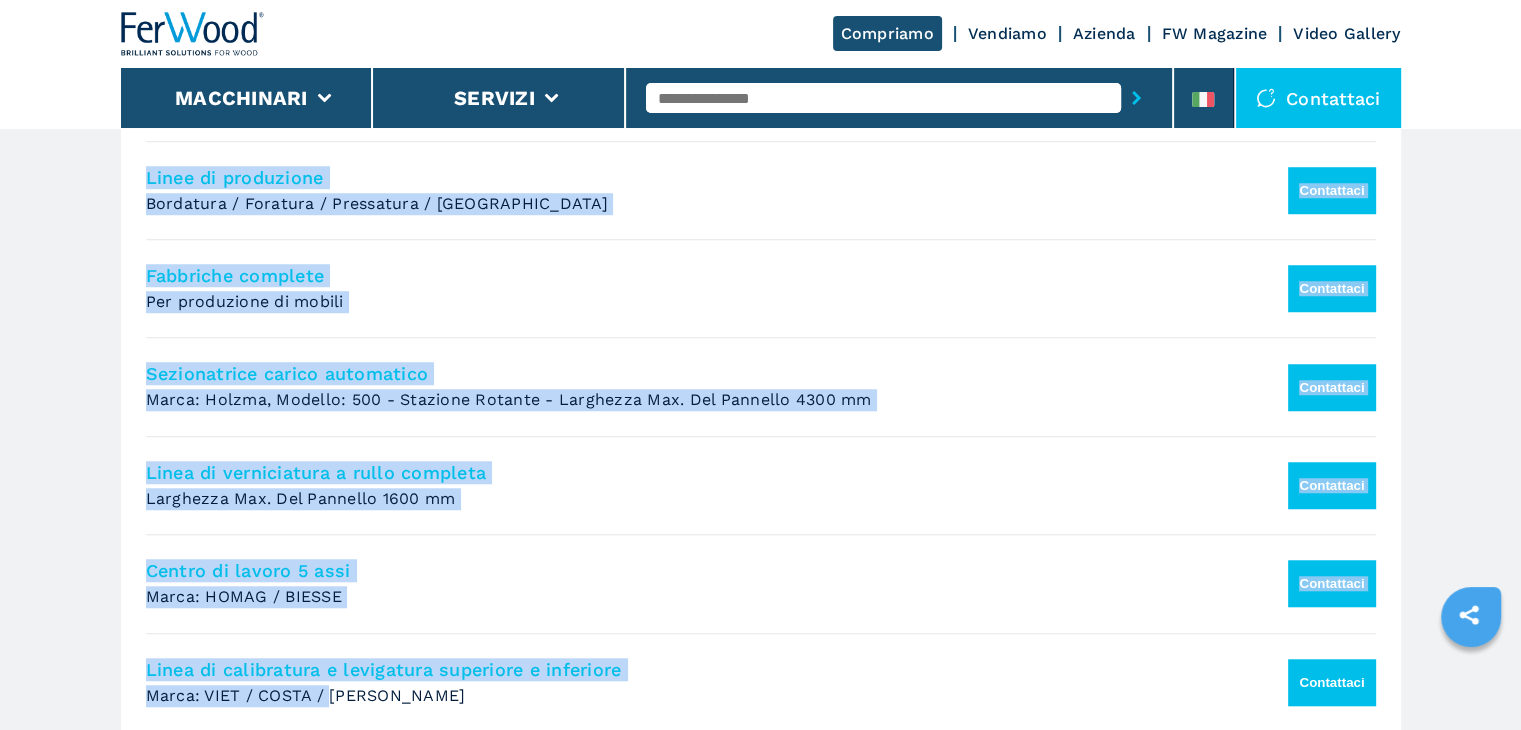 scroll, scrollTop: 1664, scrollLeft: 0, axis: vertical 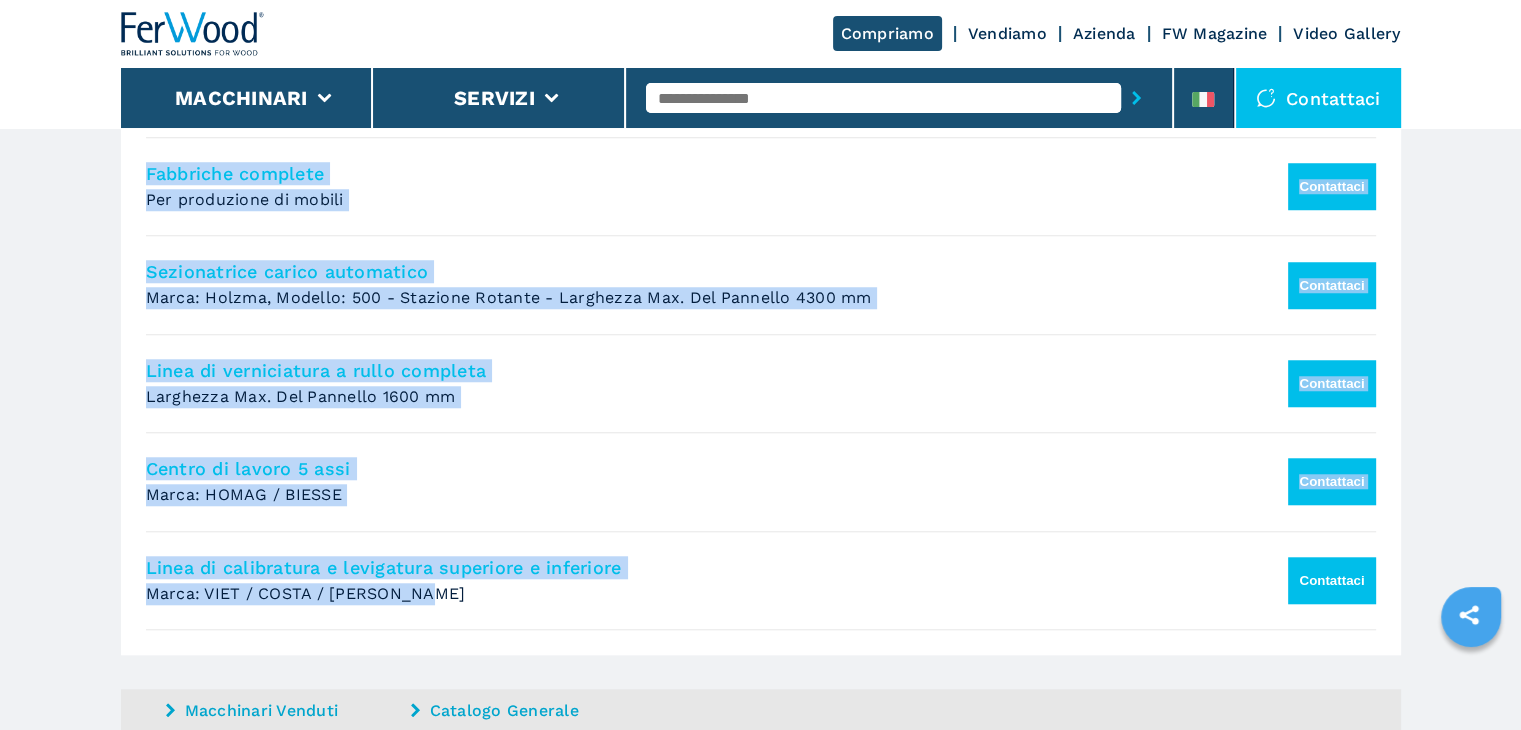 drag, startPoint x: 152, startPoint y: 340, endPoint x: 480, endPoint y: 598, distance: 417.31042 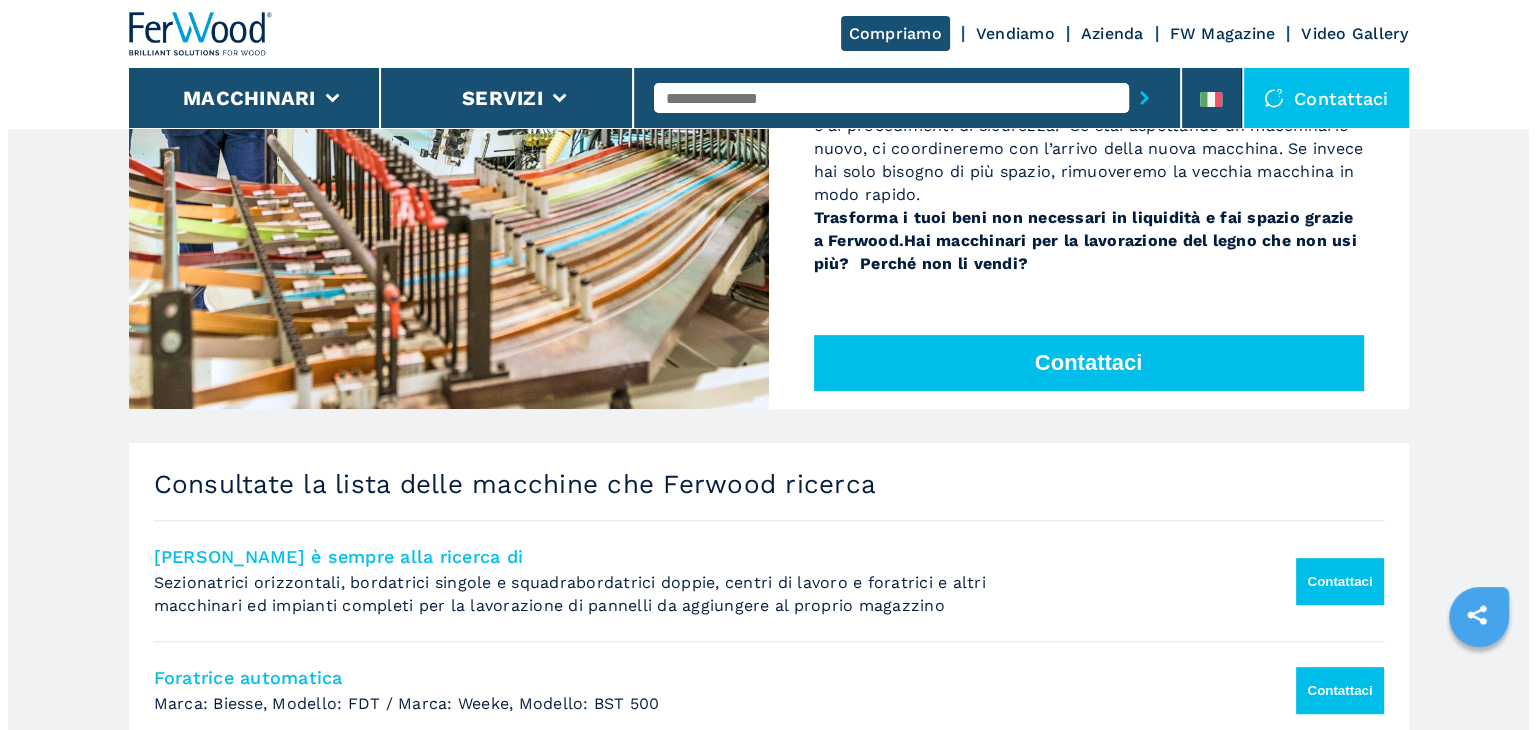 scroll, scrollTop: 664, scrollLeft: 0, axis: vertical 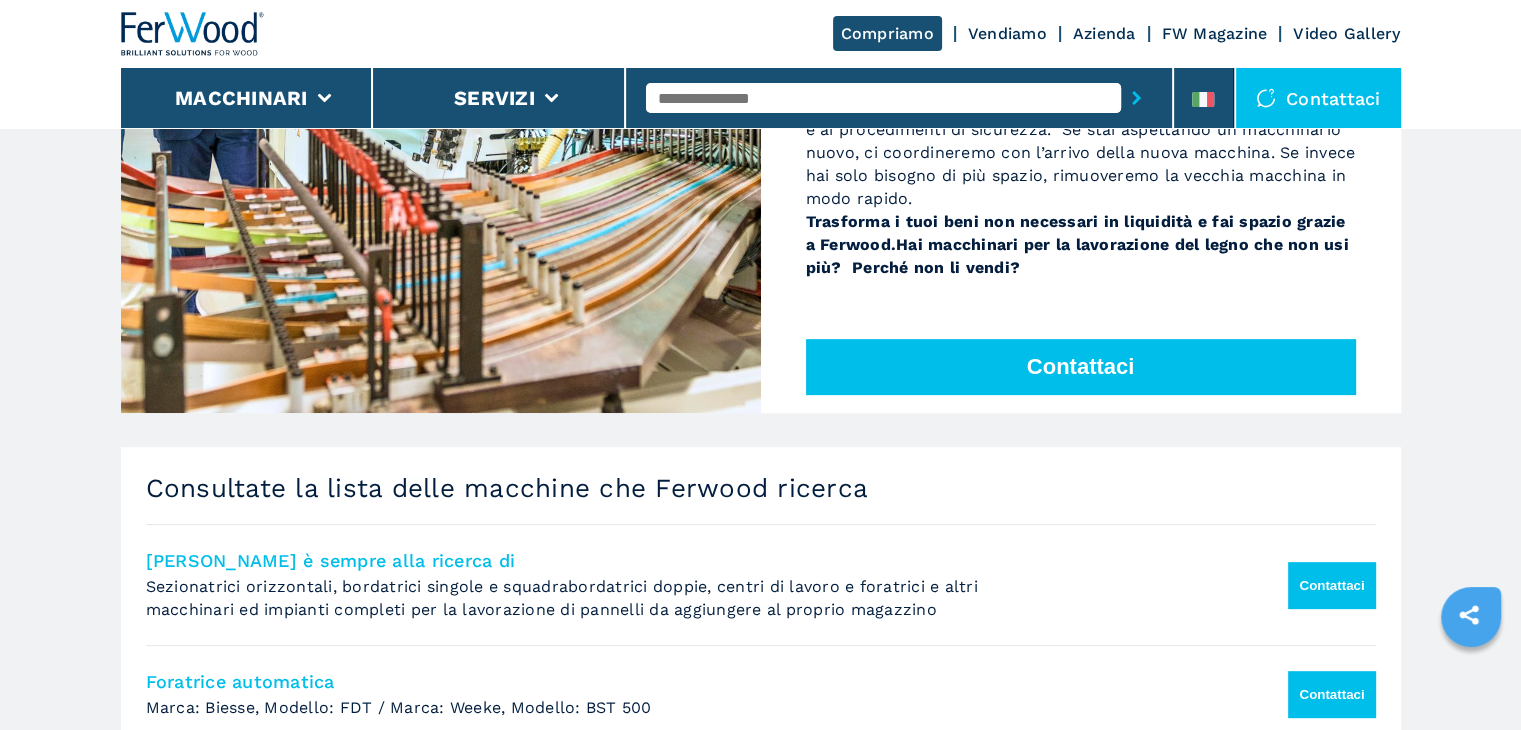 click on "Contattaci" at bounding box center (1081, 367) 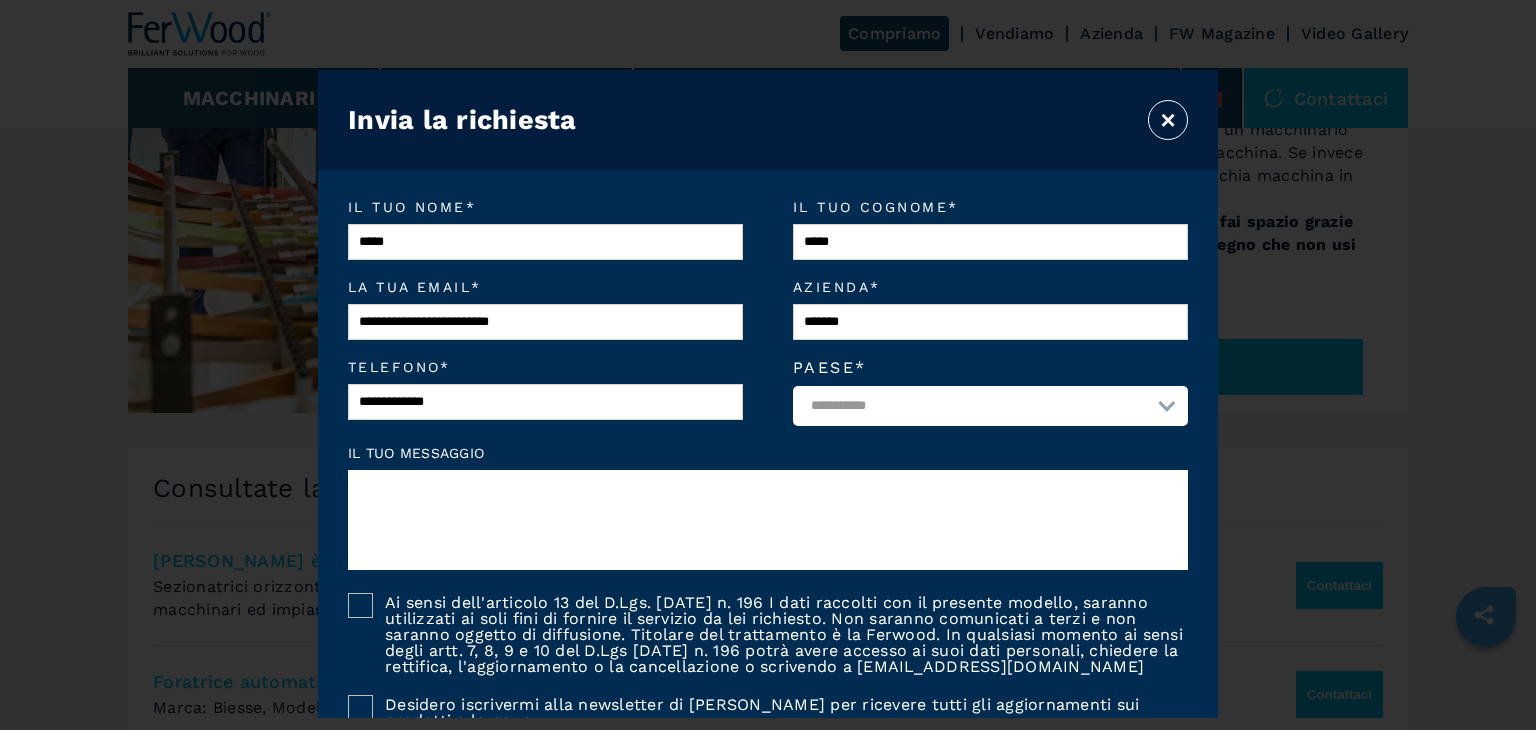 scroll, scrollTop: 151, scrollLeft: 0, axis: vertical 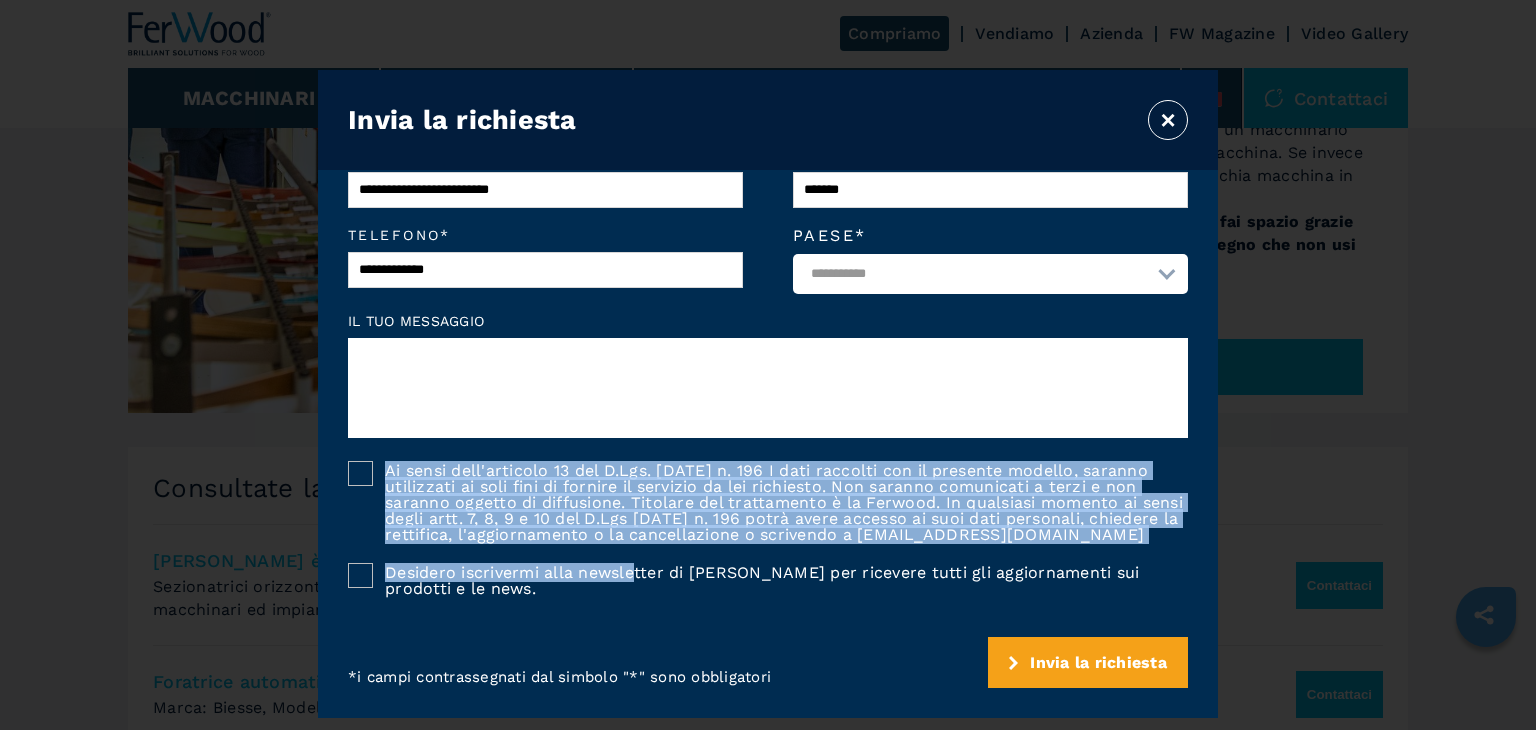 drag, startPoint x: 386, startPoint y: 459, endPoint x: 638, endPoint y: 550, distance: 267.92722 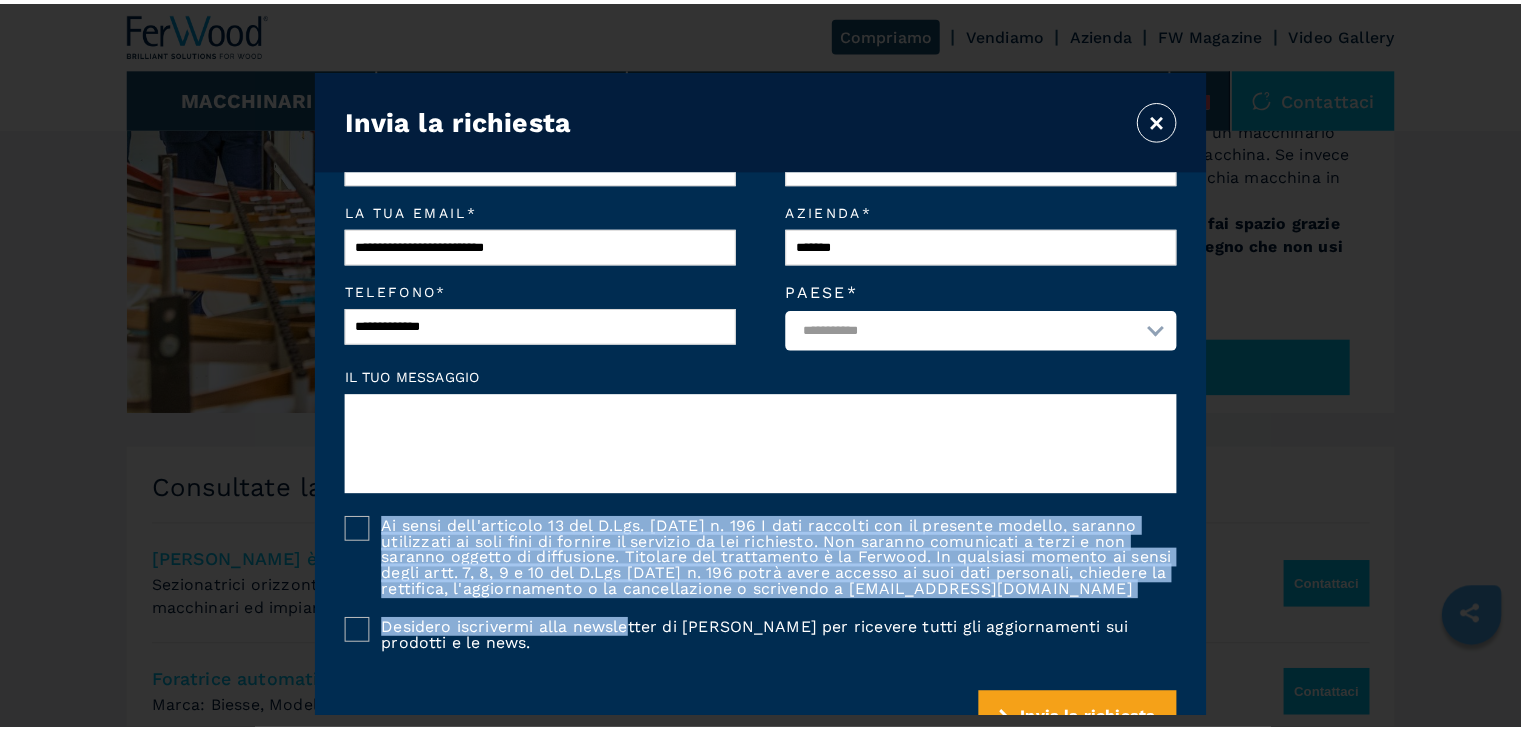 scroll, scrollTop: 0, scrollLeft: 0, axis: both 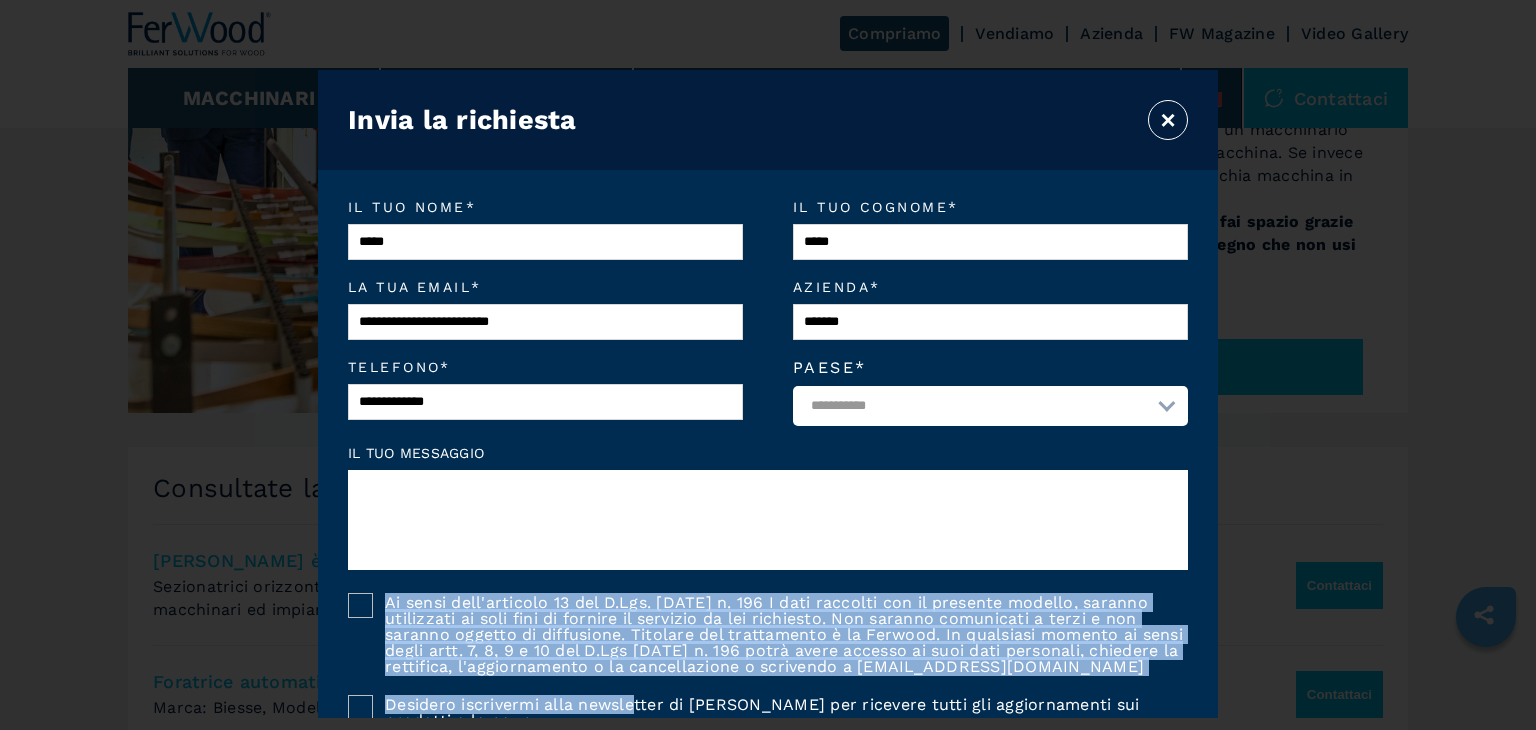 click on "×" at bounding box center [1168, 120] 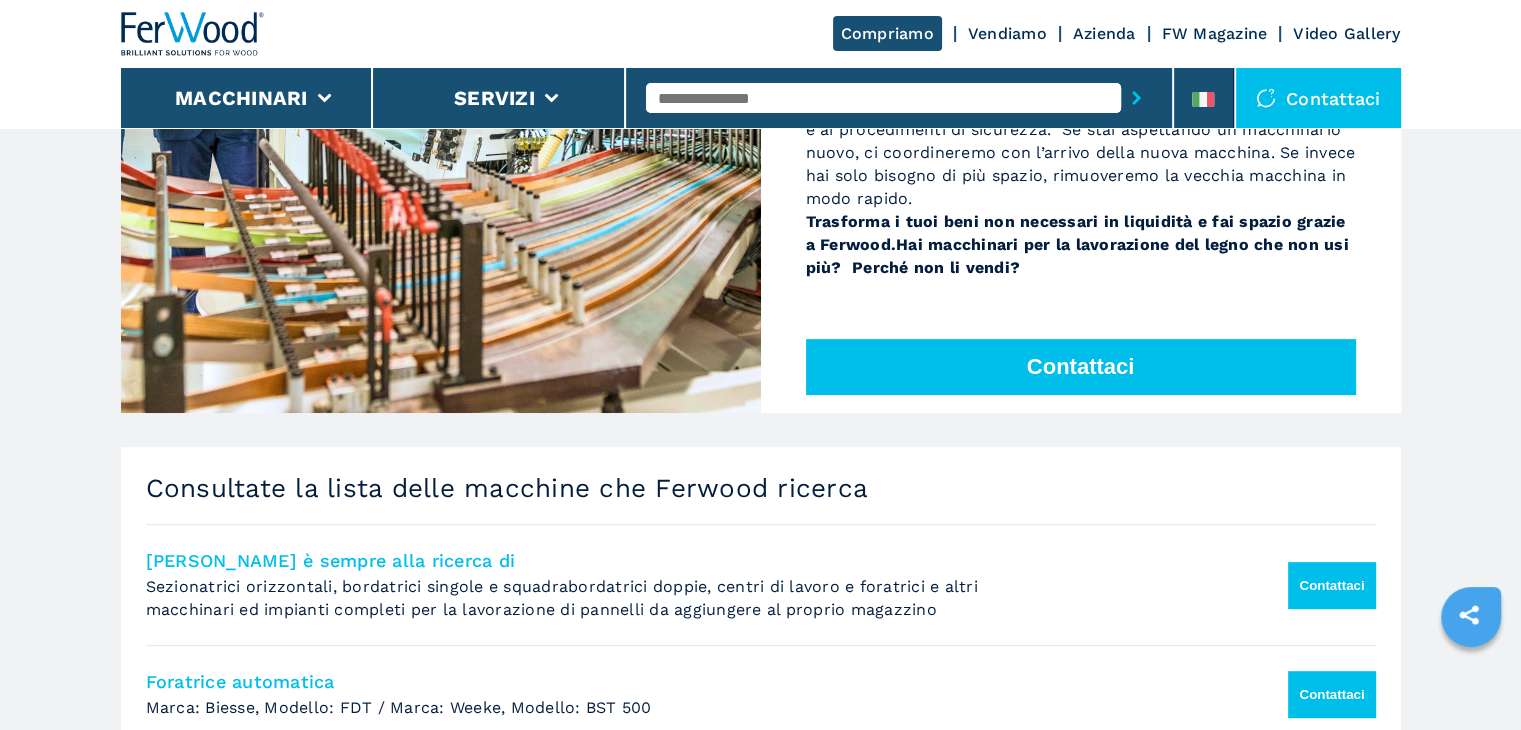 click on "Contattaci" at bounding box center (1331, 585) 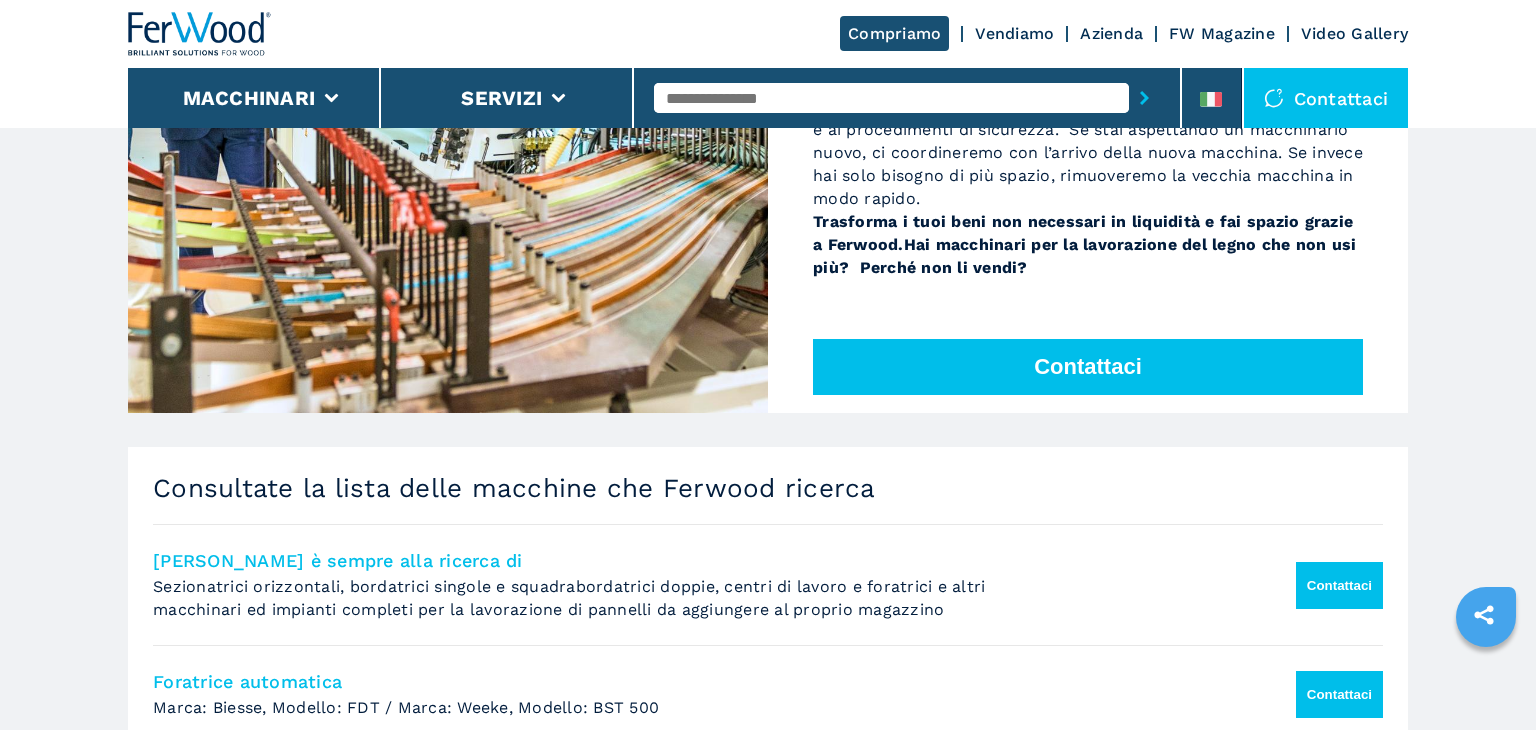 select on "**" 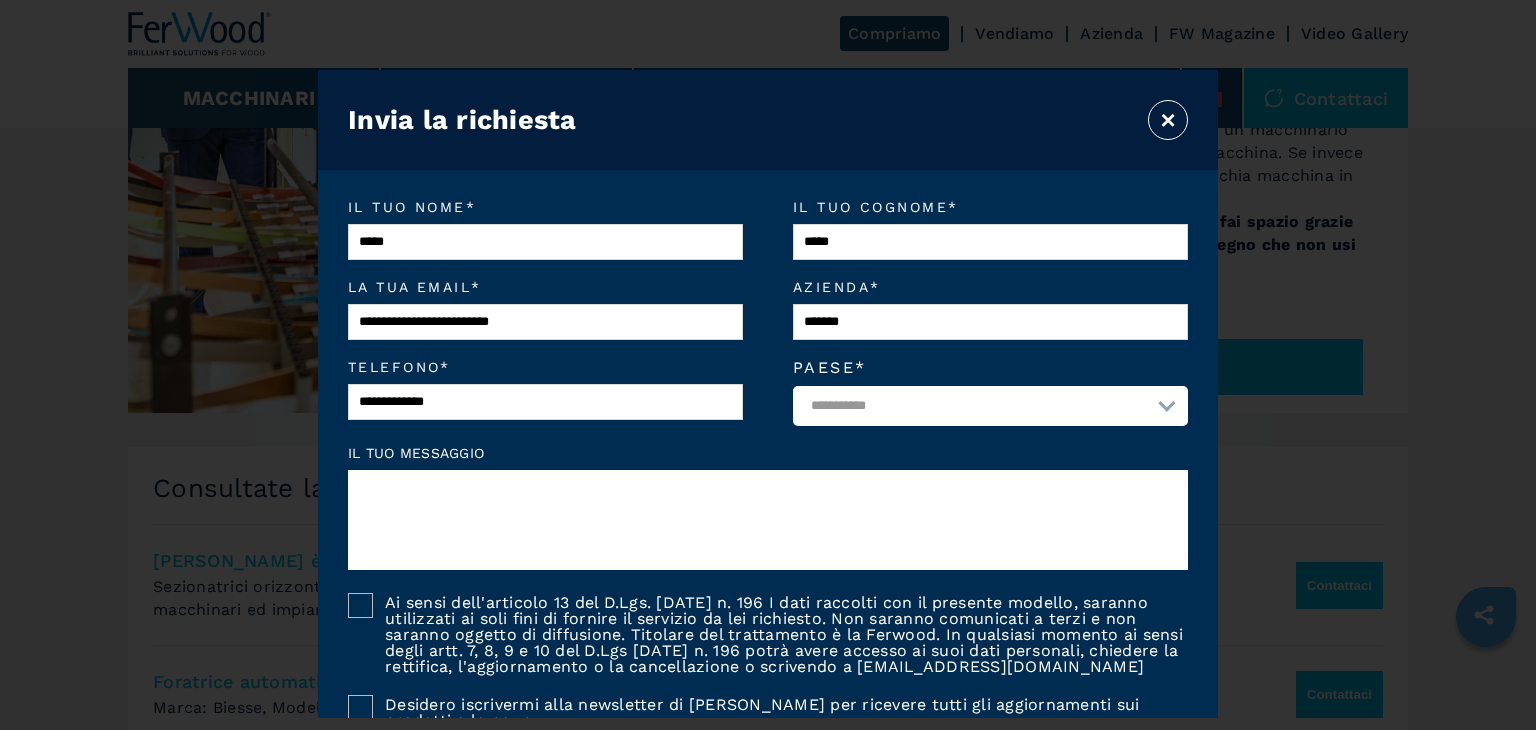click on "×" at bounding box center [1168, 120] 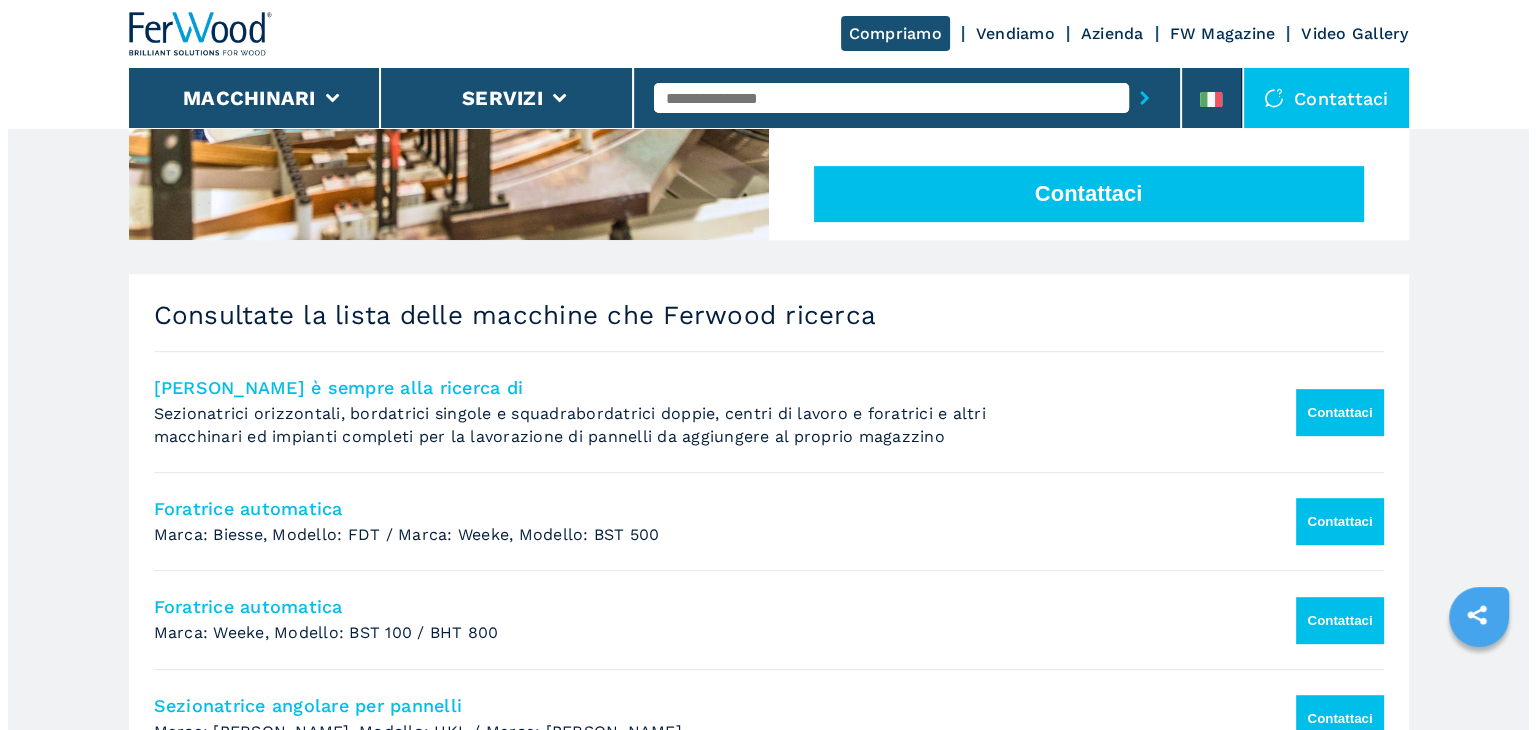 scroll, scrollTop: 964, scrollLeft: 0, axis: vertical 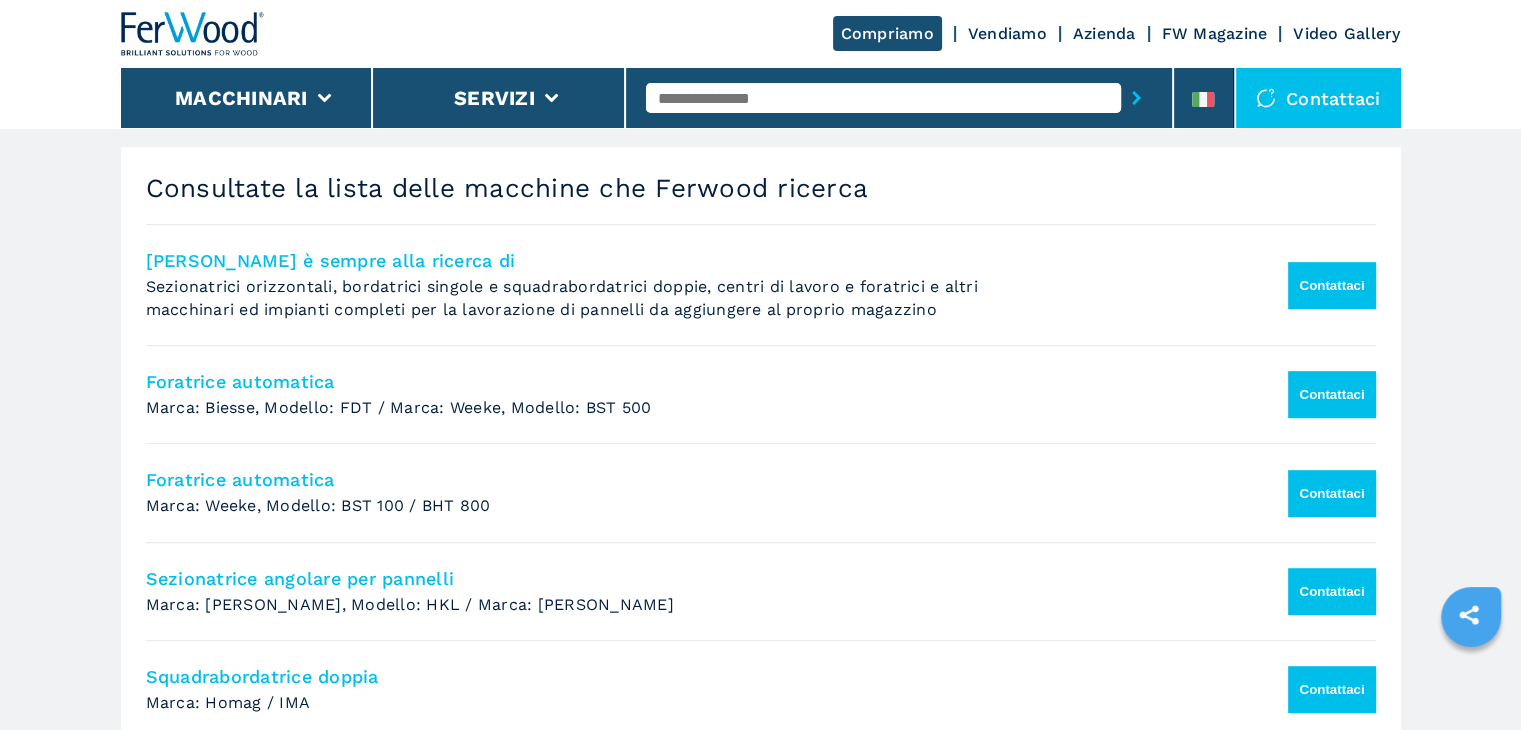 click on "Foratrice automatica Marca: Biesse, Modello: FDT / Marca: Weeke, Modello: BST 500  Contattaci" at bounding box center [761, 395] 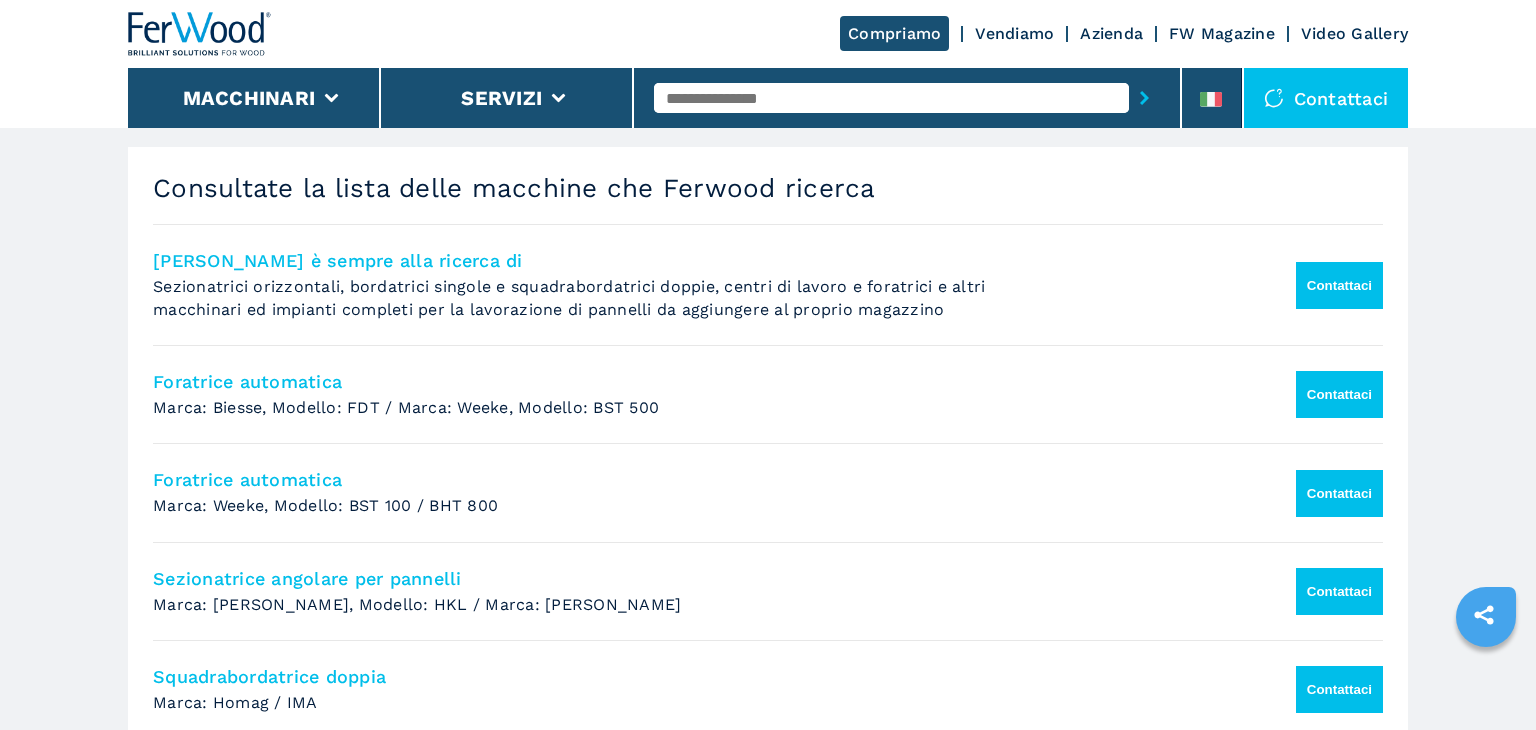 select on "**" 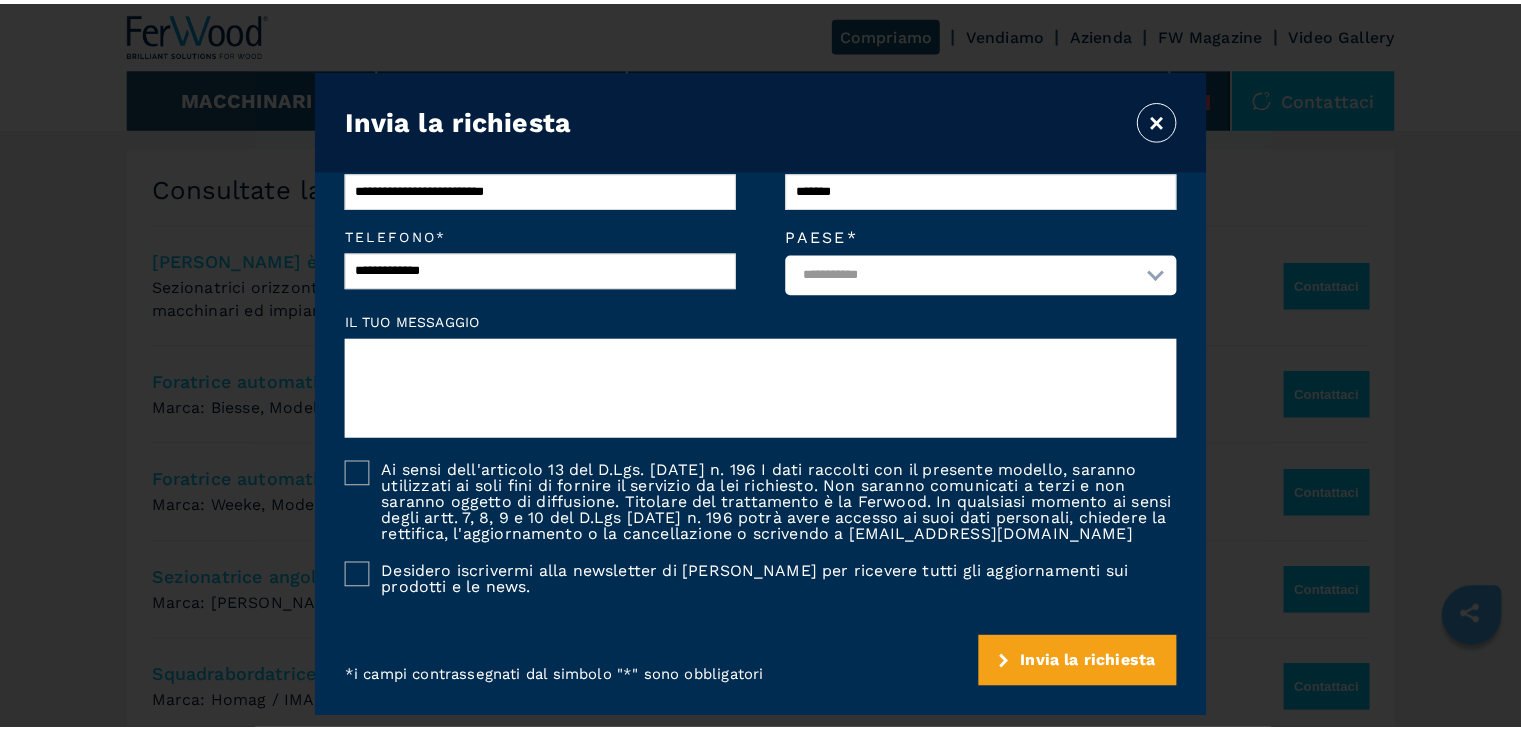 scroll, scrollTop: 0, scrollLeft: 0, axis: both 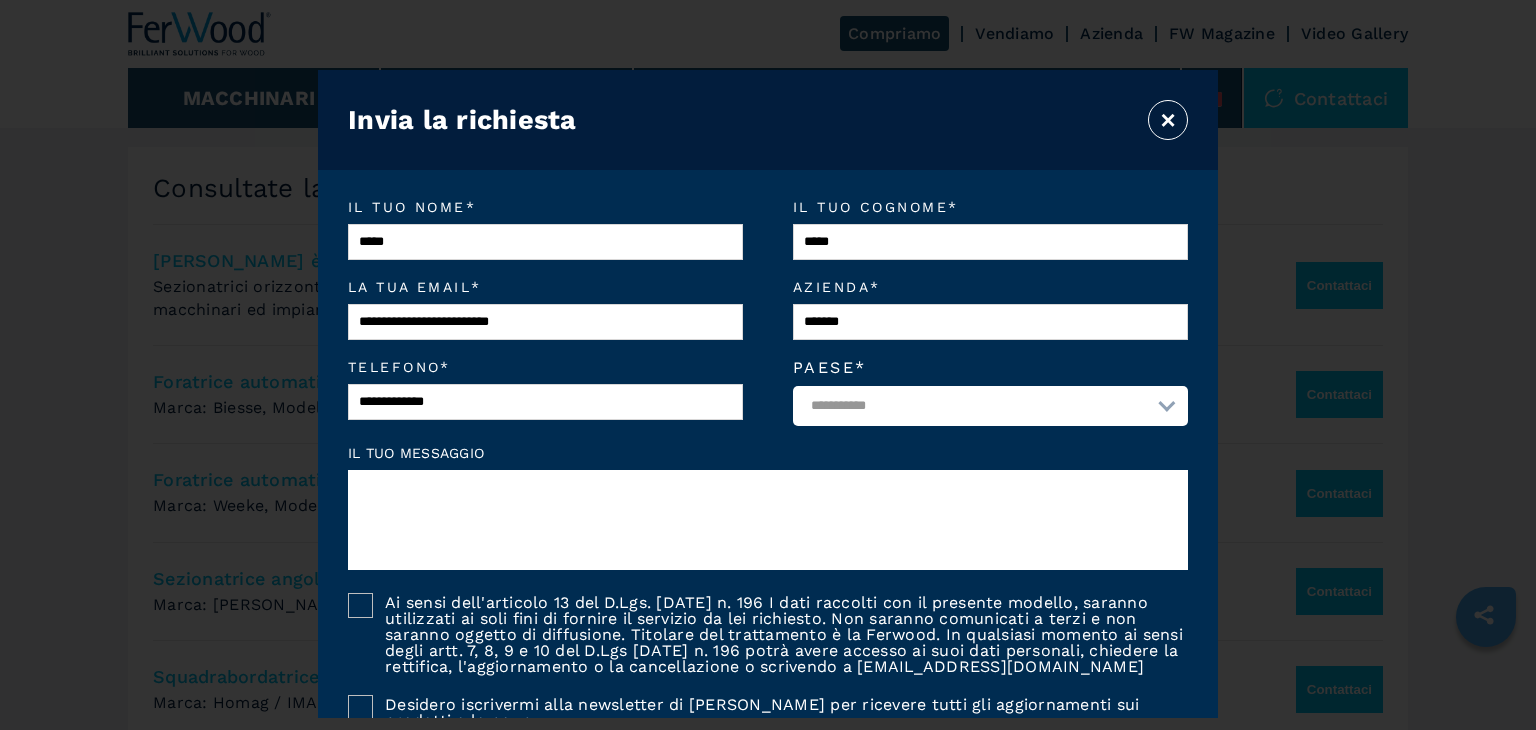 click on "×" at bounding box center [1168, 120] 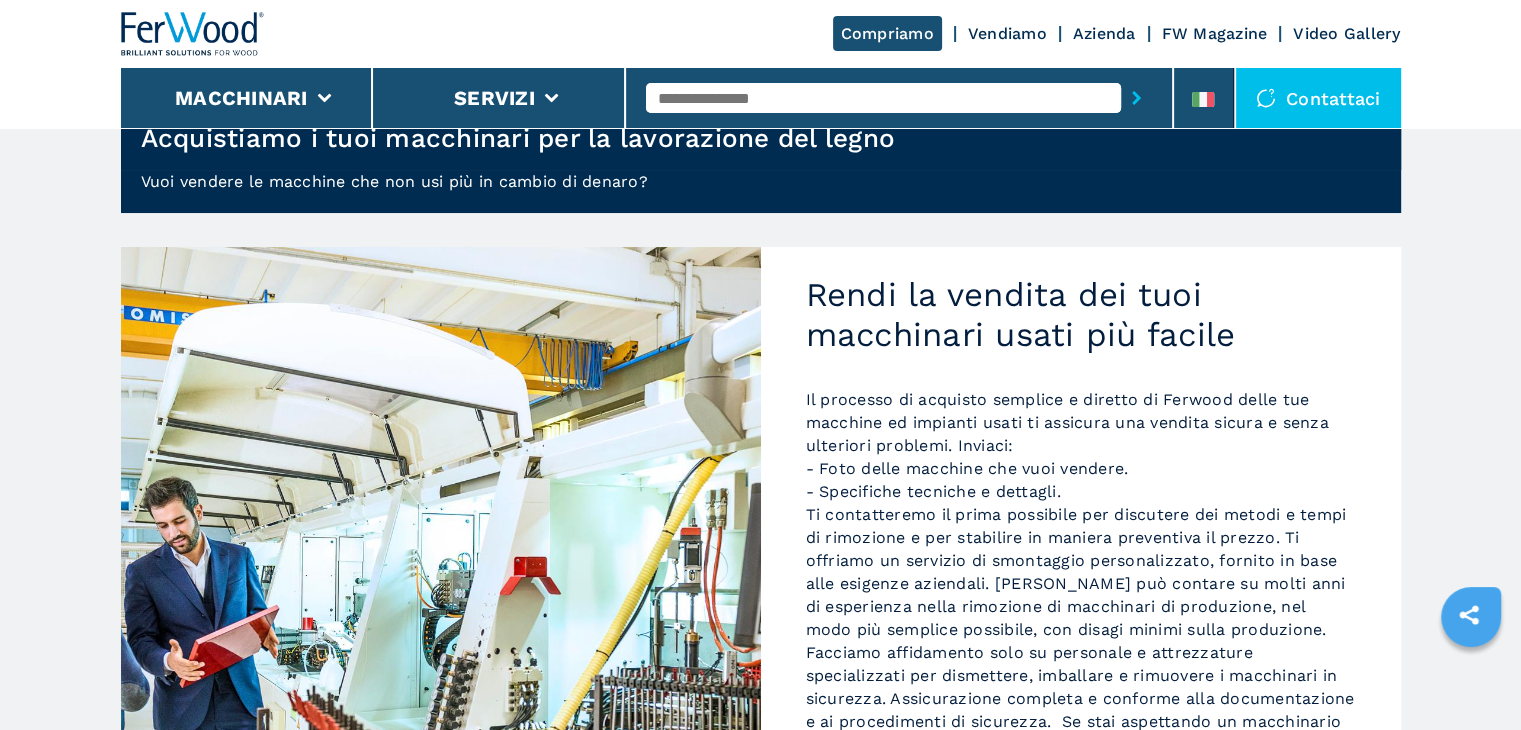 scroll, scrollTop: 0, scrollLeft: 0, axis: both 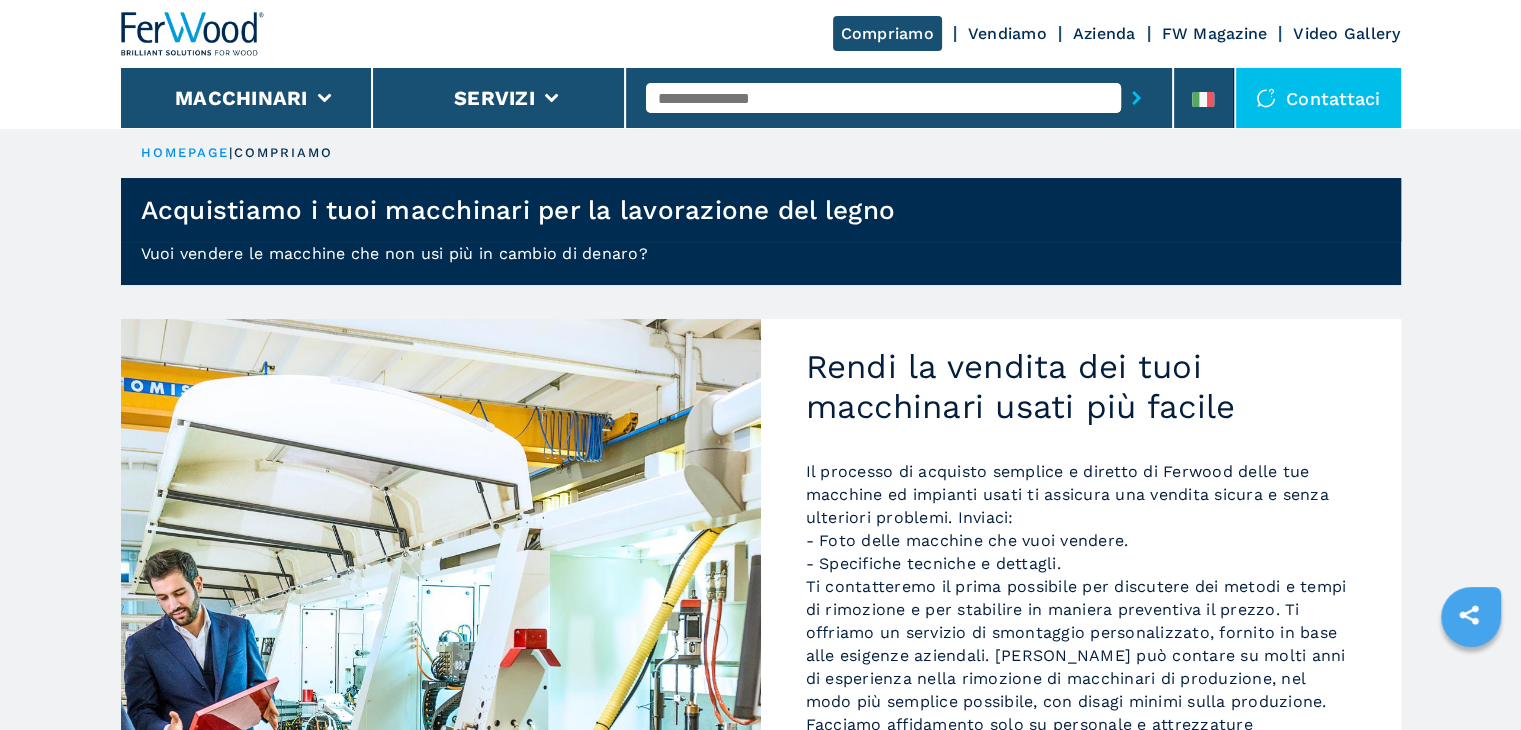 click on "Compriamo Vendiamo Azienda FW Magazine Video Gallery" at bounding box center (761, 34) 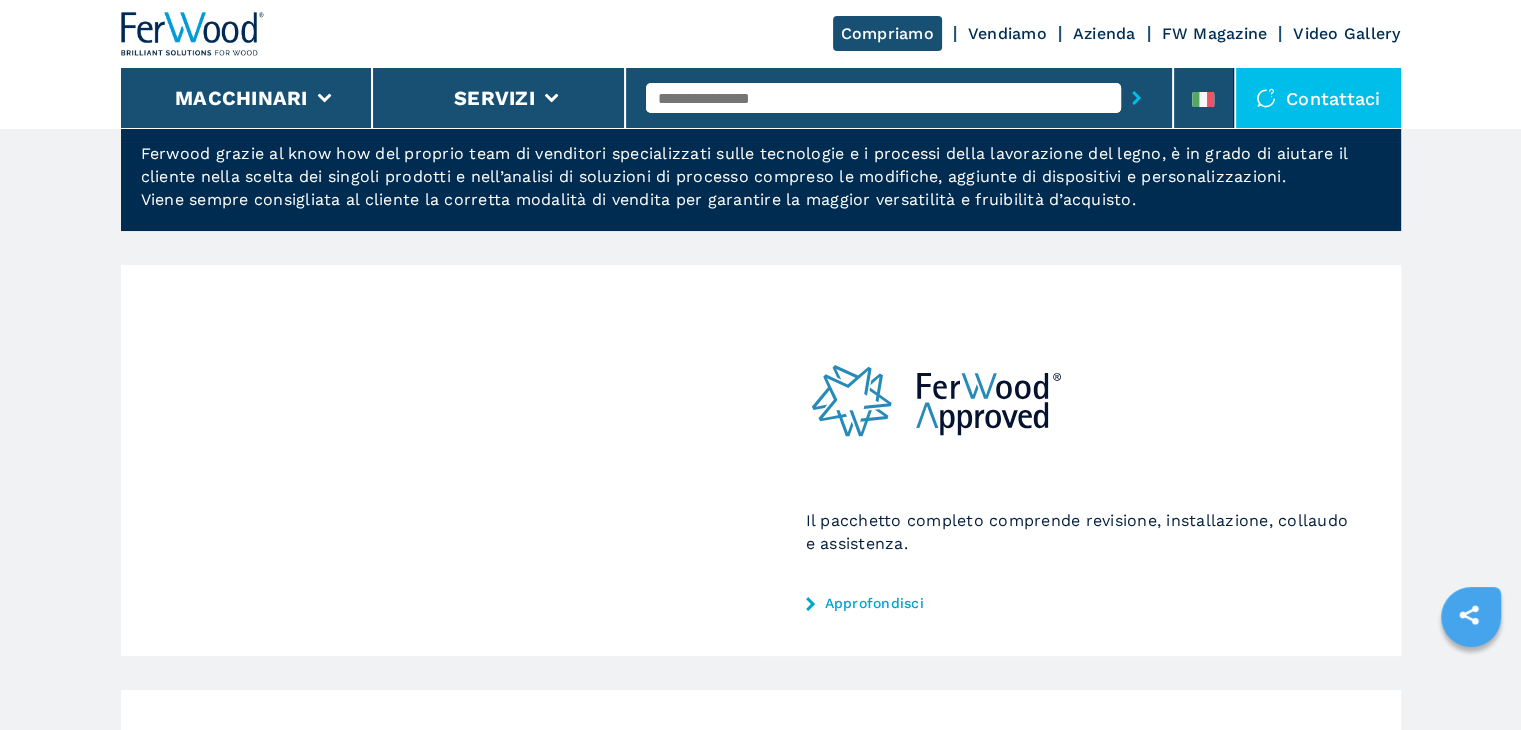 scroll, scrollTop: 0, scrollLeft: 0, axis: both 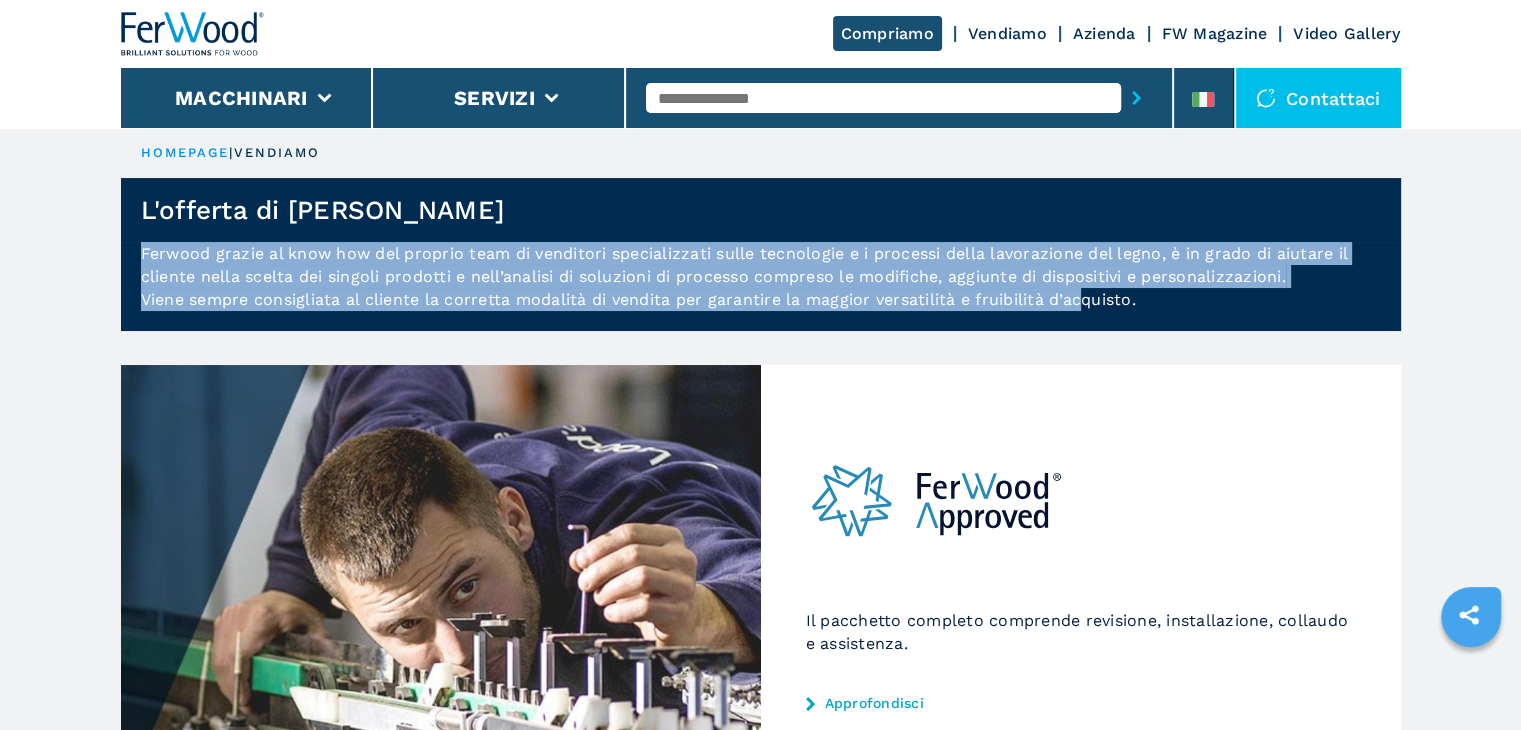 drag, startPoint x: 137, startPoint y: 242, endPoint x: 1081, endPoint y: 306, distance: 946.167 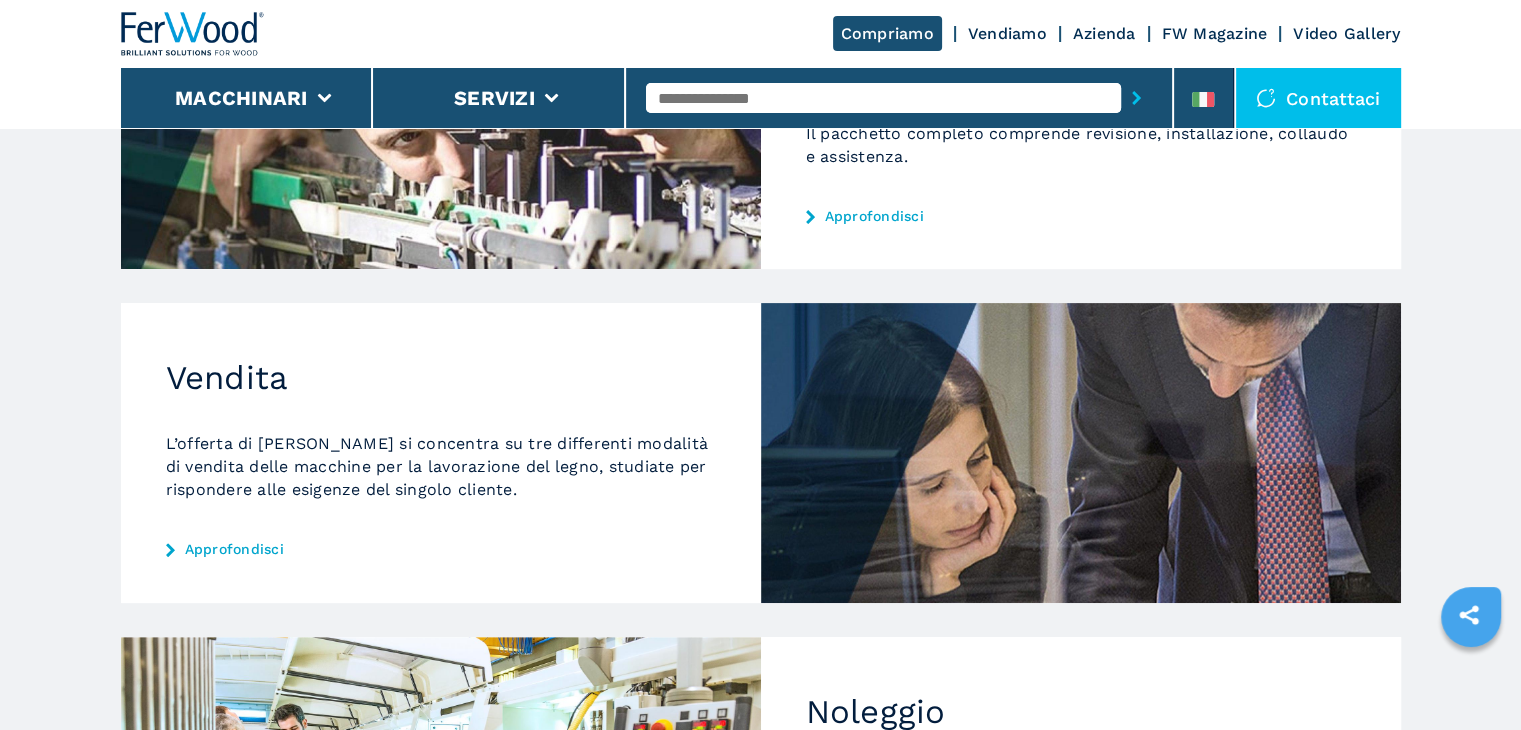 scroll, scrollTop: 400, scrollLeft: 0, axis: vertical 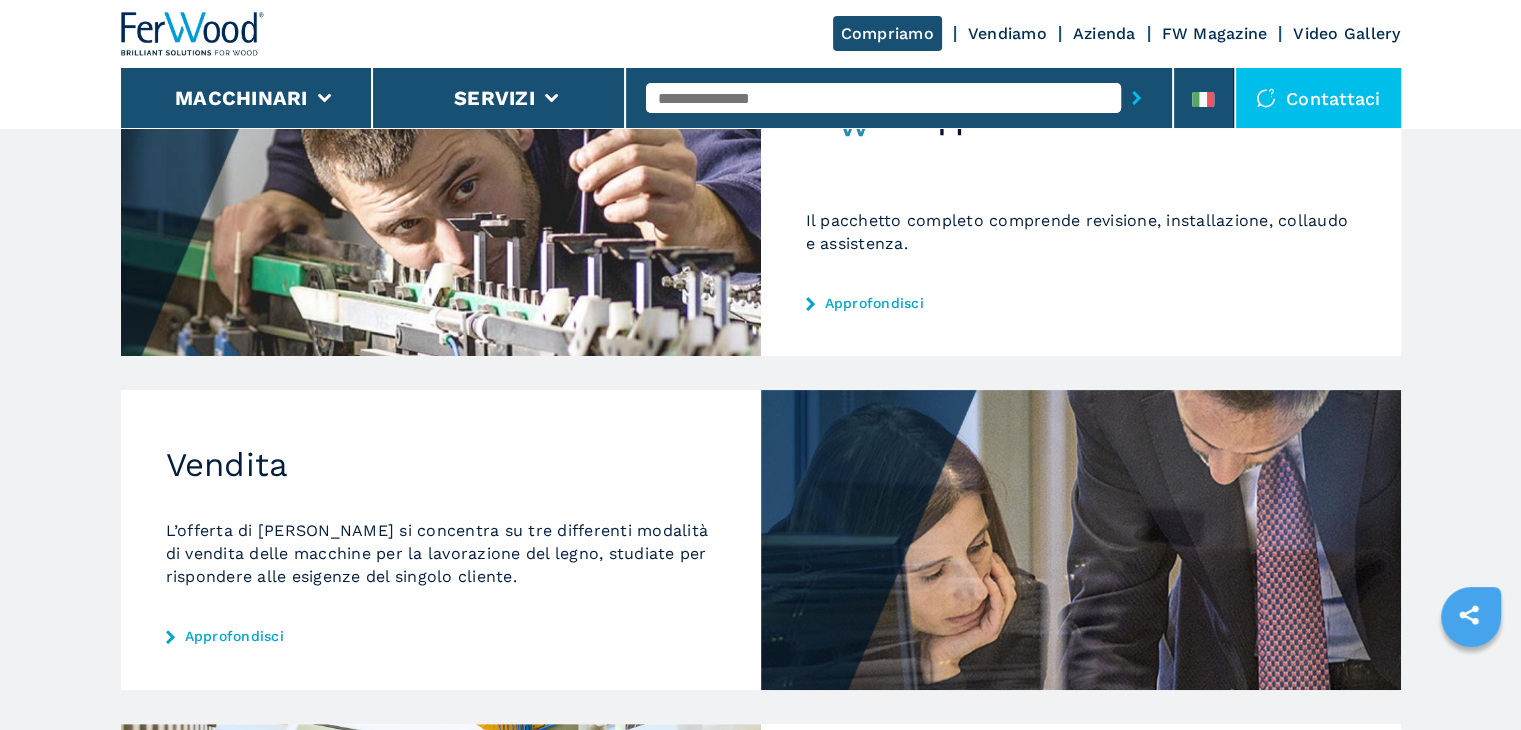 click on "Approfondisci" at bounding box center [441, 636] 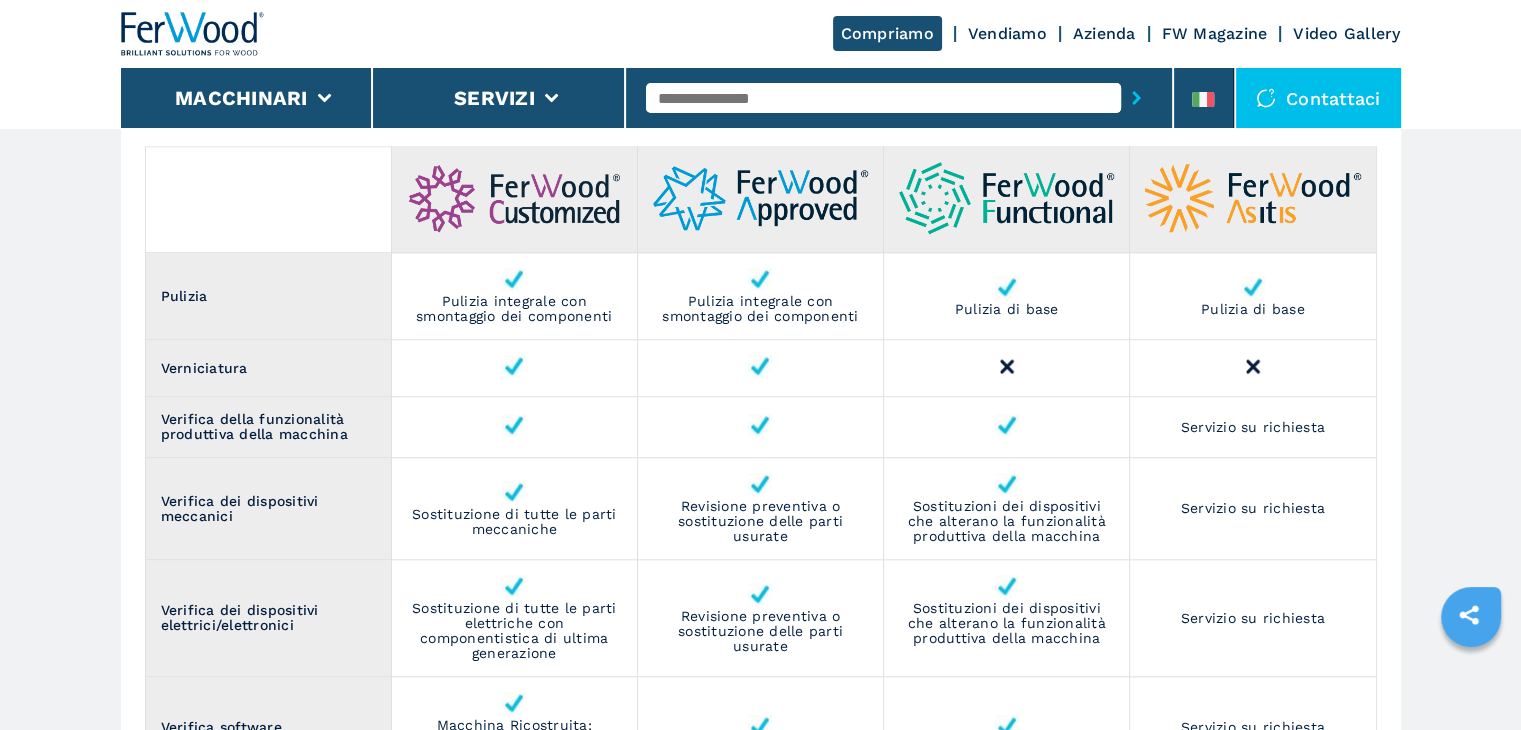 scroll, scrollTop: 1800, scrollLeft: 0, axis: vertical 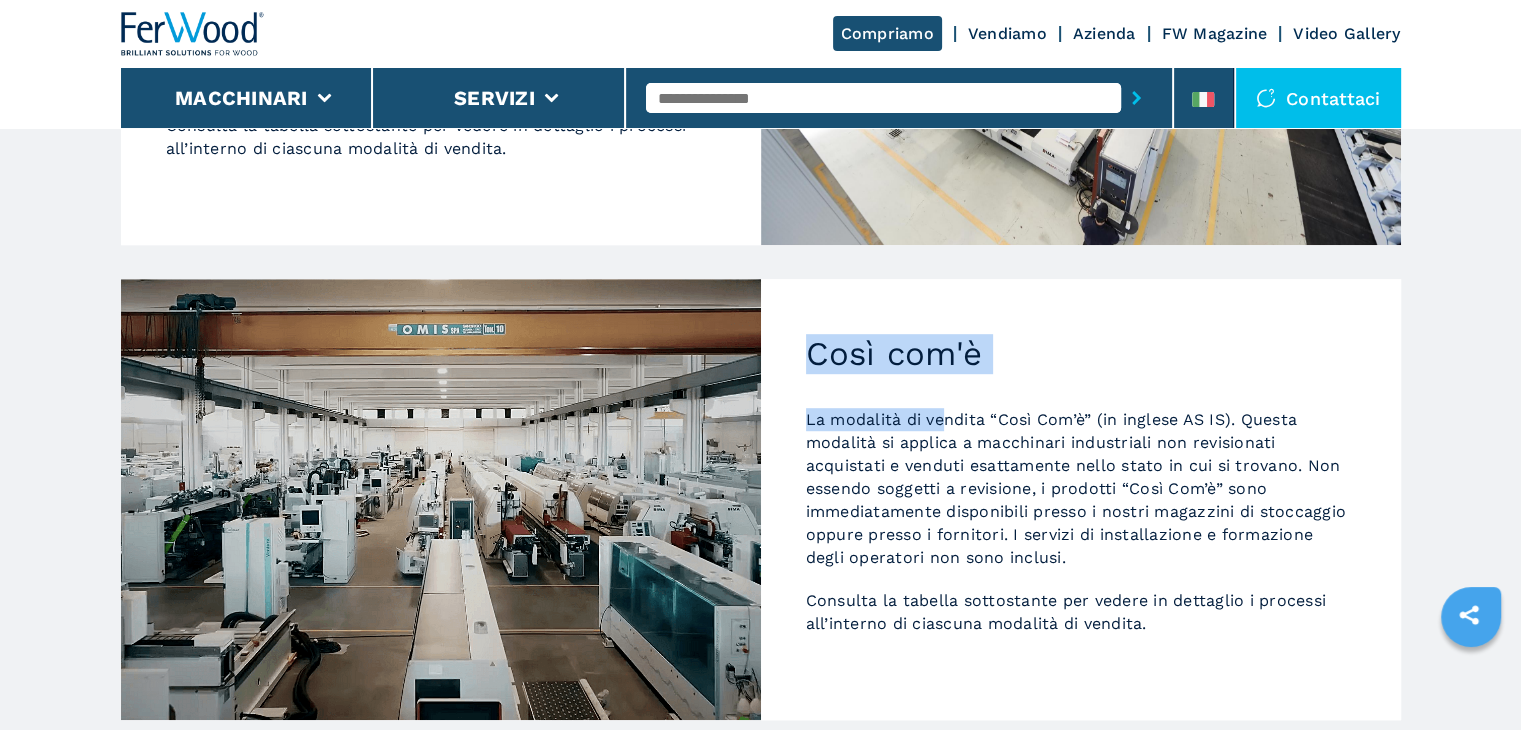 drag, startPoint x: 812, startPoint y: 351, endPoint x: 948, endPoint y: 413, distance: 149.46571 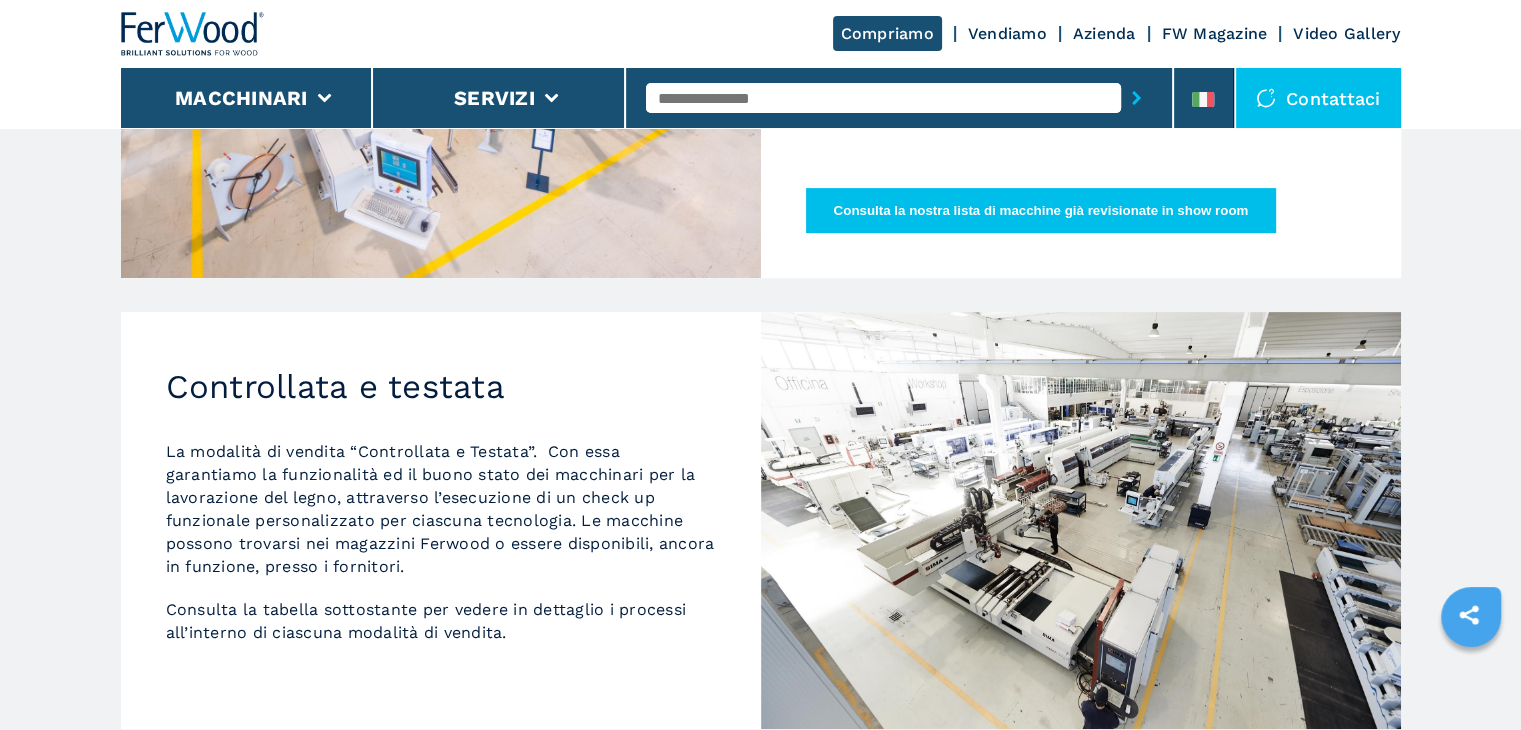scroll, scrollTop: 400, scrollLeft: 0, axis: vertical 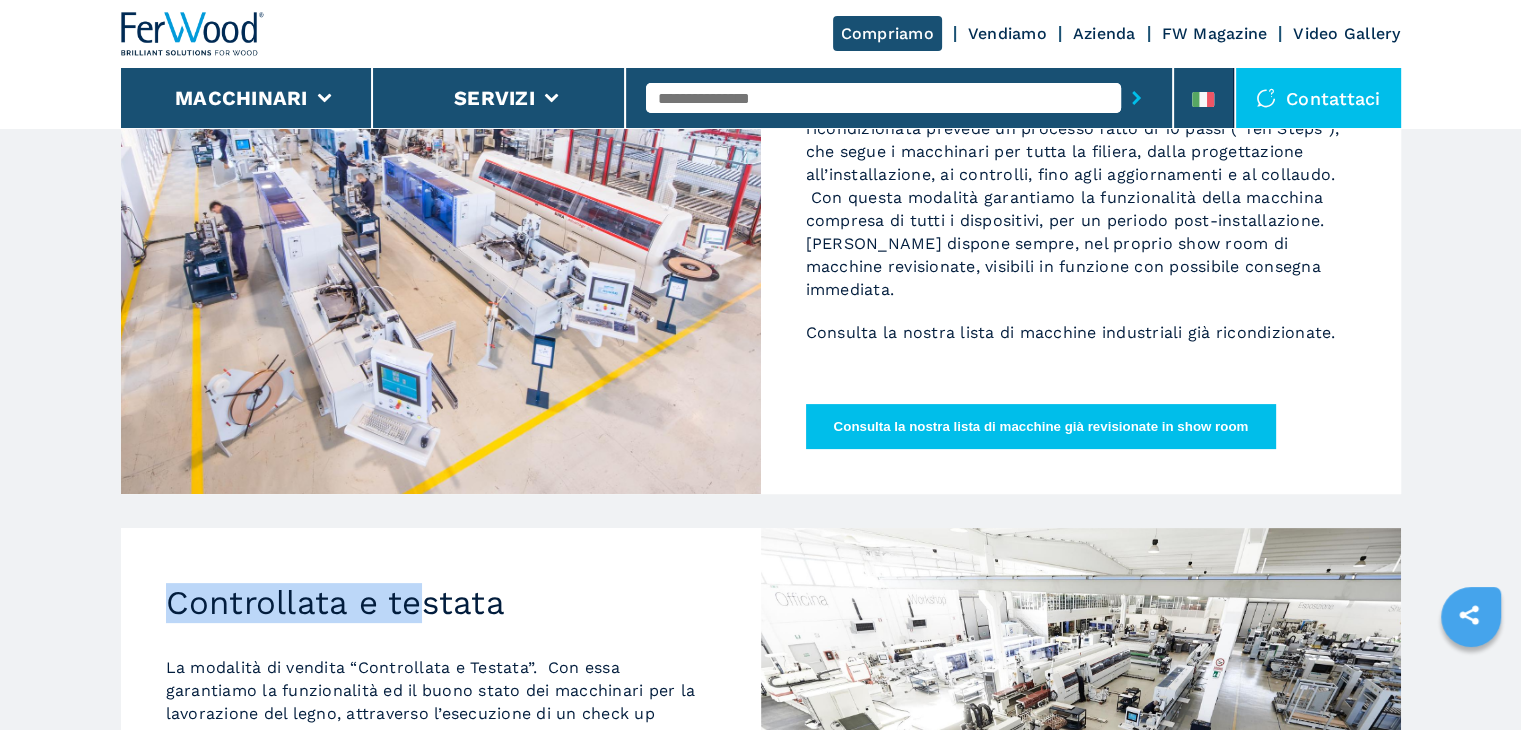 drag, startPoint x: 163, startPoint y: 598, endPoint x: 429, endPoint y: 609, distance: 266.22736 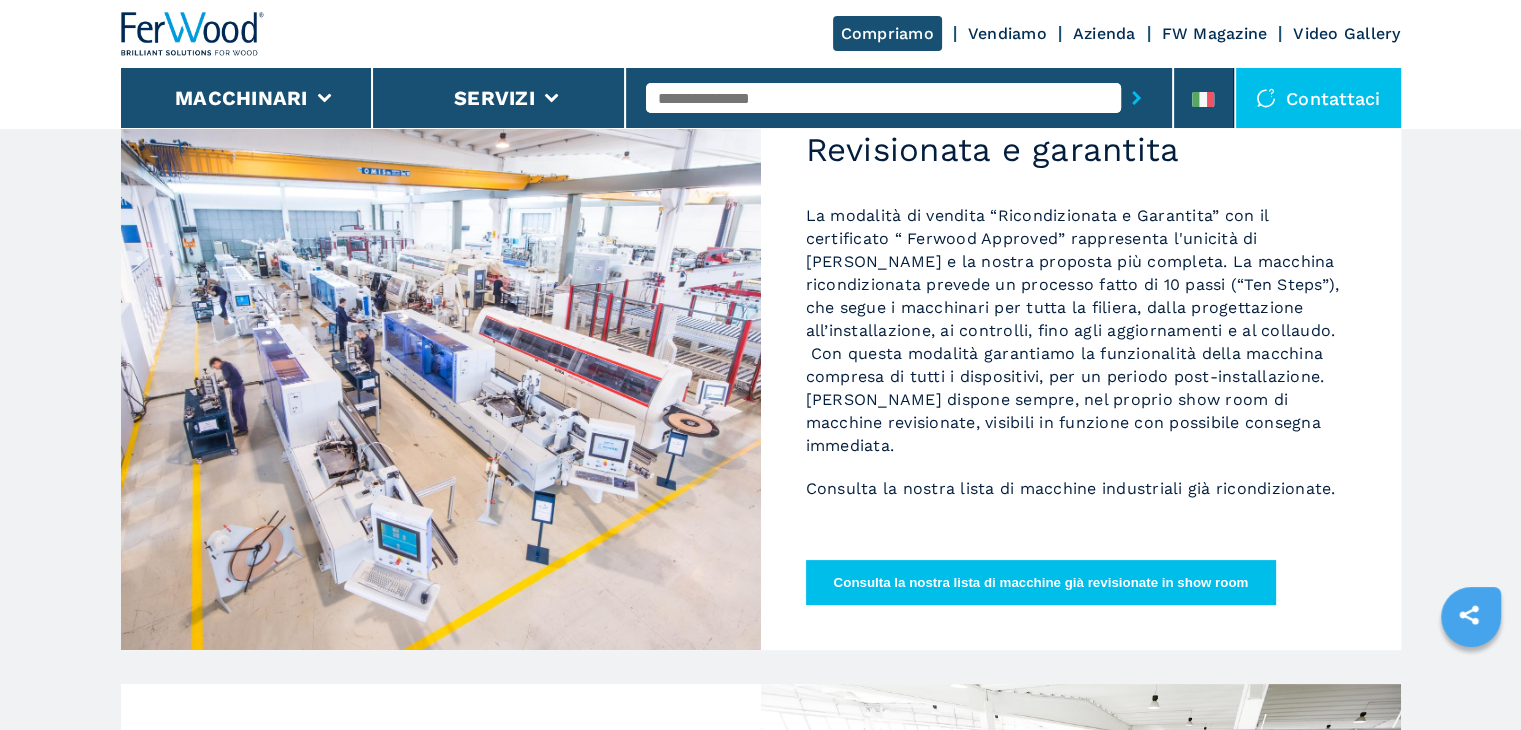 scroll, scrollTop: 100, scrollLeft: 0, axis: vertical 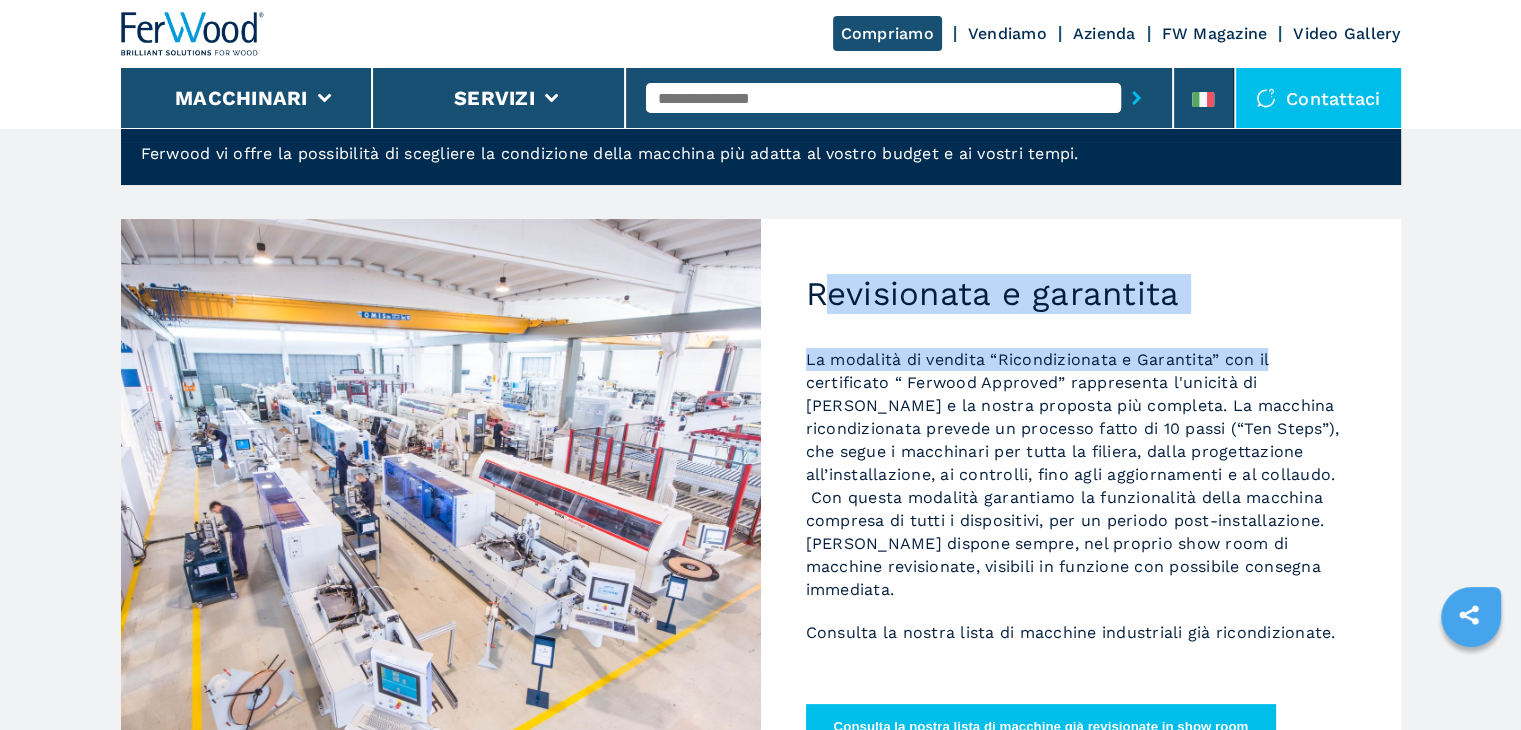 drag, startPoint x: 836, startPoint y: 309, endPoint x: 1384, endPoint y: 333, distance: 548.52527 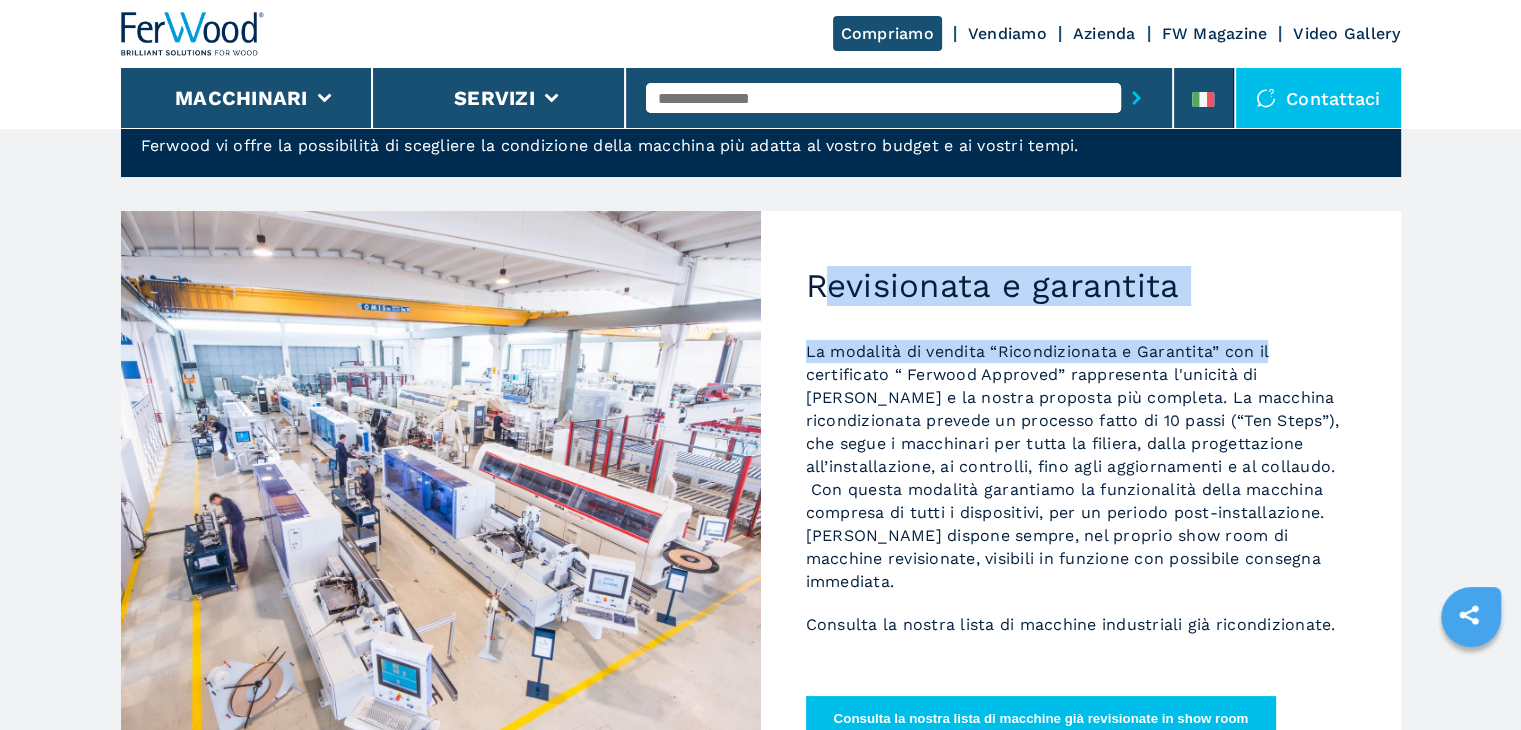 scroll, scrollTop: 200, scrollLeft: 0, axis: vertical 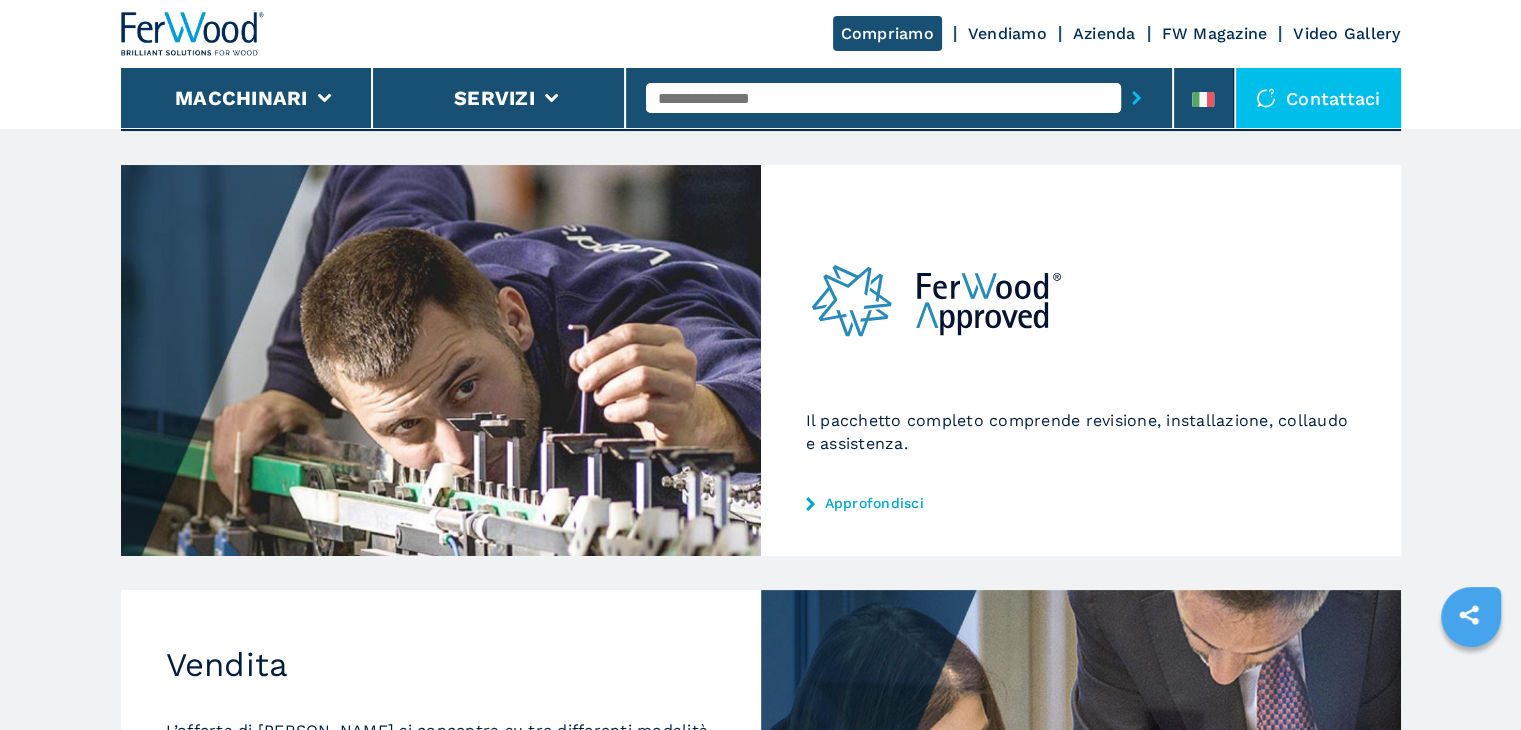 click on "Approfondisci" 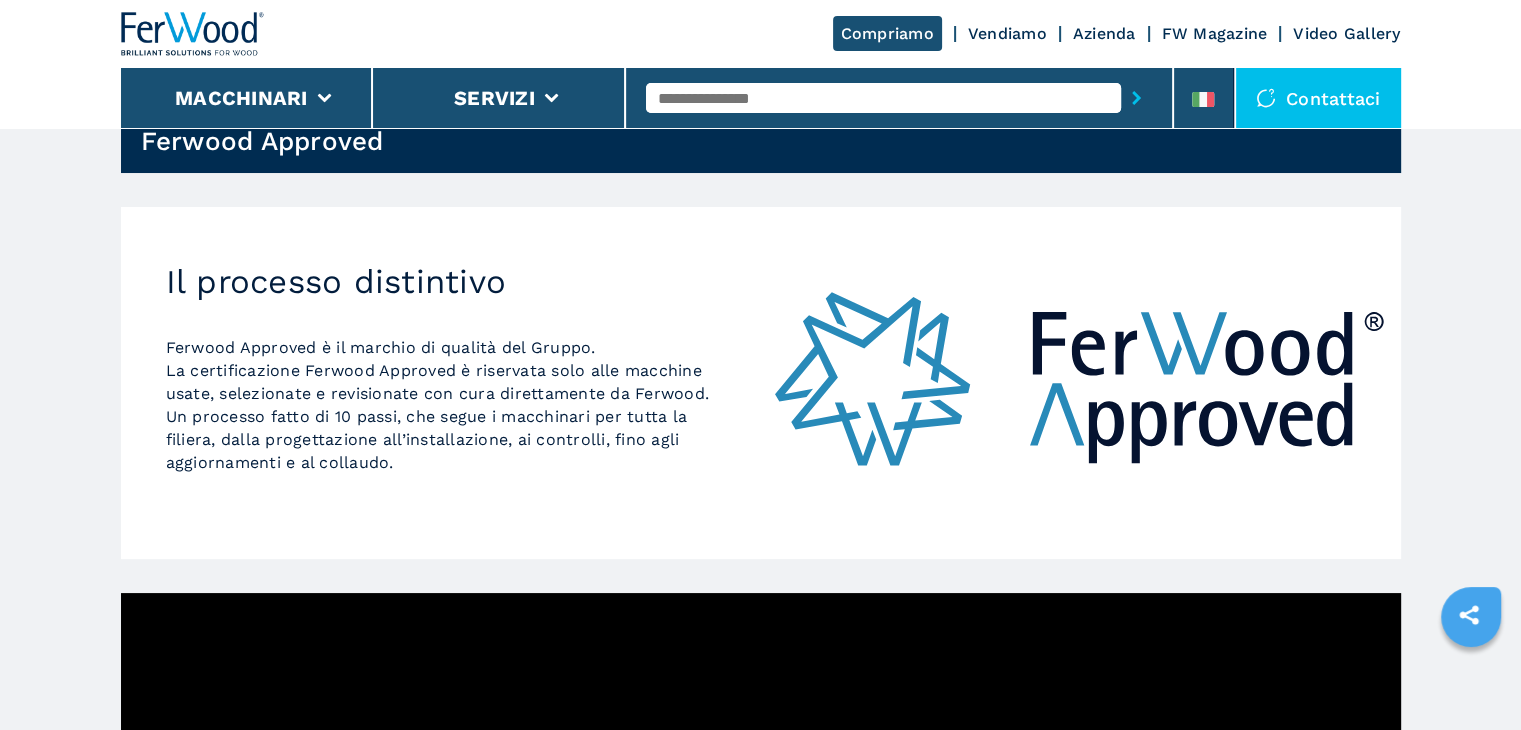 scroll, scrollTop: 0, scrollLeft: 0, axis: both 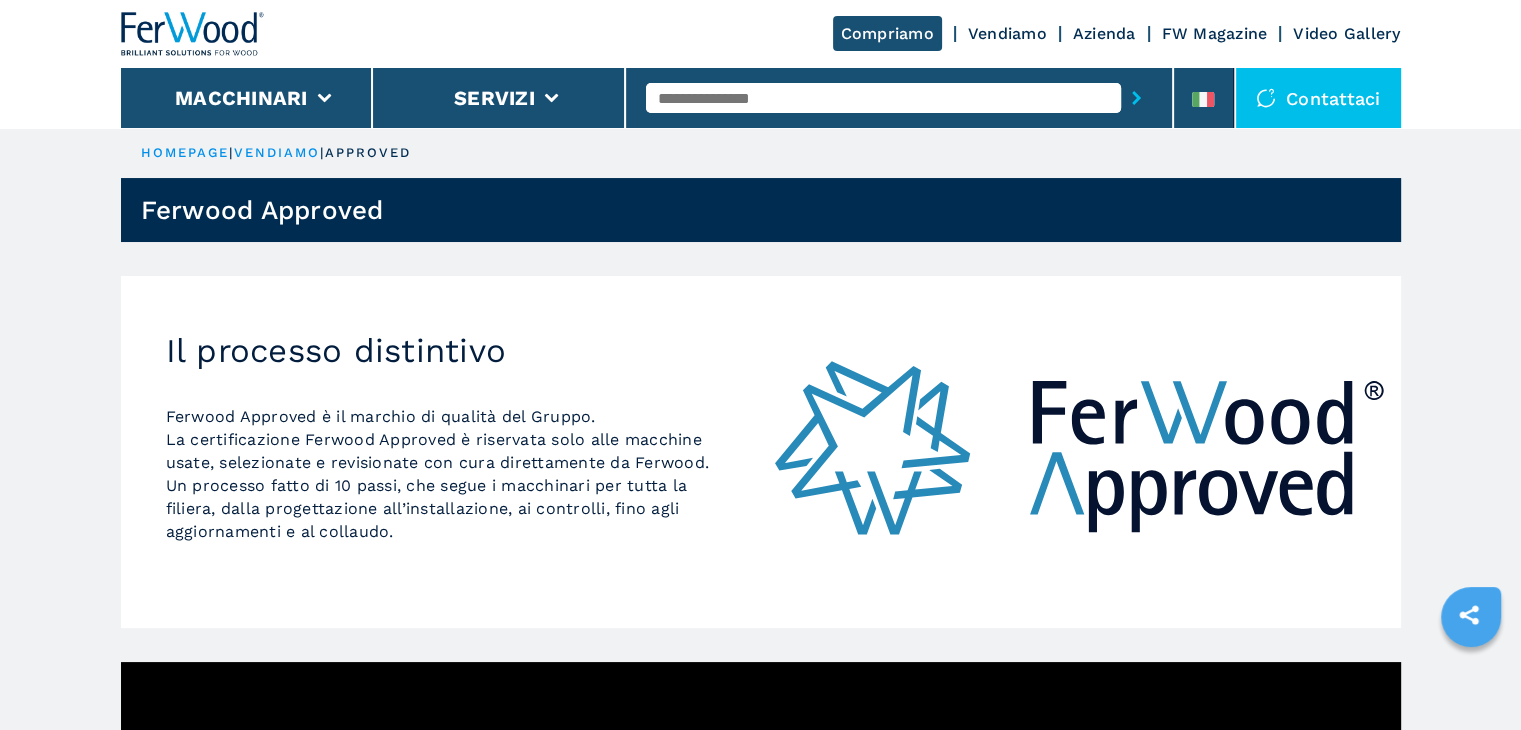 click on "Azienda" at bounding box center [1104, 33] 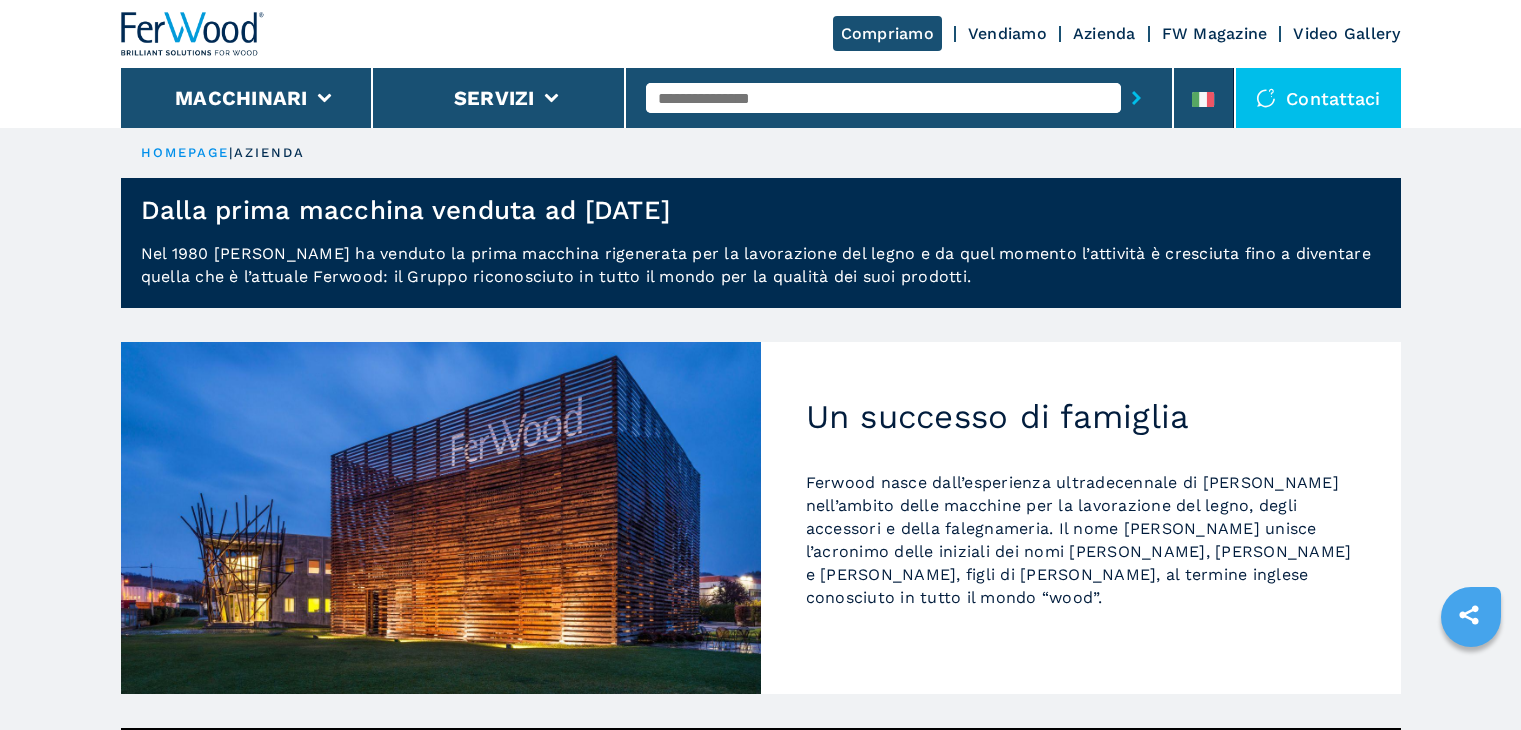 scroll, scrollTop: 0, scrollLeft: 0, axis: both 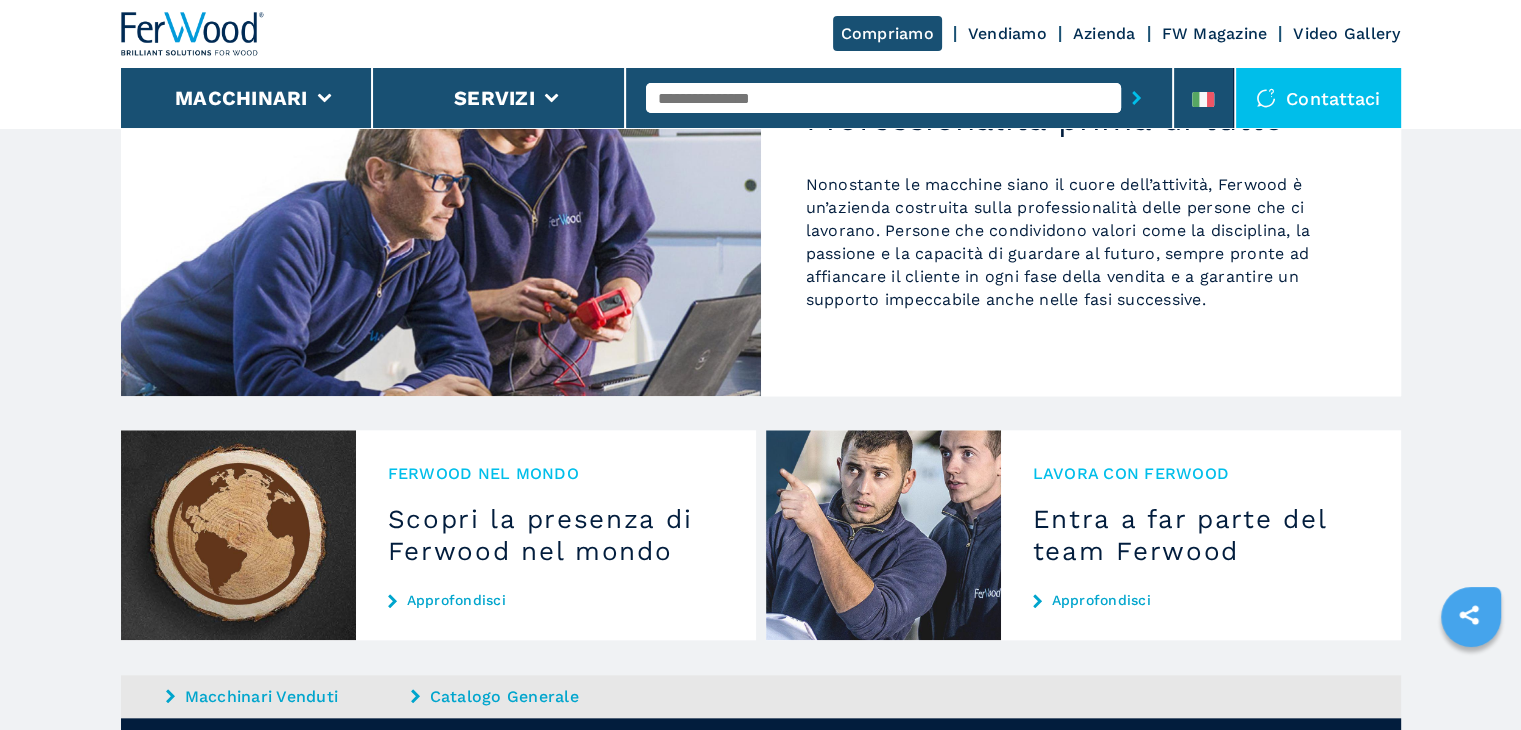 click on "Approfondisci" at bounding box center (556, 600) 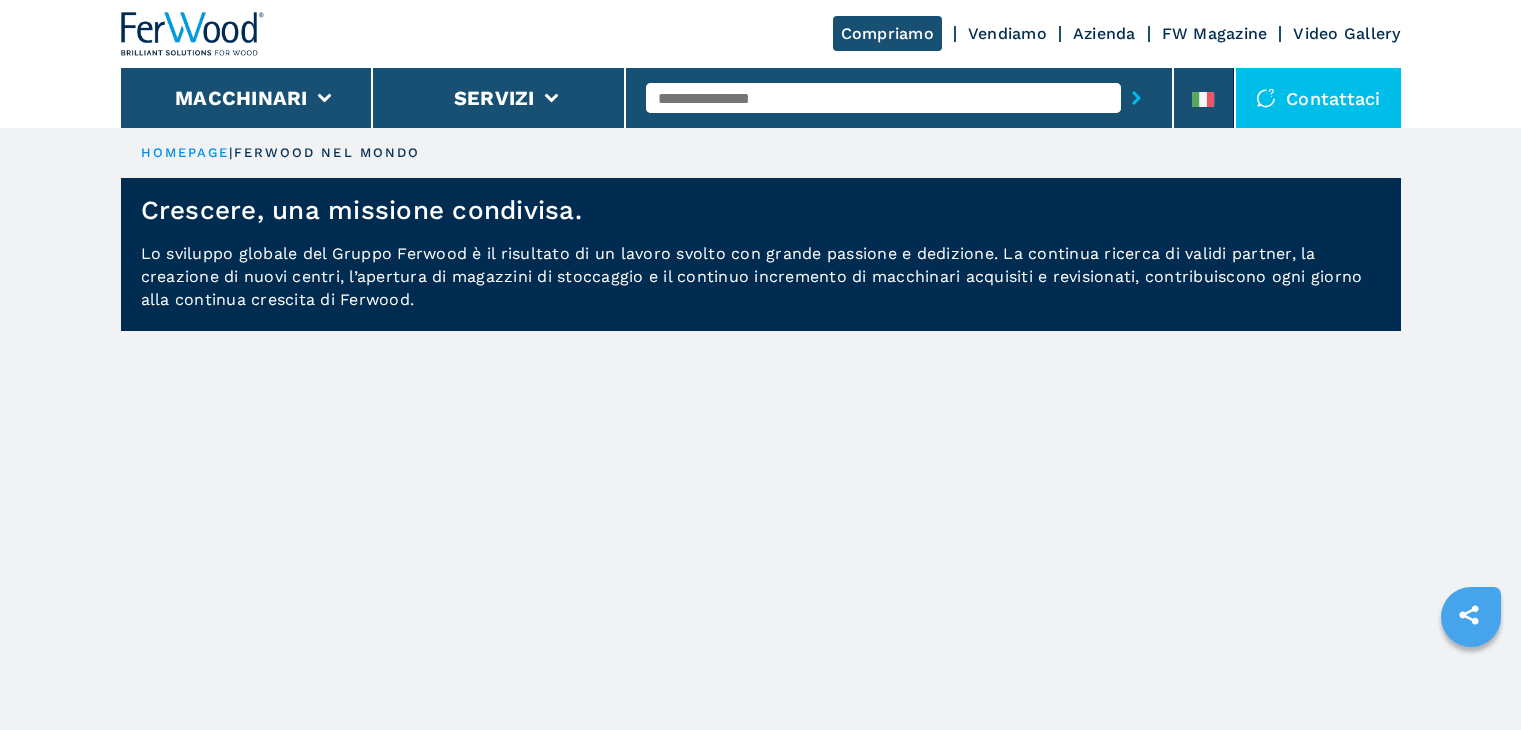 scroll, scrollTop: 0, scrollLeft: 0, axis: both 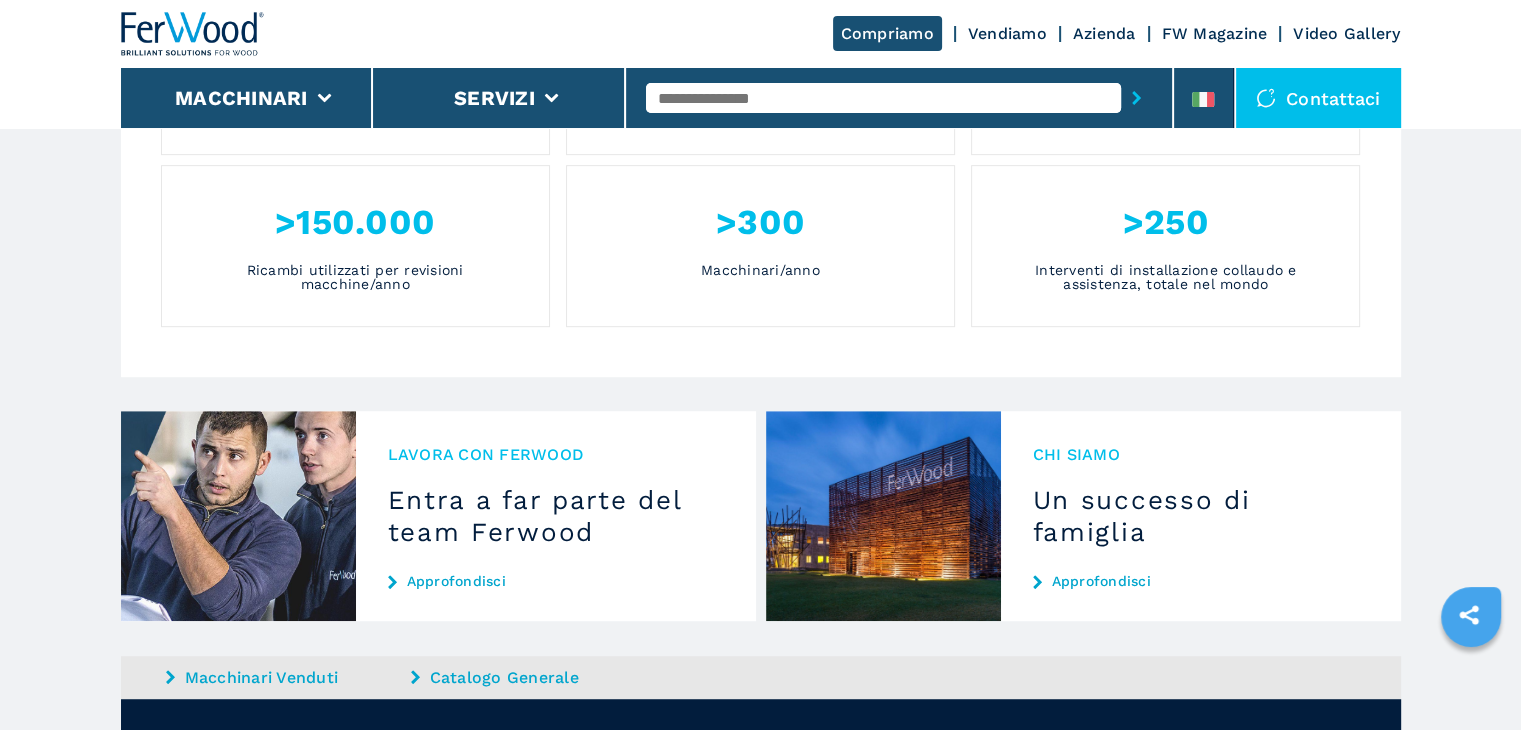 click on "FW Magazine" at bounding box center [1215, 33] 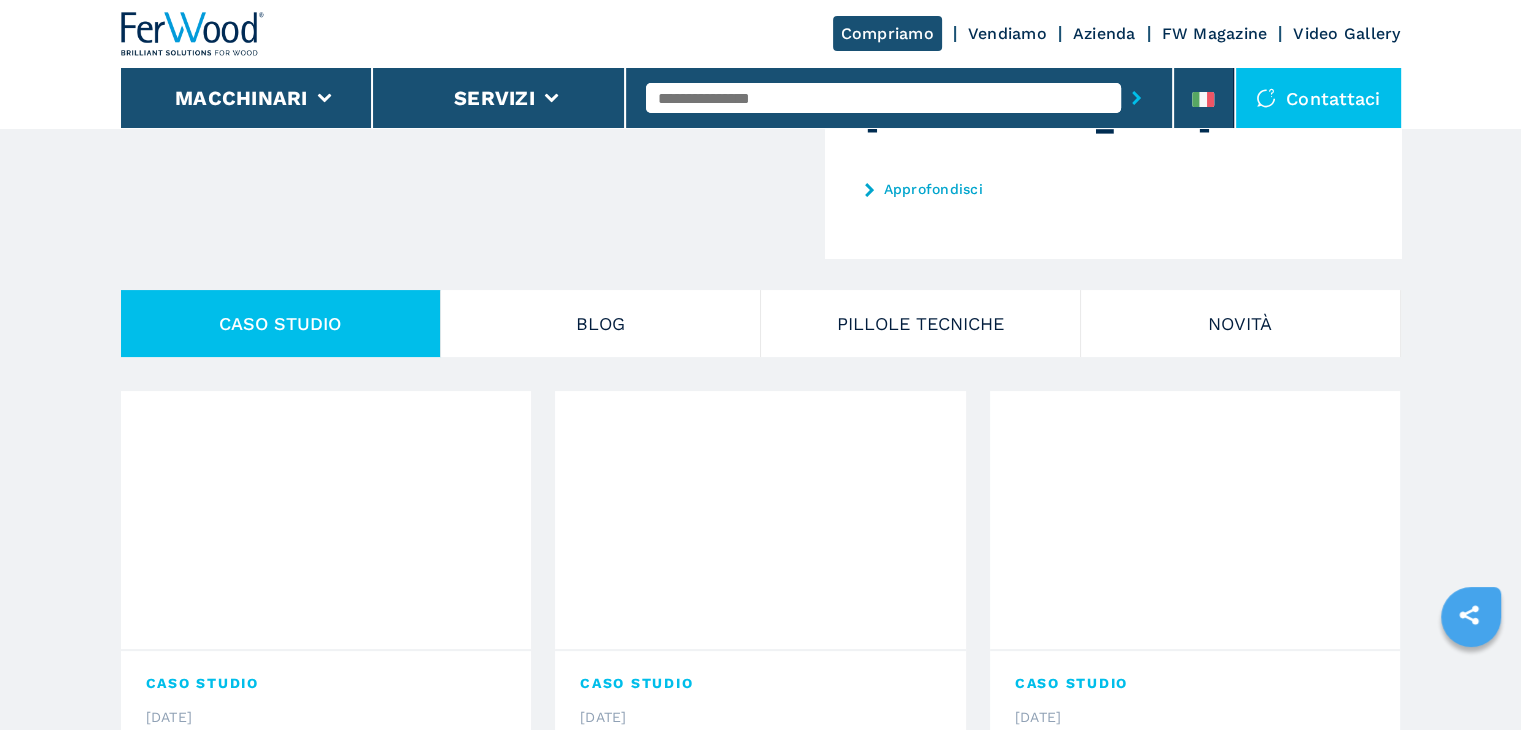scroll, scrollTop: 300, scrollLeft: 0, axis: vertical 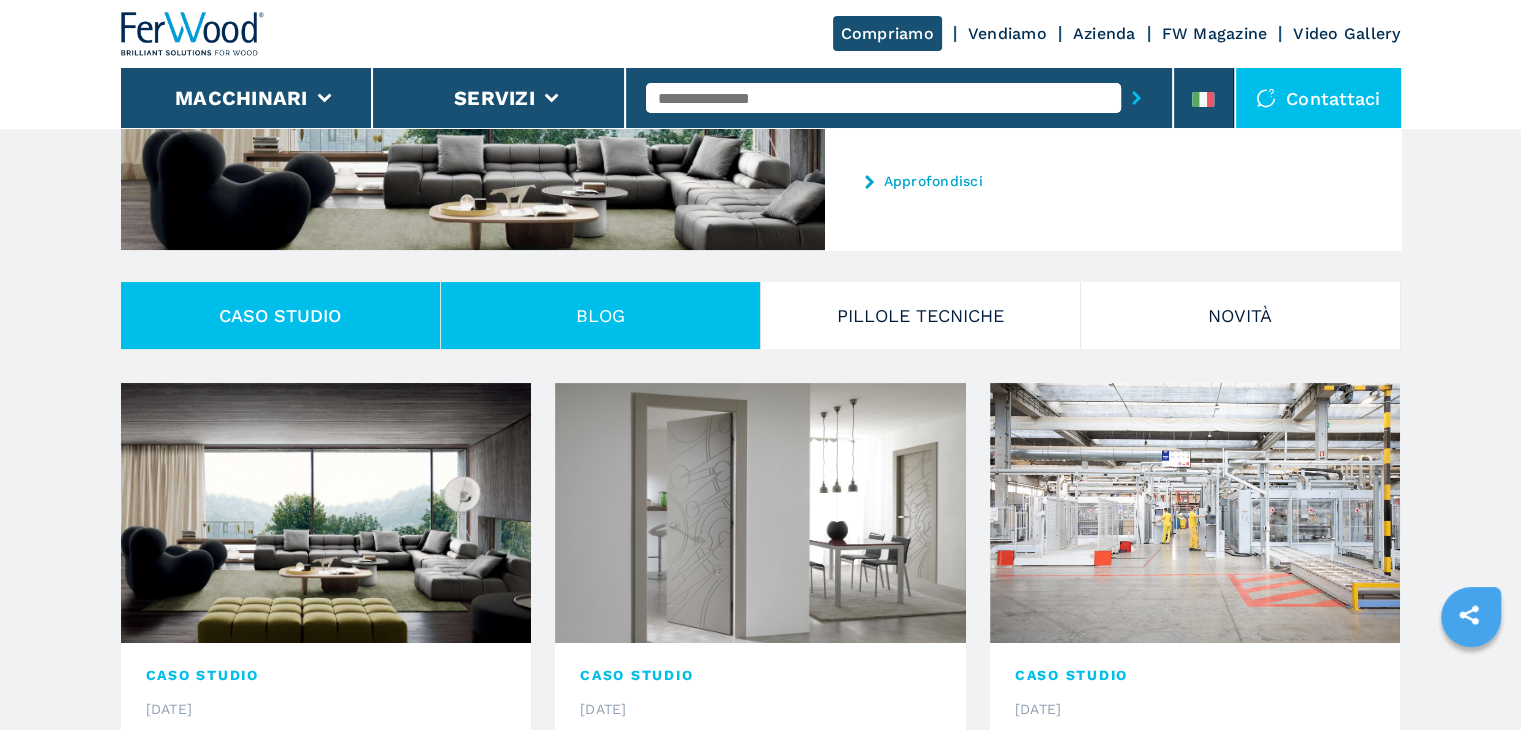 click on "Blog" at bounding box center (601, 315) 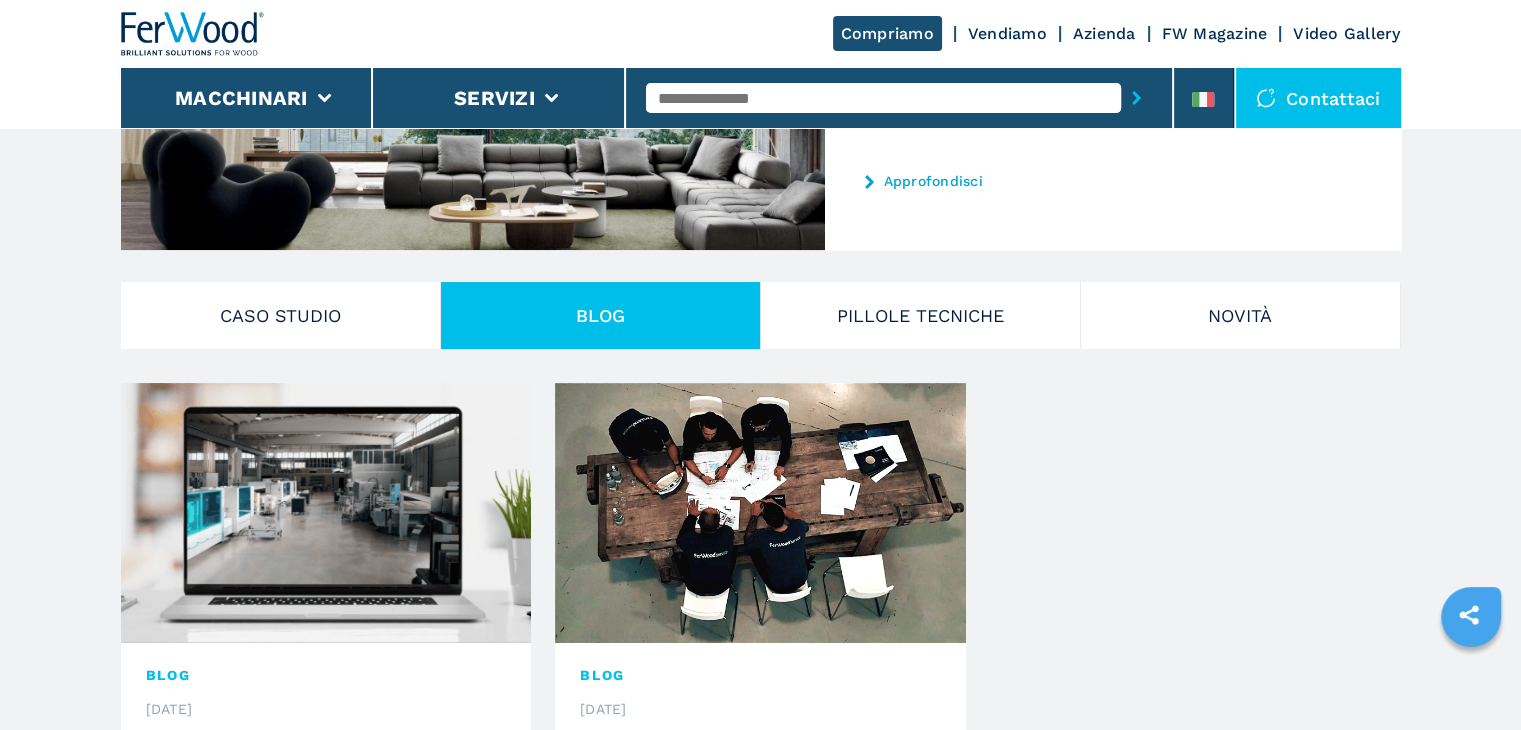 scroll, scrollTop: 400, scrollLeft: 0, axis: vertical 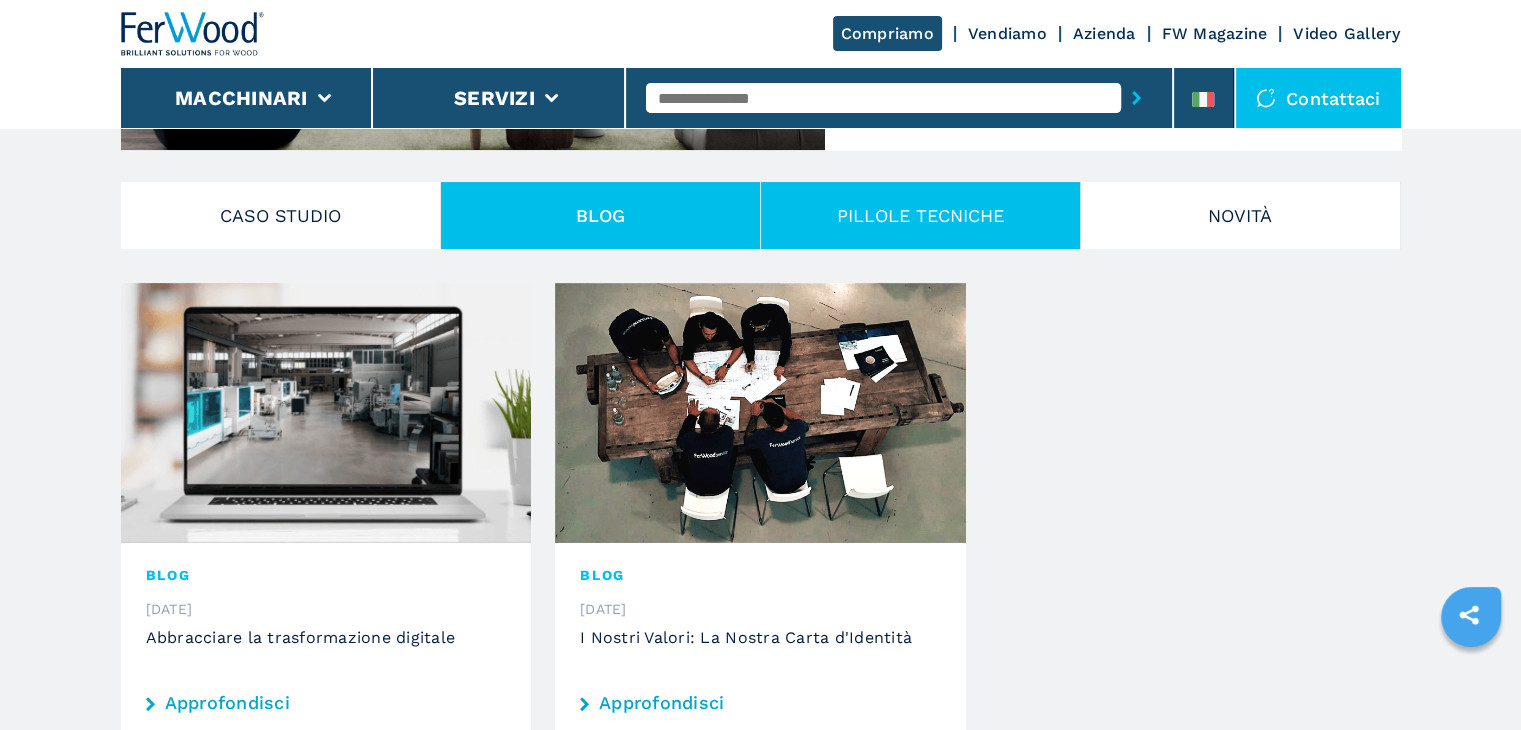 click on "PILLOLE TECNICHE" at bounding box center (921, 215) 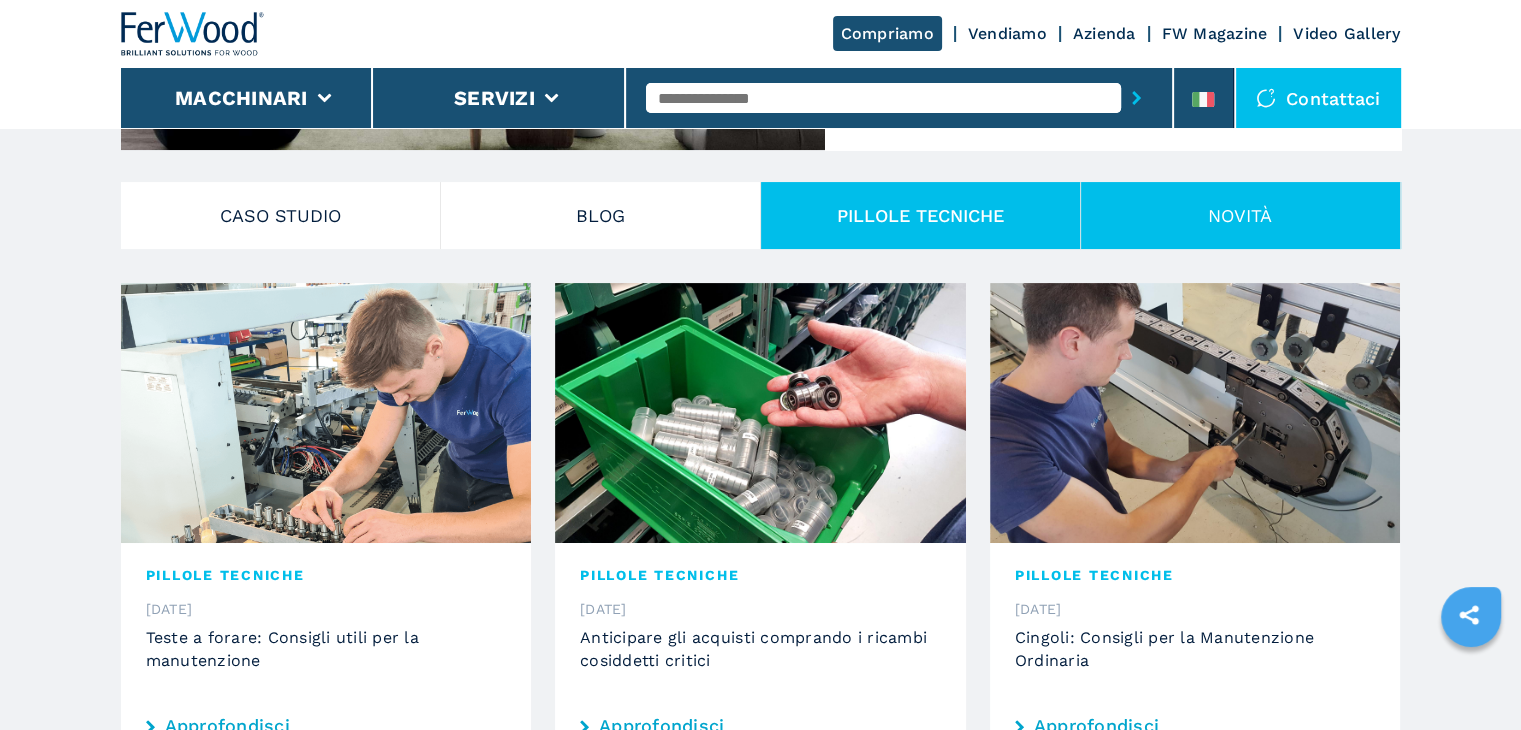 click on "Novità" at bounding box center (1241, 215) 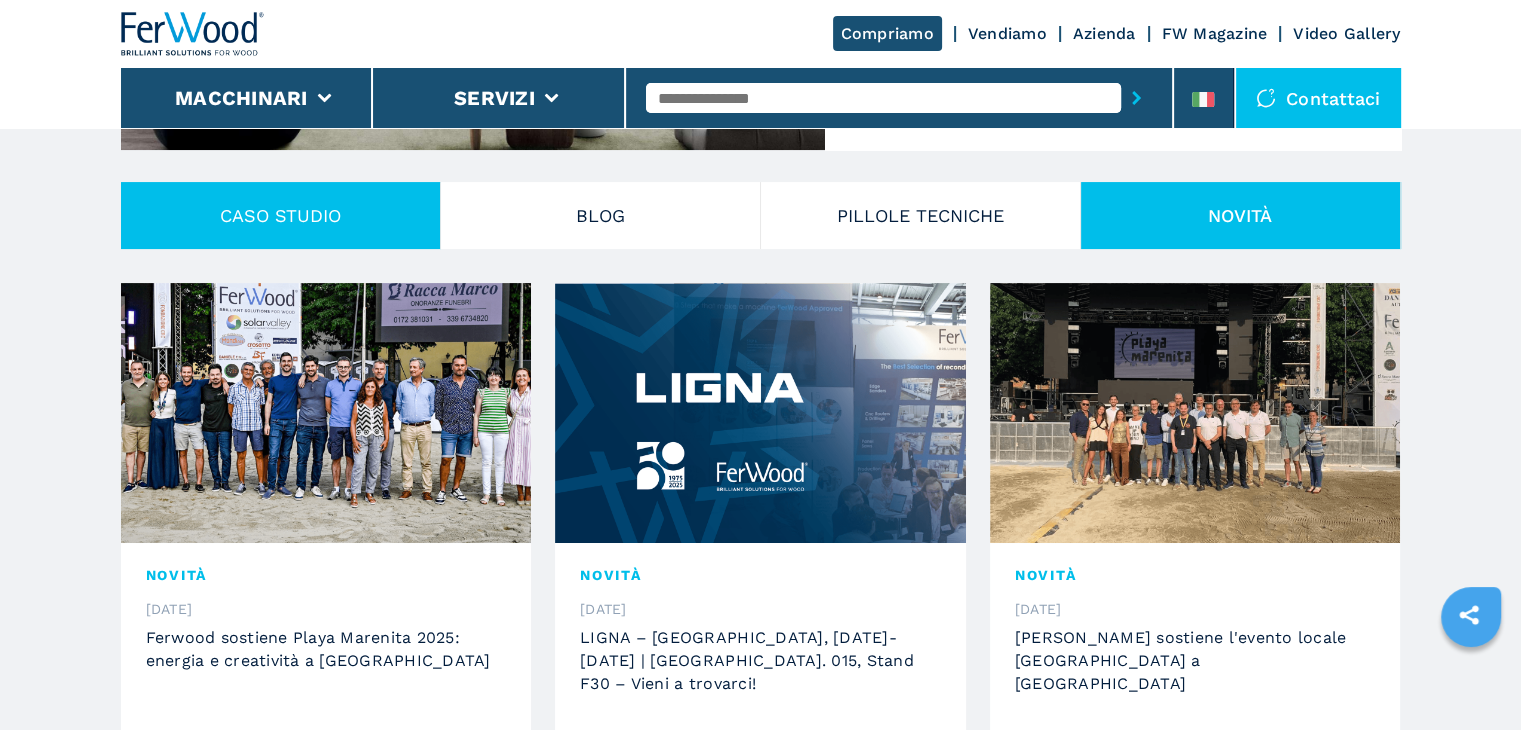 click on "CASO STUDIO" at bounding box center [281, 215] 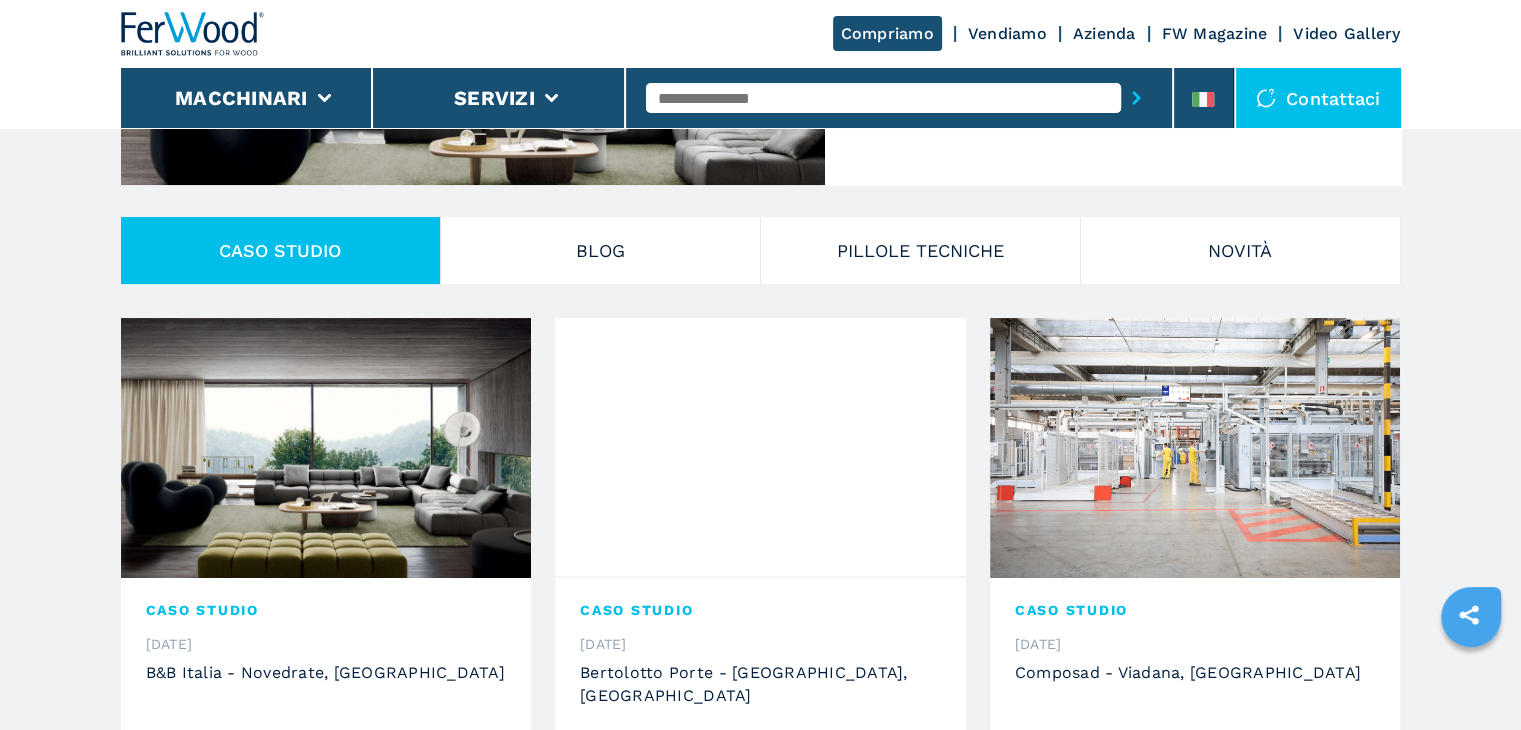 scroll, scrollTop: 400, scrollLeft: 0, axis: vertical 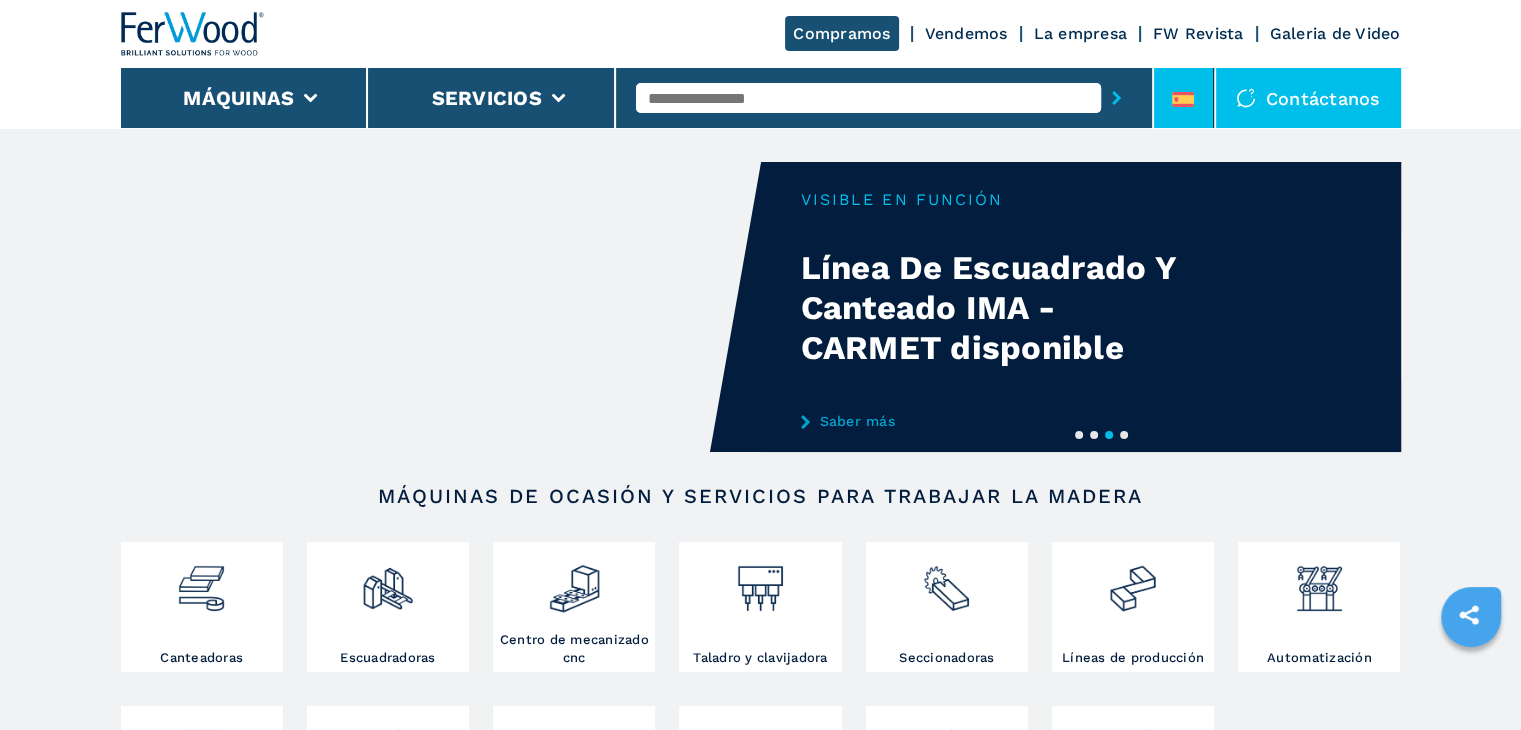 click 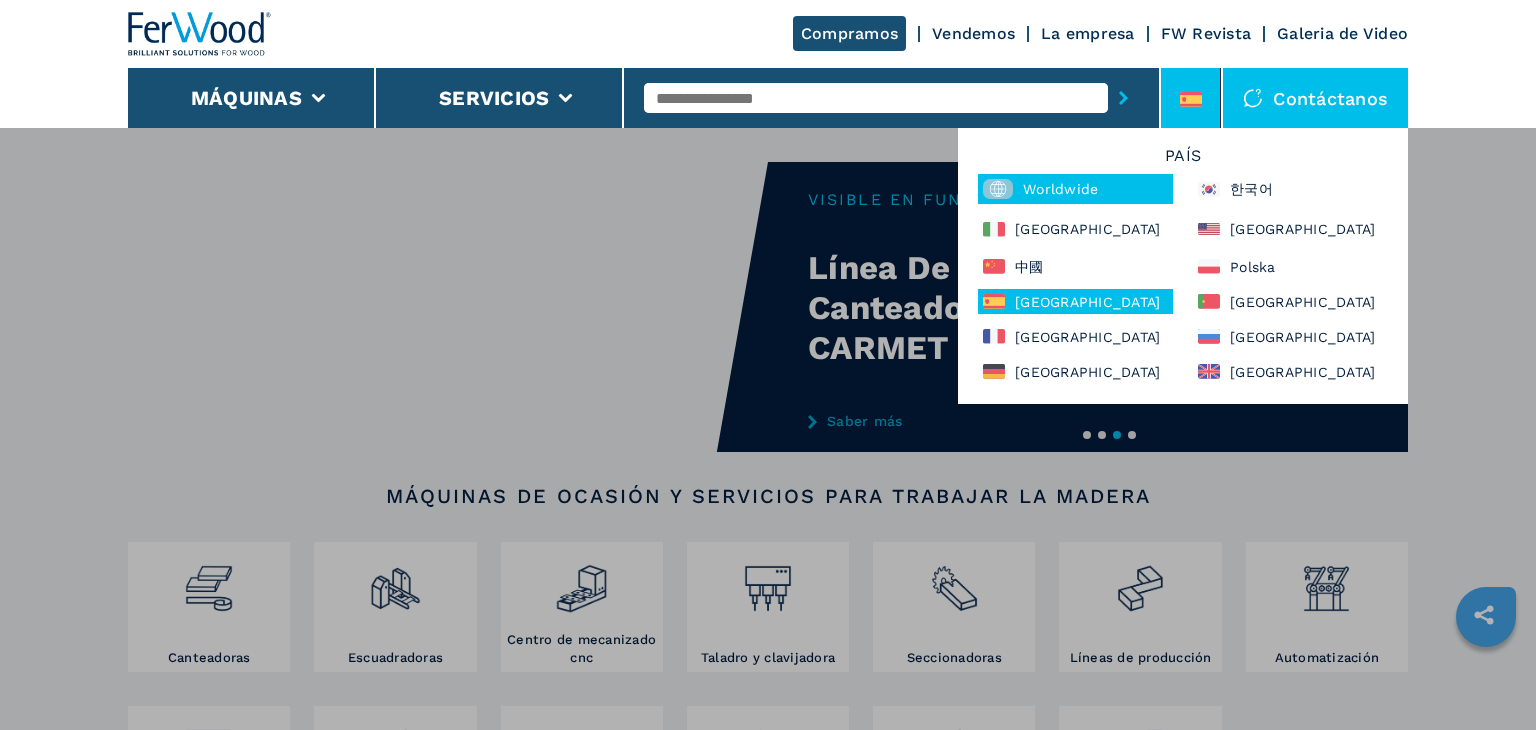 click on "Worldwide" at bounding box center (1075, 189) 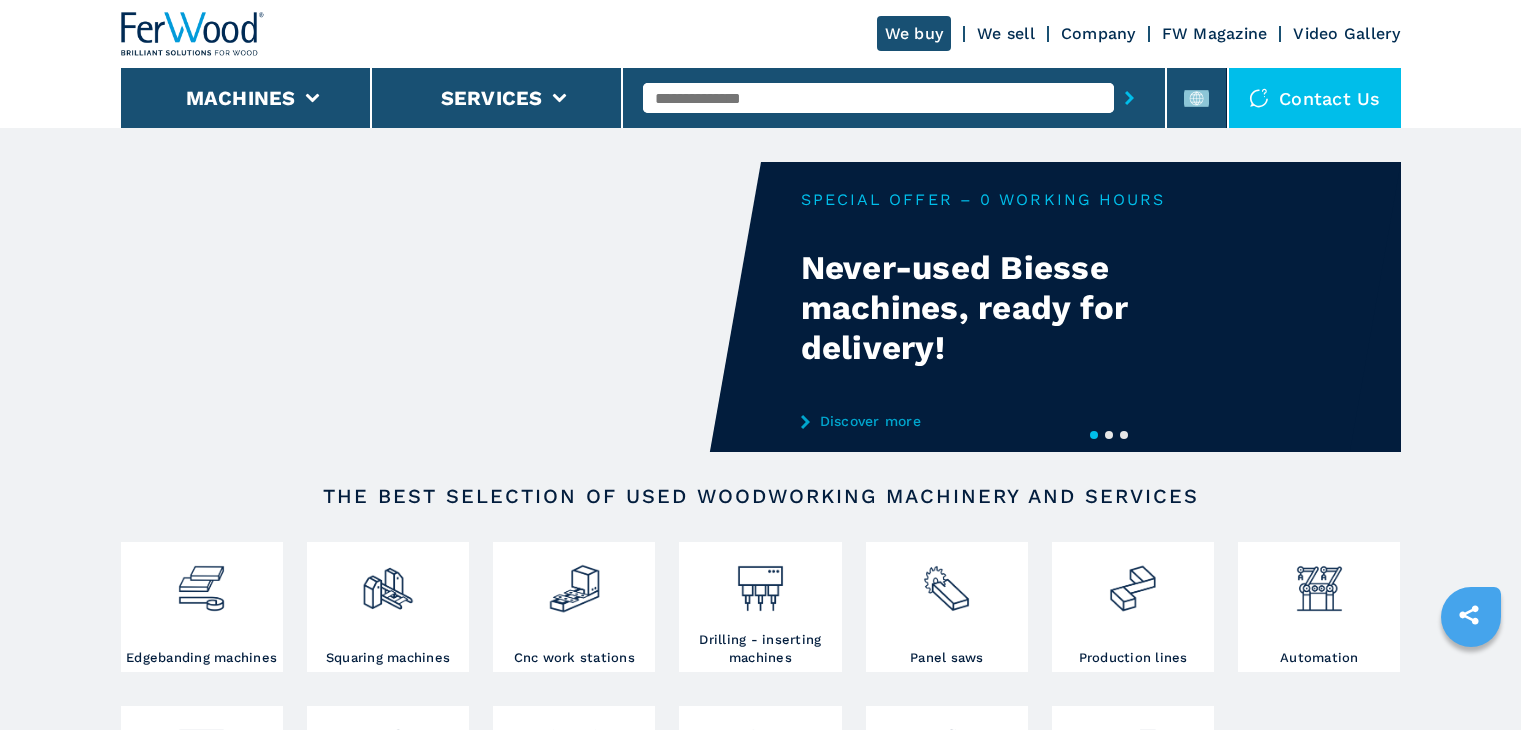scroll, scrollTop: 0, scrollLeft: 0, axis: both 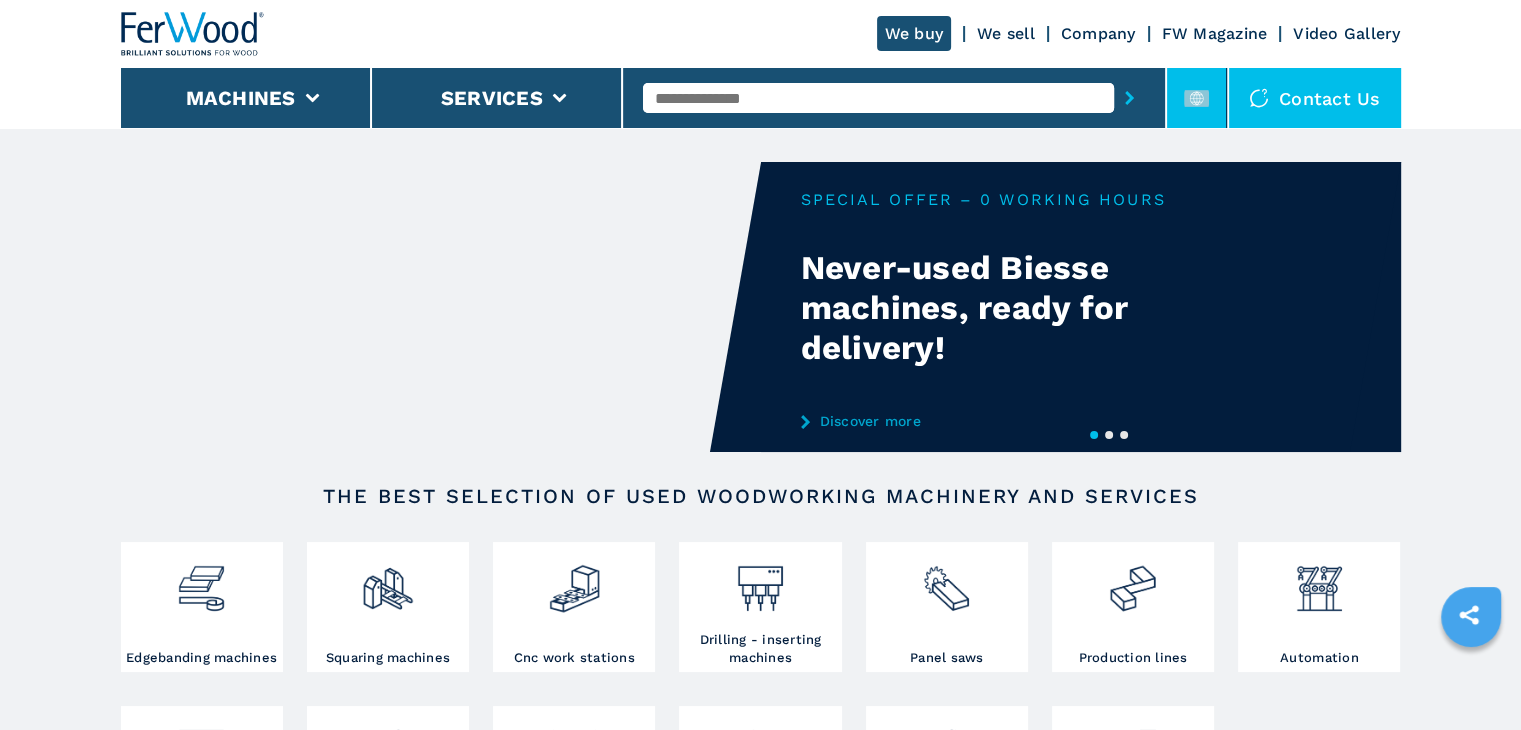 click 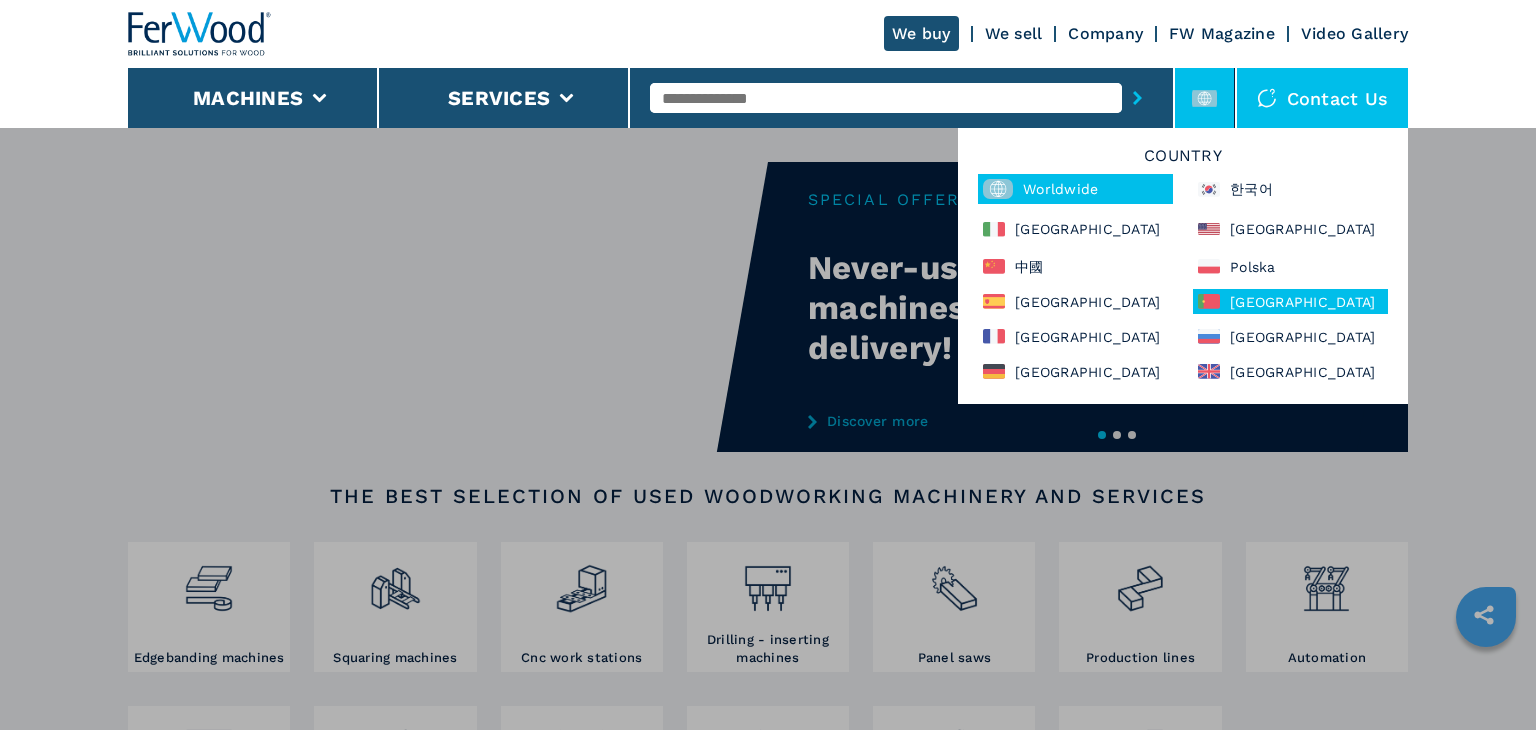 click on "Portugal" at bounding box center (1290, 301) 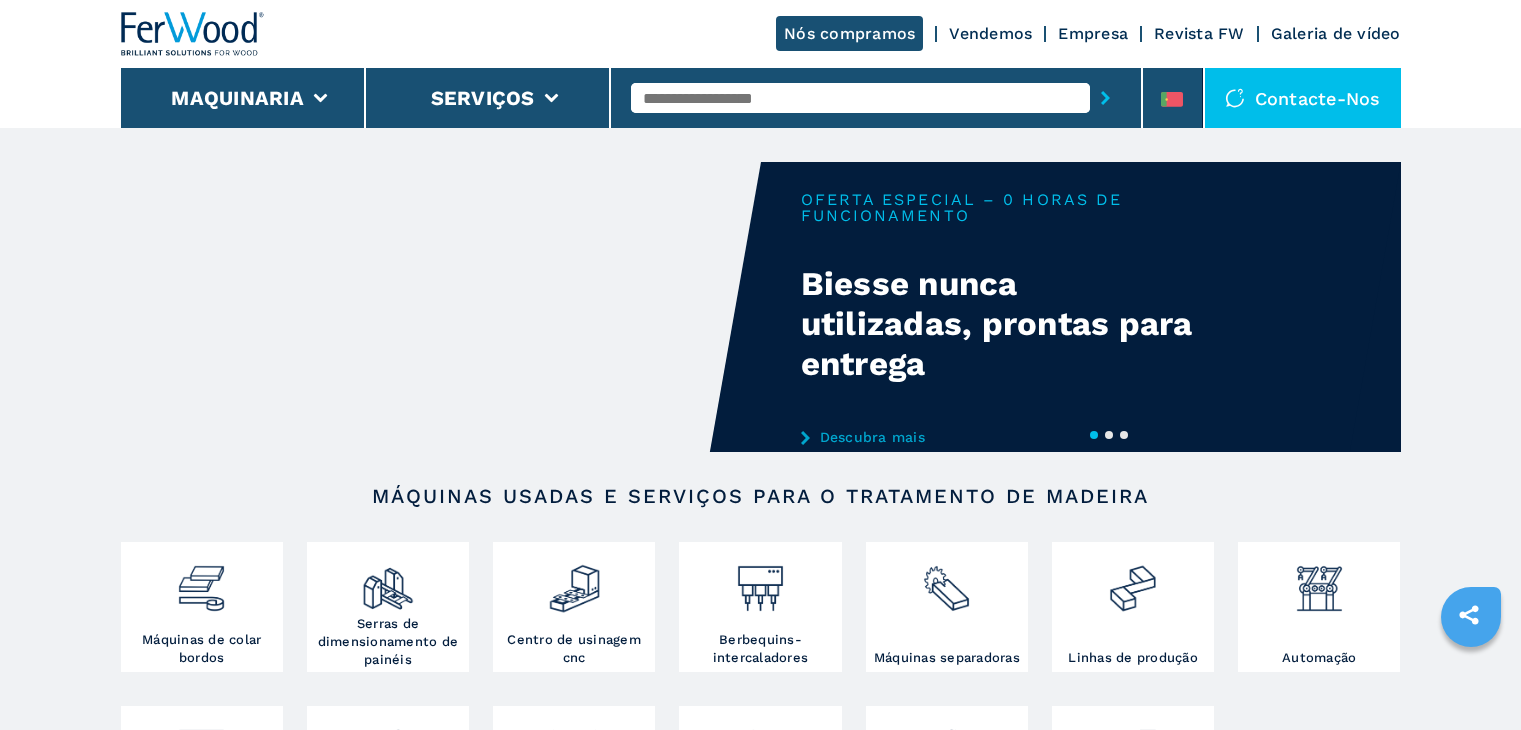 scroll, scrollTop: 0, scrollLeft: 0, axis: both 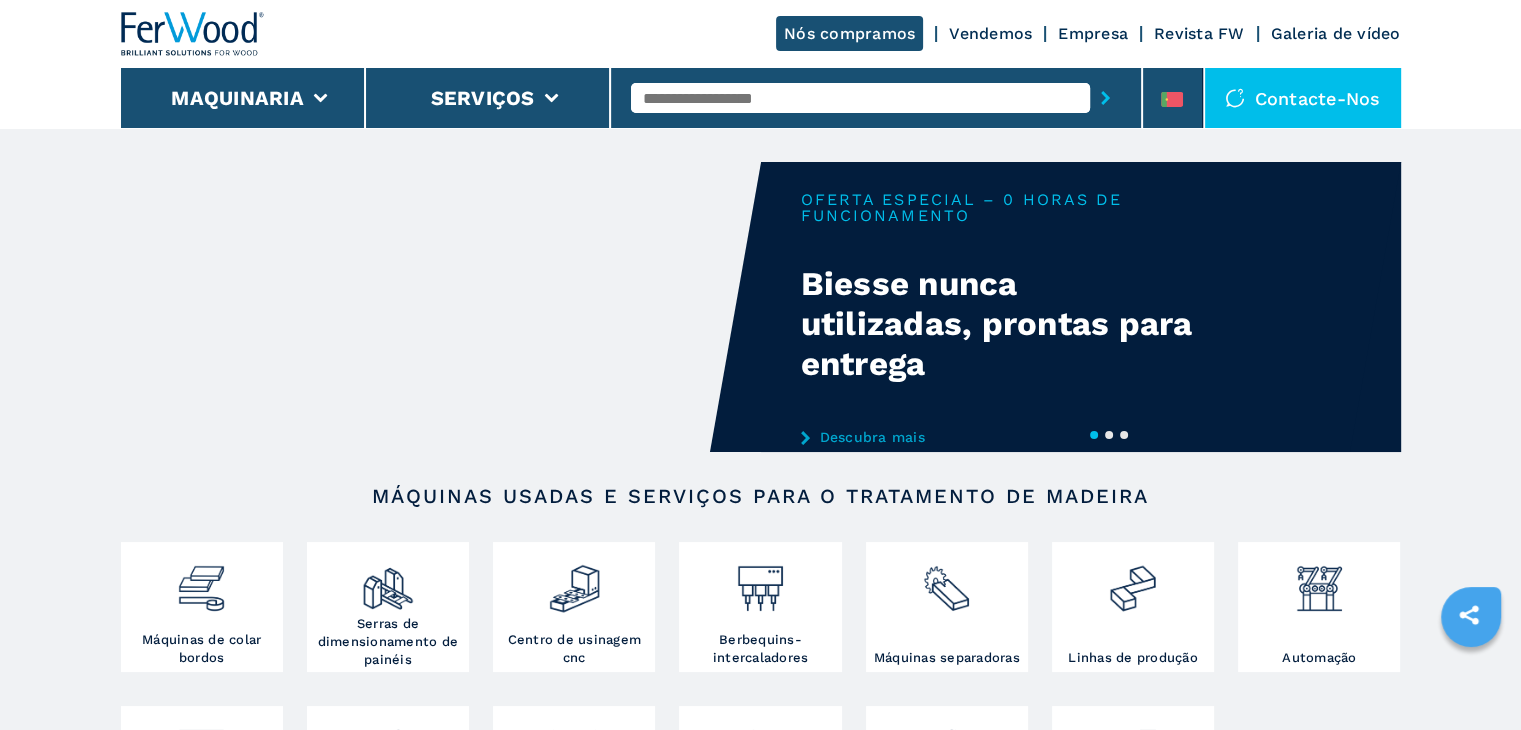 click on "2" at bounding box center [1109, 435] 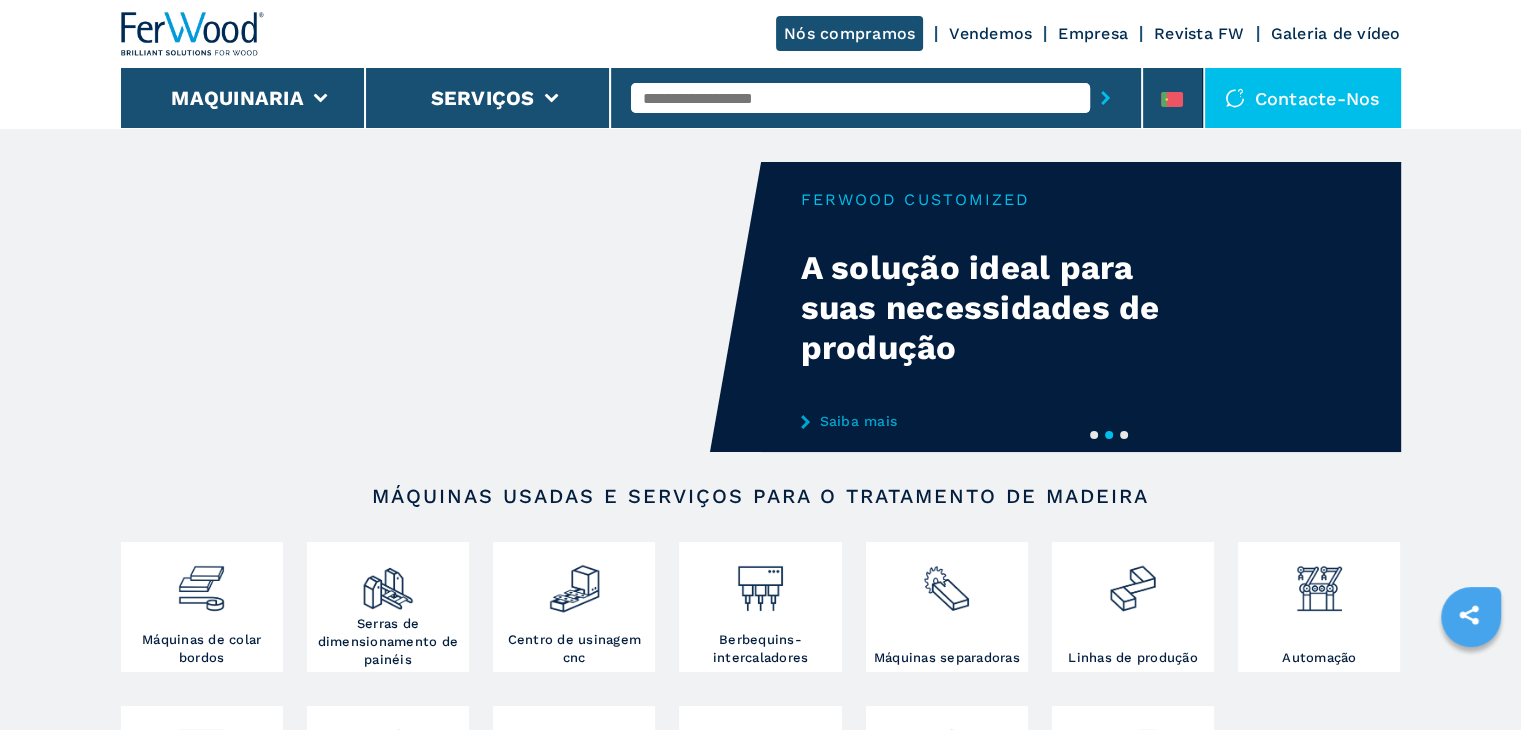 click on "3" at bounding box center (1124, 435) 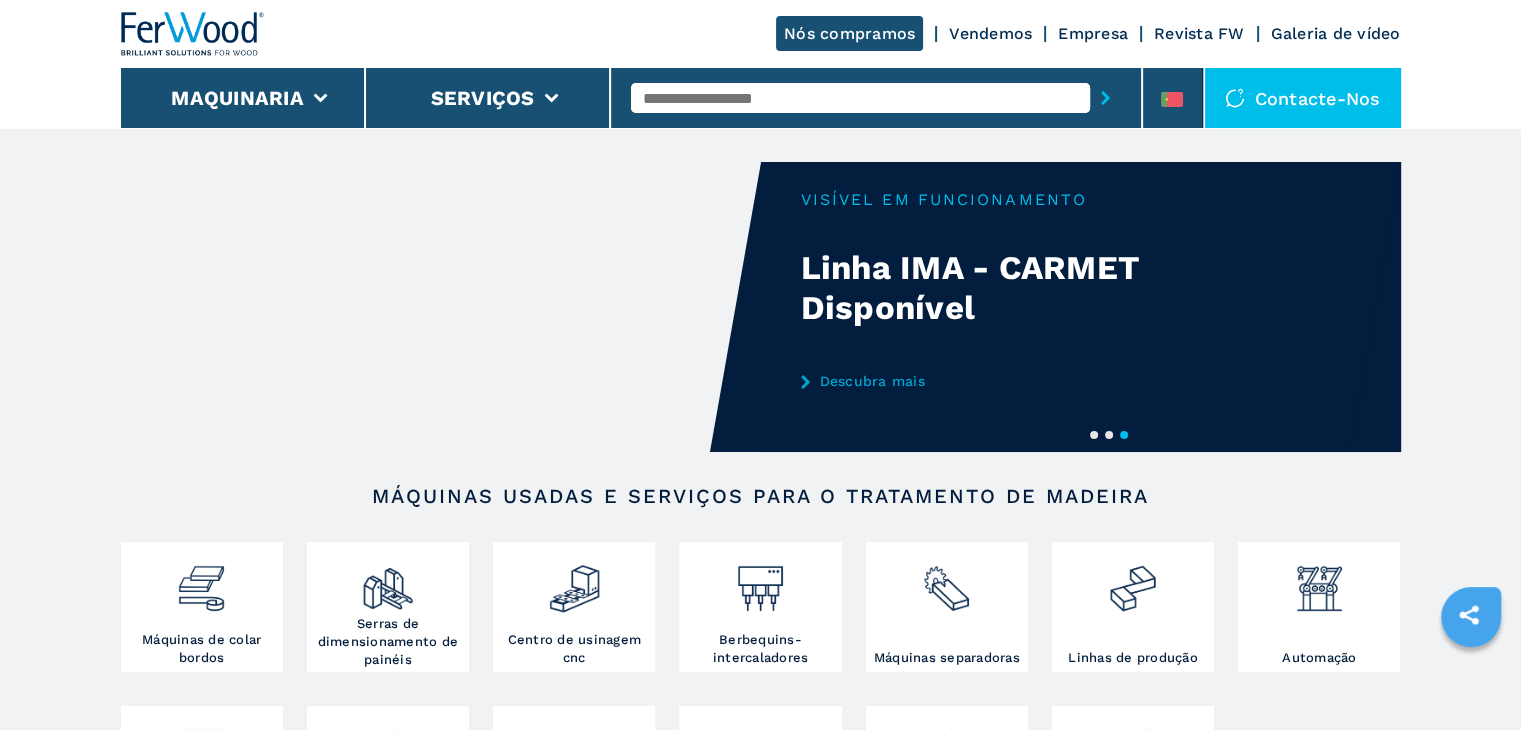 click on "1" at bounding box center (1094, 435) 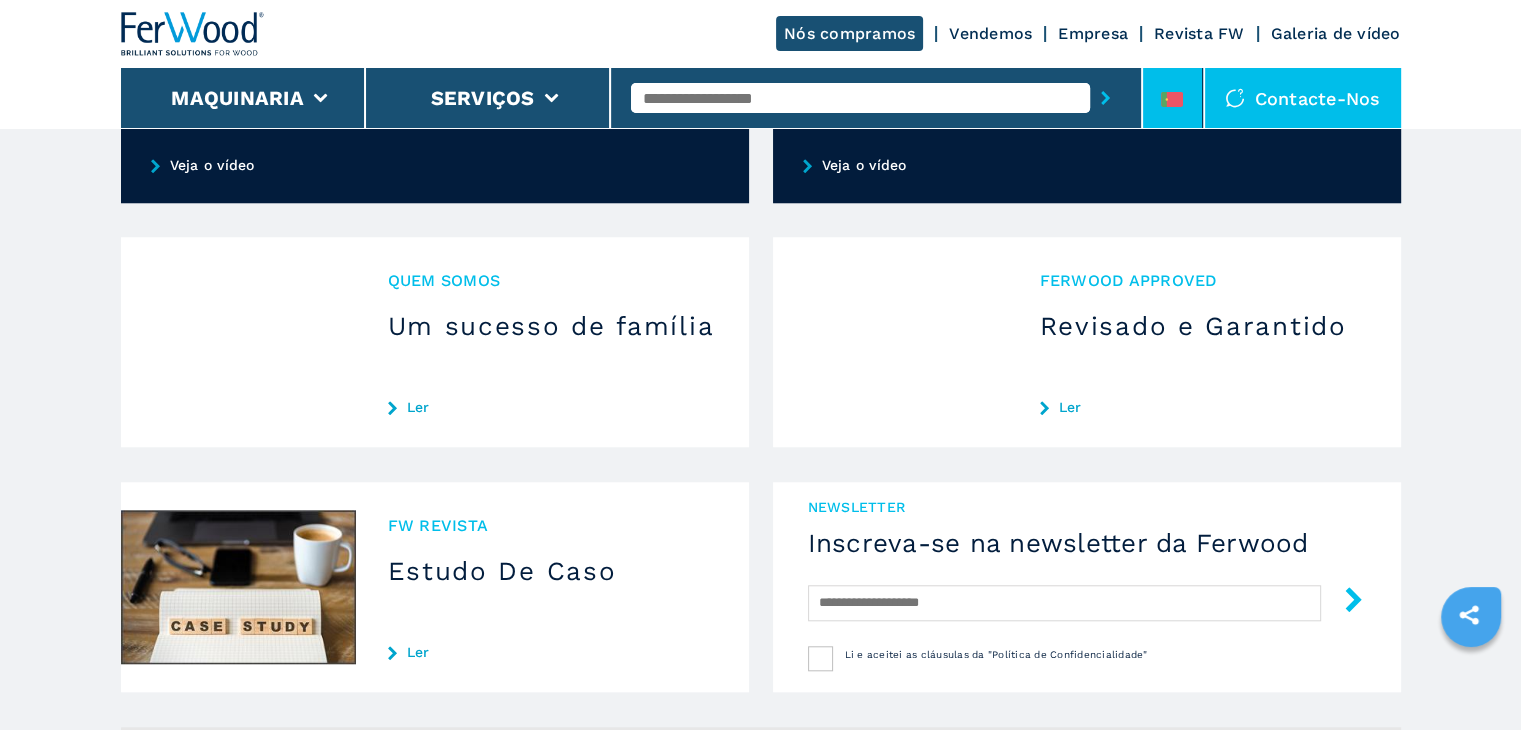 scroll, scrollTop: 1659, scrollLeft: 0, axis: vertical 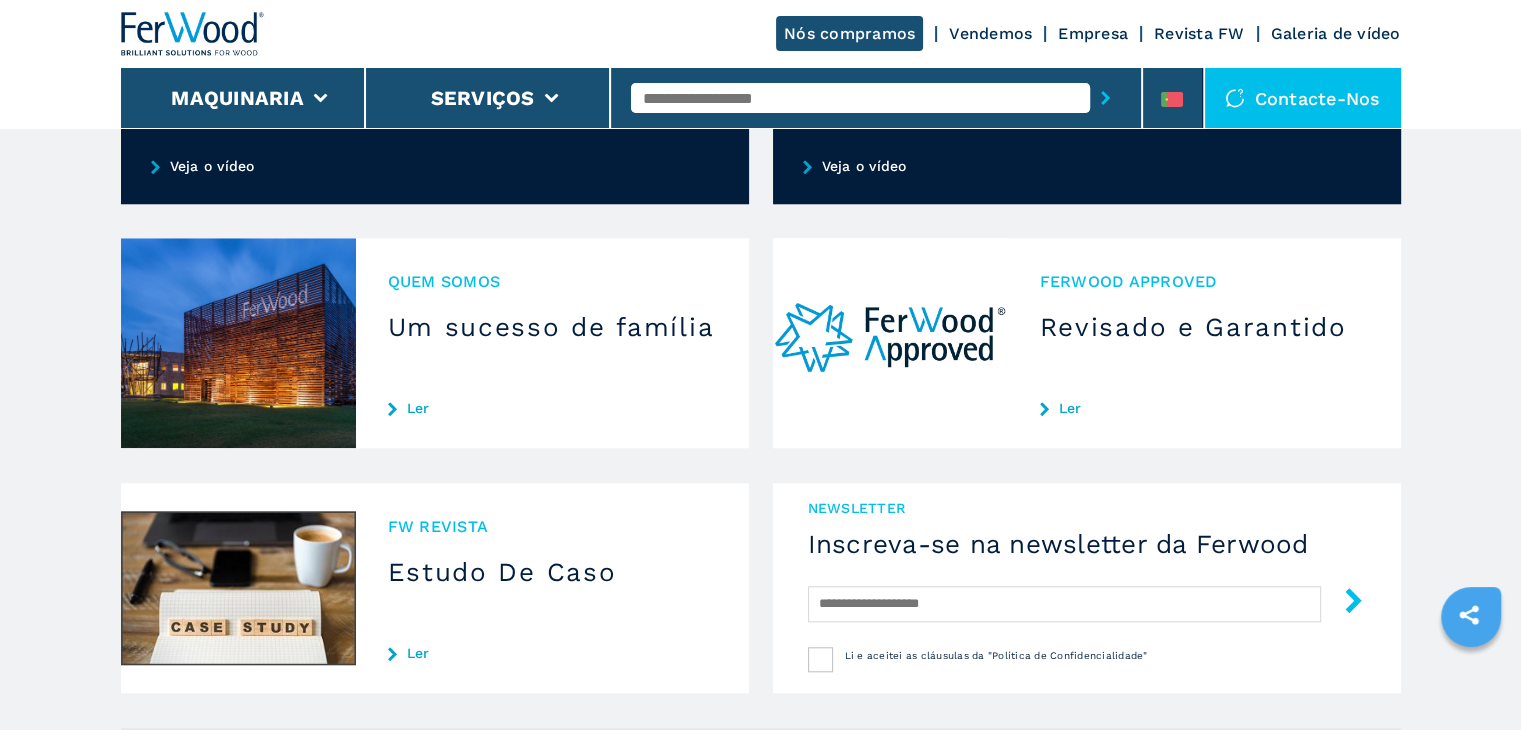 click on "Revista FW" at bounding box center [1199, 33] 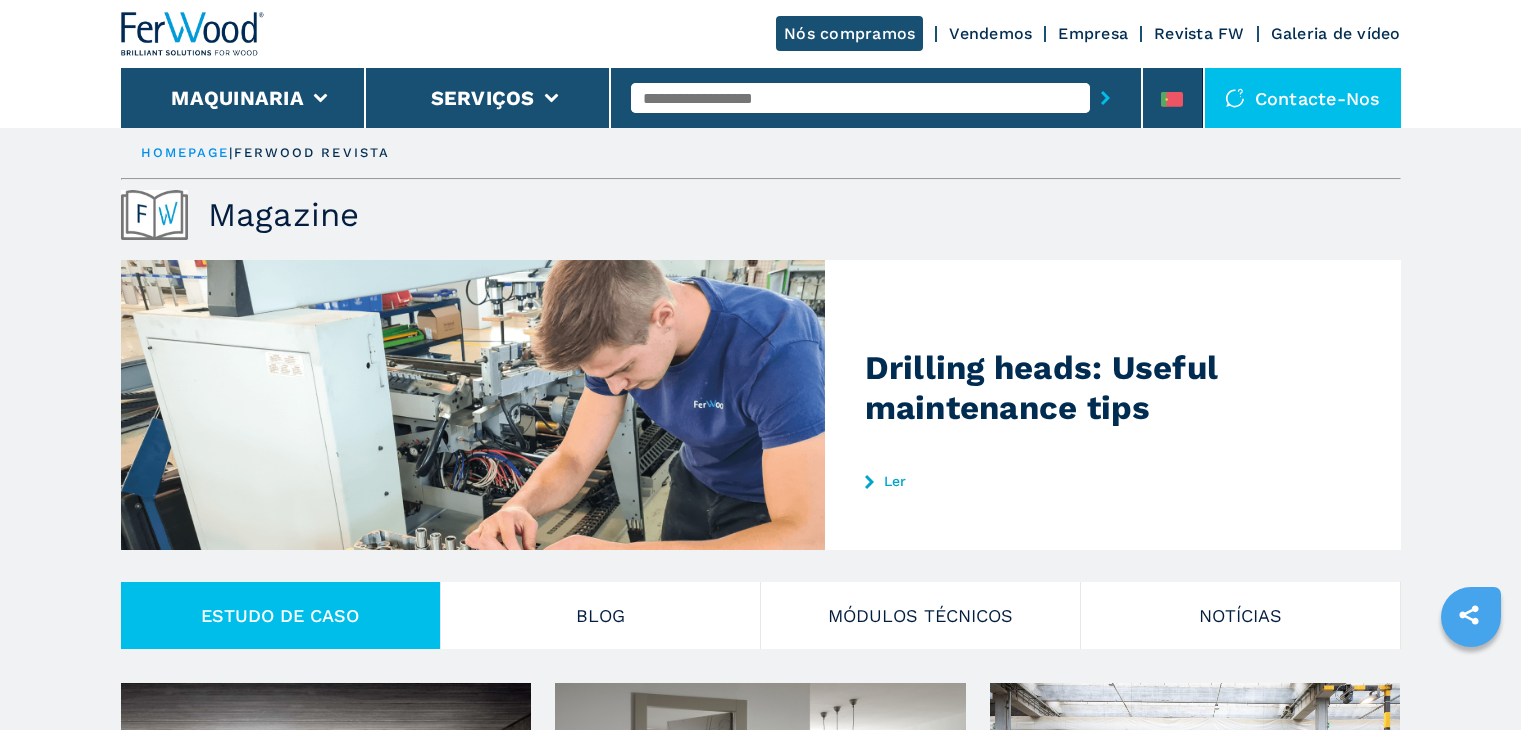 scroll, scrollTop: 0, scrollLeft: 0, axis: both 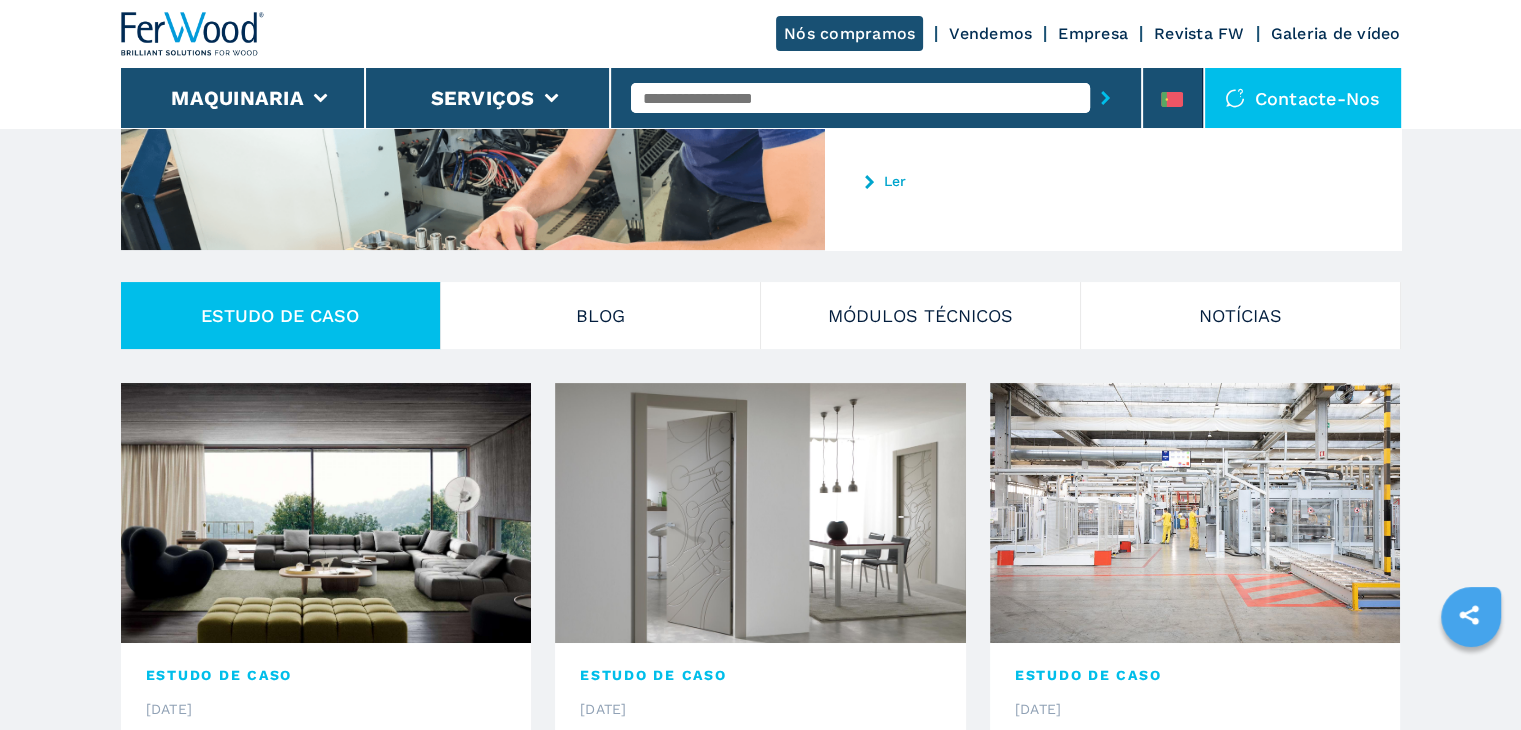 click at bounding box center (1195, 513) 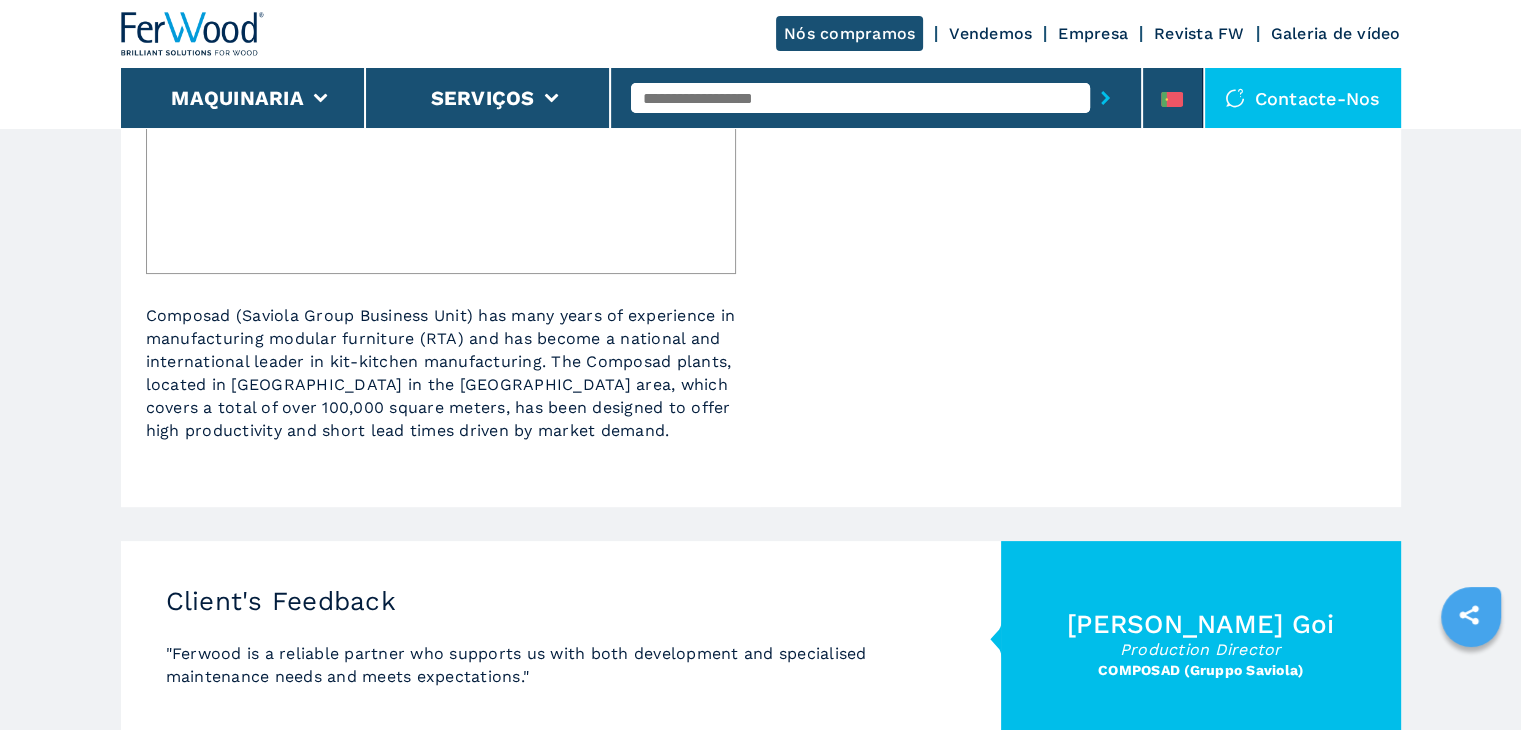 scroll, scrollTop: 0, scrollLeft: 0, axis: both 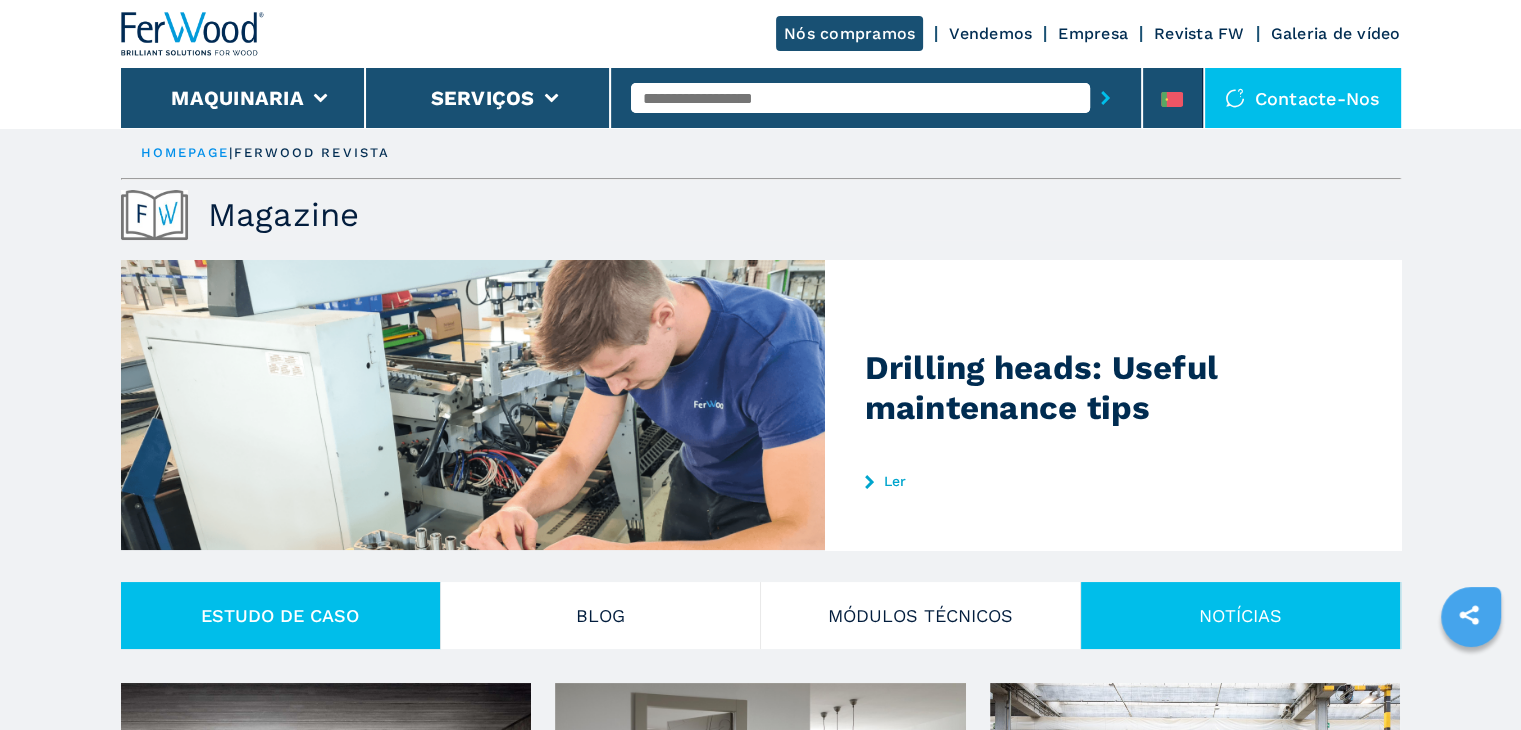 click on "NOTÍCIAS" at bounding box center [1241, 615] 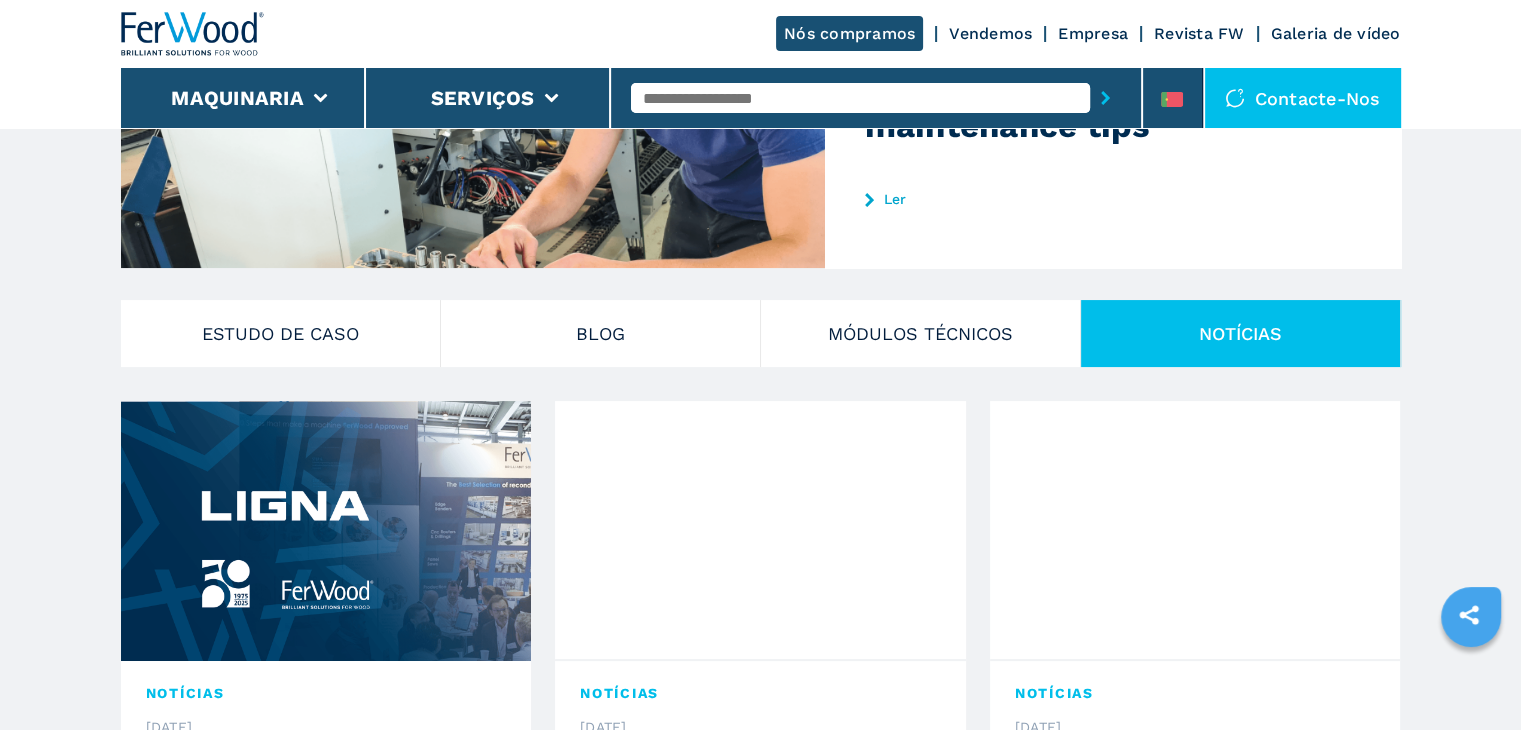 scroll, scrollTop: 300, scrollLeft: 0, axis: vertical 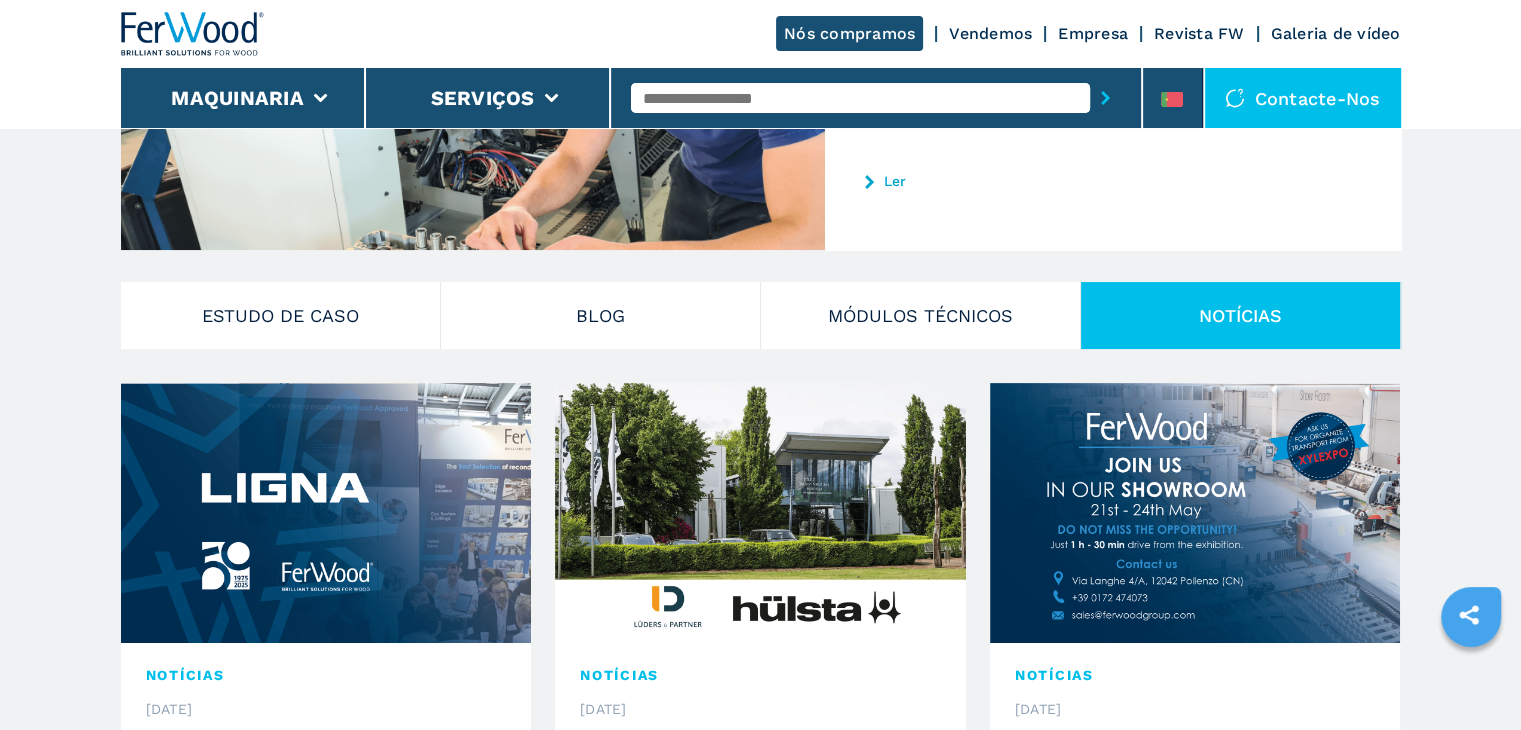 click at bounding box center [760, 513] 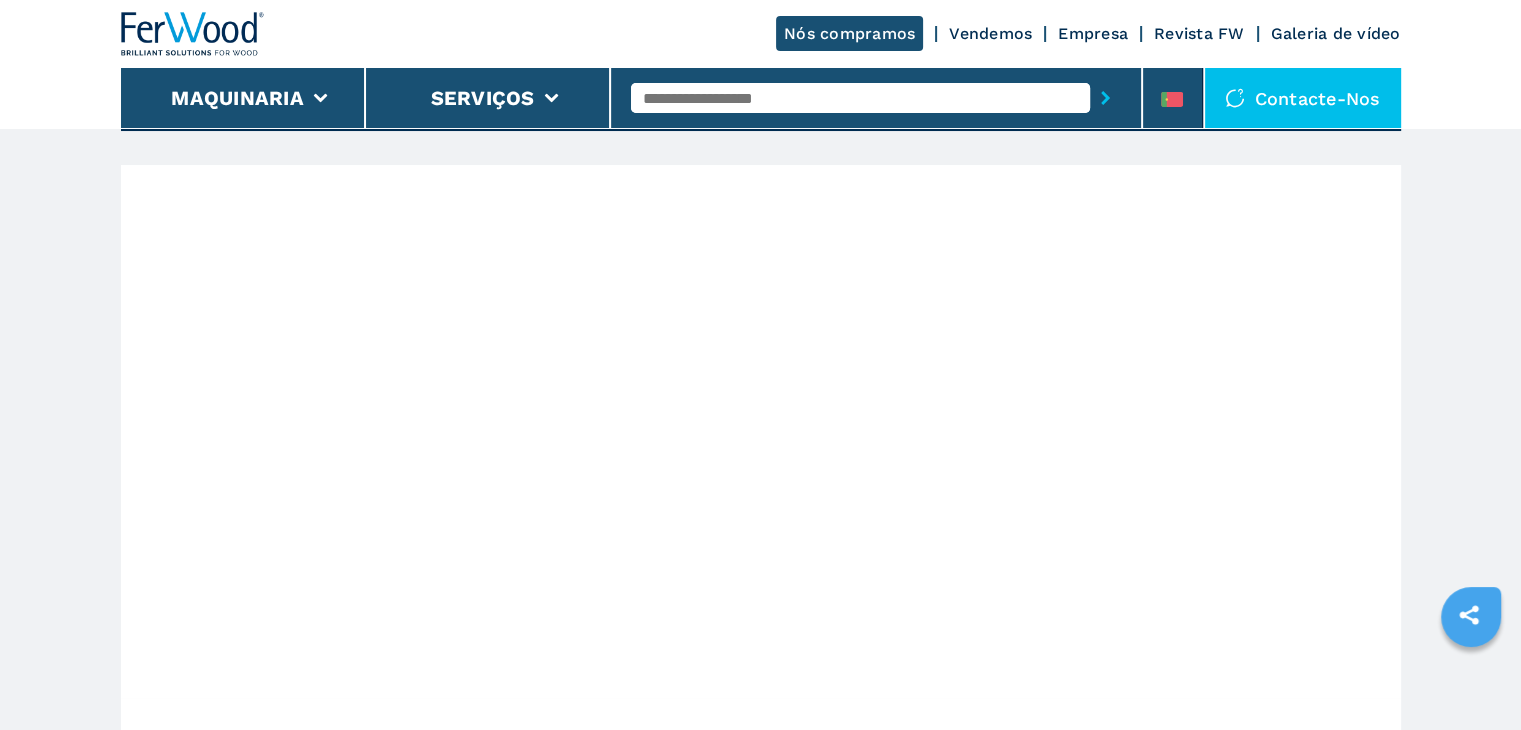 scroll, scrollTop: 200, scrollLeft: 0, axis: vertical 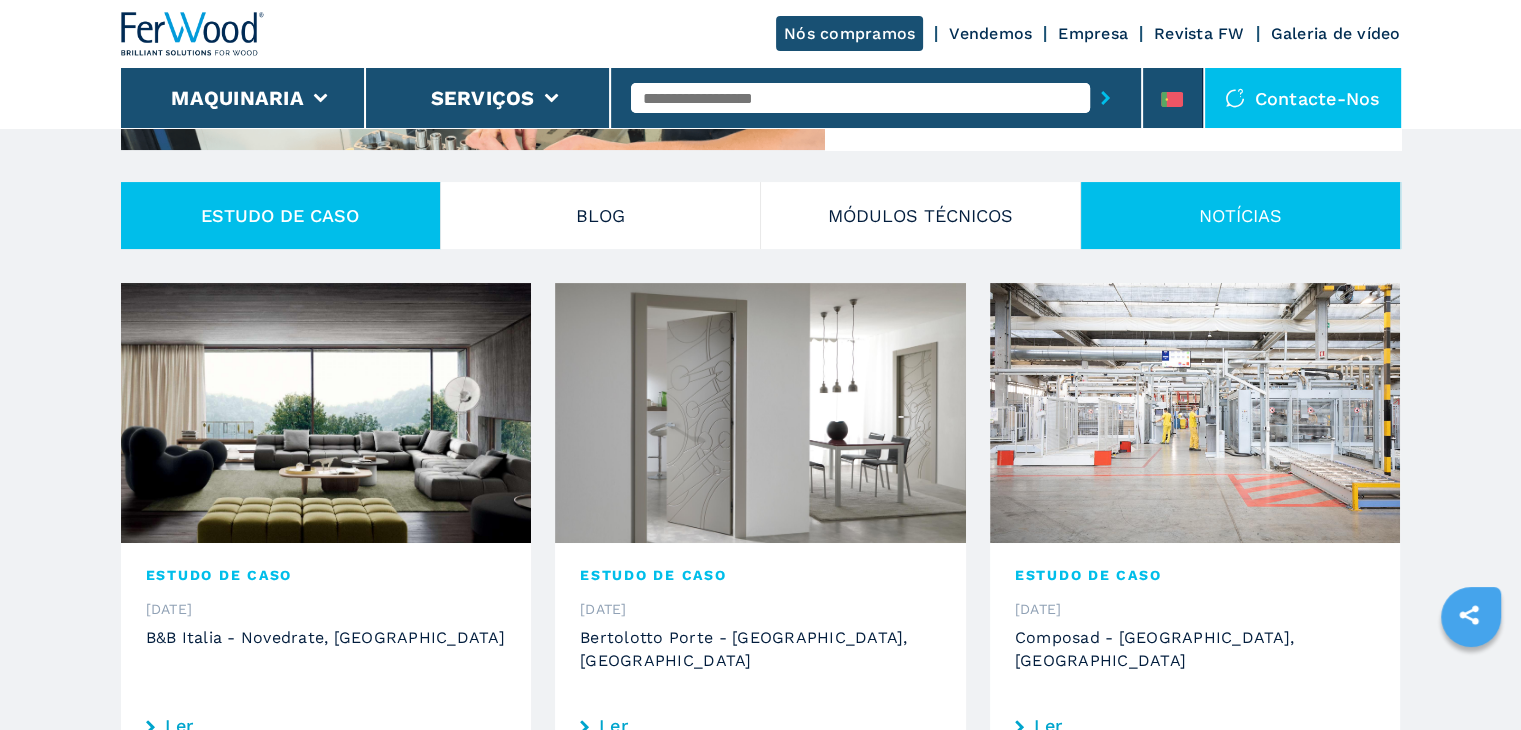 click on "NOTÍCIAS" at bounding box center (1241, 215) 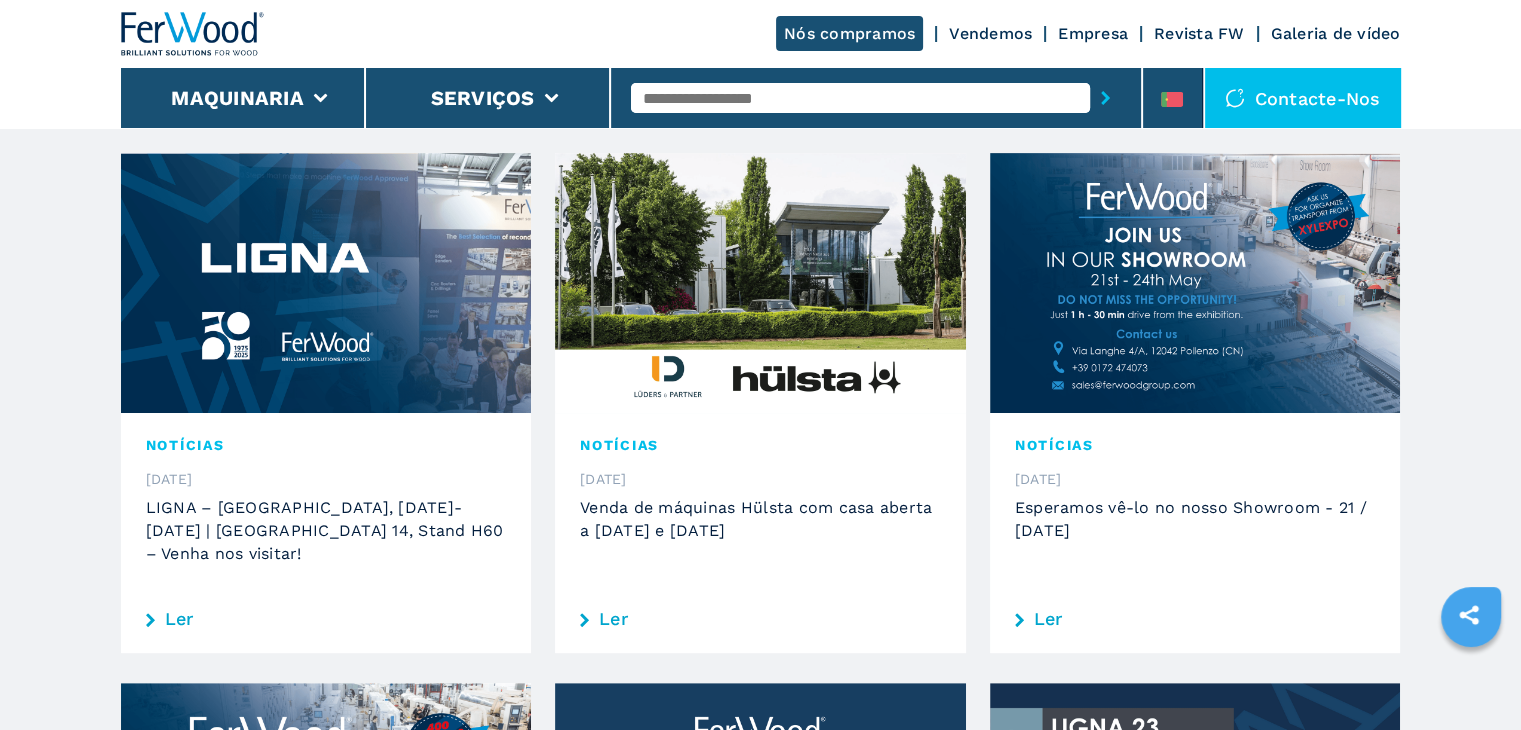 scroll, scrollTop: 500, scrollLeft: 0, axis: vertical 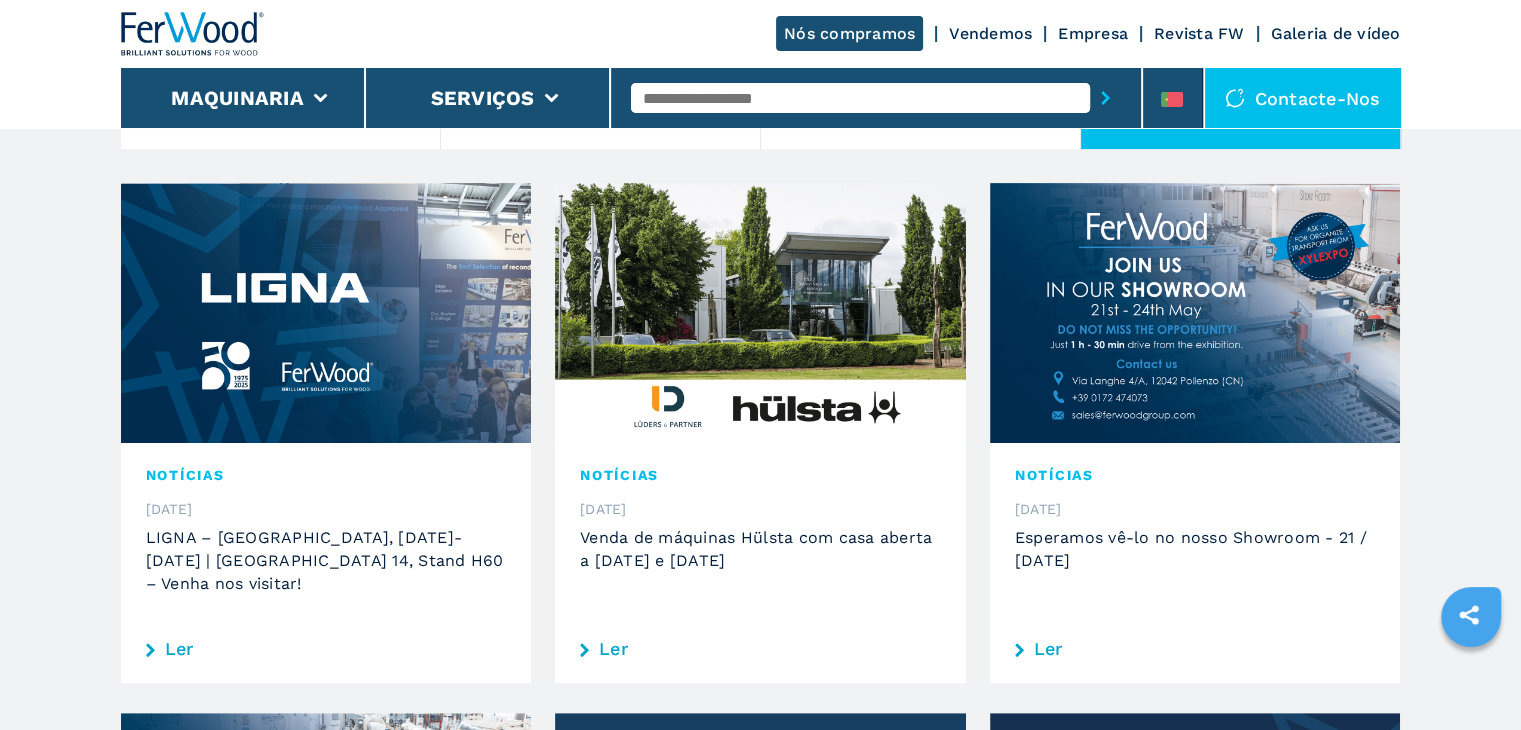 click at bounding box center (1195, 313) 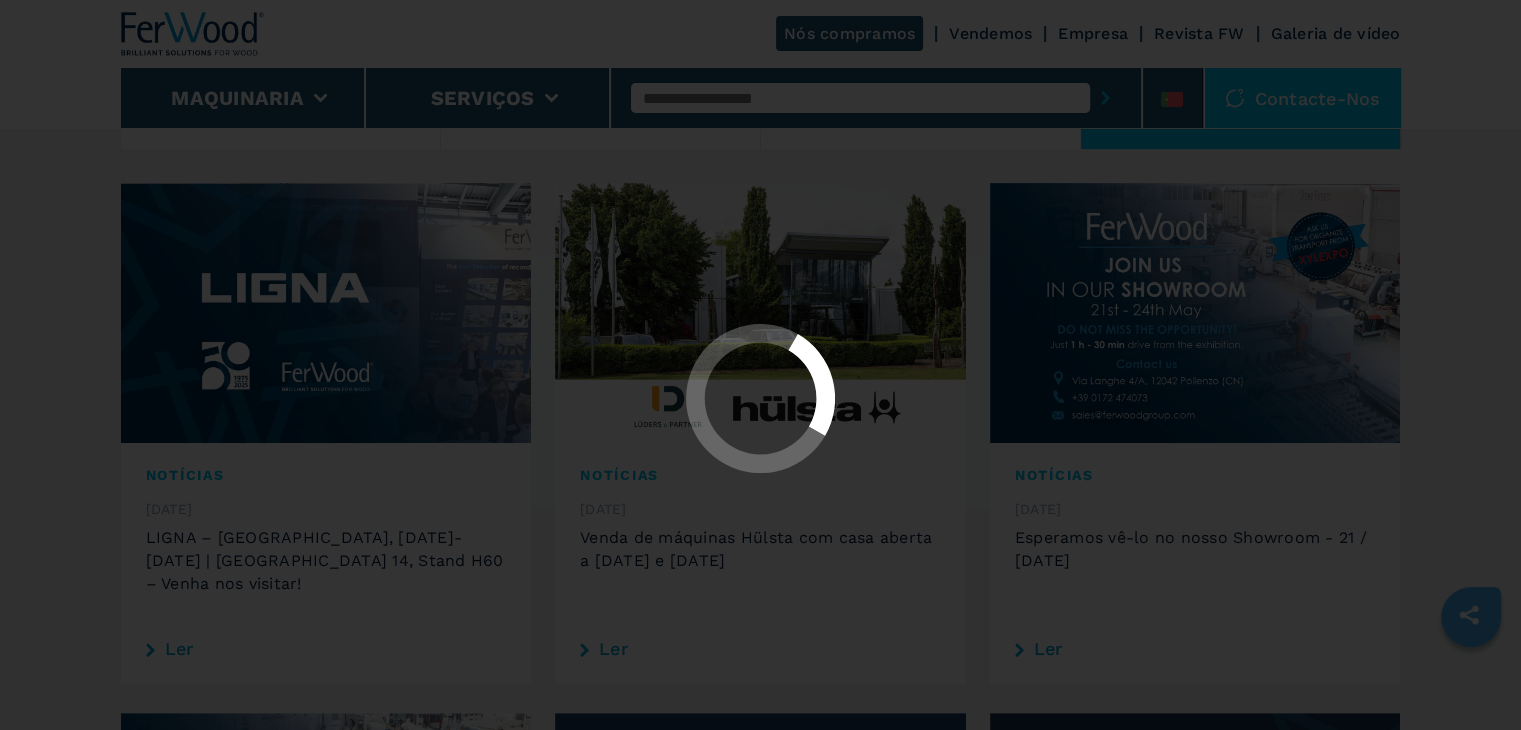 scroll, scrollTop: 0, scrollLeft: 0, axis: both 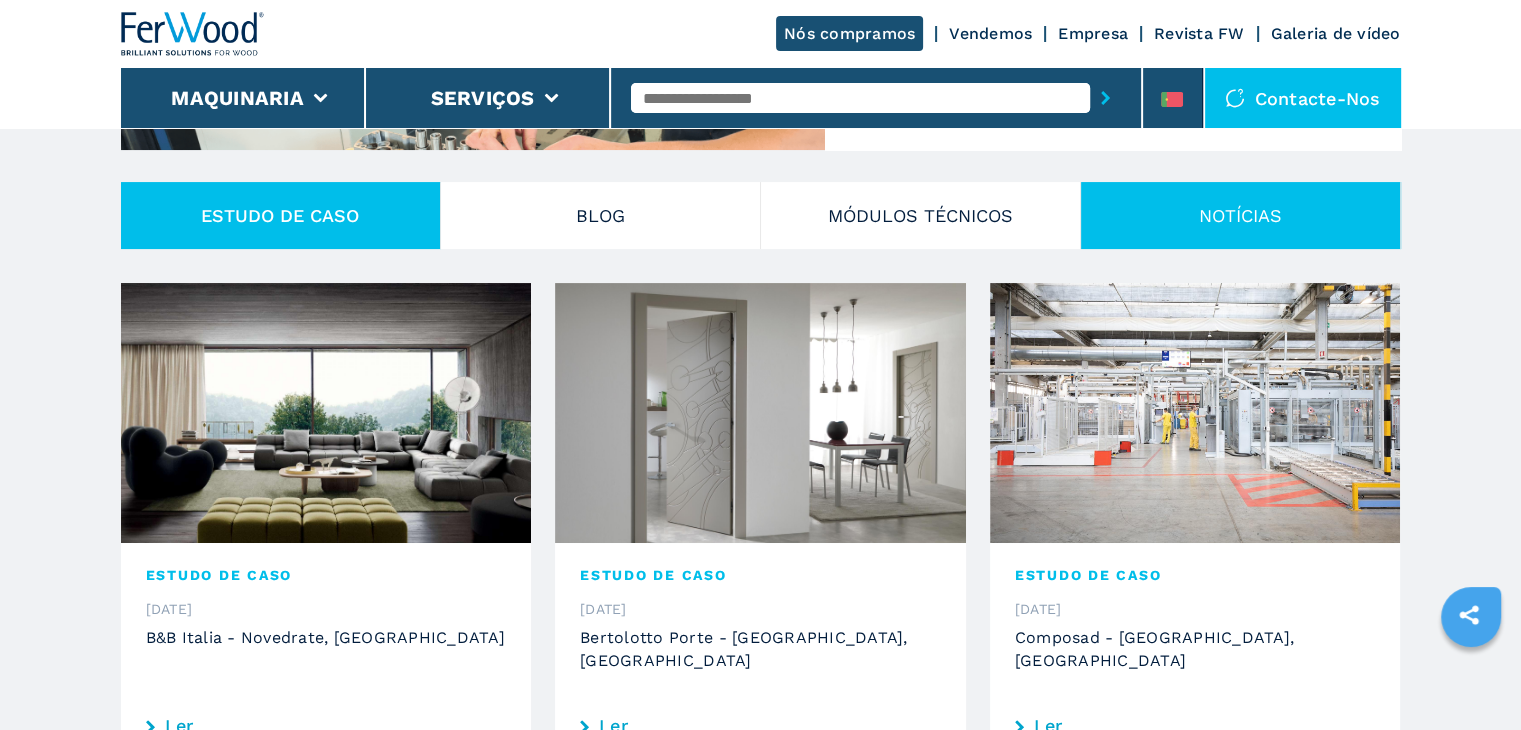 click on "NOTÍCIAS" at bounding box center (1241, 215) 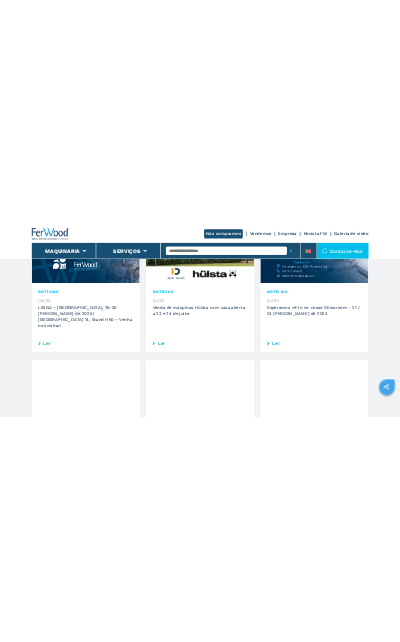 scroll, scrollTop: 500, scrollLeft: 0, axis: vertical 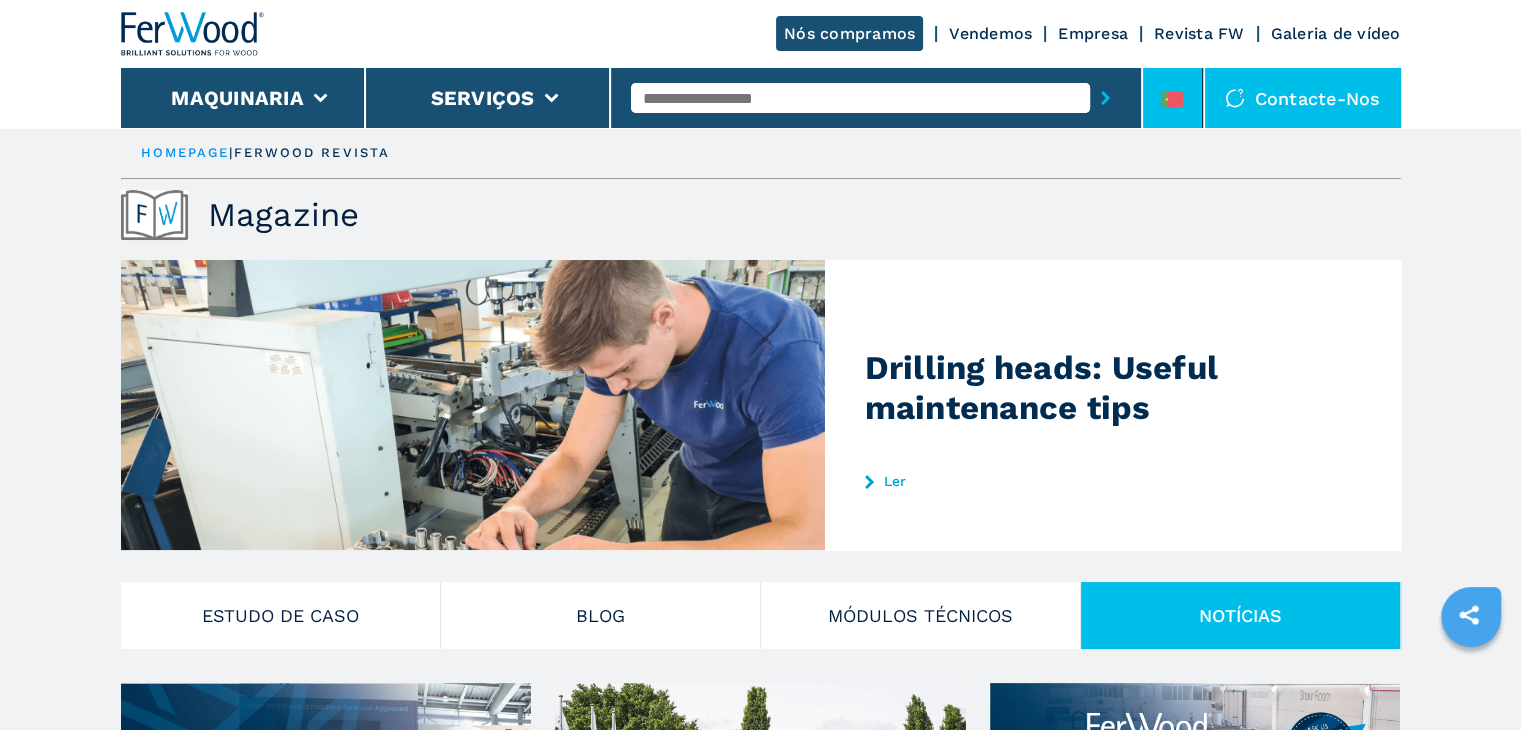 click at bounding box center (1173, 98) 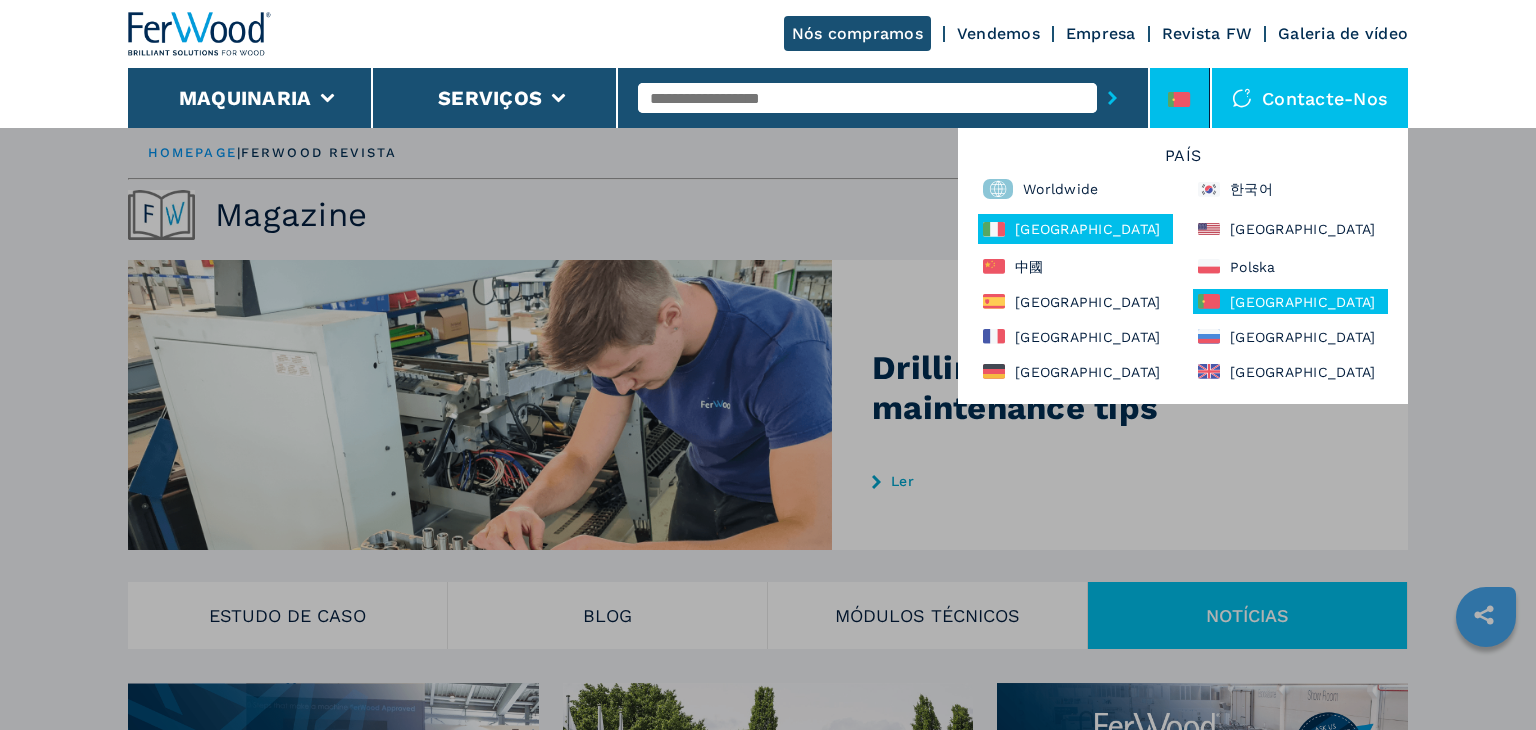 click on "Italia" at bounding box center (1075, 229) 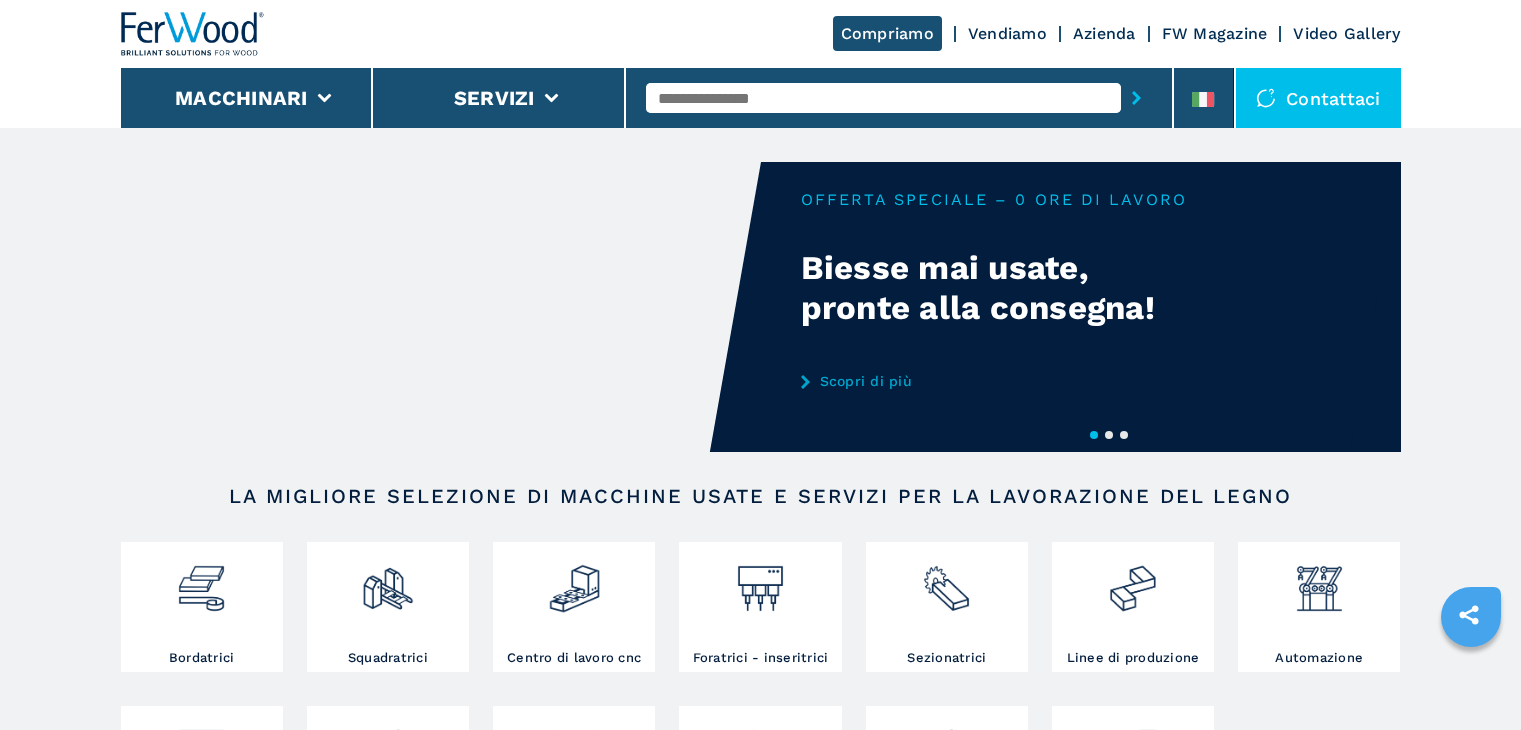 scroll, scrollTop: 0, scrollLeft: 0, axis: both 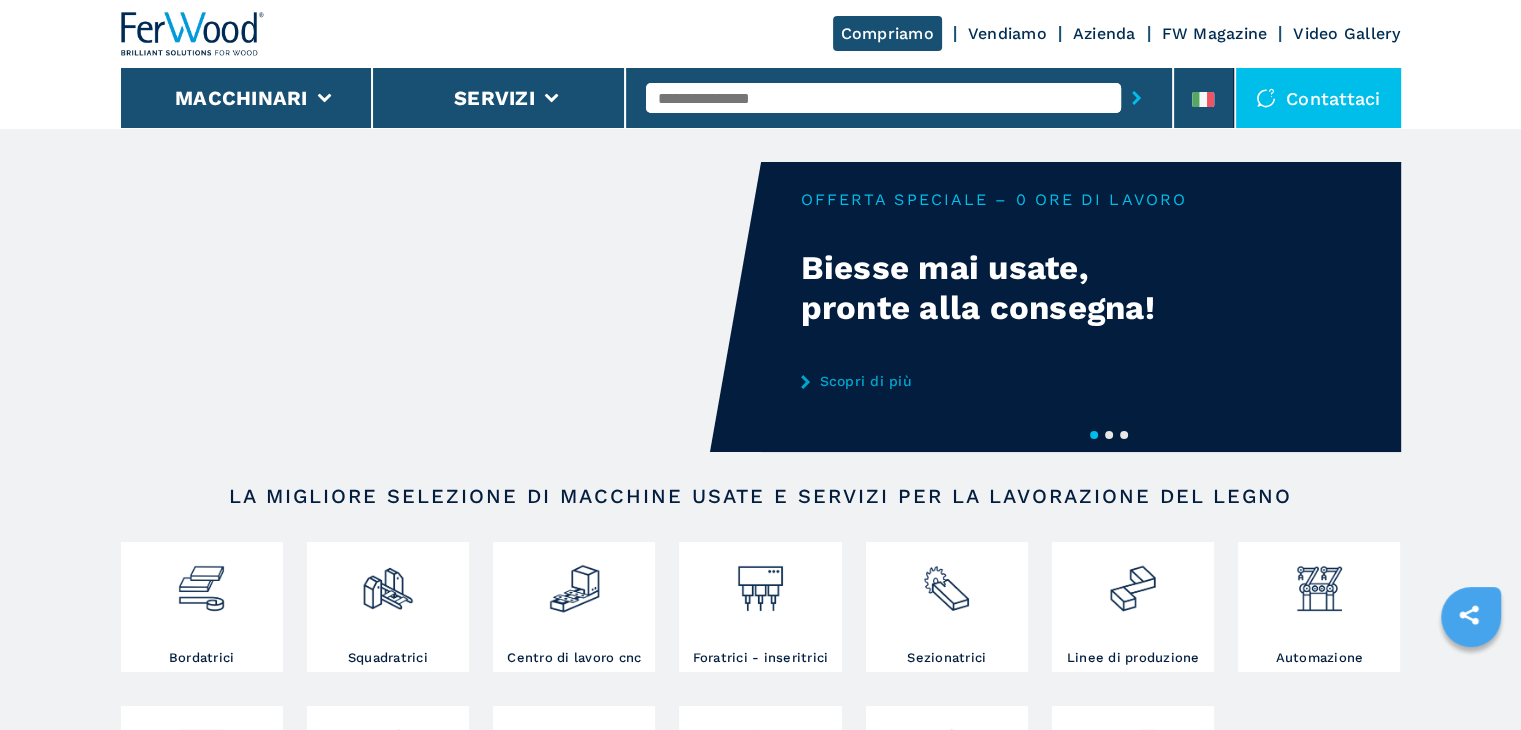 click on "Contattaci" at bounding box center [1318, 98] 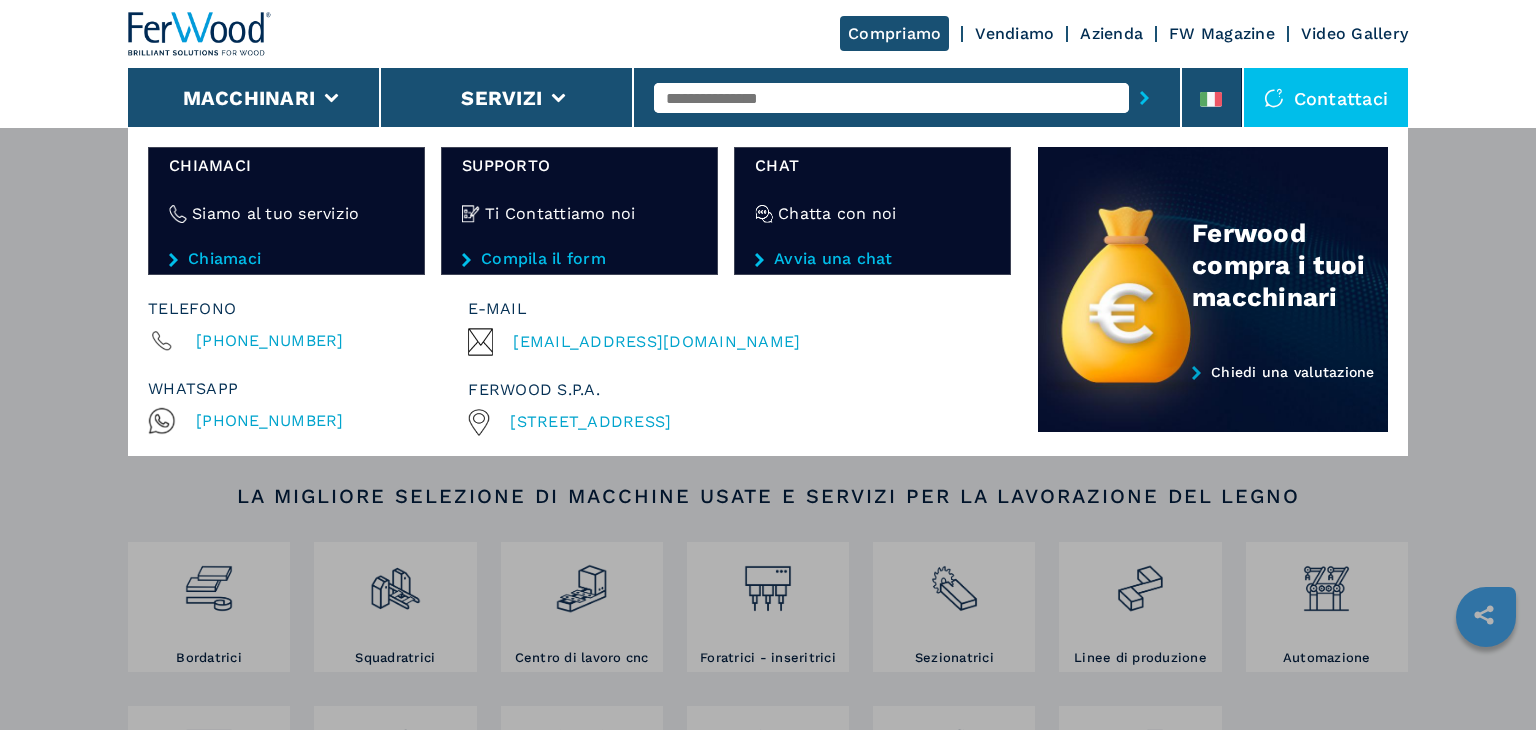 click on "Compila il form" at bounding box center (579, 259) 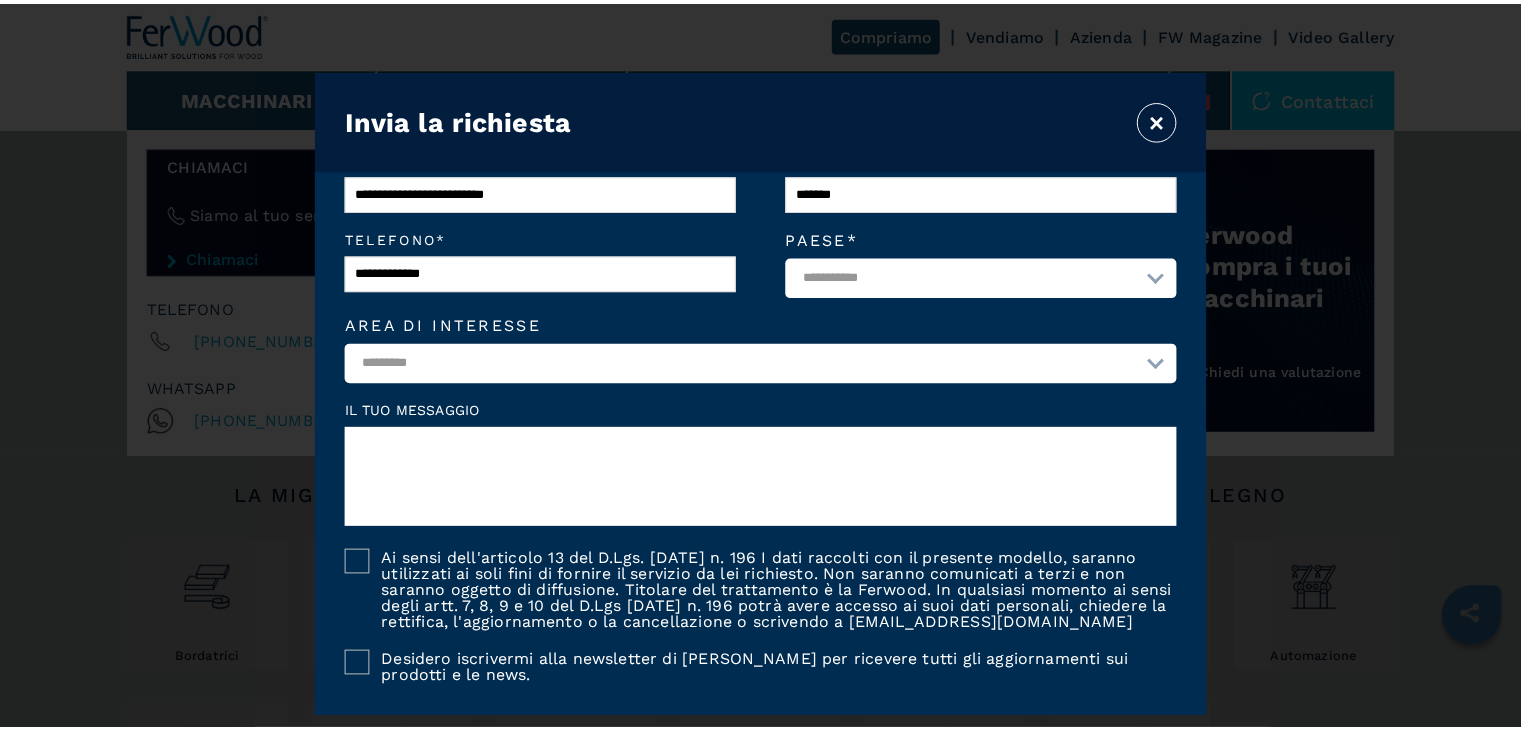 scroll, scrollTop: 0, scrollLeft: 0, axis: both 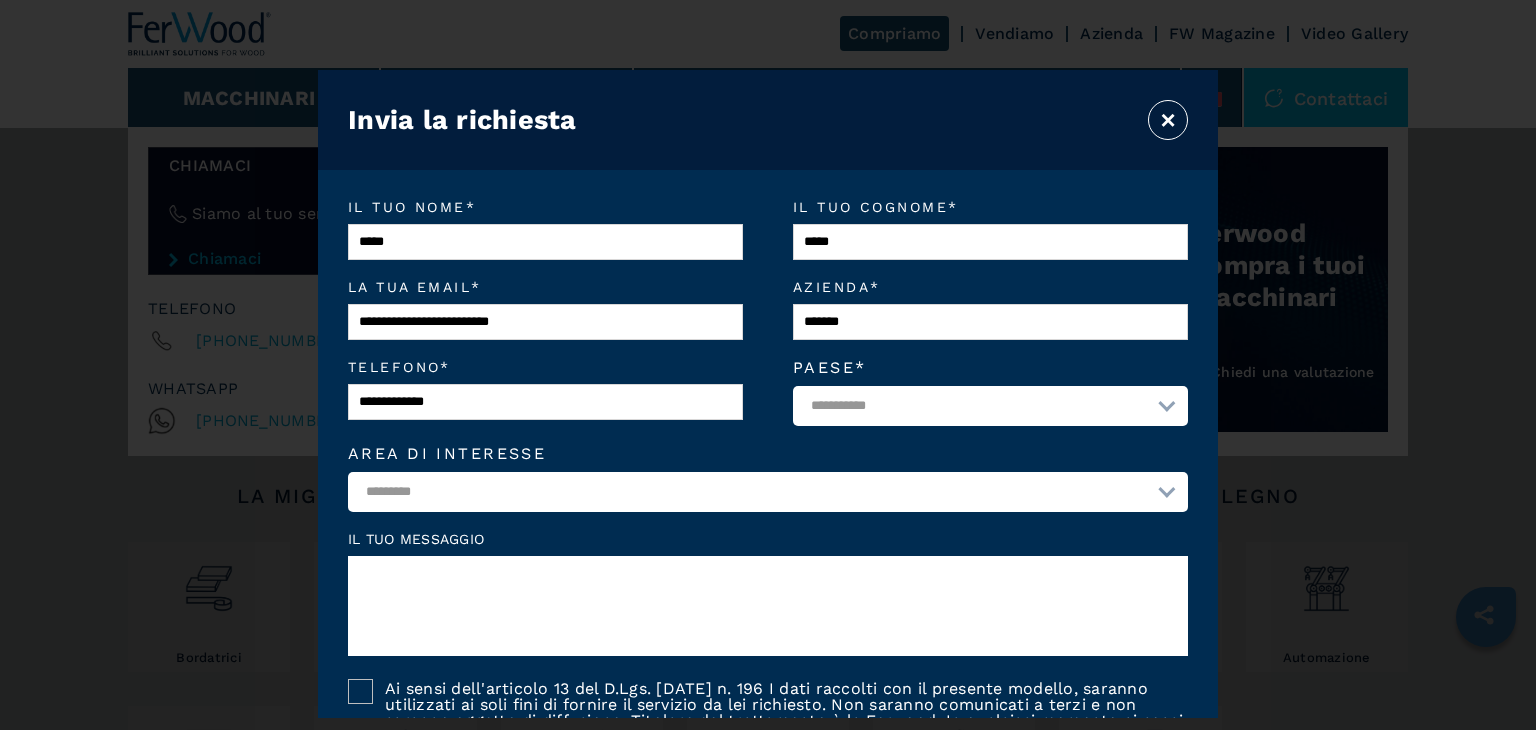 click on "×" at bounding box center (1168, 120) 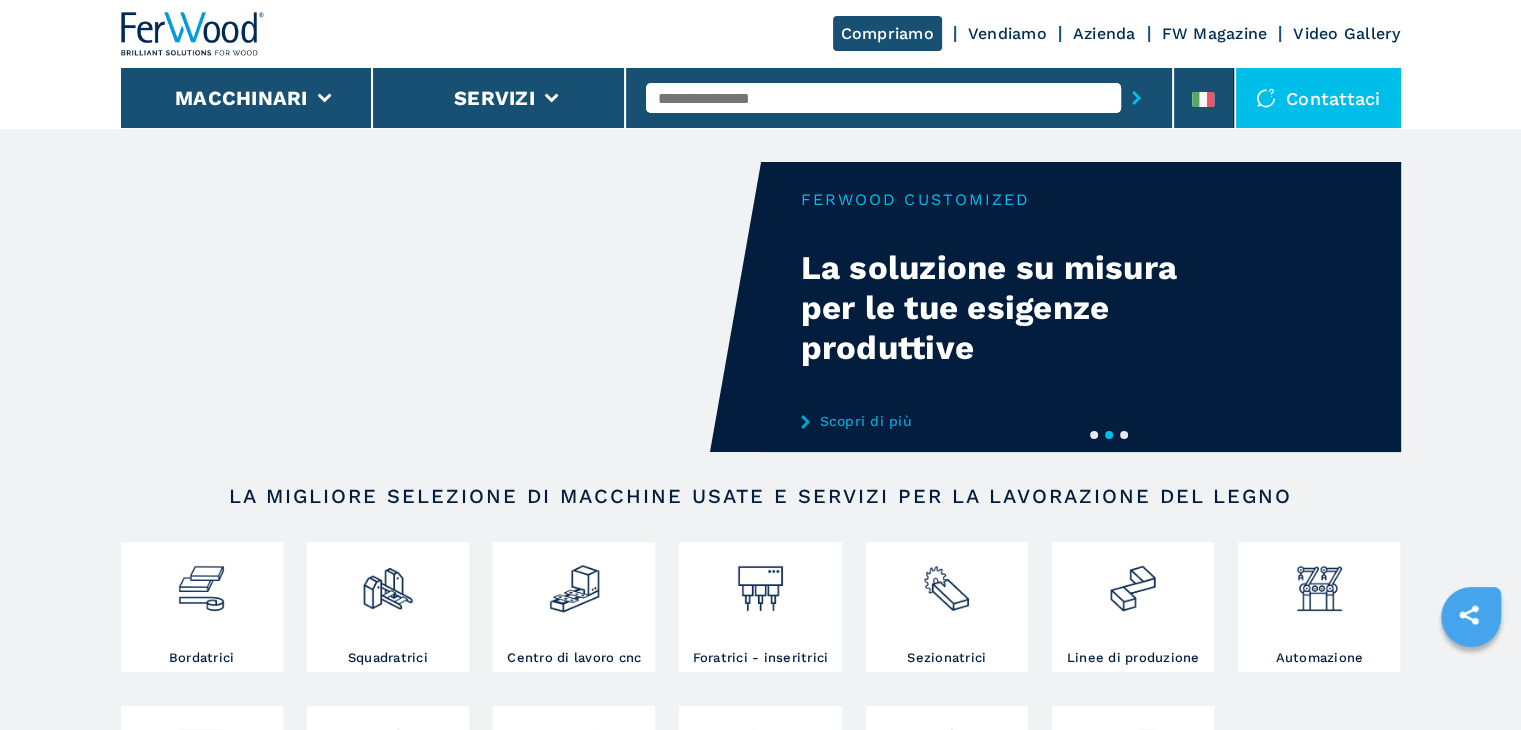 click on "Contattaci" at bounding box center (1318, 98) 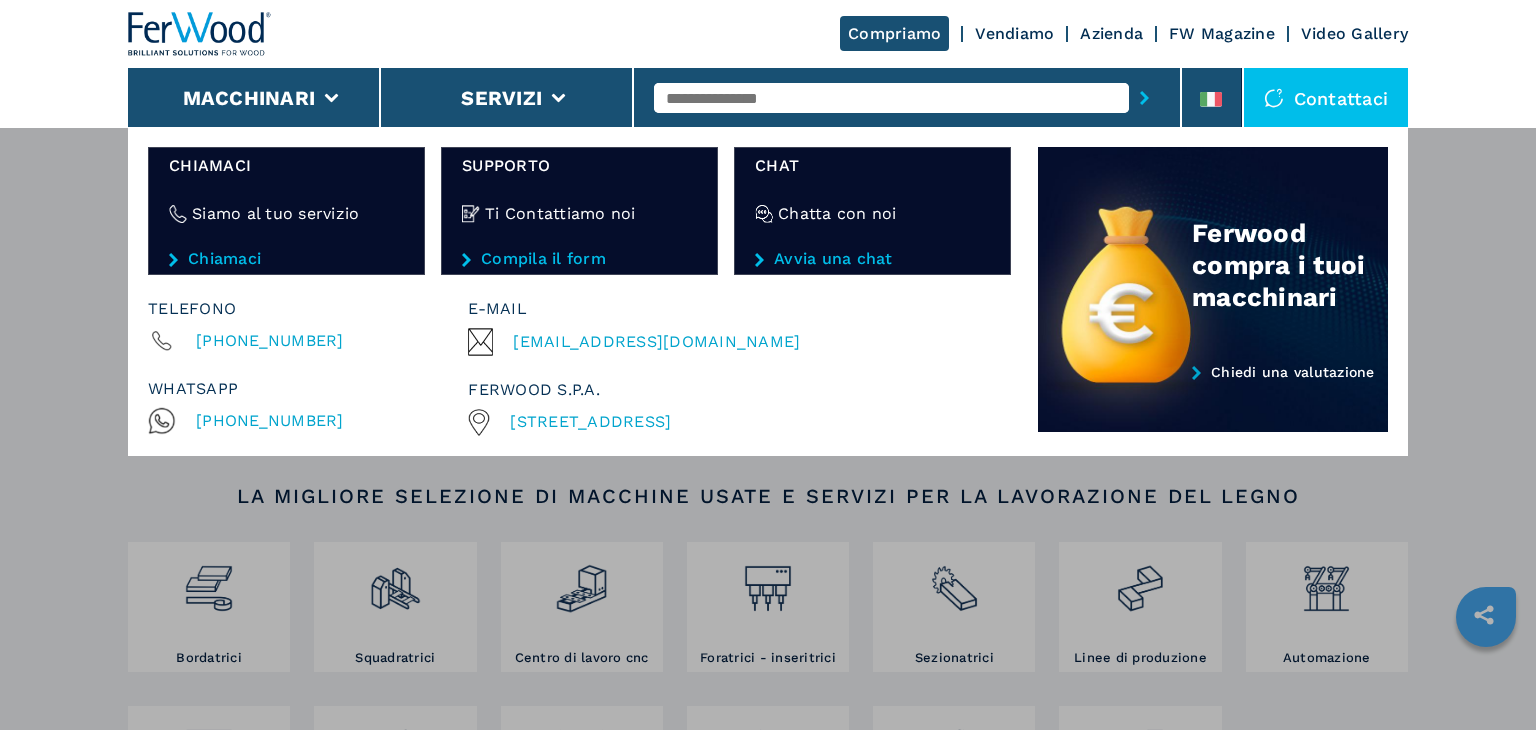 click on "Chiamaci" at bounding box center [286, 259] 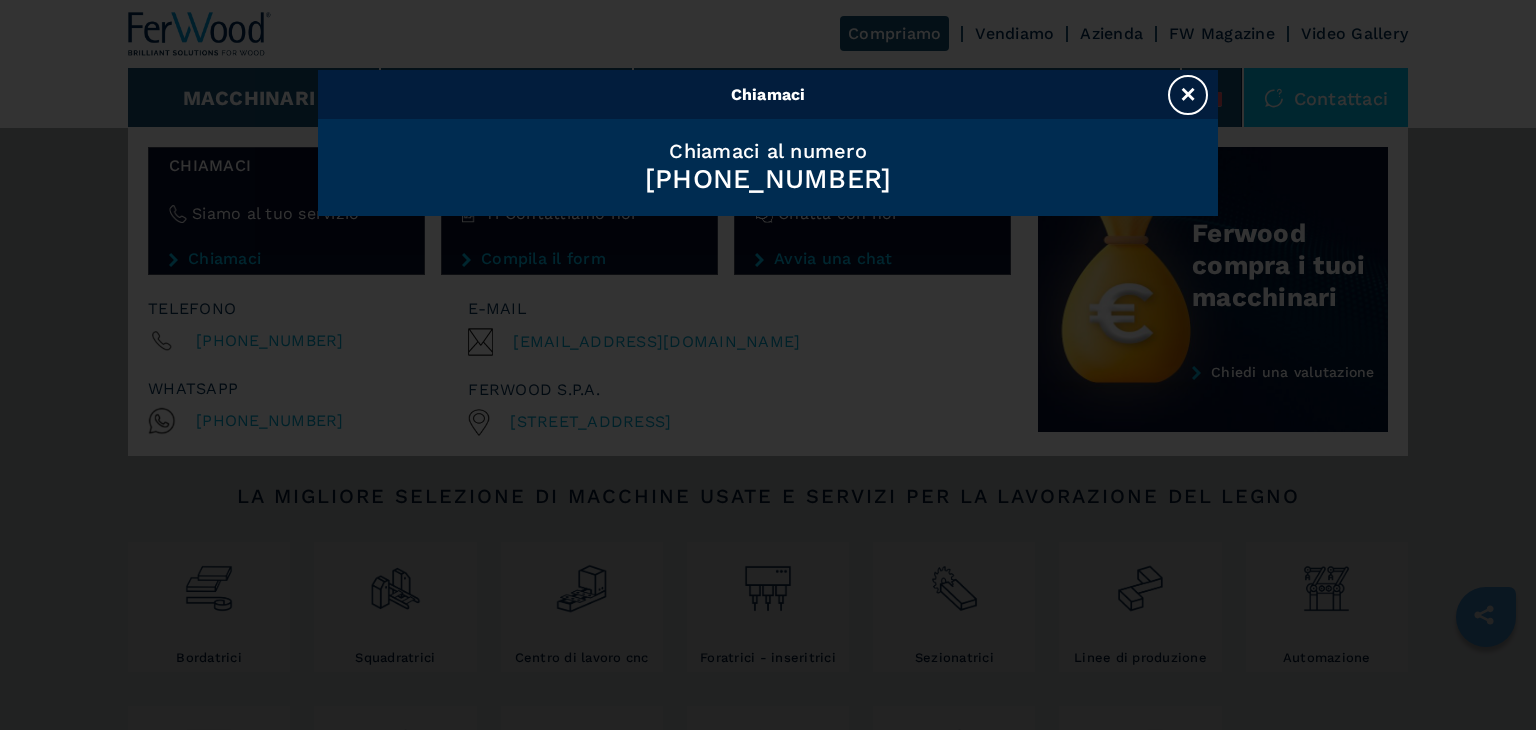 click on "×" at bounding box center (1188, 95) 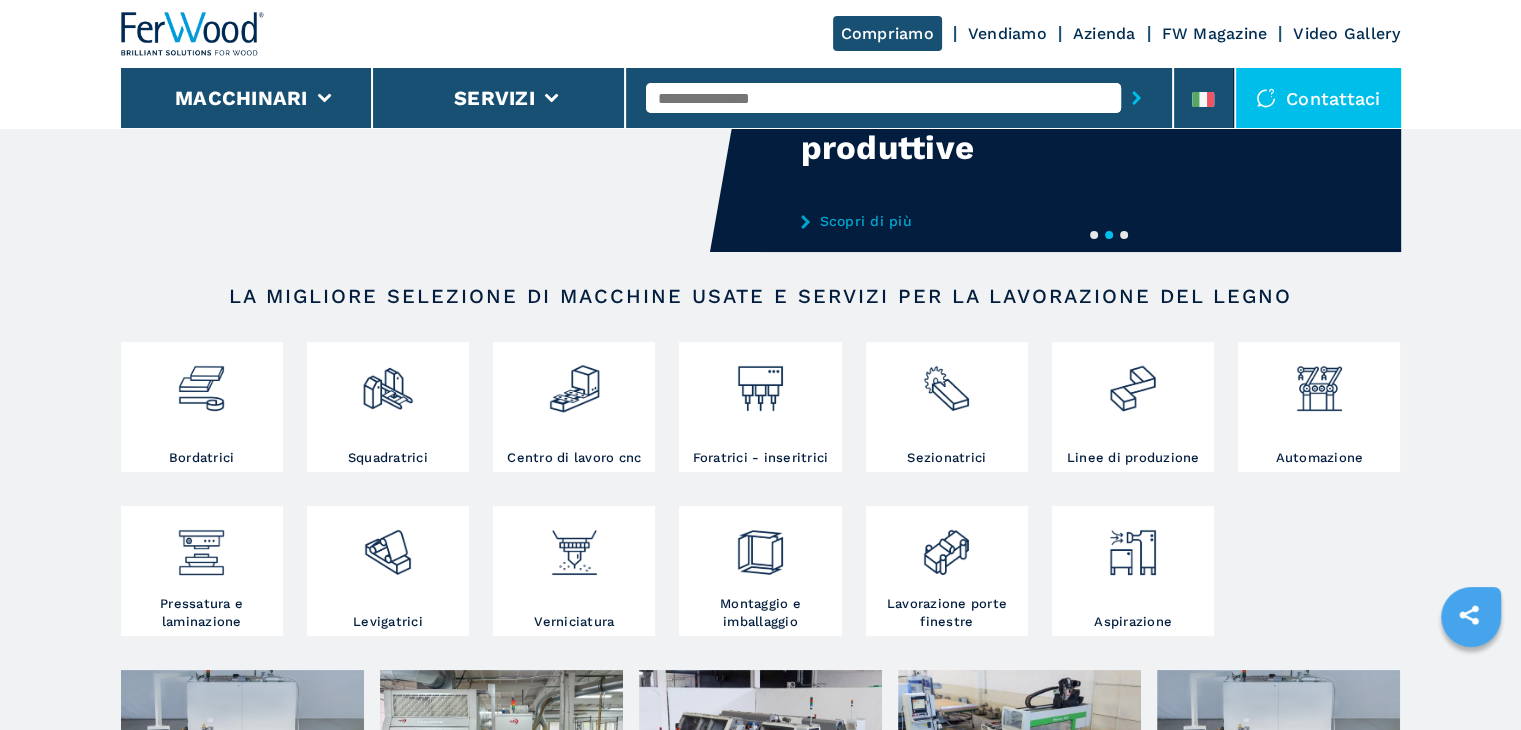 scroll, scrollTop: 0, scrollLeft: 0, axis: both 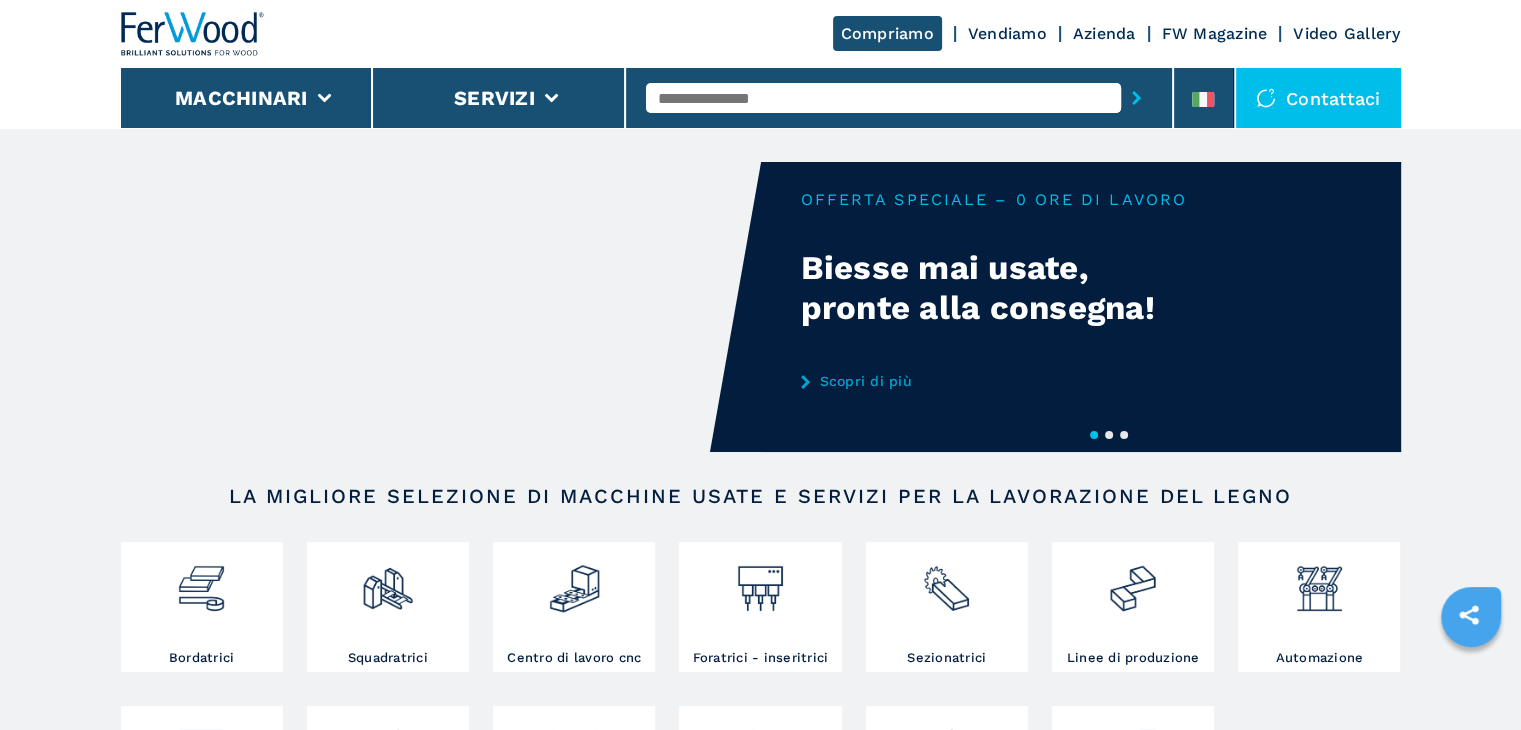 click 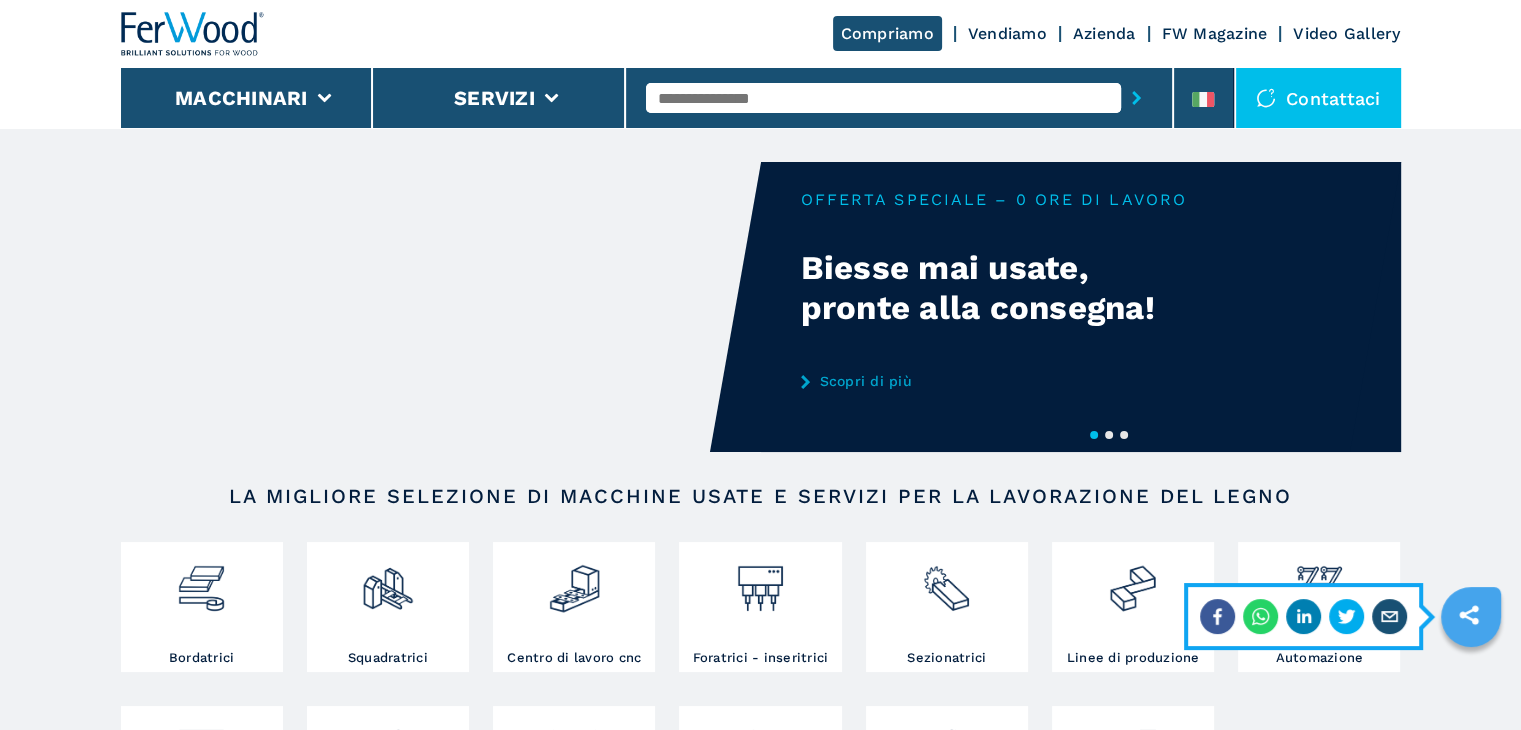 click 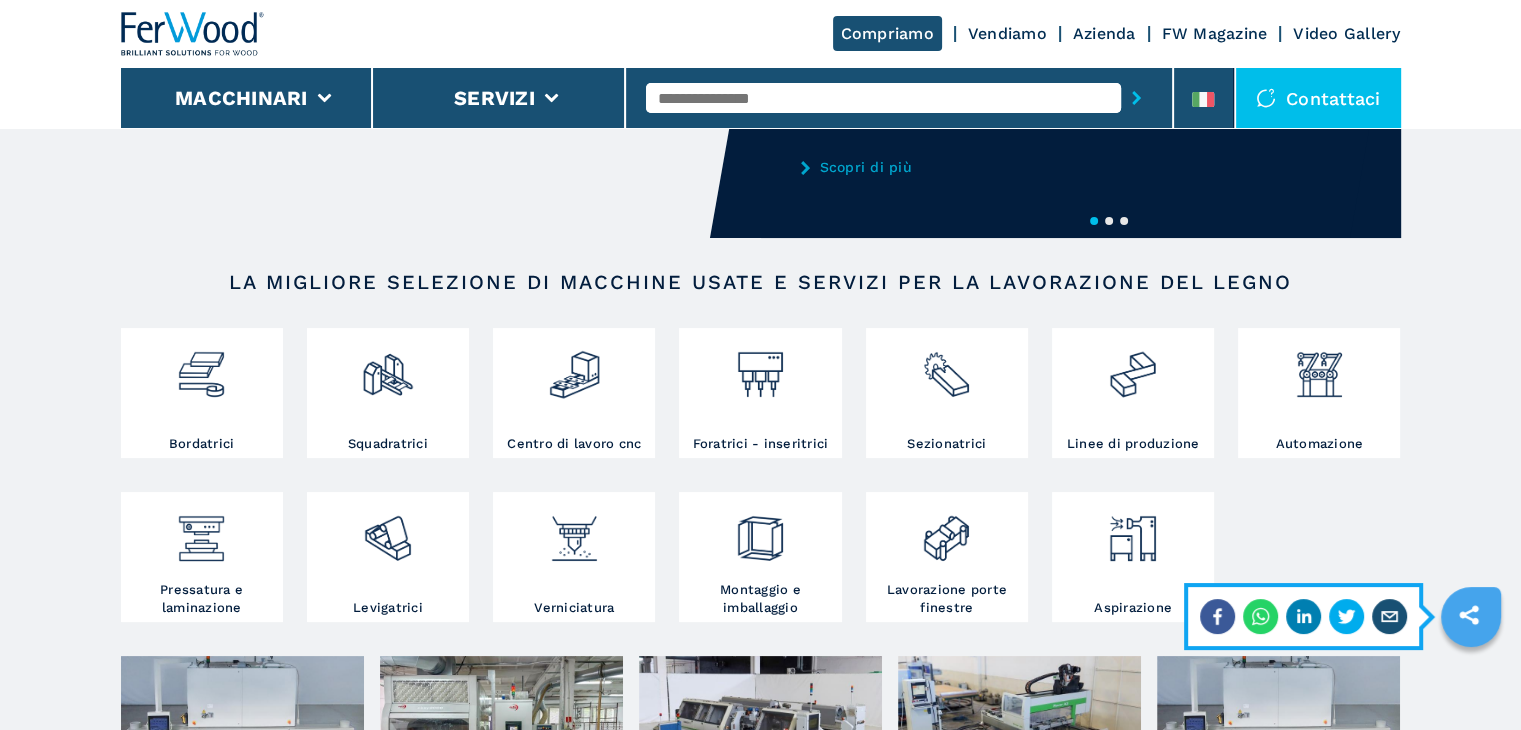 scroll, scrollTop: 0, scrollLeft: 0, axis: both 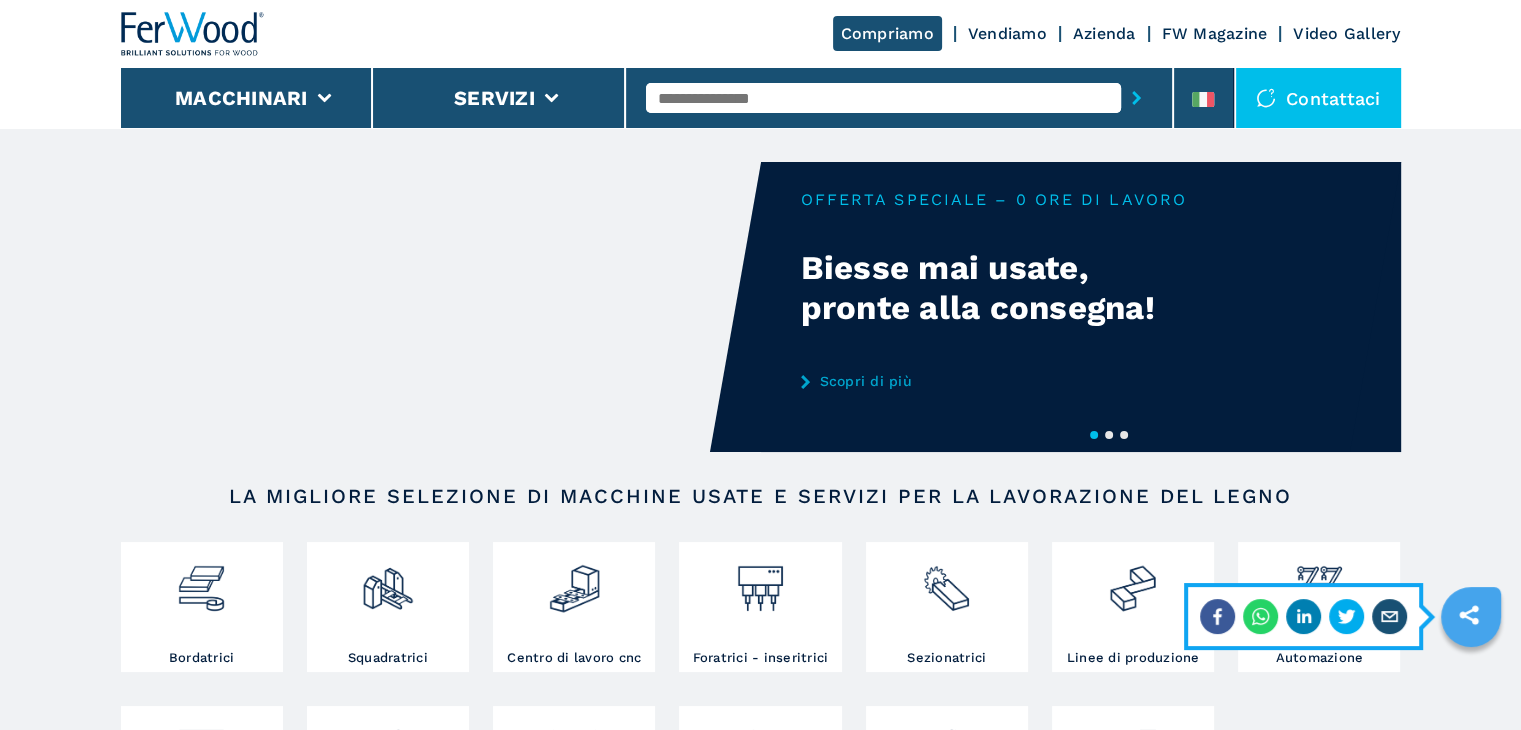 click on "Your browser does not support the video tag. Your browser does not support the video tag. Your browser does not support the video tag. Your browser does not support the video tag. Your browser does not support the video tag. Your browser does not support the video tag. Your browser does not support the video tag. 1 2 3 Biesse mai usate, pronte alla consegna!   Scopri di più Offerta speciale – 0 ore di lavoro Biesse mai usate, pronte alla consegna!   Scopri di più LA MIGLIORE SELEZIONE DI MACCHINE USATE E SERVIZI PER LA LAVORAZIONE DEL LEGNO Bordatrici Squadratrici Centro di lavoro cnc Foratrici - inseritrici Sezionatrici Linee di produzione Automazione Pressatura e laminazione Levigatrici Verniciatura Montaggio e imballaggio Lavorazione porte finestre Aspirazione 29 Nuovi arrivi 72 Visibili presso clienti 13 Promozioni 50 Occasioni 42 Show room 29 Nuovi arrivi Ferwood compra i tuoi macchinari   Chiedi una valutazione 1 2 Arkansas - Usa Fabbrica completa disponibile alla vendita   Scopri di più" at bounding box center [760, 1377] 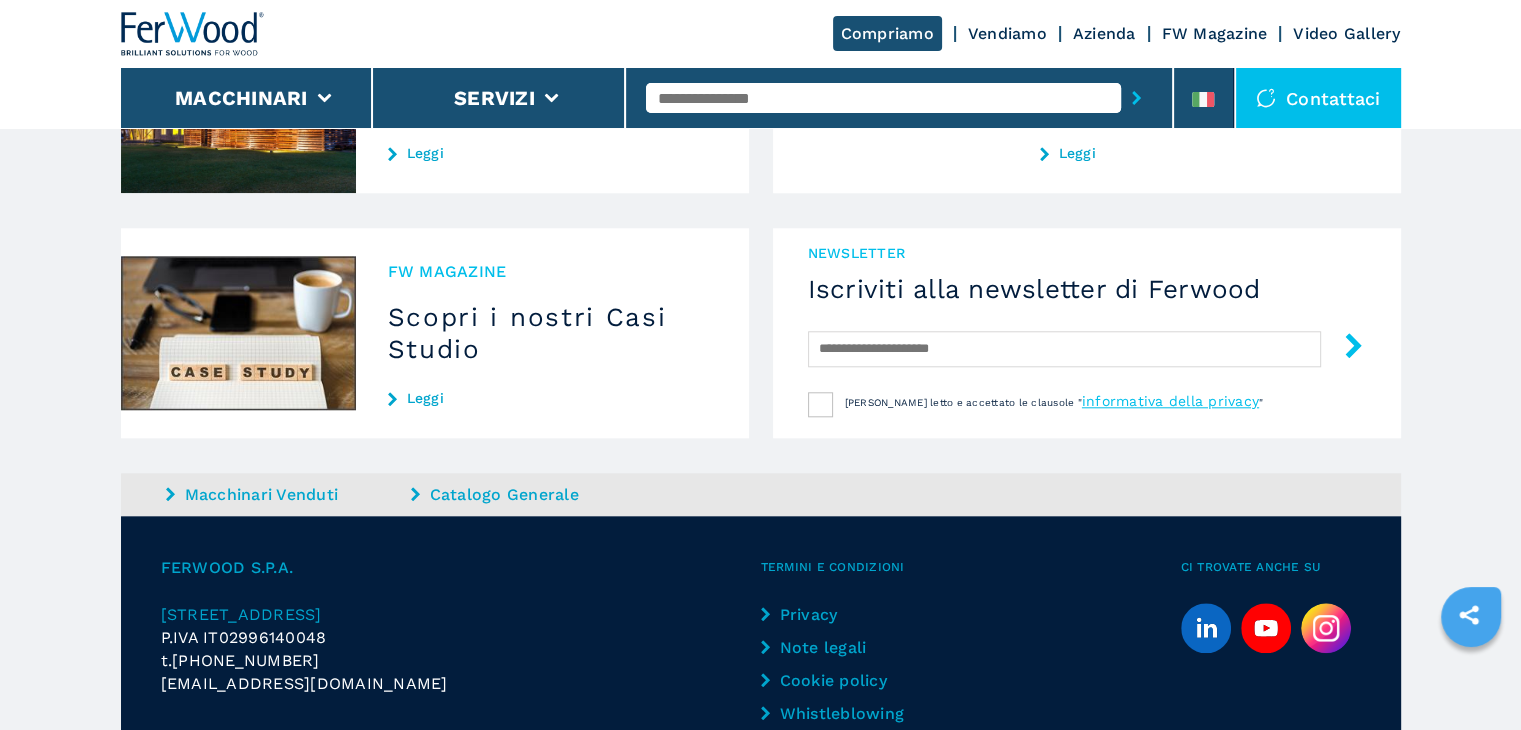 scroll, scrollTop: 2023, scrollLeft: 0, axis: vertical 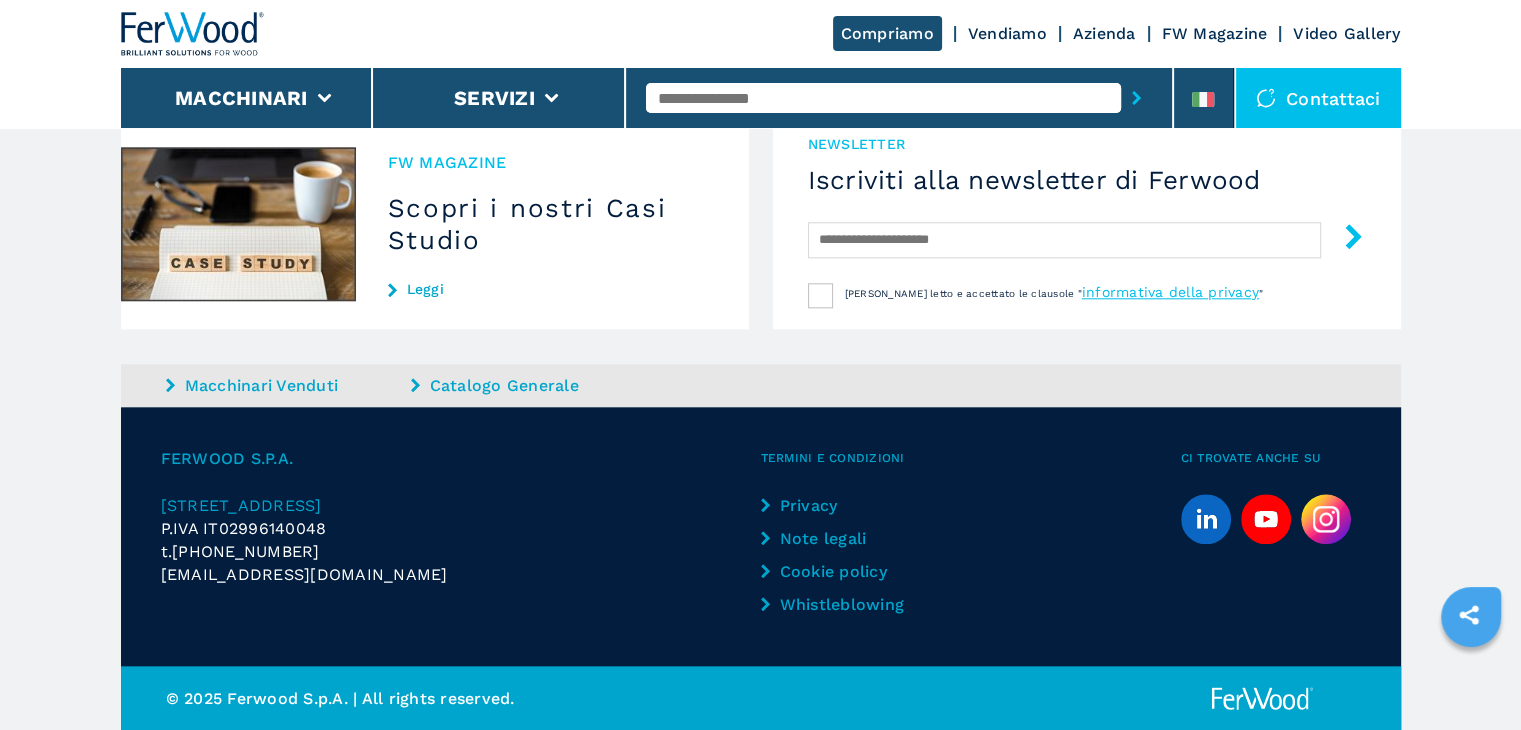 click on "Macchinari Venduti" at bounding box center (286, 385) 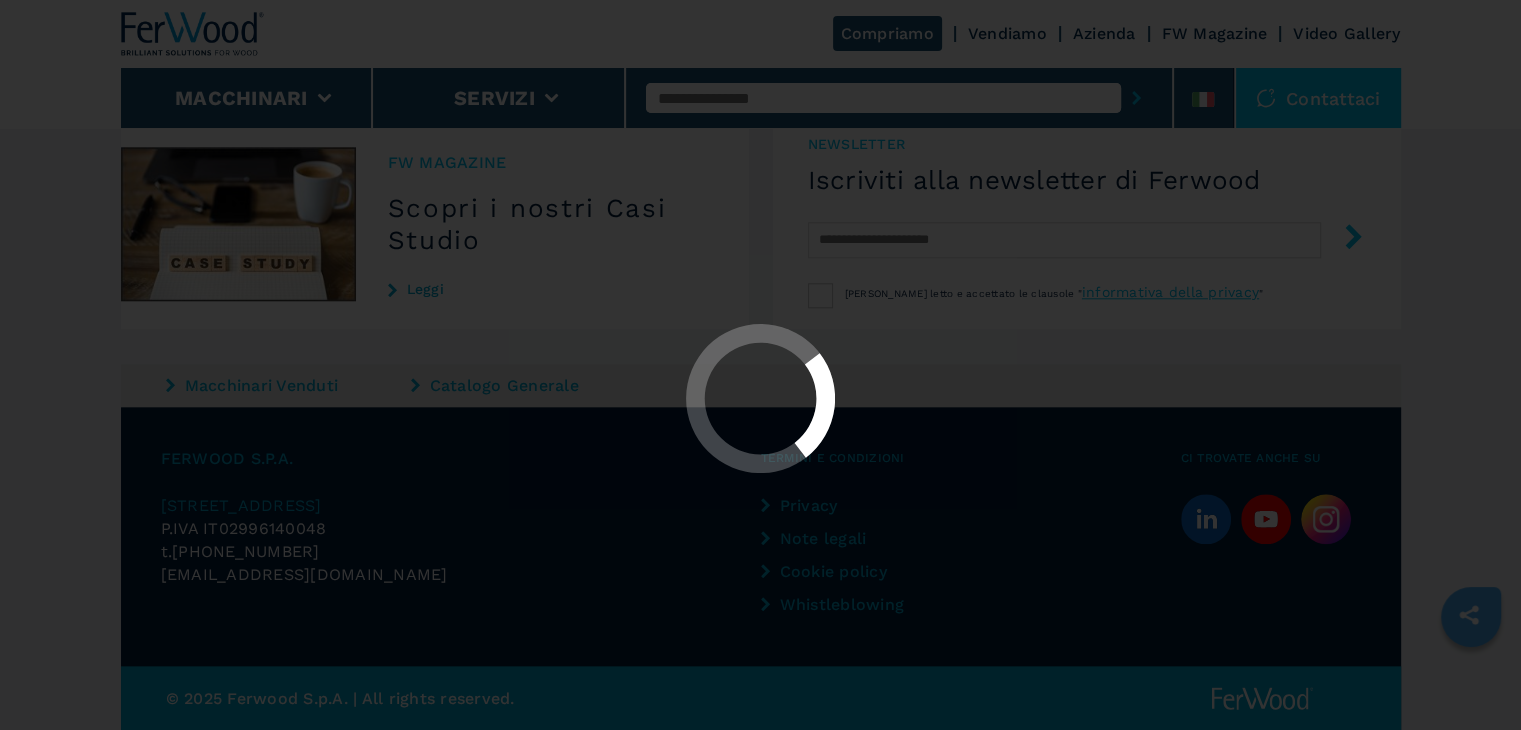 scroll, scrollTop: 0, scrollLeft: 0, axis: both 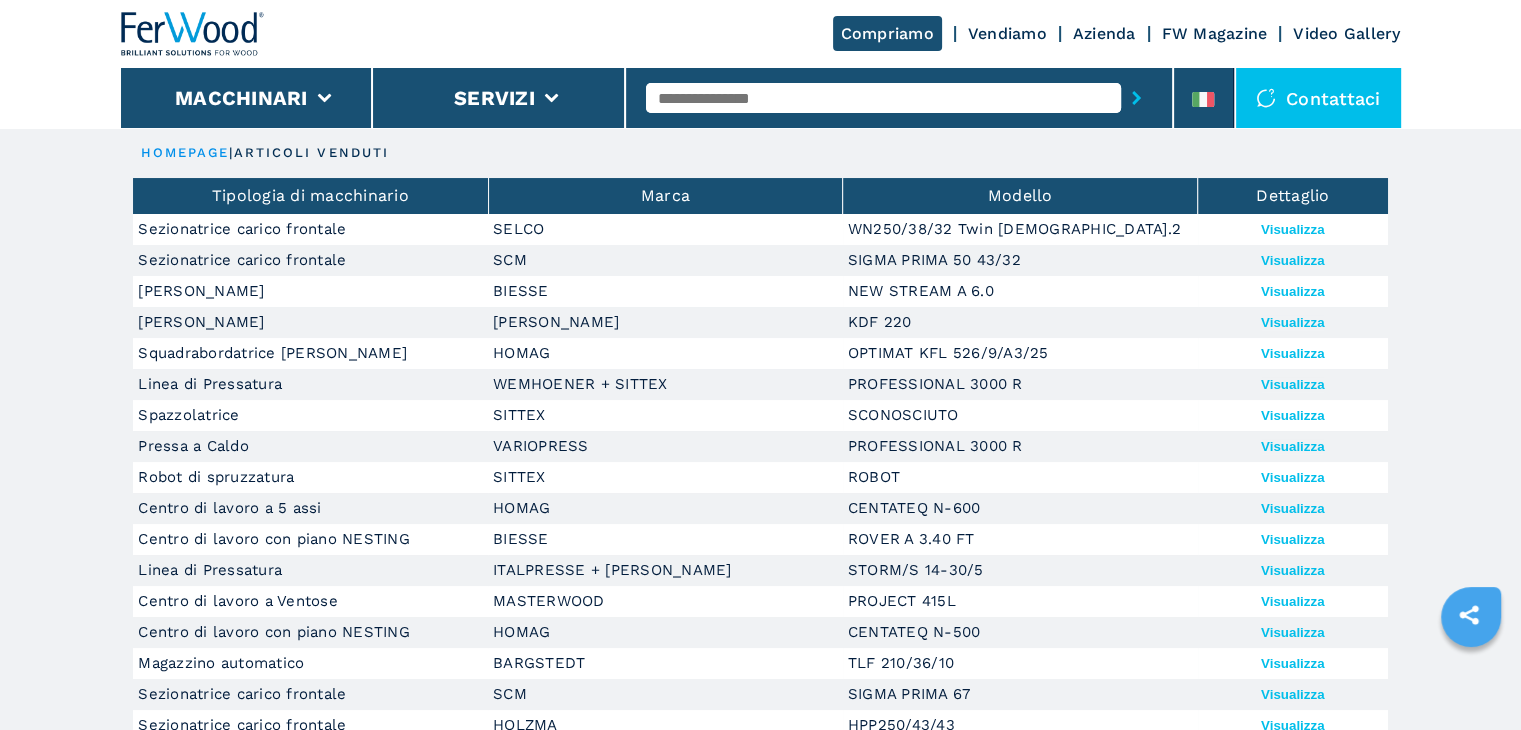 drag, startPoint x: 1303, startPoint y: 256, endPoint x: 1377, endPoint y: 243, distance: 75.13322 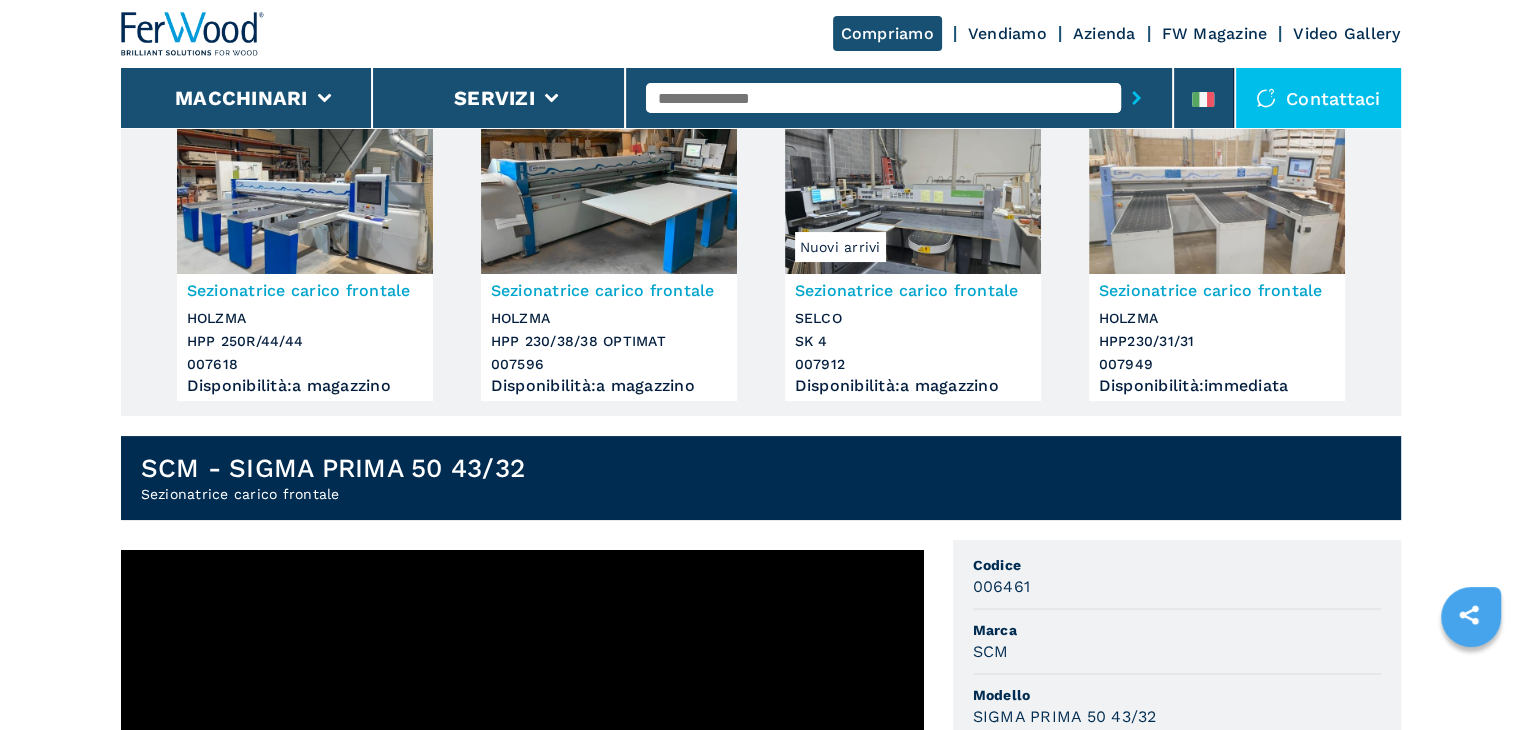 scroll, scrollTop: 300, scrollLeft: 0, axis: vertical 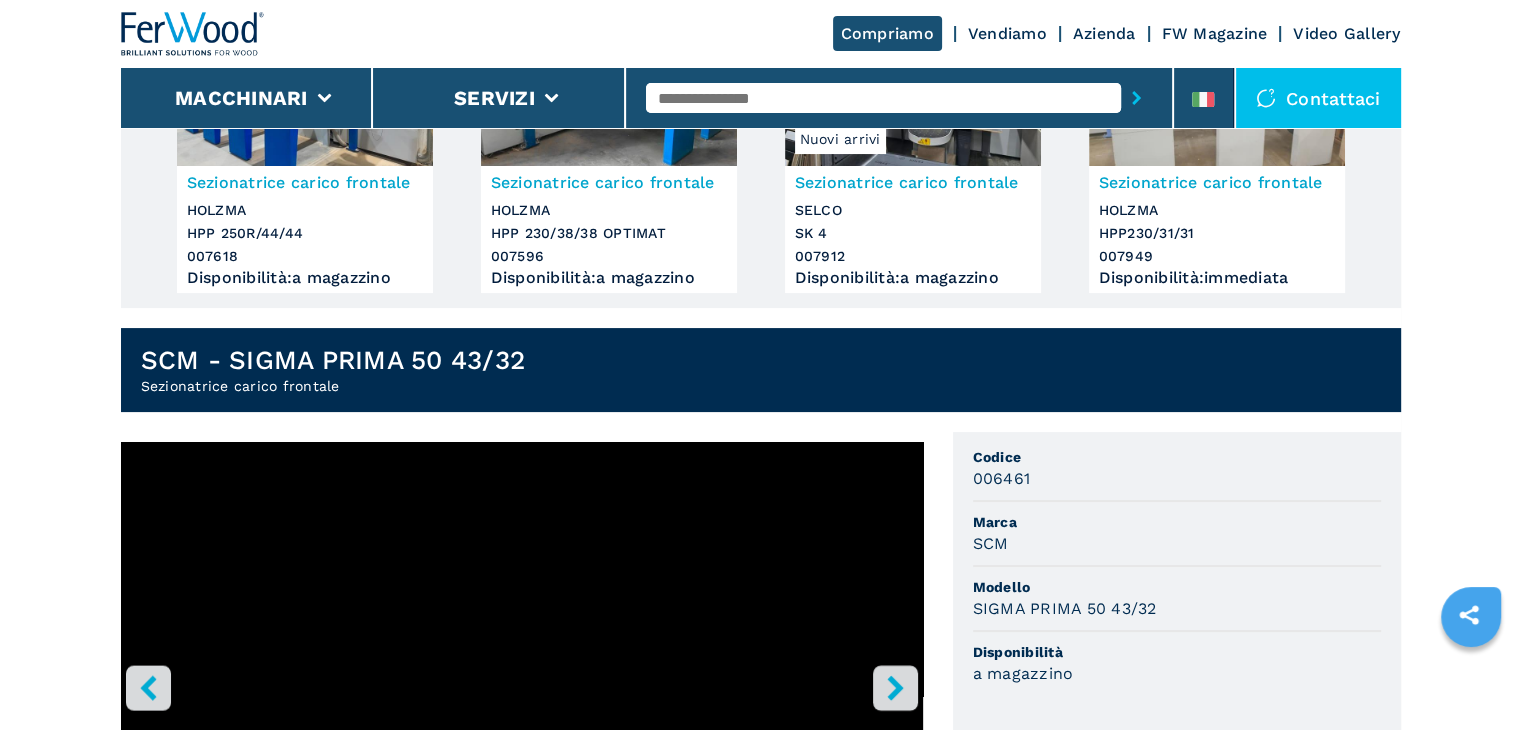 click on "006461" at bounding box center [1002, 478] 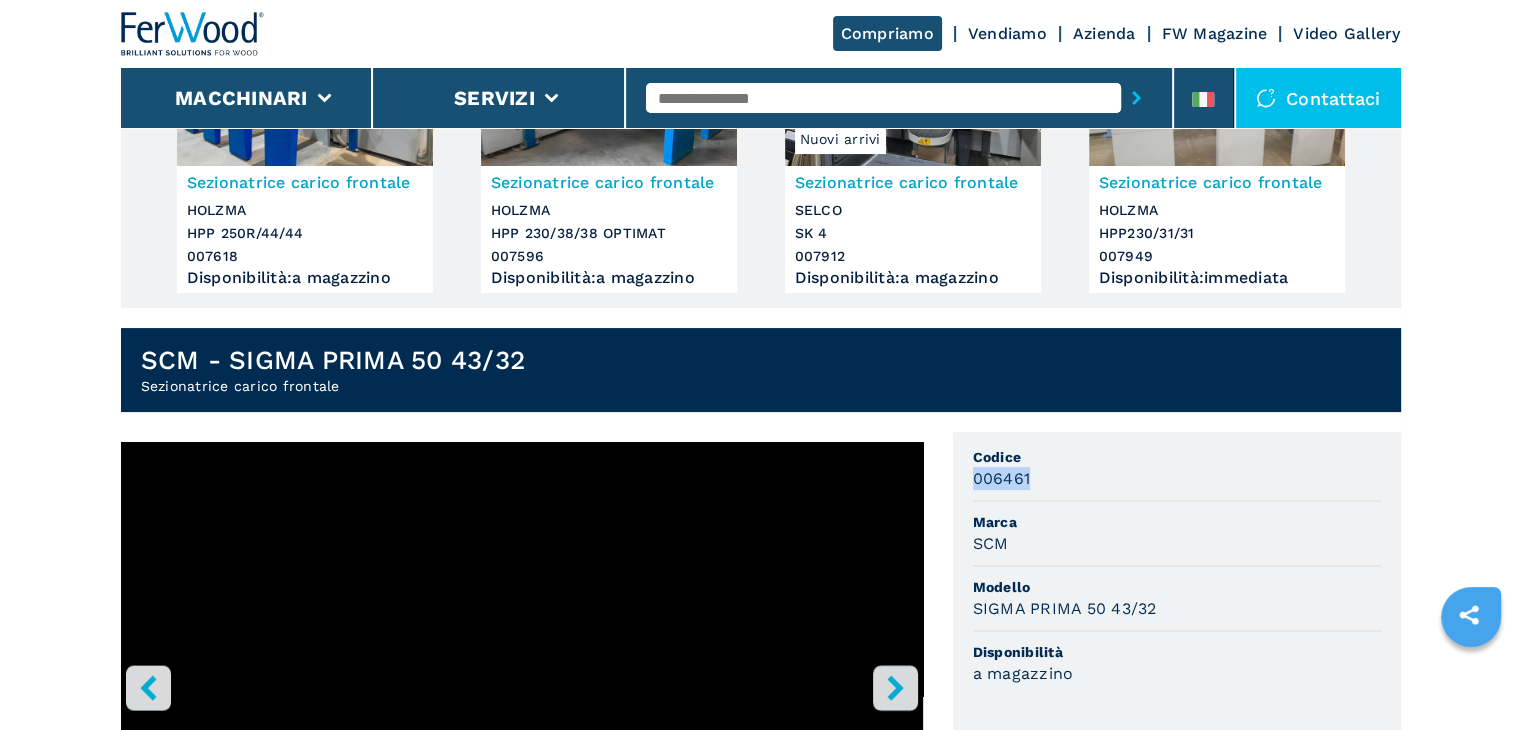 click on "006461" at bounding box center (1002, 478) 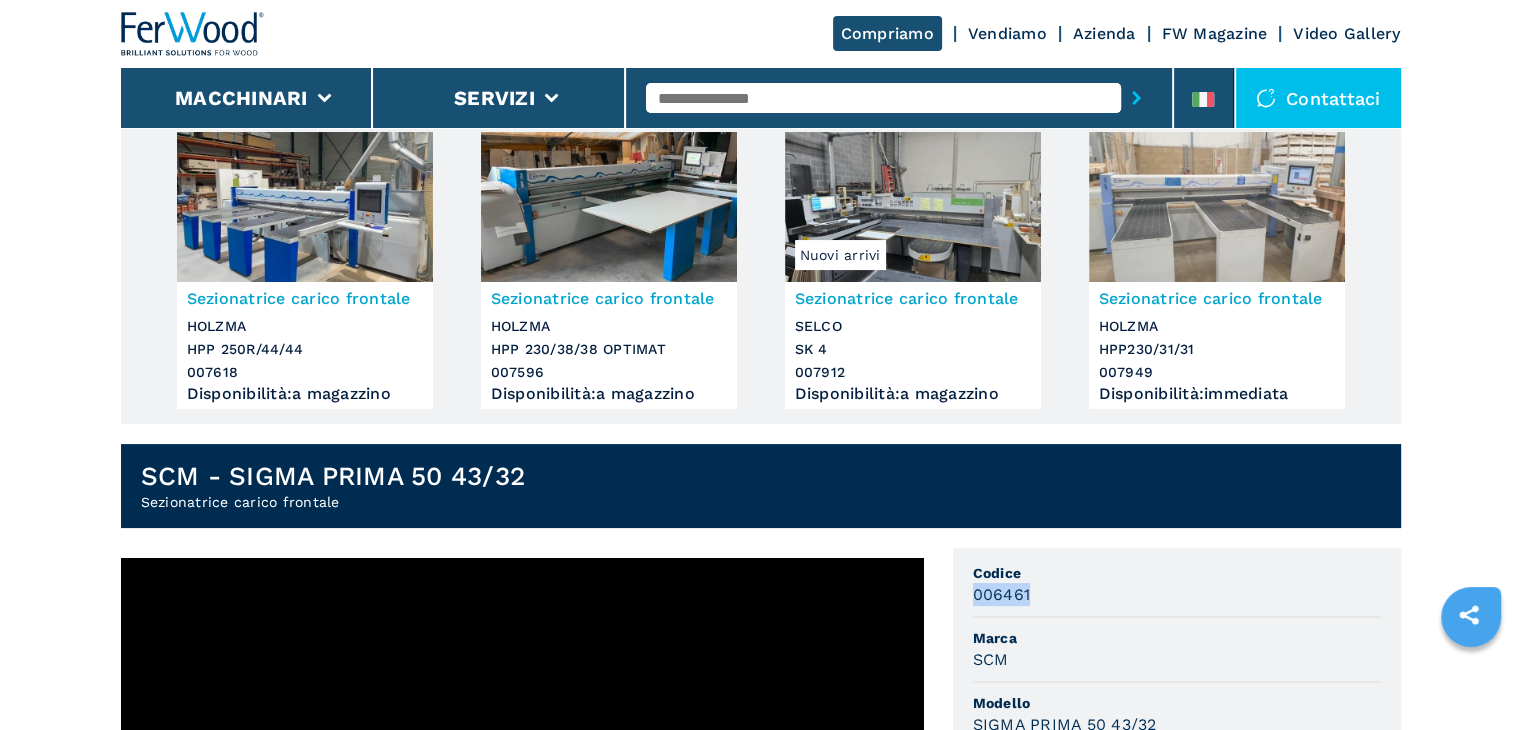 scroll, scrollTop: 0, scrollLeft: 0, axis: both 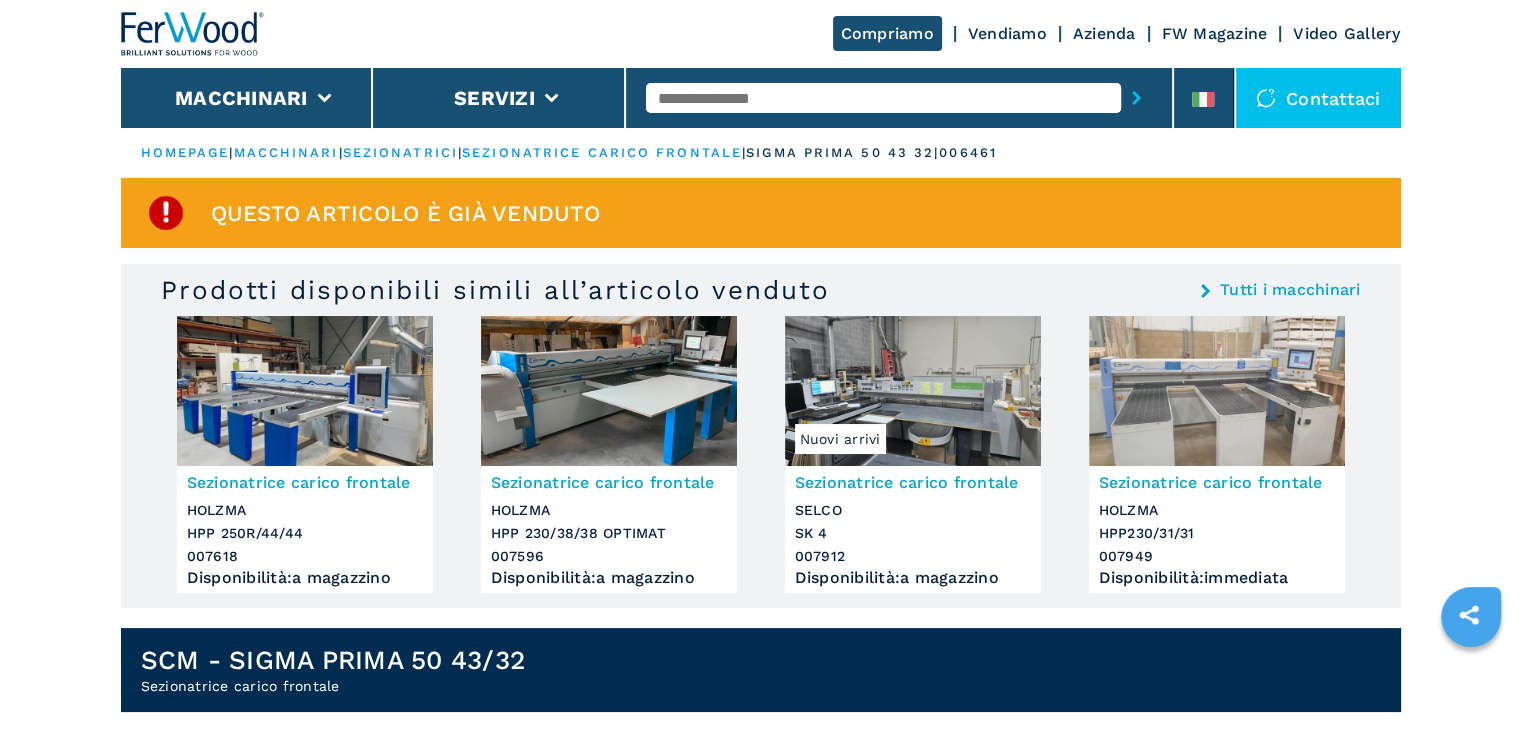 click at bounding box center (883, 98) 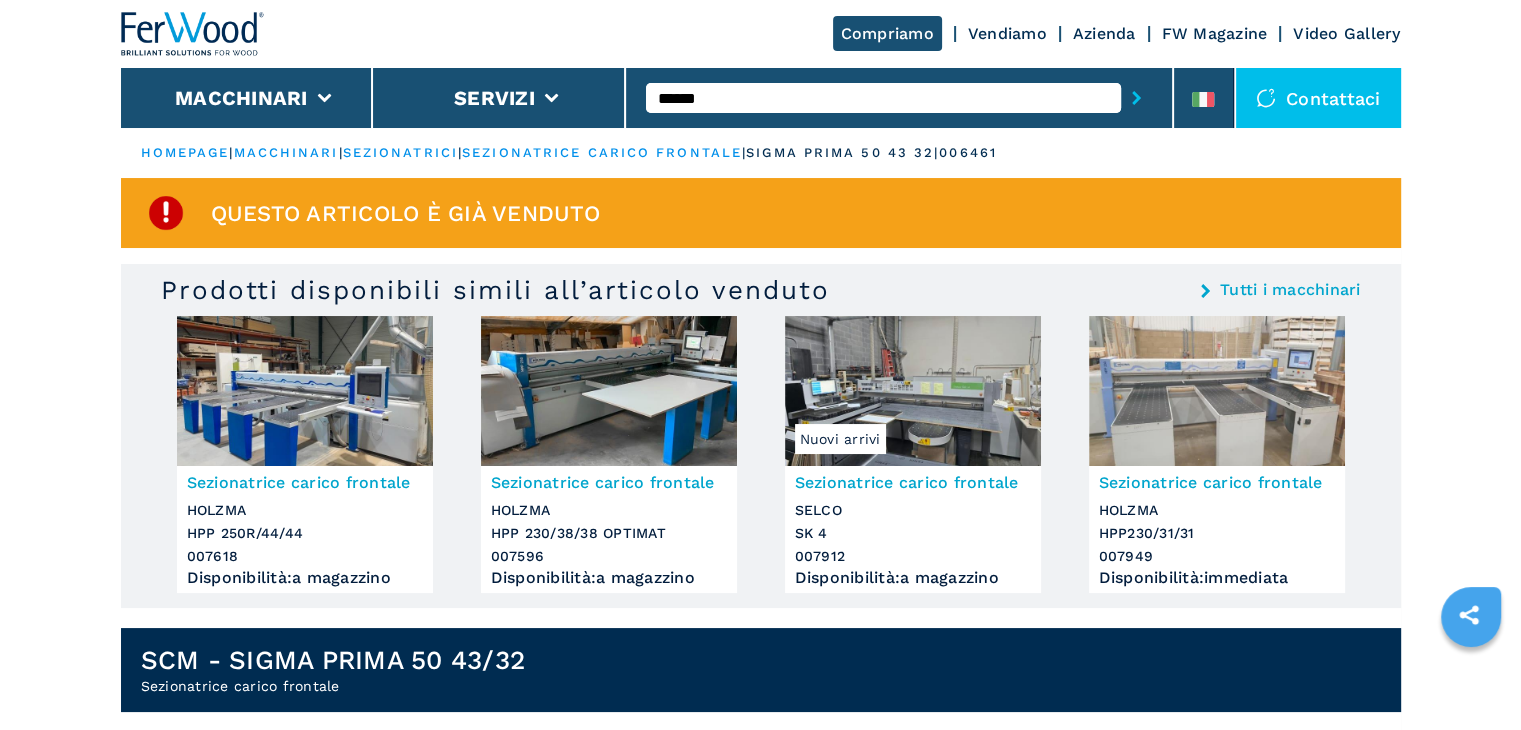 type on "******" 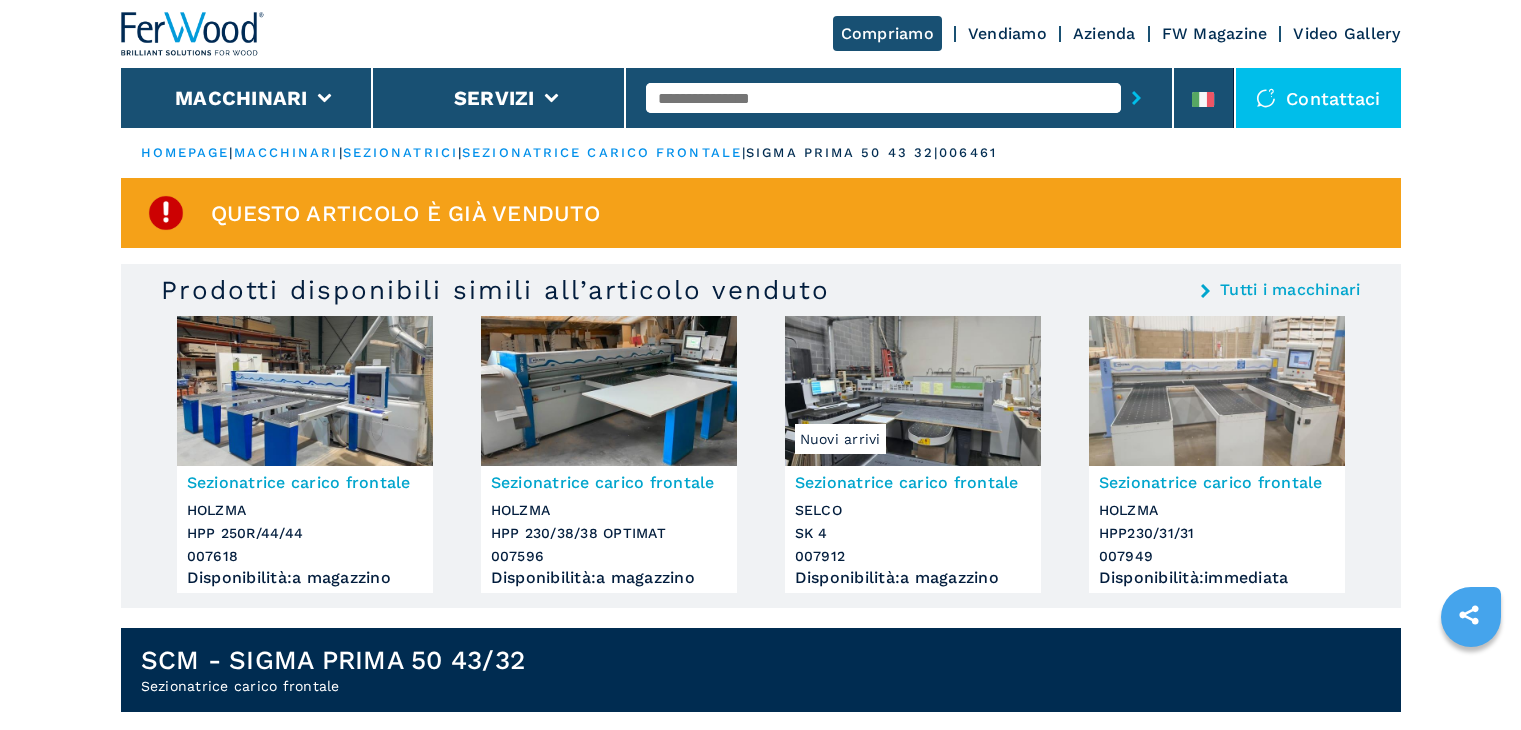 scroll, scrollTop: 100, scrollLeft: 0, axis: vertical 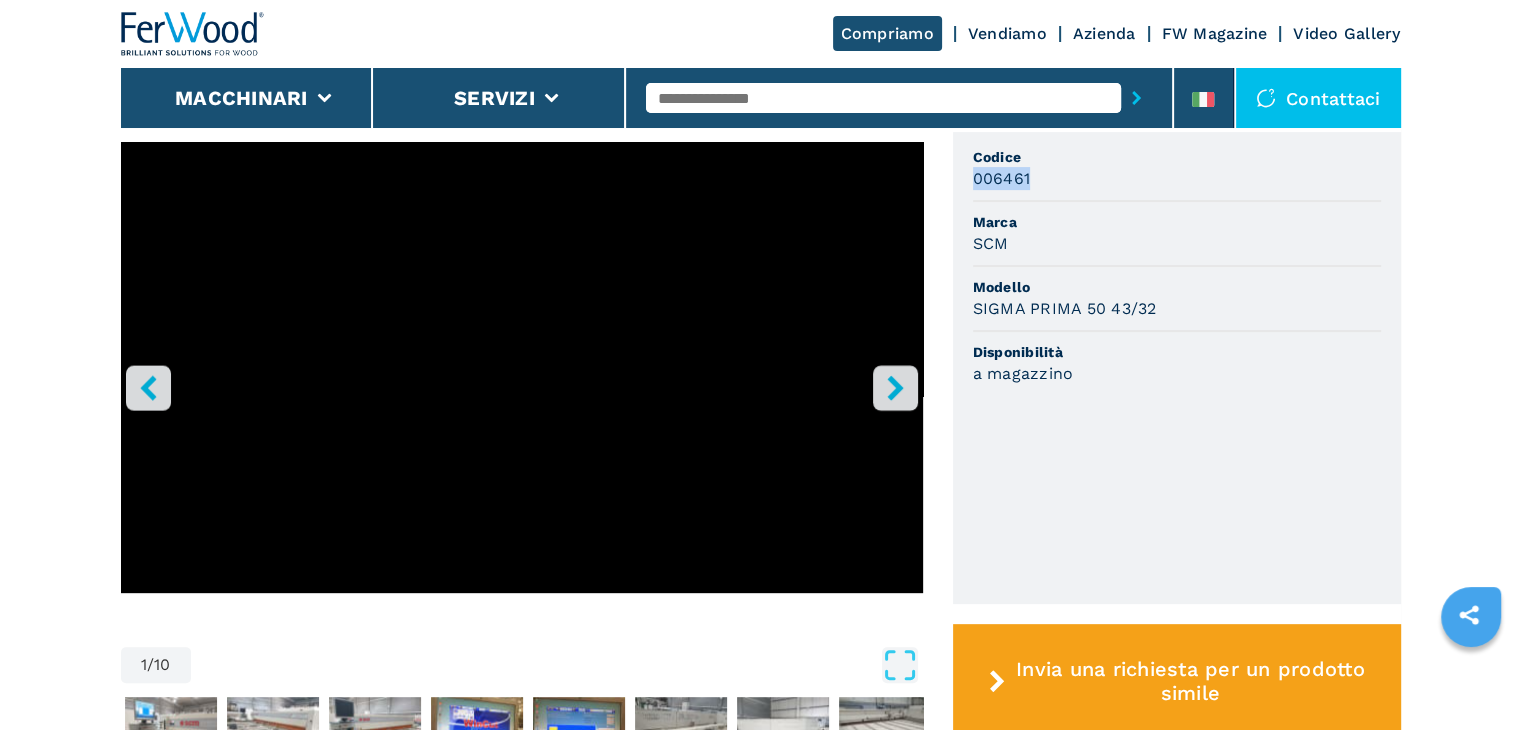 drag, startPoint x: 1035, startPoint y: 169, endPoint x: 974, endPoint y: 190, distance: 64.513565 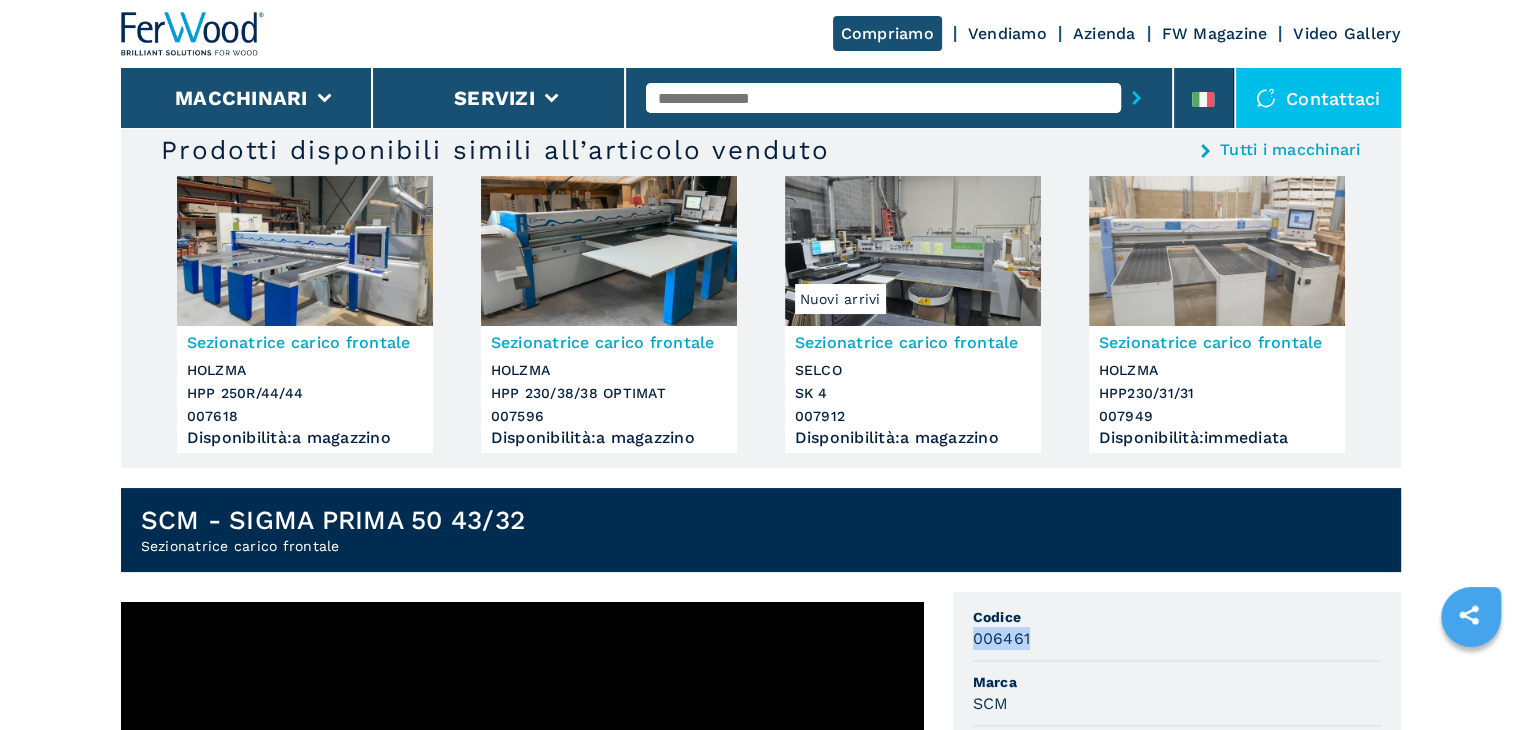 scroll, scrollTop: 0, scrollLeft: 0, axis: both 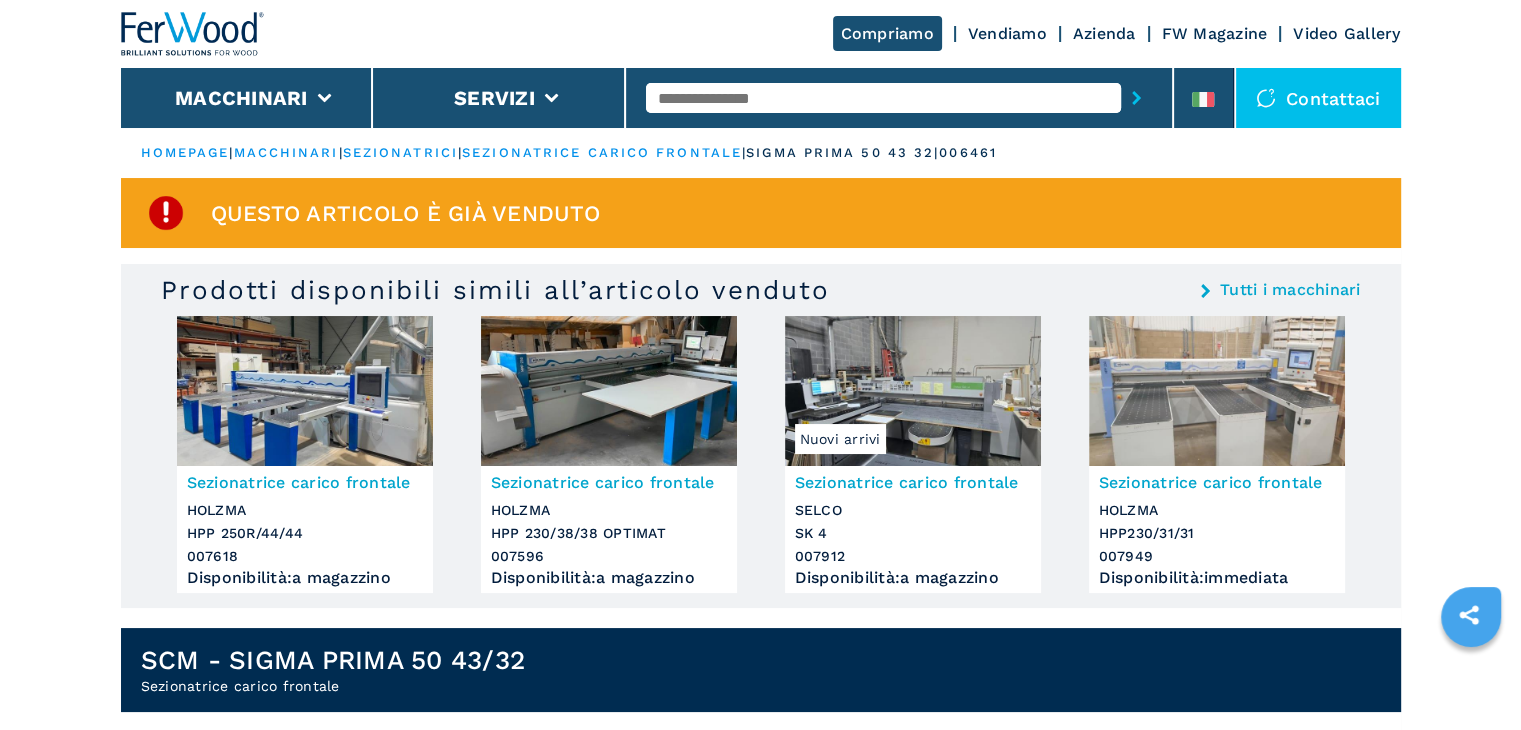 click at bounding box center (883, 98) 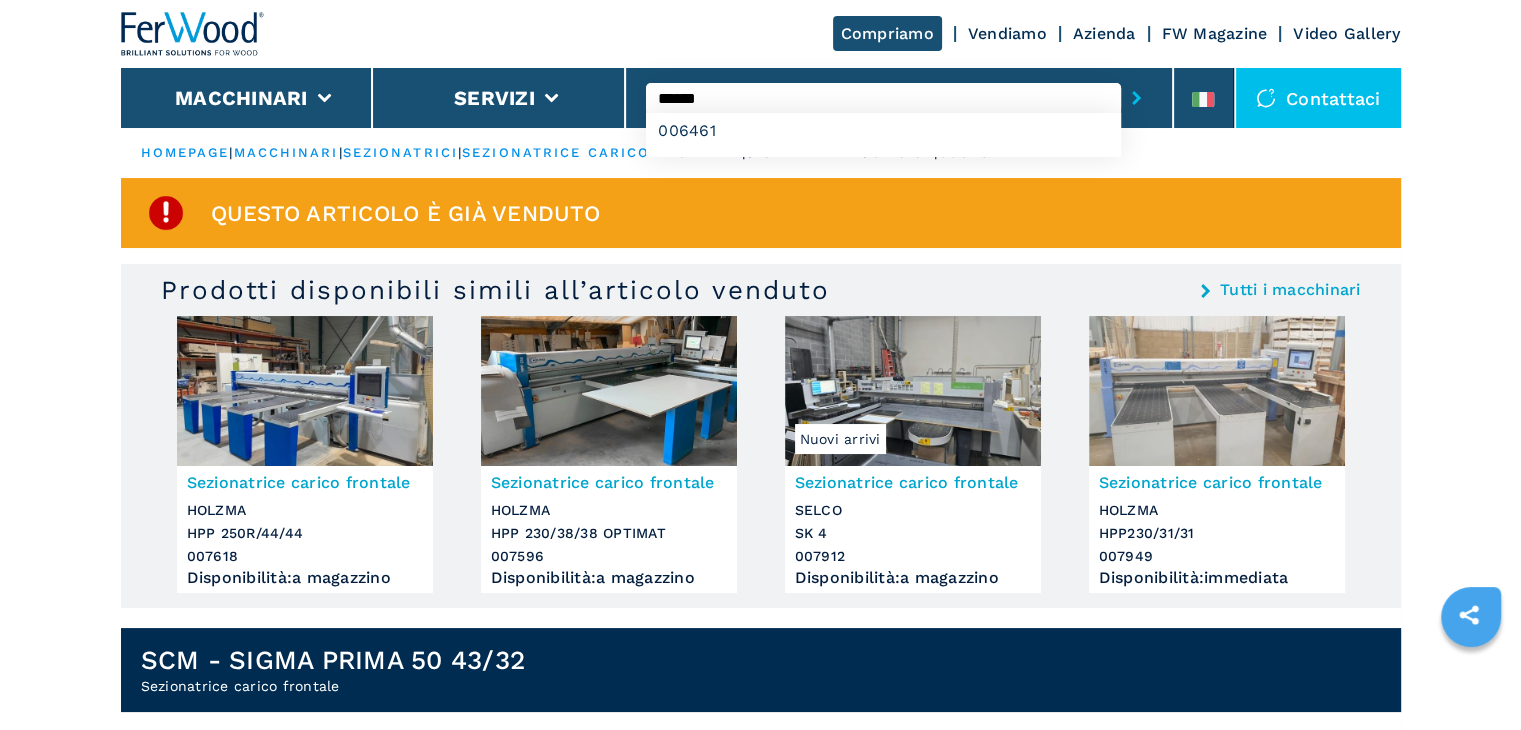 type on "******" 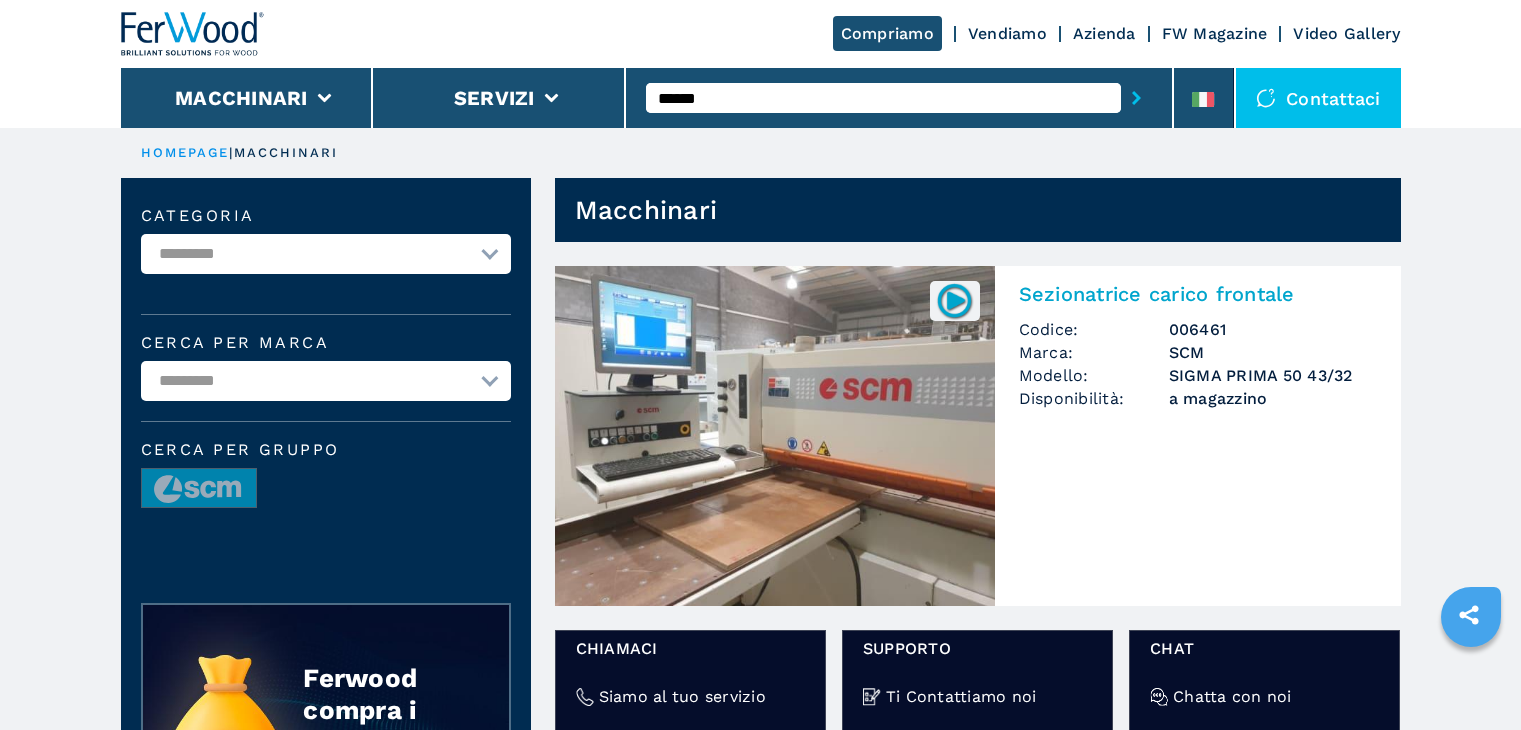 scroll, scrollTop: 0, scrollLeft: 0, axis: both 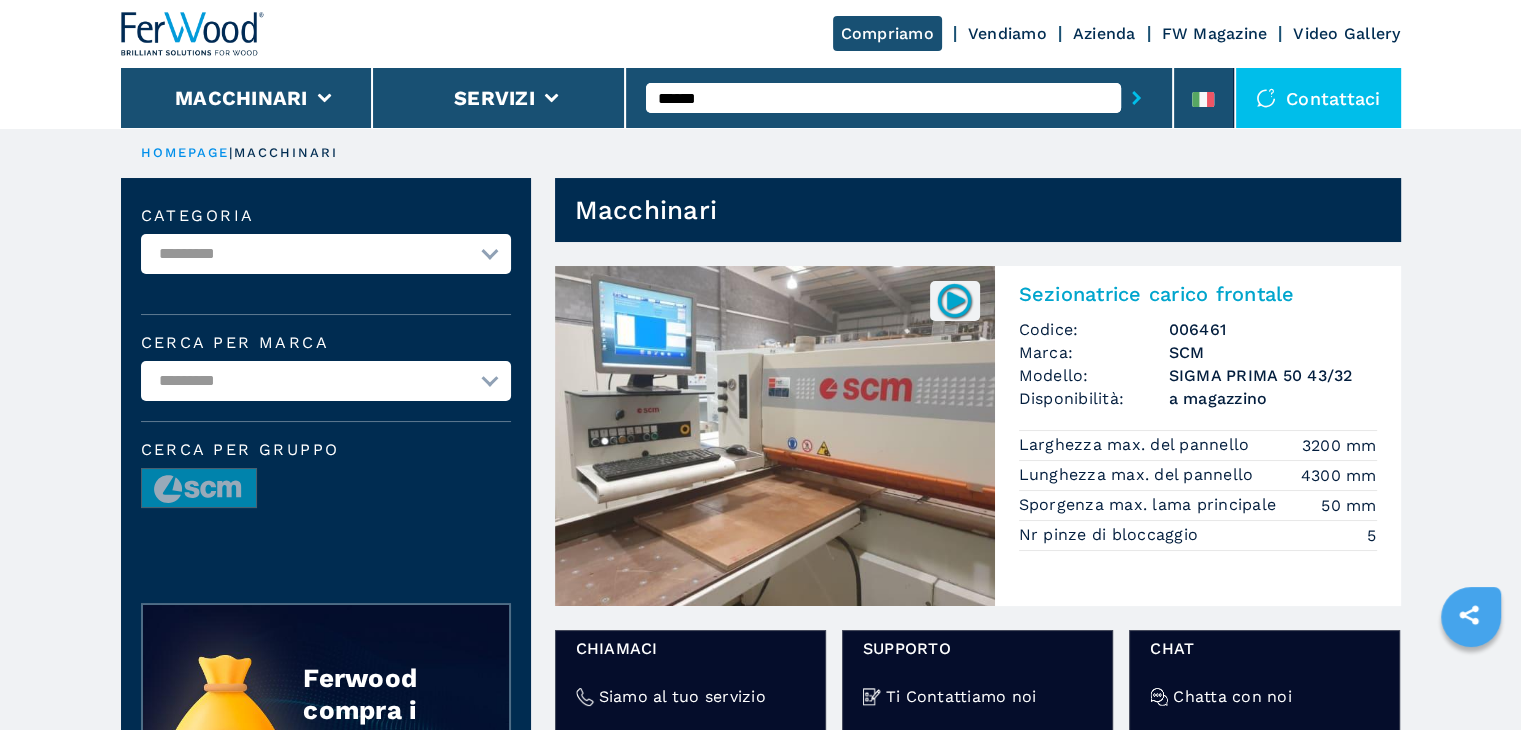 click on "Sezionatrice carico frontale" at bounding box center (1198, 294) 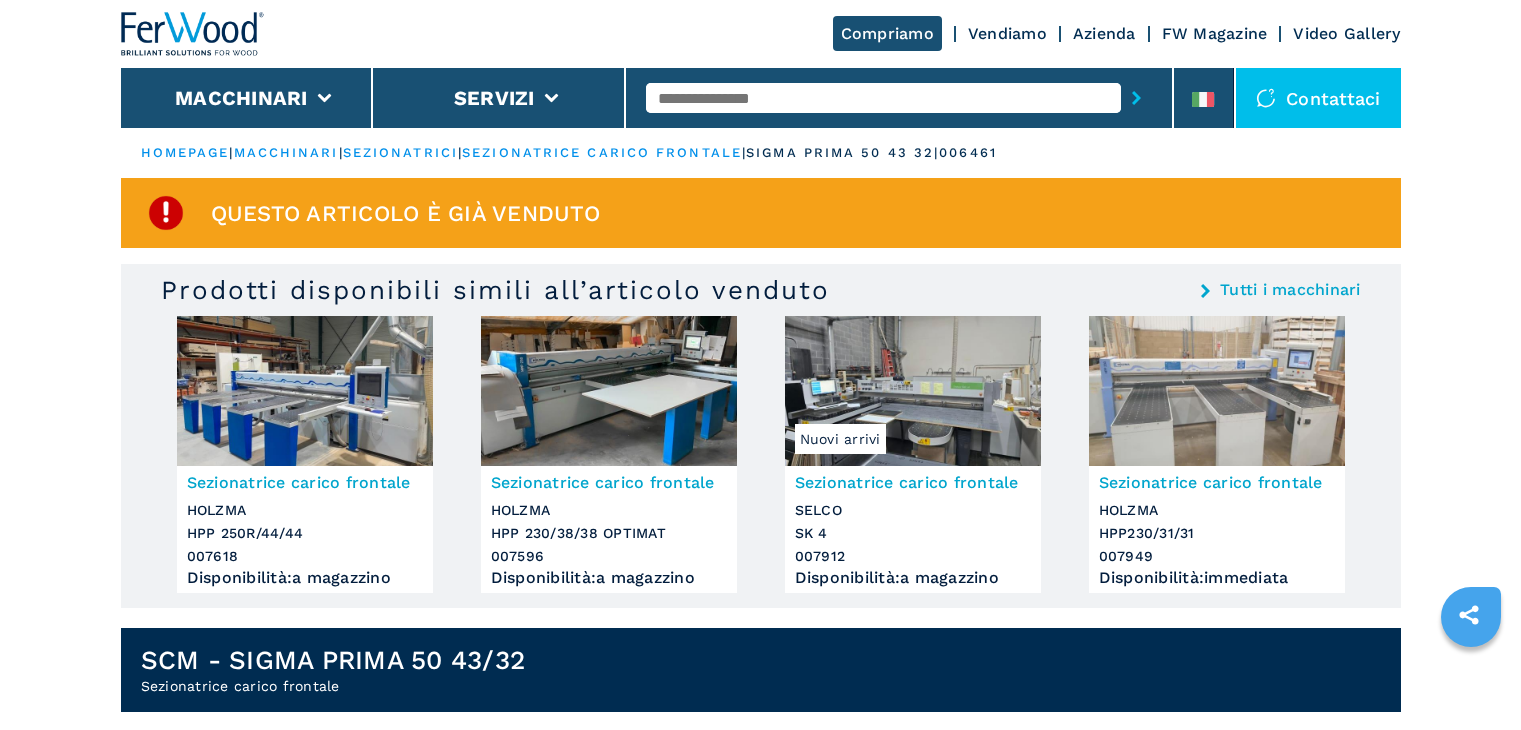 scroll, scrollTop: 0, scrollLeft: 0, axis: both 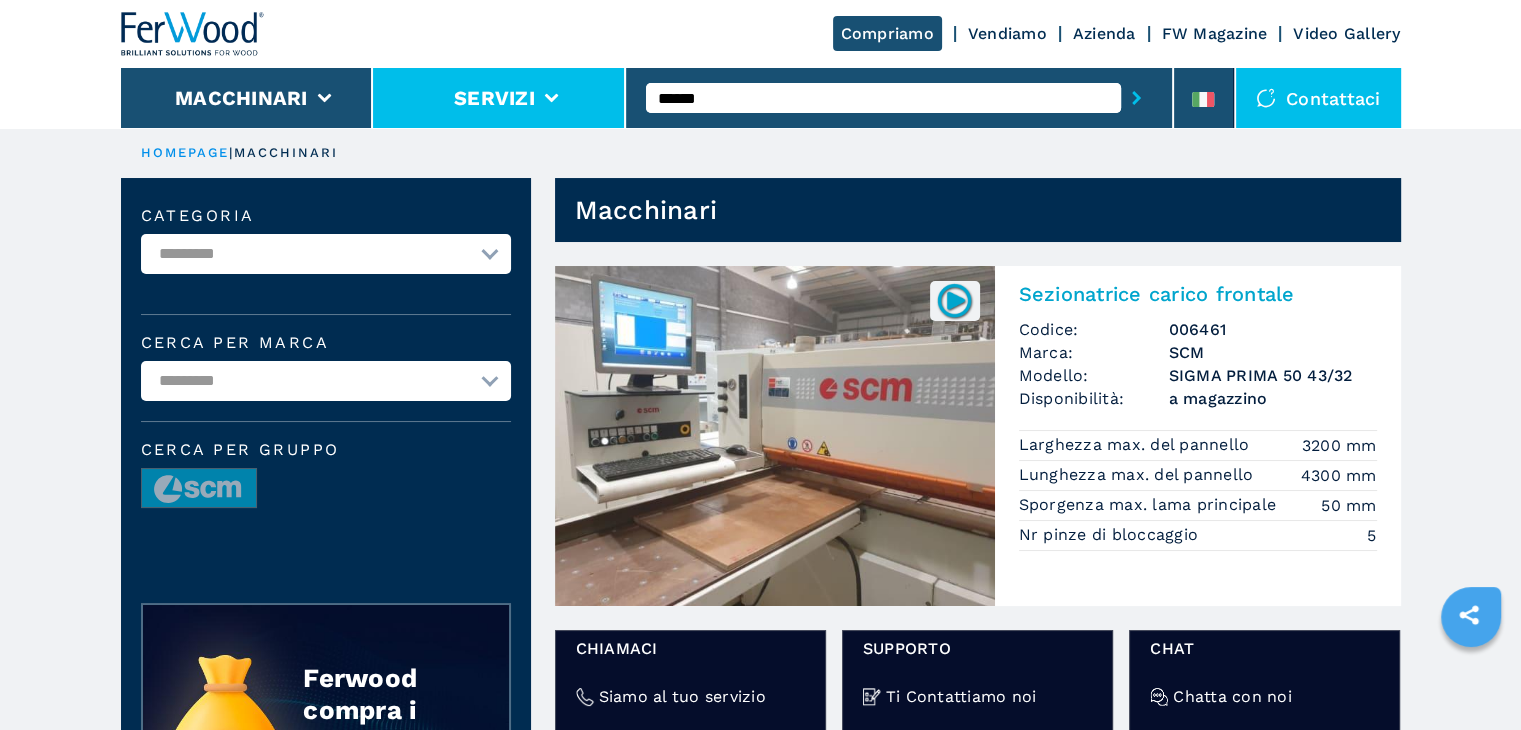 drag, startPoint x: 748, startPoint y: 97, endPoint x: 595, endPoint y: 93, distance: 153.05228 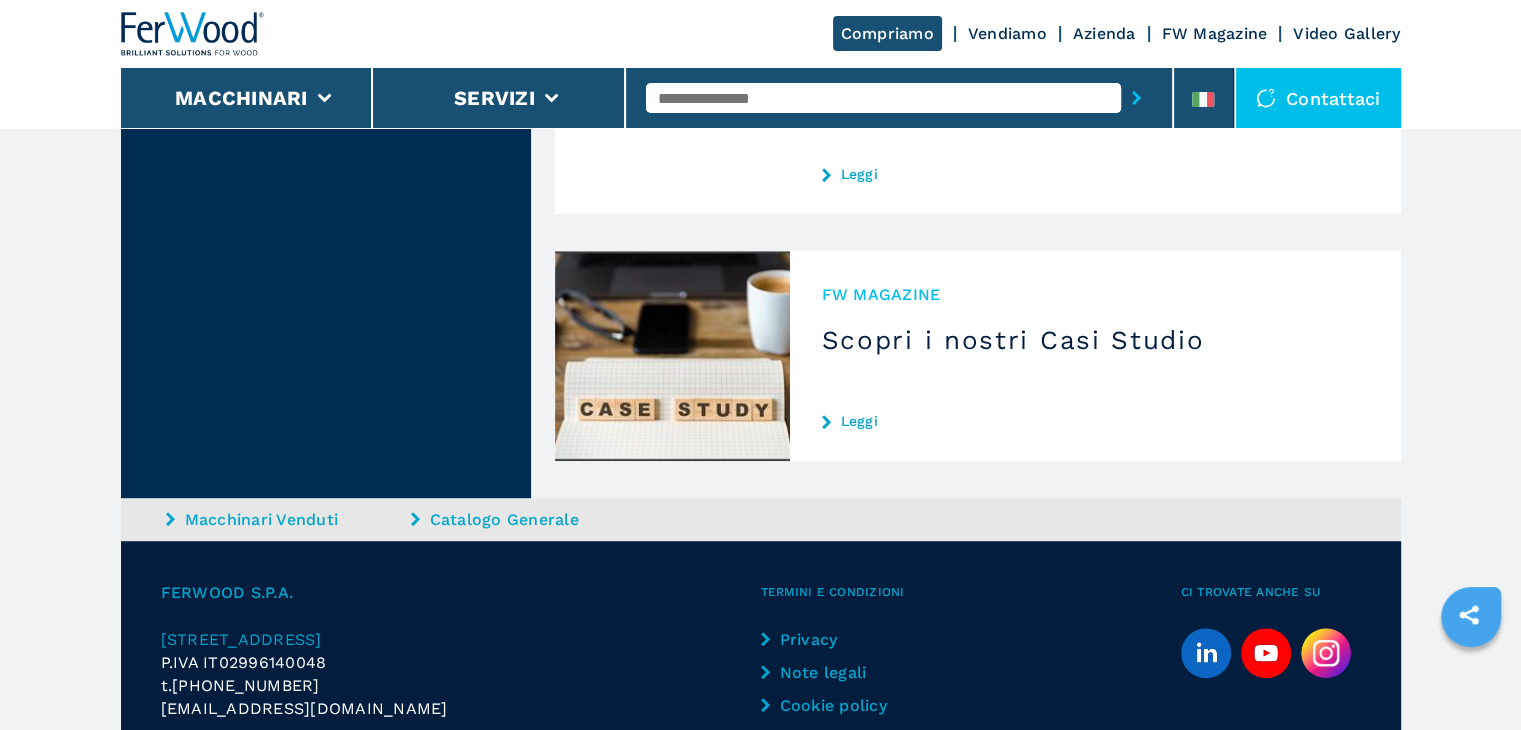 scroll, scrollTop: 1200, scrollLeft: 0, axis: vertical 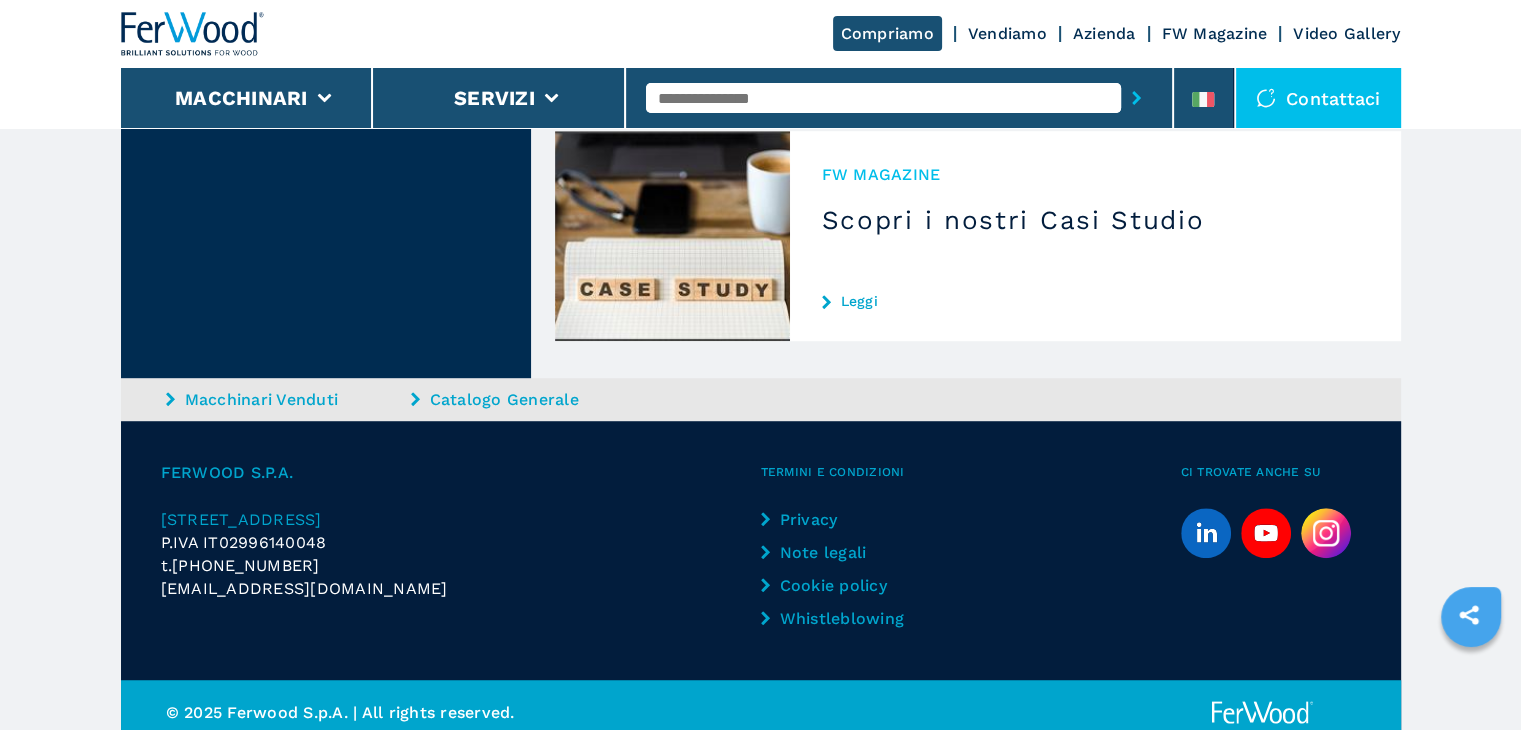 type 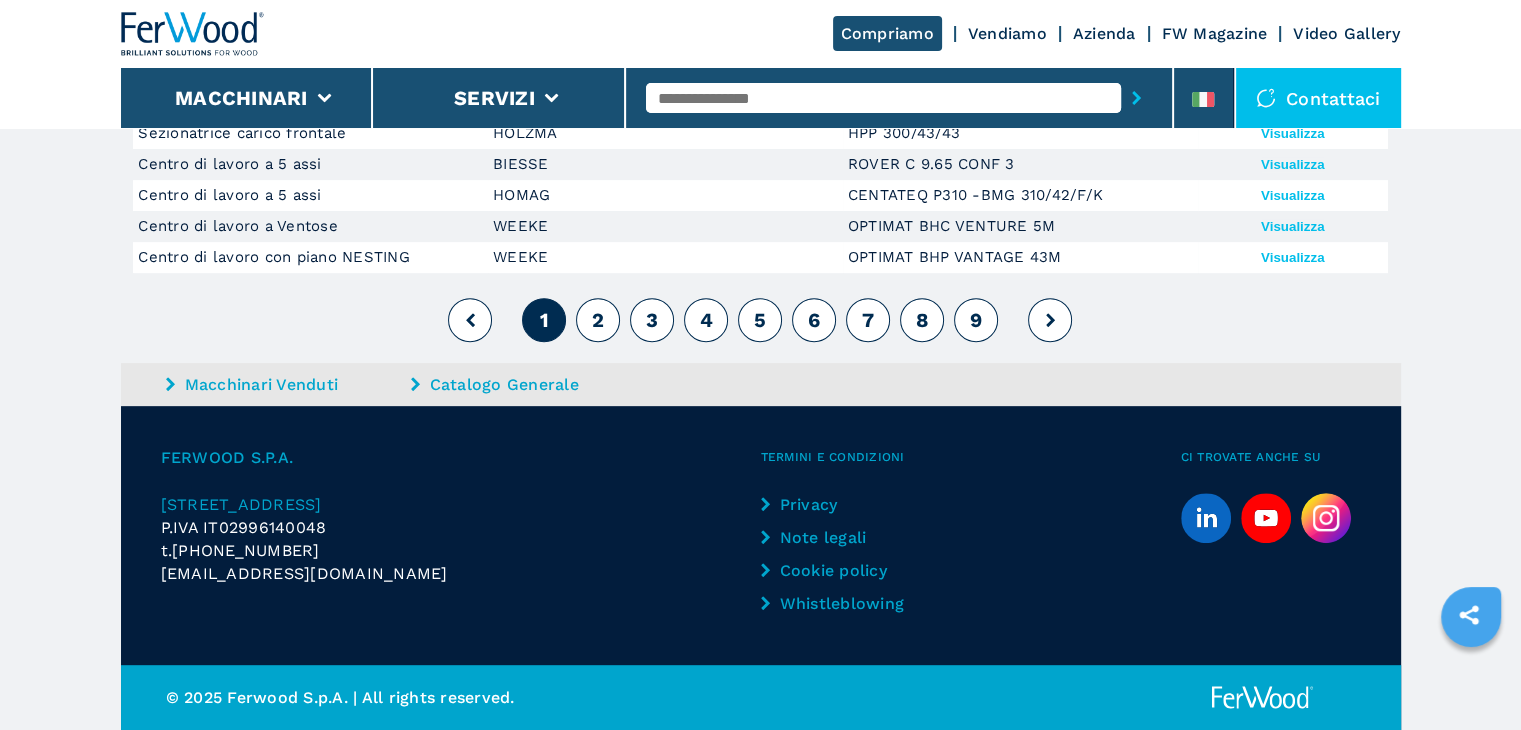 scroll, scrollTop: 0, scrollLeft: 0, axis: both 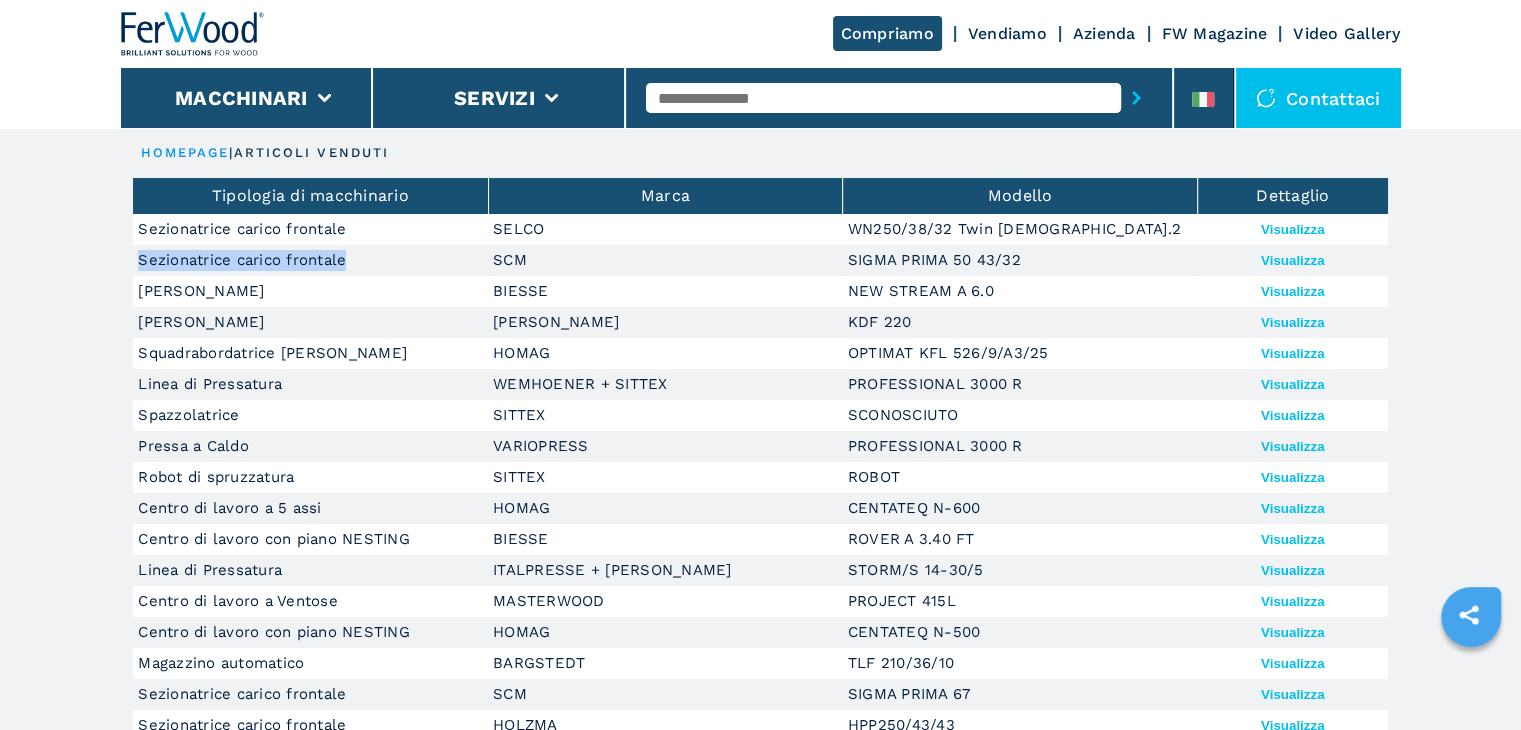 drag, startPoint x: 137, startPoint y: 252, endPoint x: 352, endPoint y: 268, distance: 215.59453 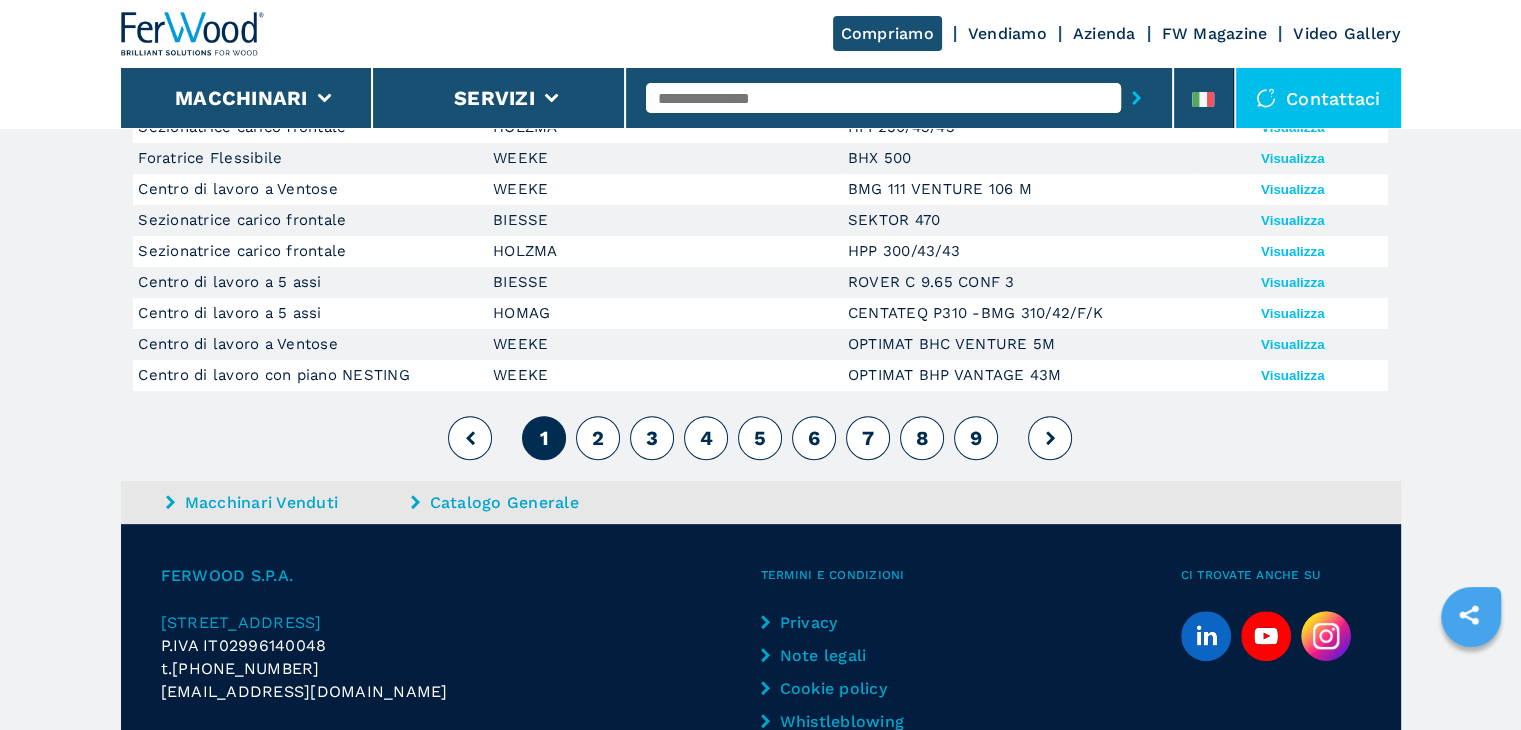 scroll, scrollTop: 600, scrollLeft: 0, axis: vertical 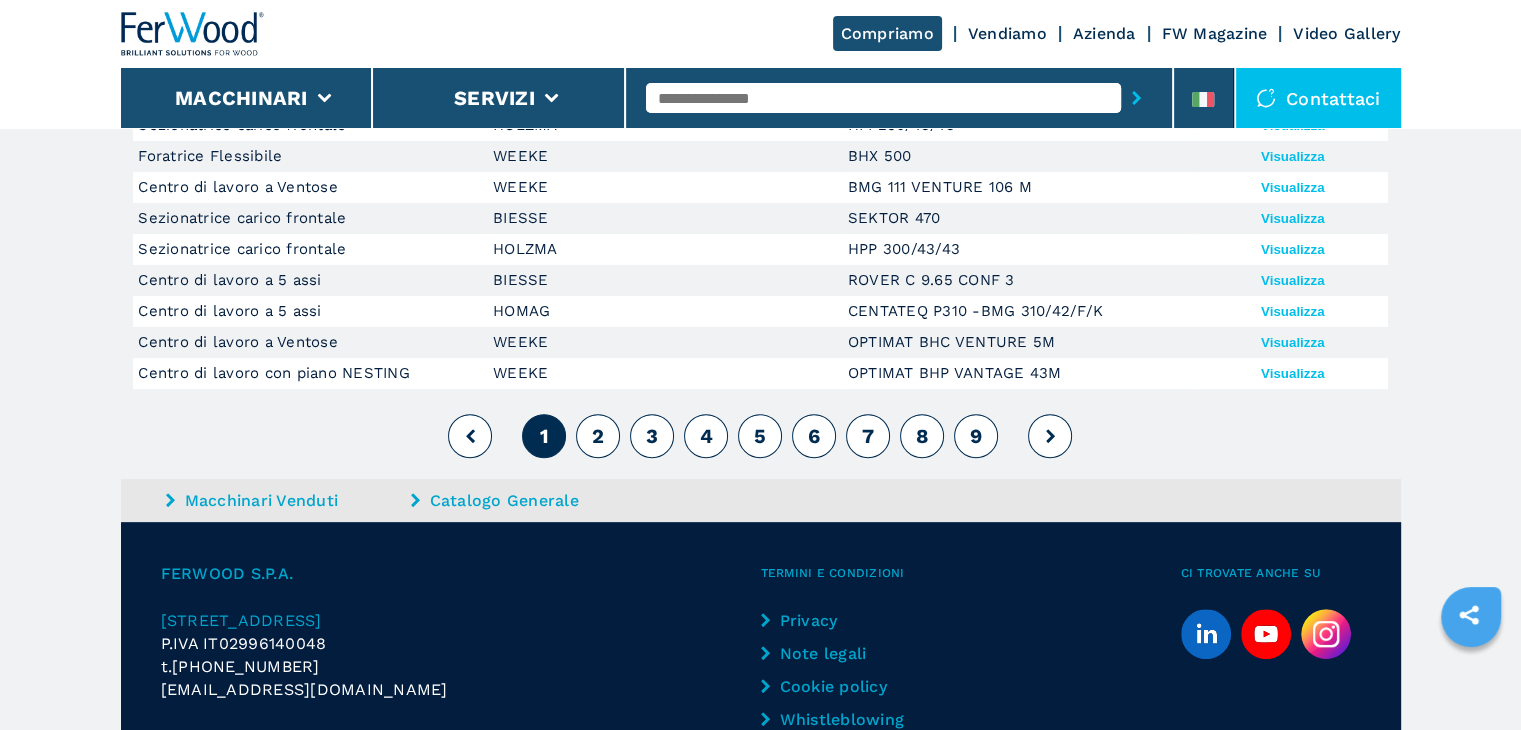 click on "Catalogo Generale" at bounding box center [531, 500] 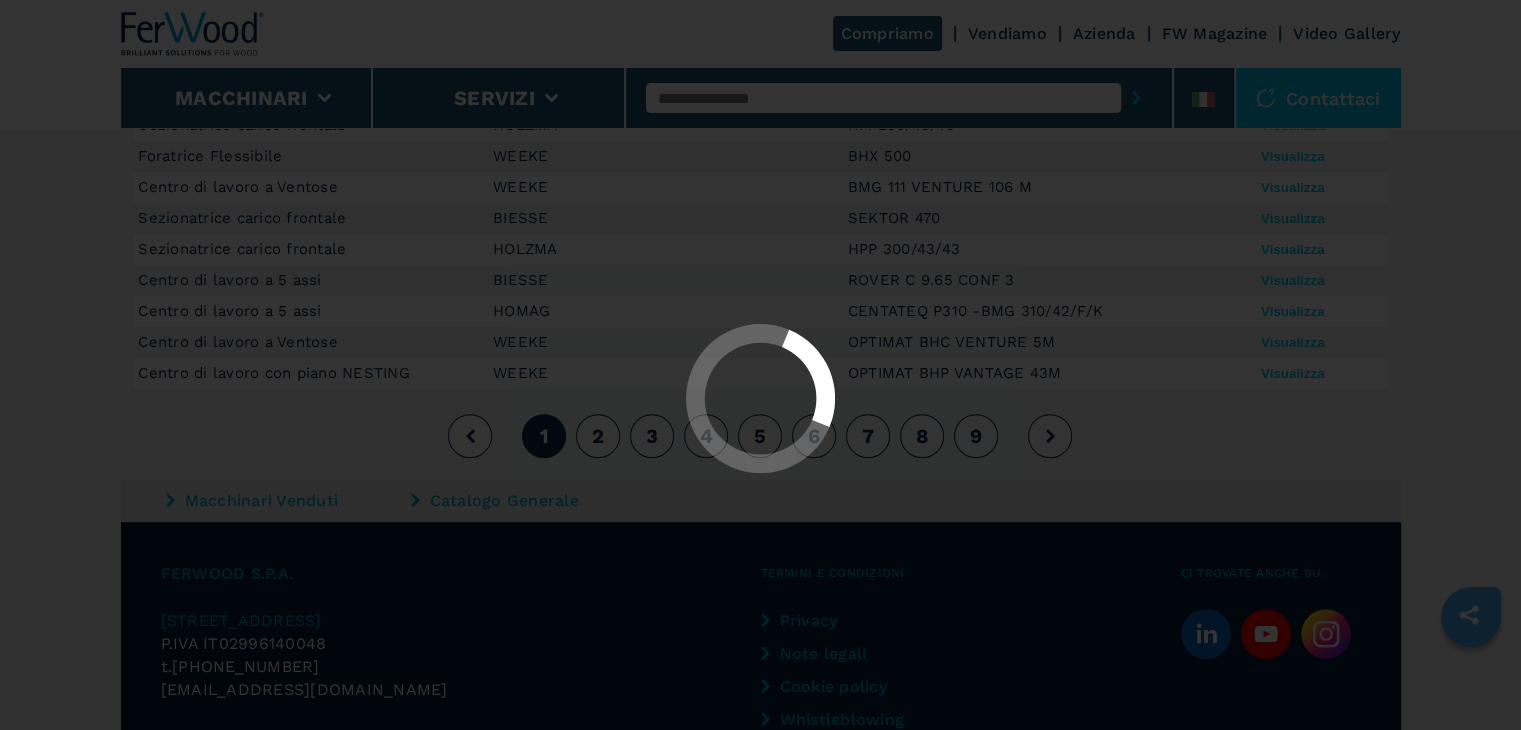 scroll, scrollTop: 0, scrollLeft: 0, axis: both 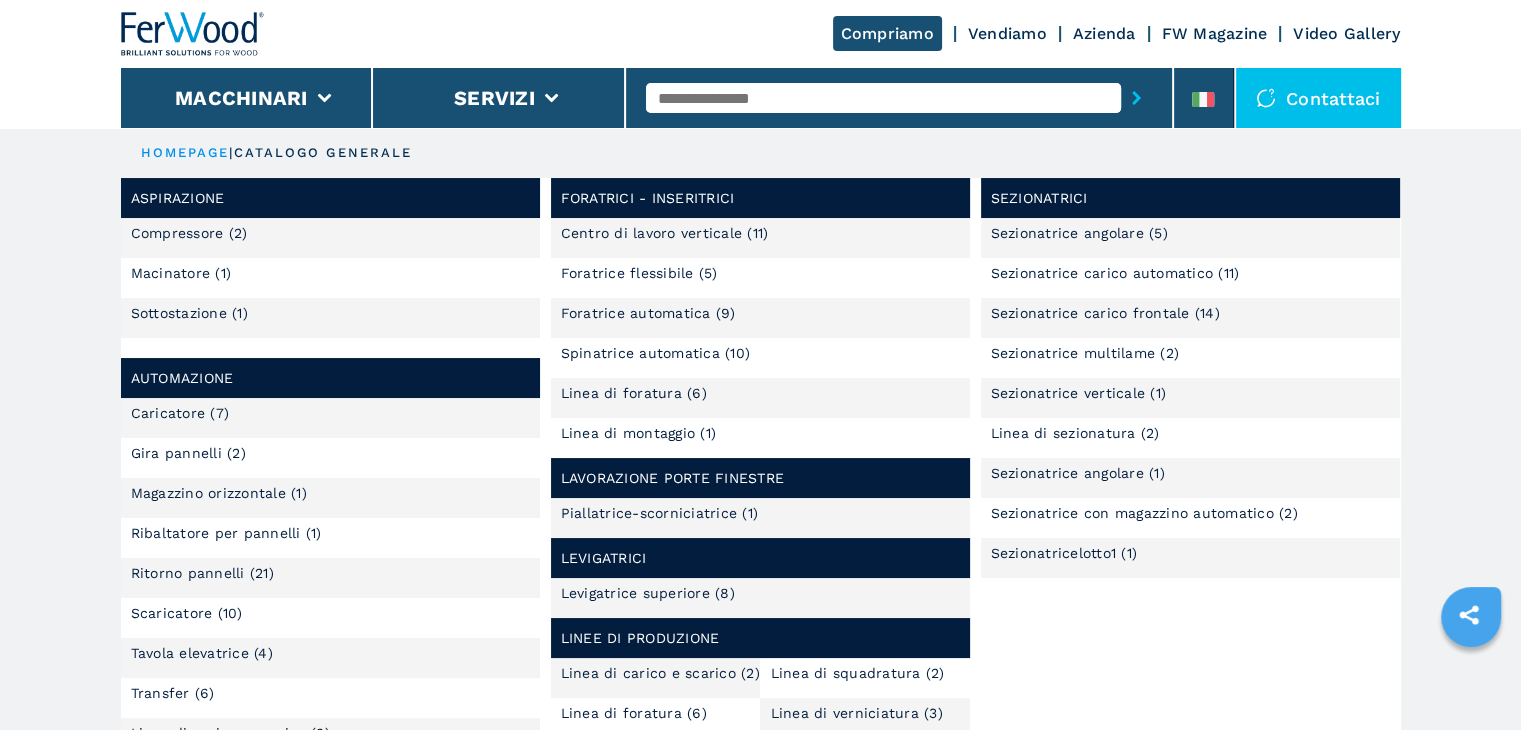 click at bounding box center [193, 34] 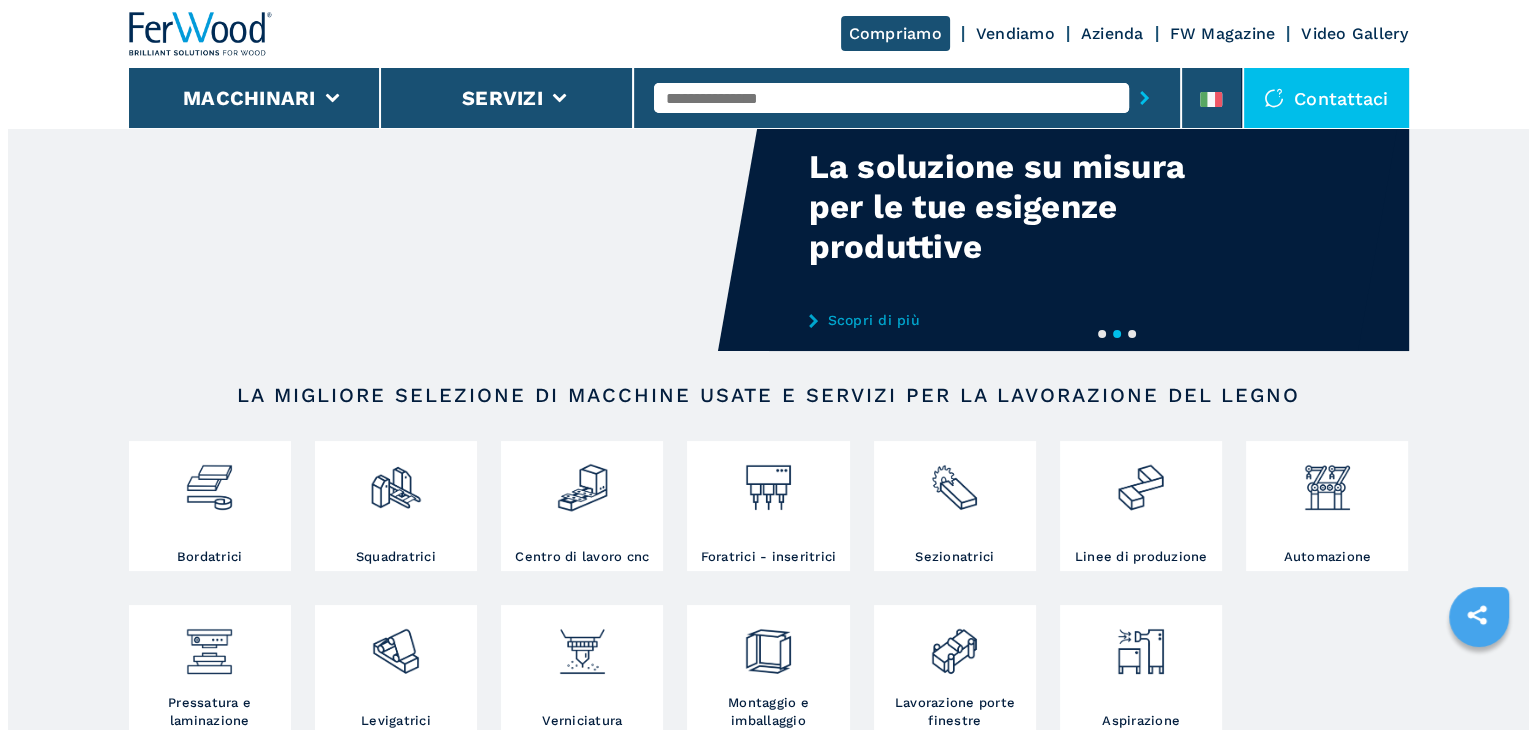 scroll, scrollTop: 0, scrollLeft: 0, axis: both 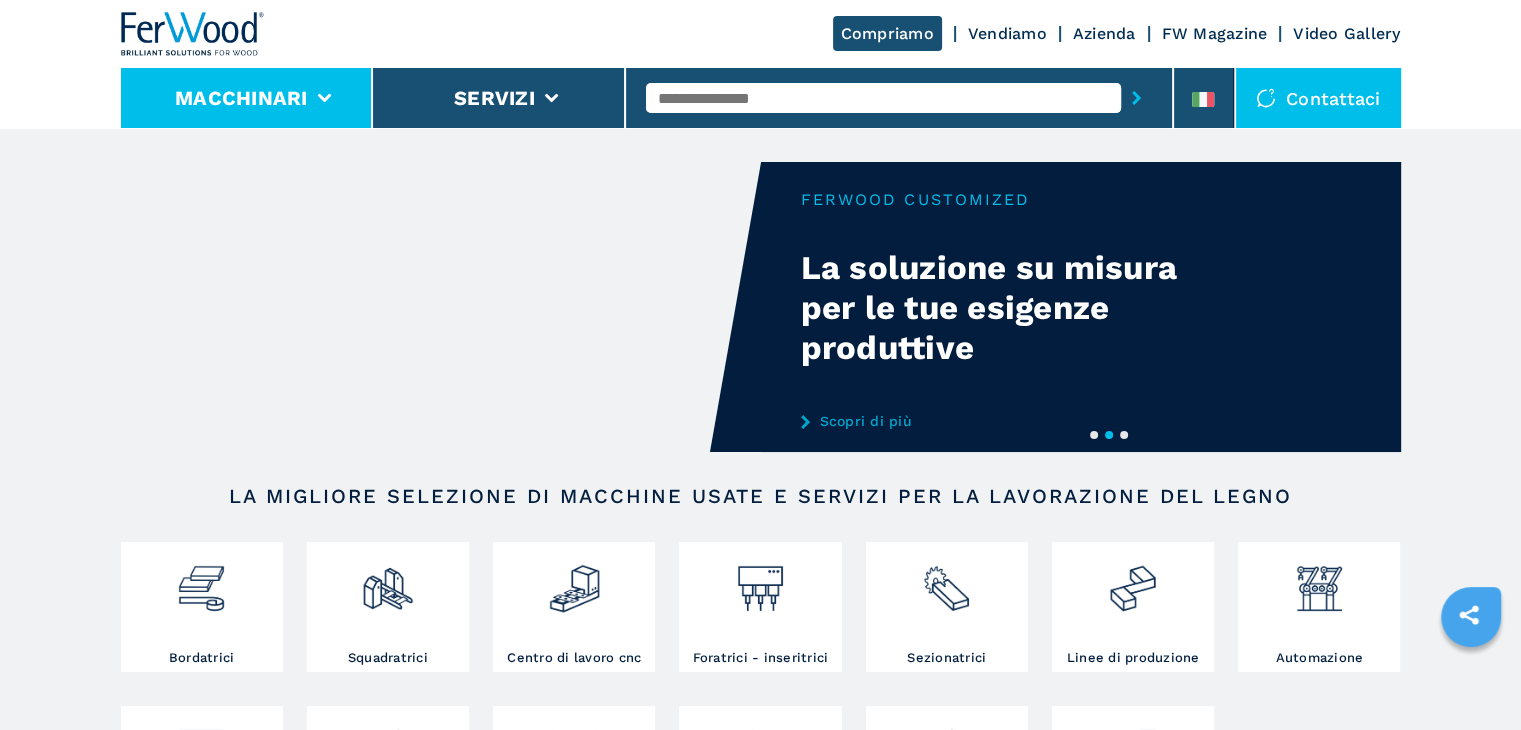click on "Macchinari" at bounding box center [241, 98] 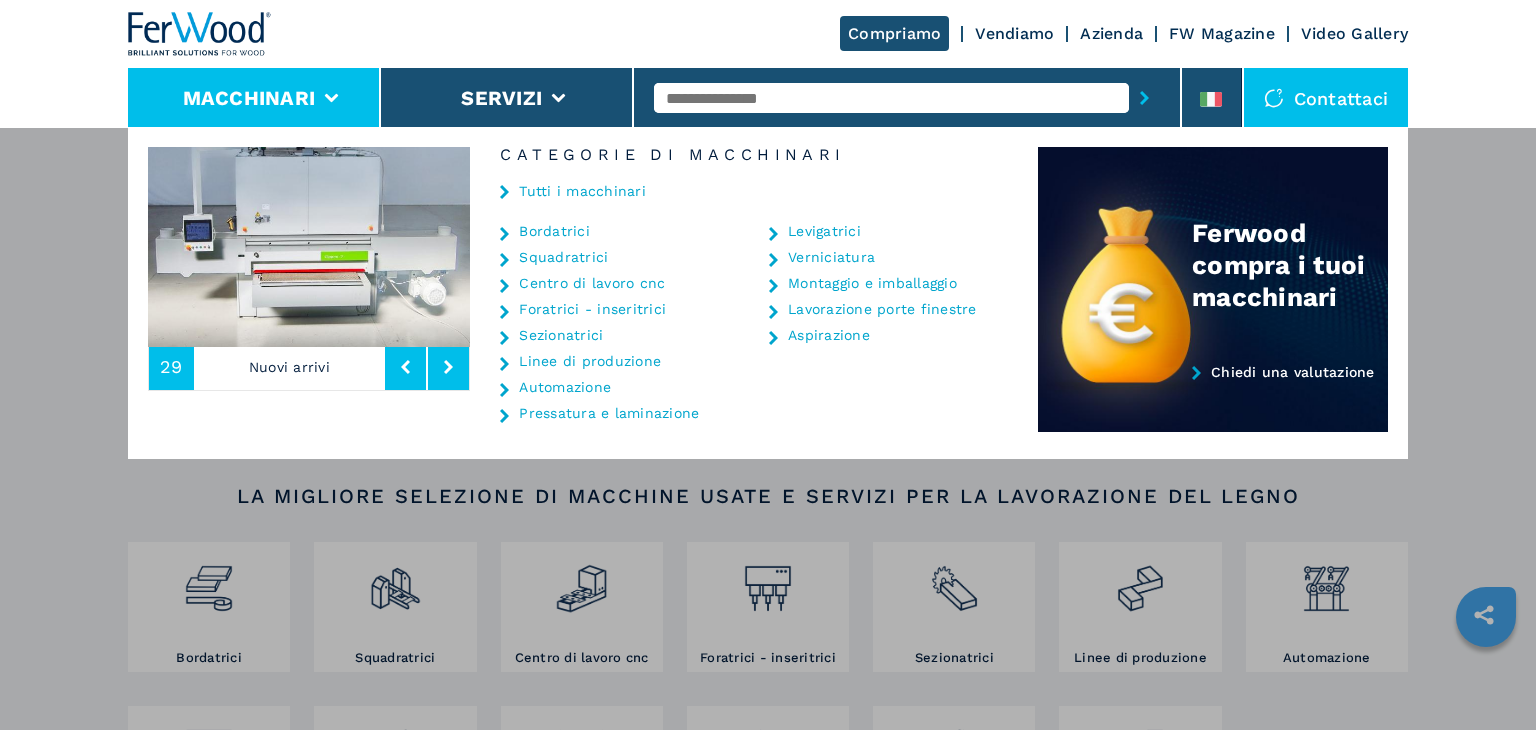 click on "Centro di lavoro cnc" at bounding box center [592, 283] 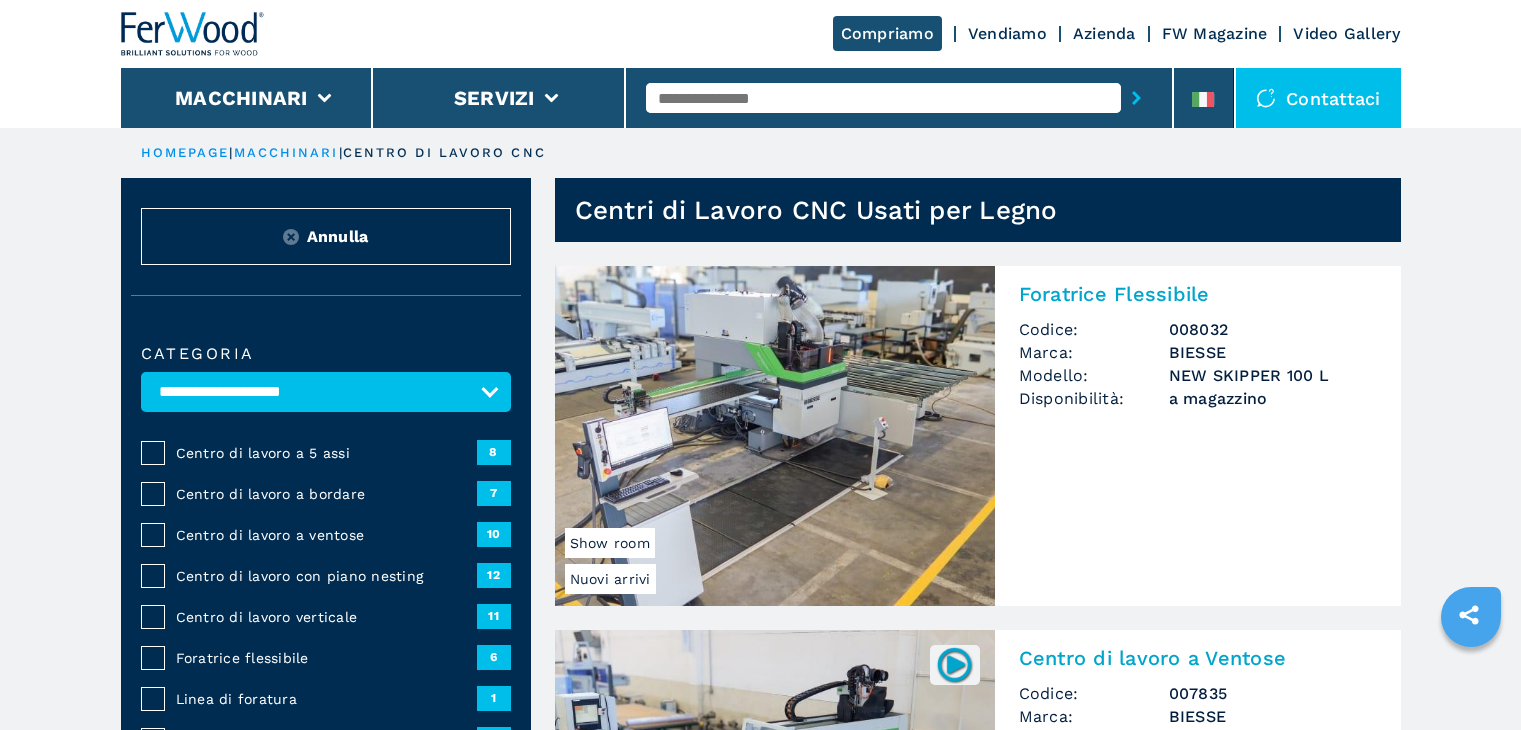 scroll, scrollTop: 0, scrollLeft: 0, axis: both 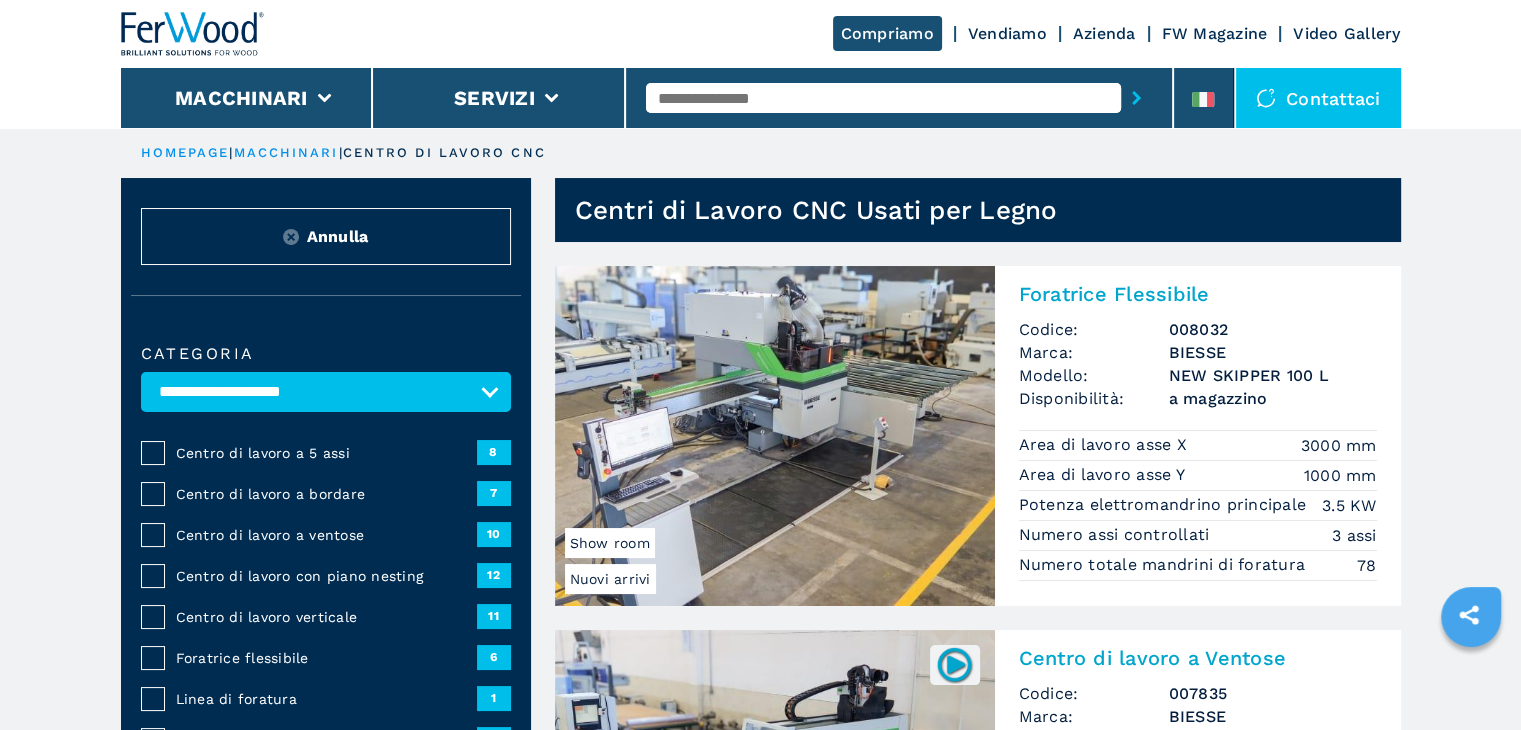 click on "Foratrice Flessibile" at bounding box center (1198, 294) 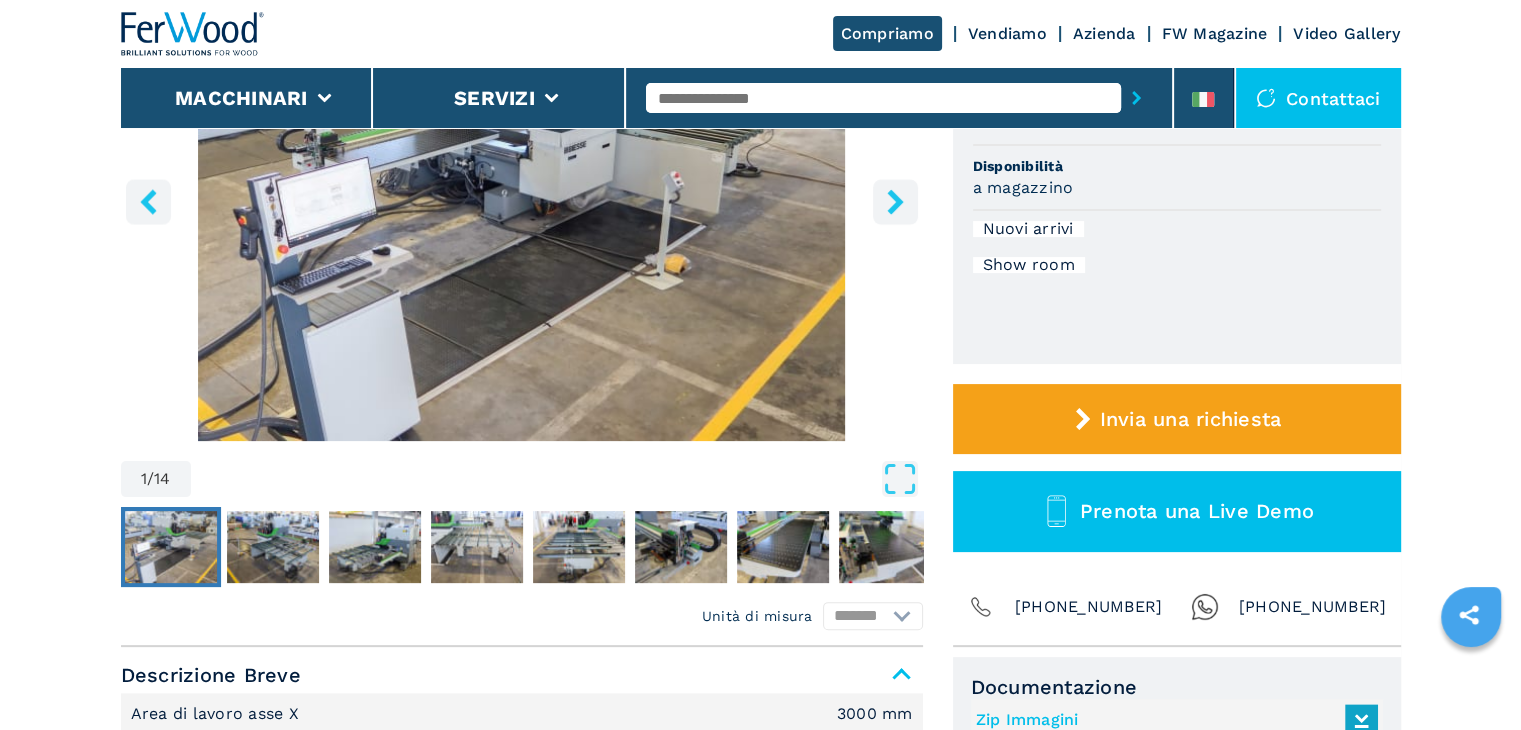 scroll, scrollTop: 300, scrollLeft: 0, axis: vertical 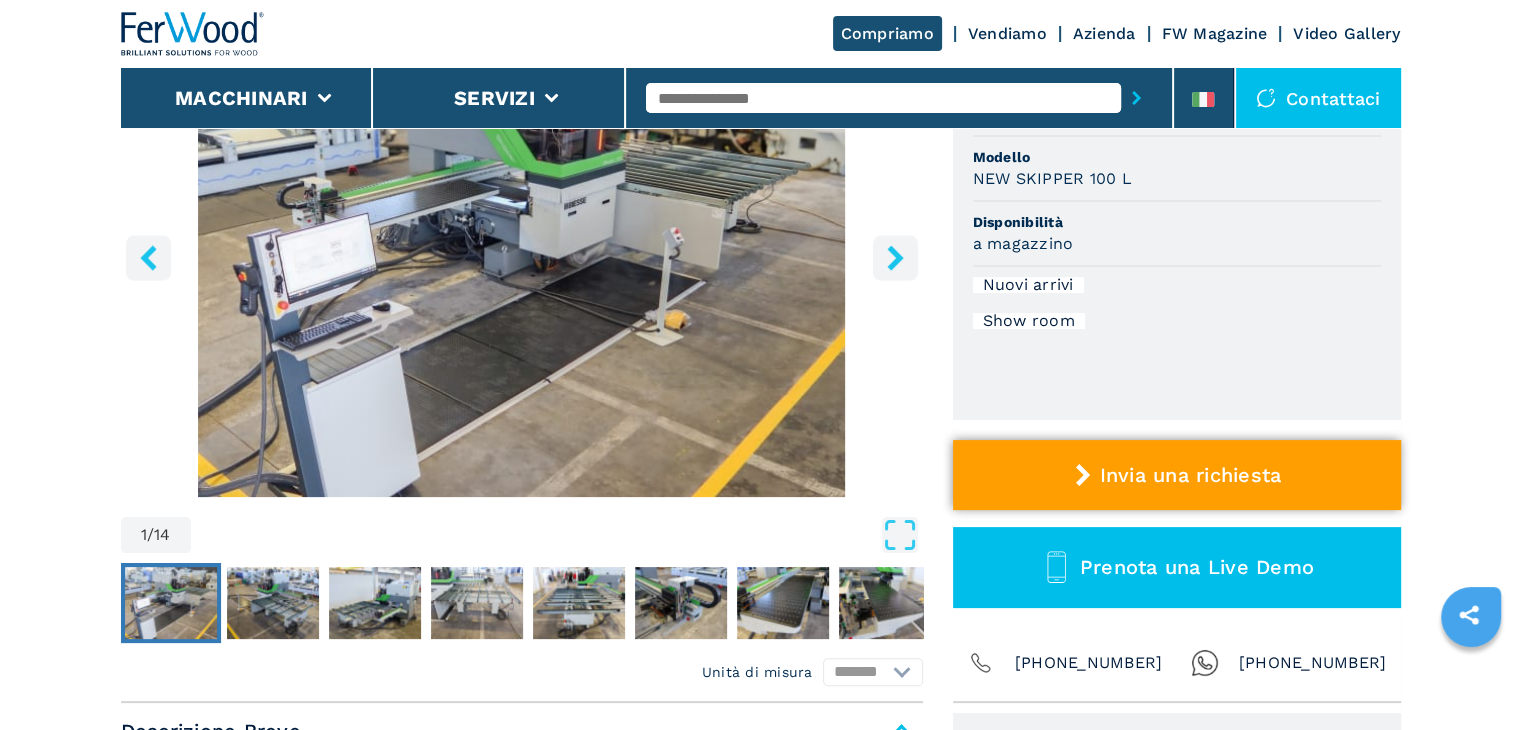 click on "Invia una richiesta" at bounding box center (1177, 475) 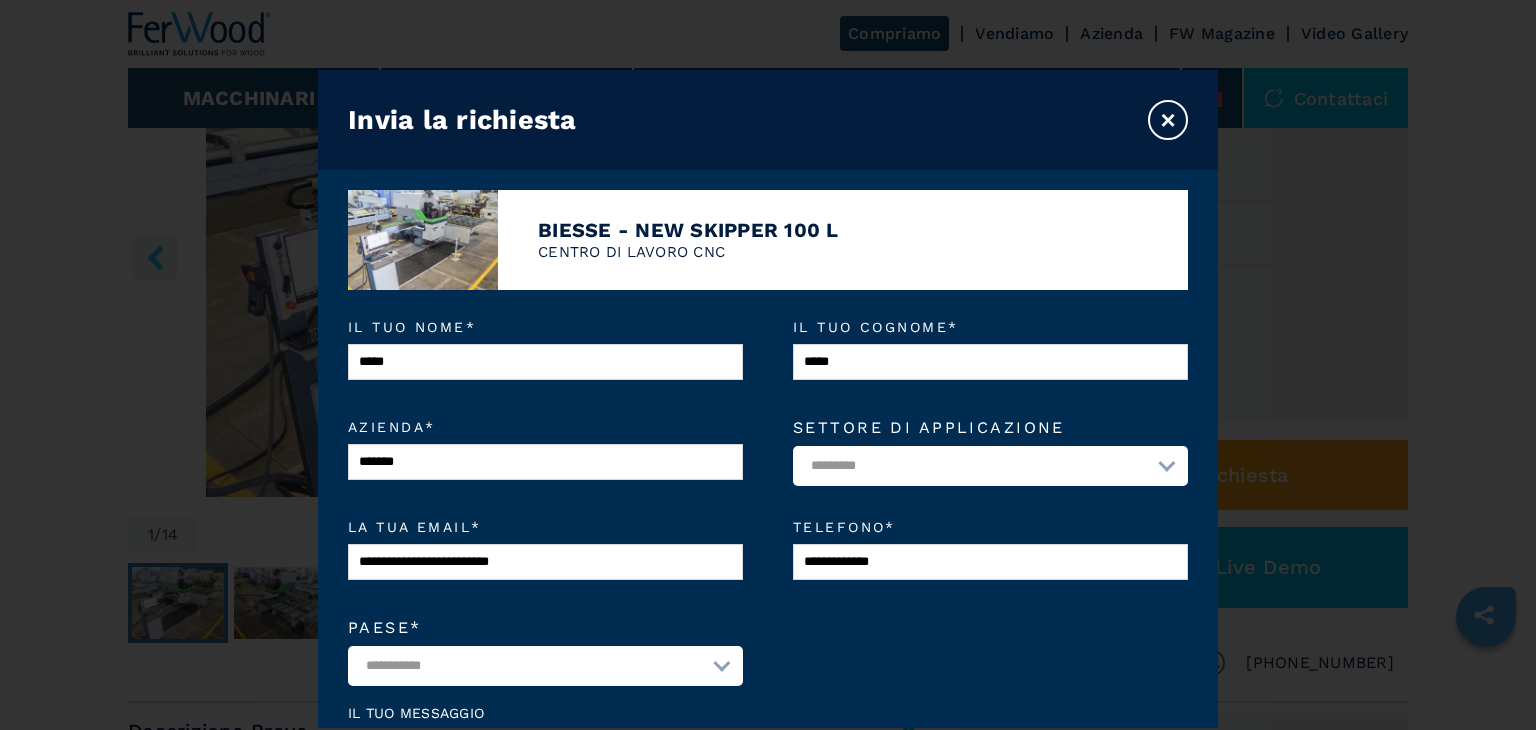 click on "×" at bounding box center [1168, 120] 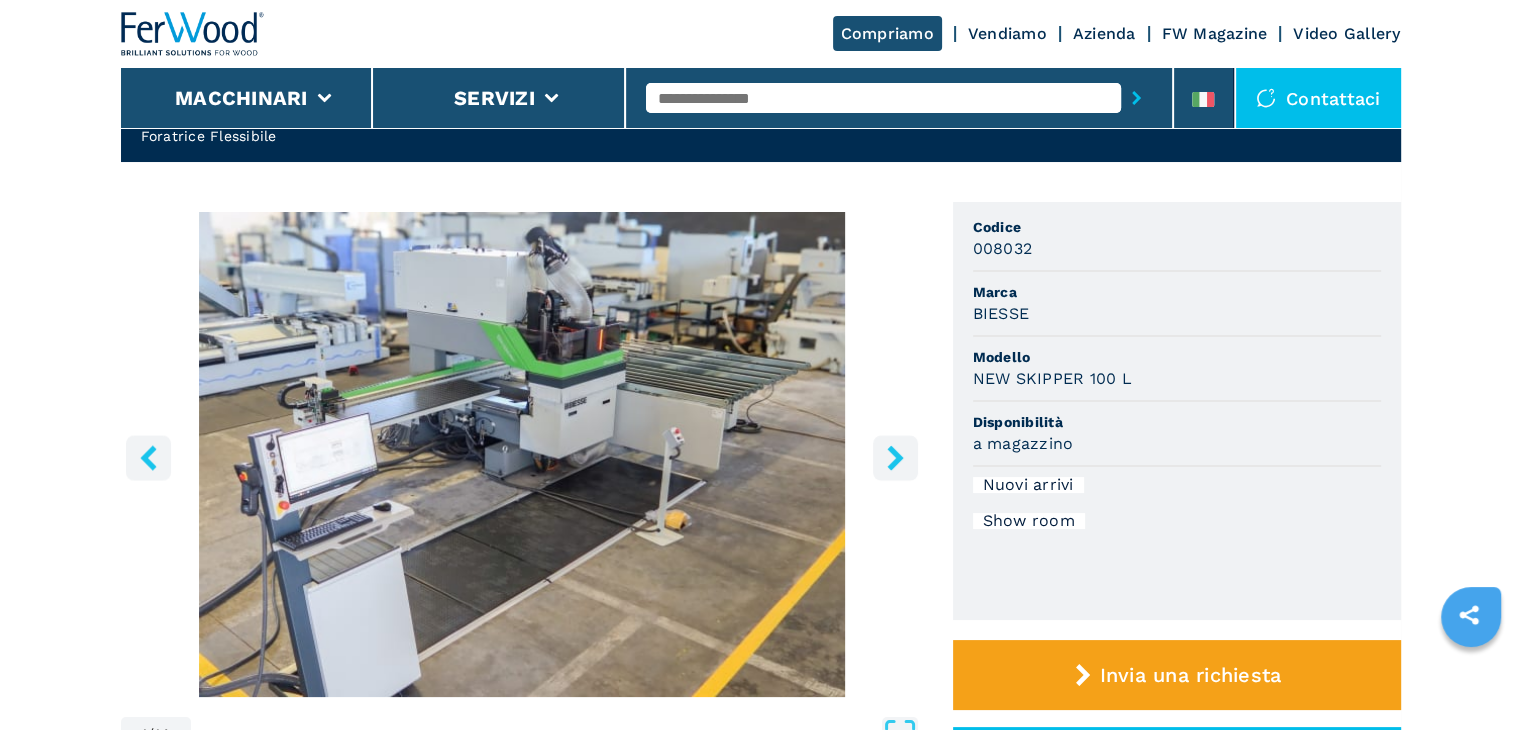 scroll, scrollTop: 0, scrollLeft: 0, axis: both 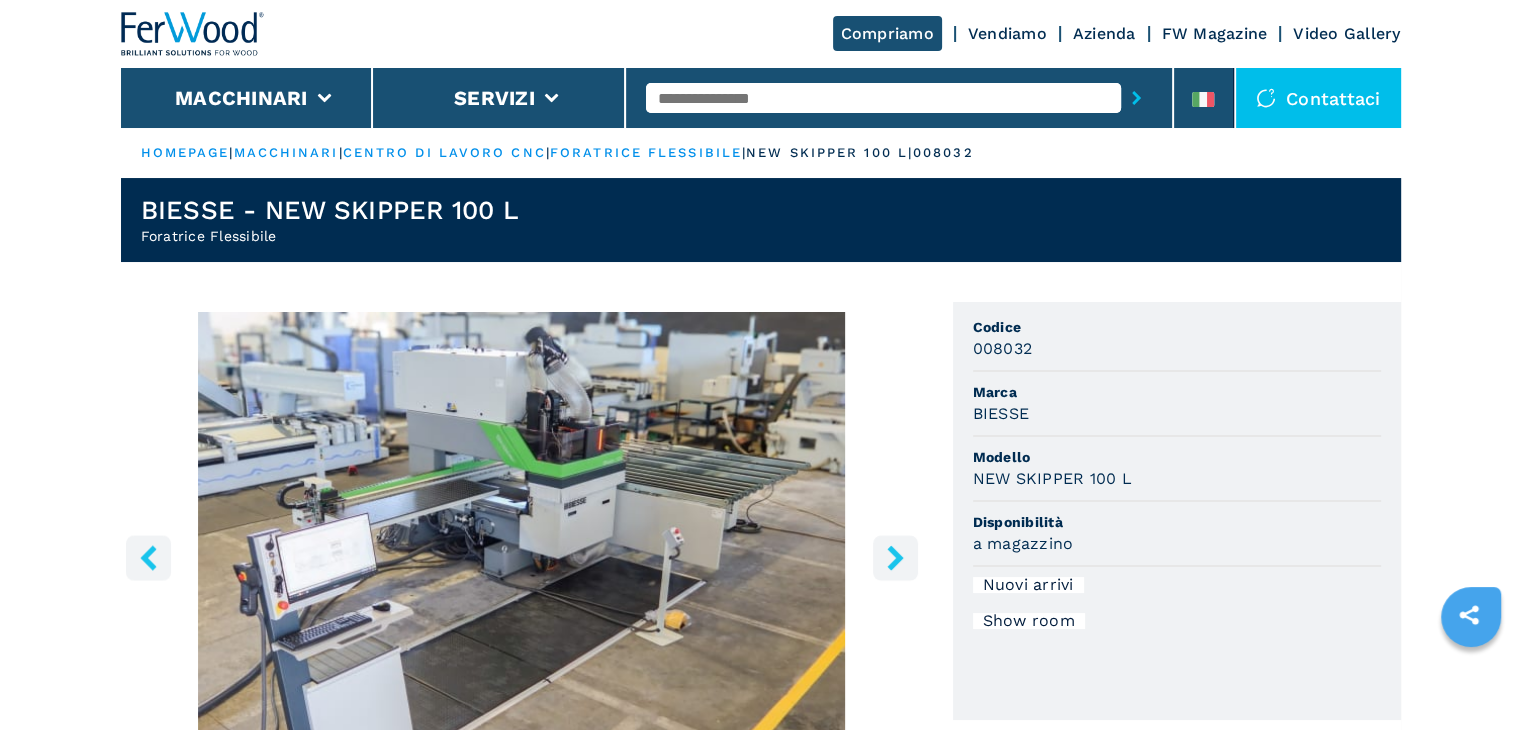 click at bounding box center [193, 34] 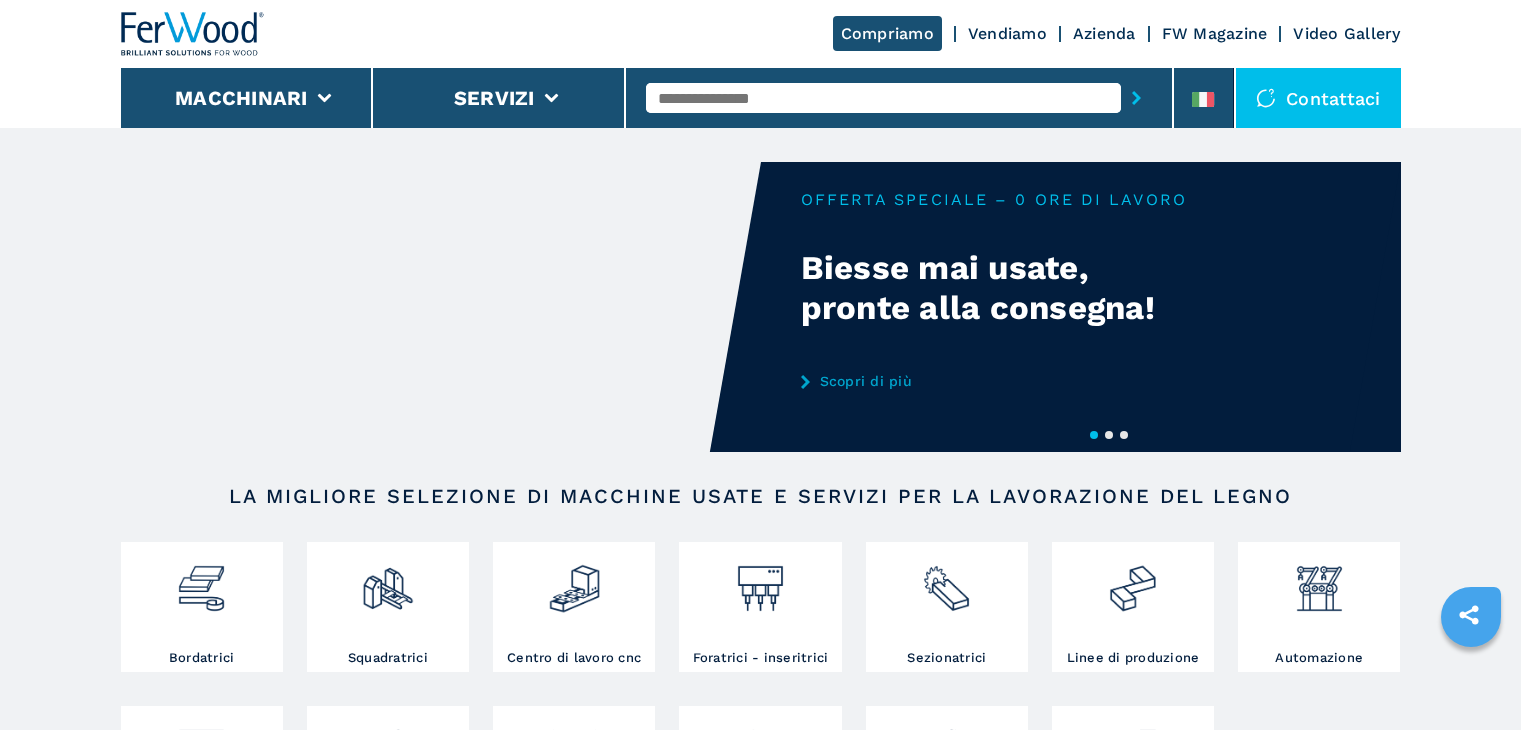 scroll, scrollTop: 0, scrollLeft: 0, axis: both 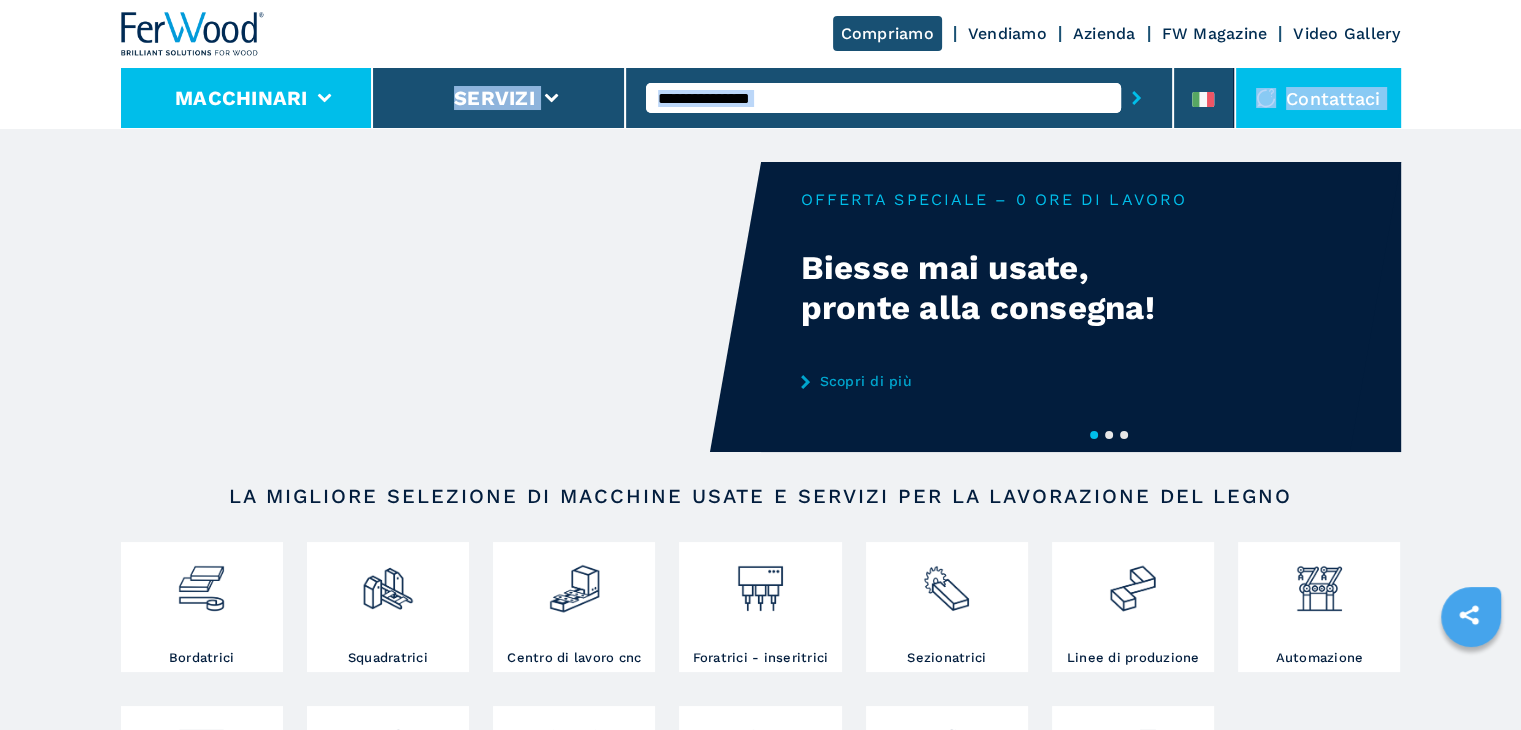 drag, startPoint x: 317, startPoint y: 128, endPoint x: 327, endPoint y: 67, distance: 61.81424 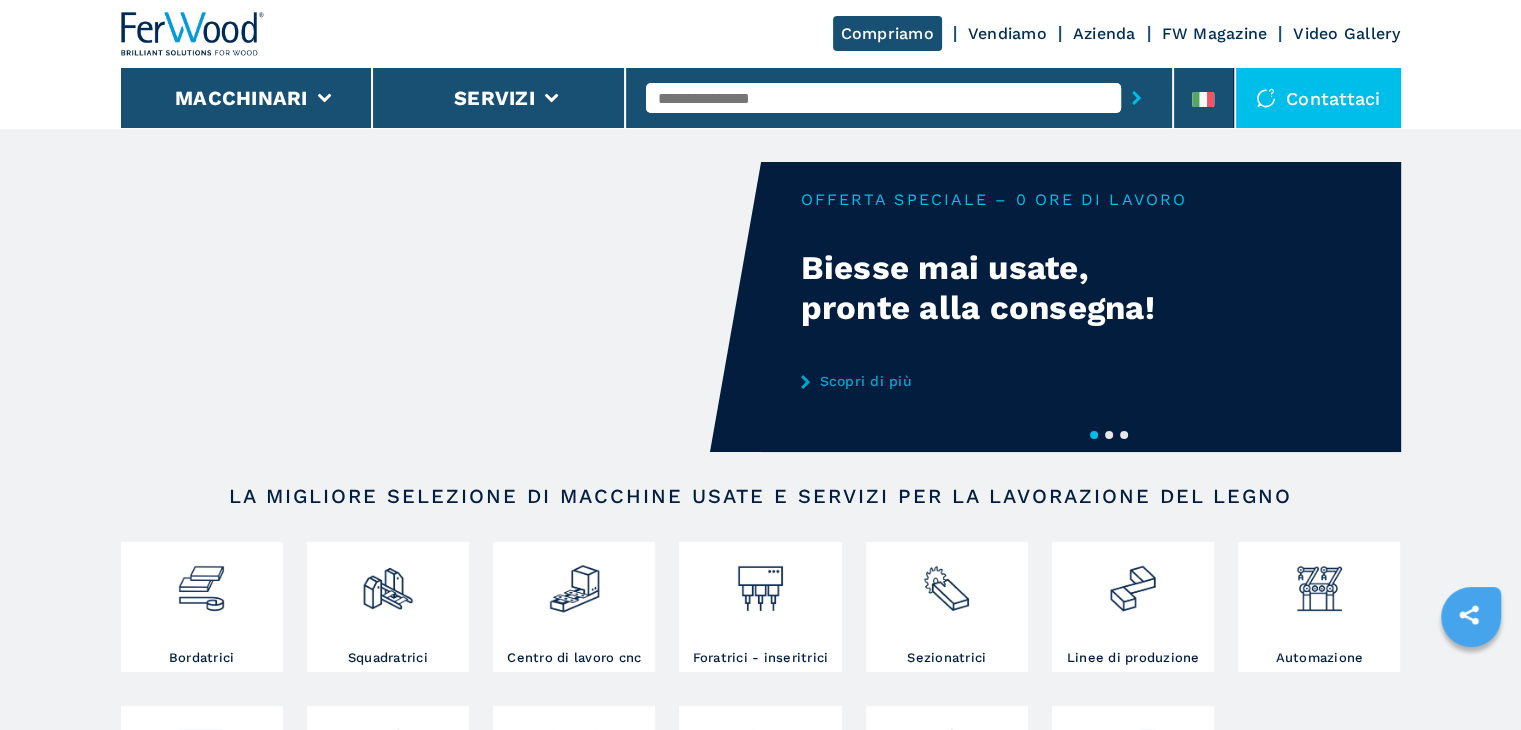 click on "Compriamo Vendiamo Azienda FW Magazine Video Gallery Macchinari Servizi Contattaci" at bounding box center [760, 64] 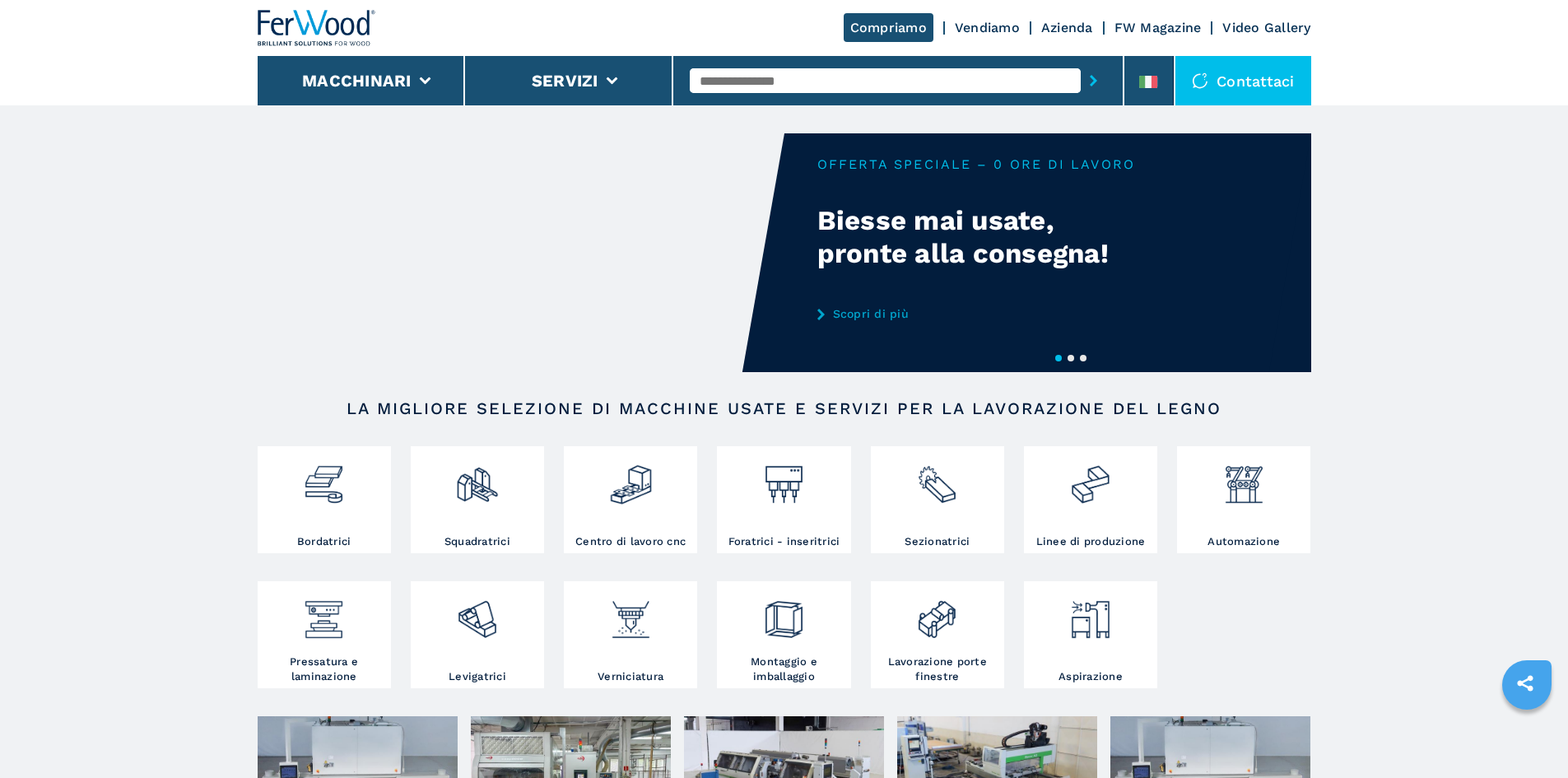 click at bounding box center [885, 81] 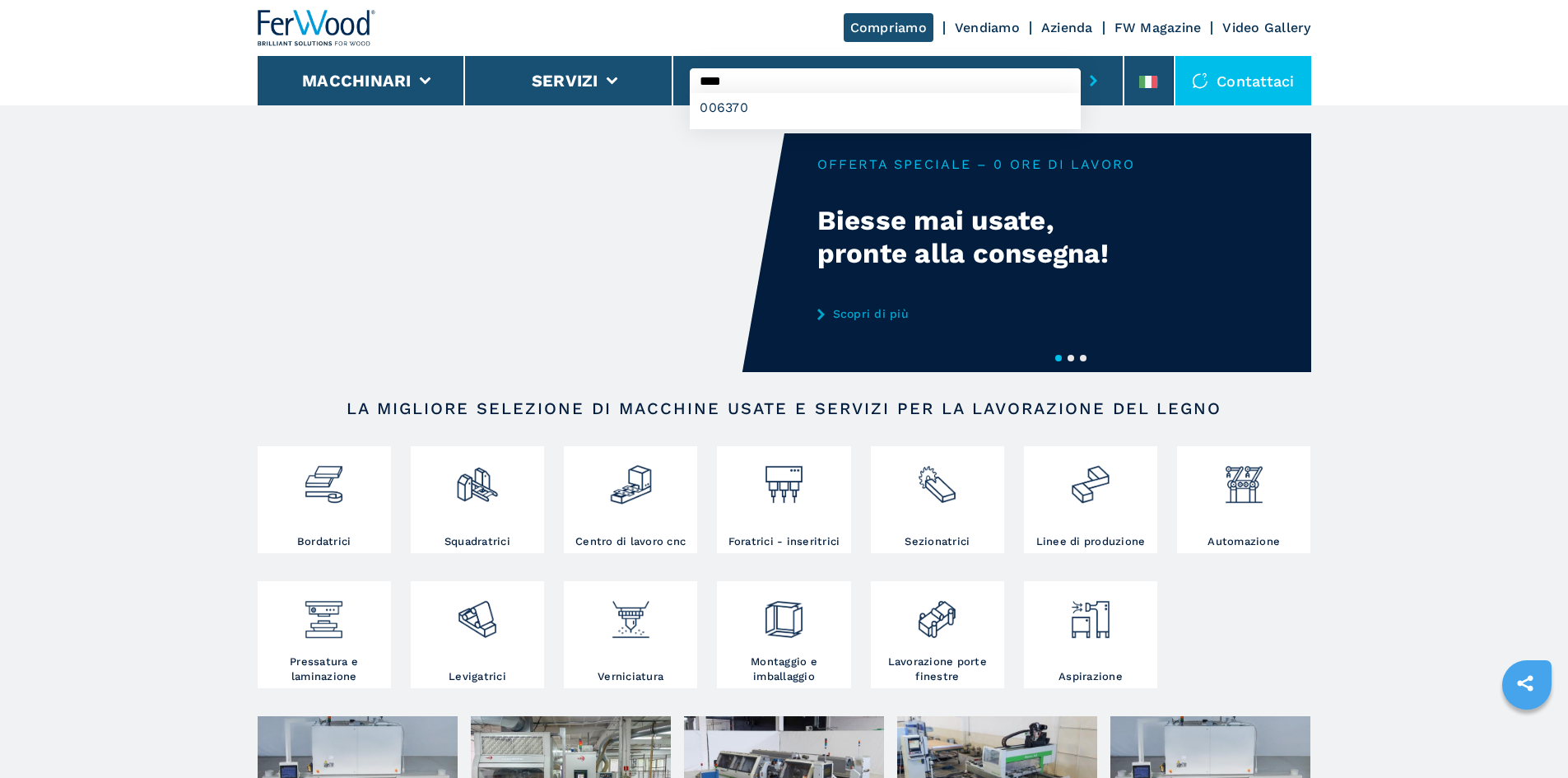 type on "******" 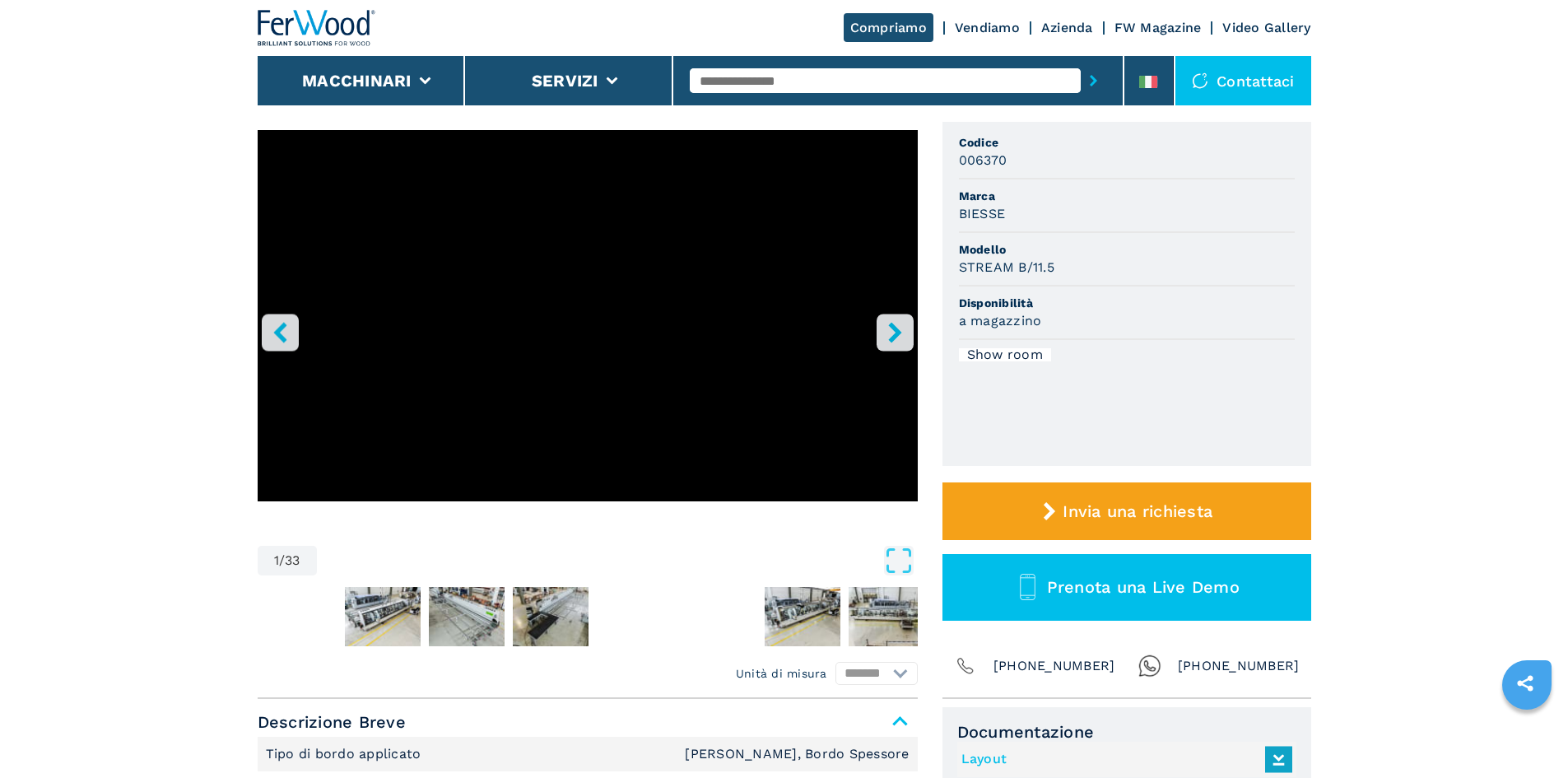 scroll, scrollTop: 0, scrollLeft: 0, axis: both 